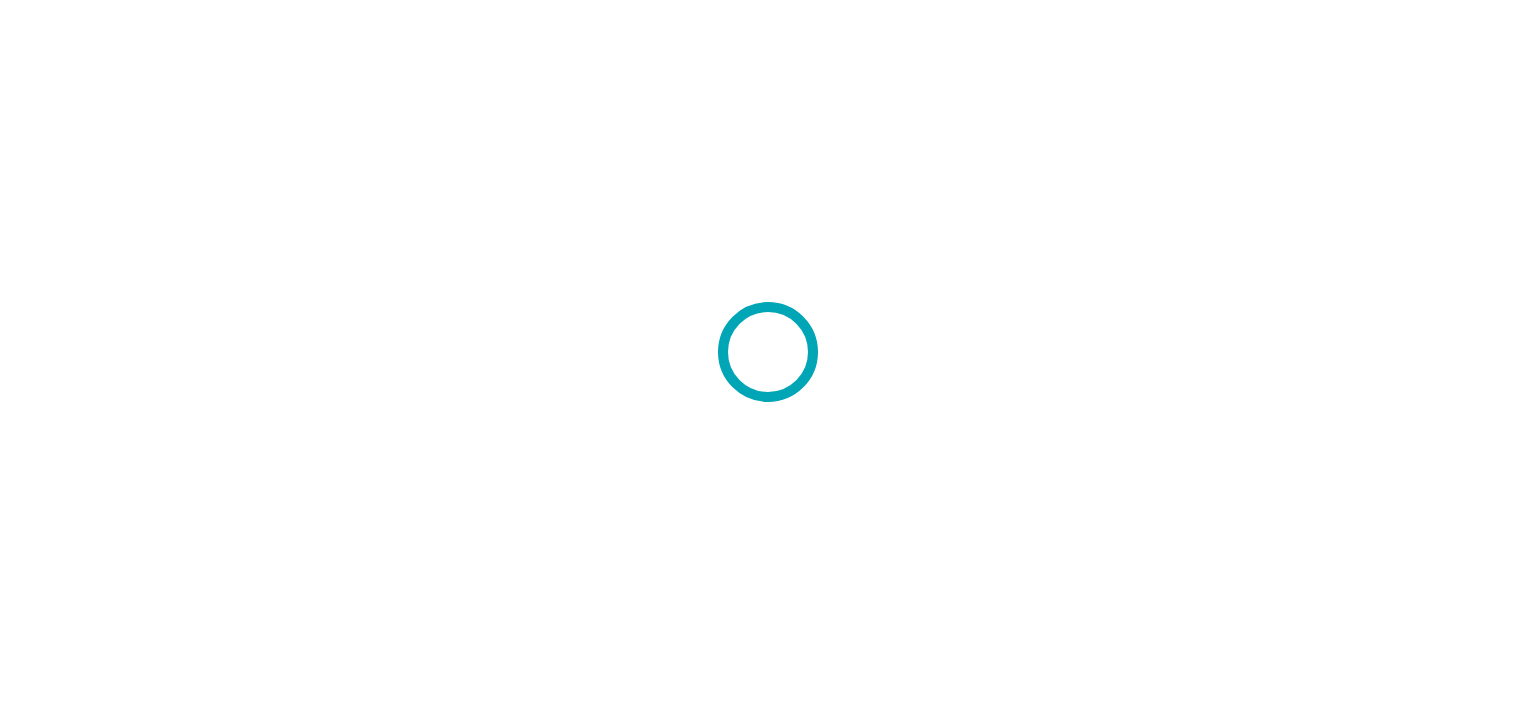scroll, scrollTop: 0, scrollLeft: 0, axis: both 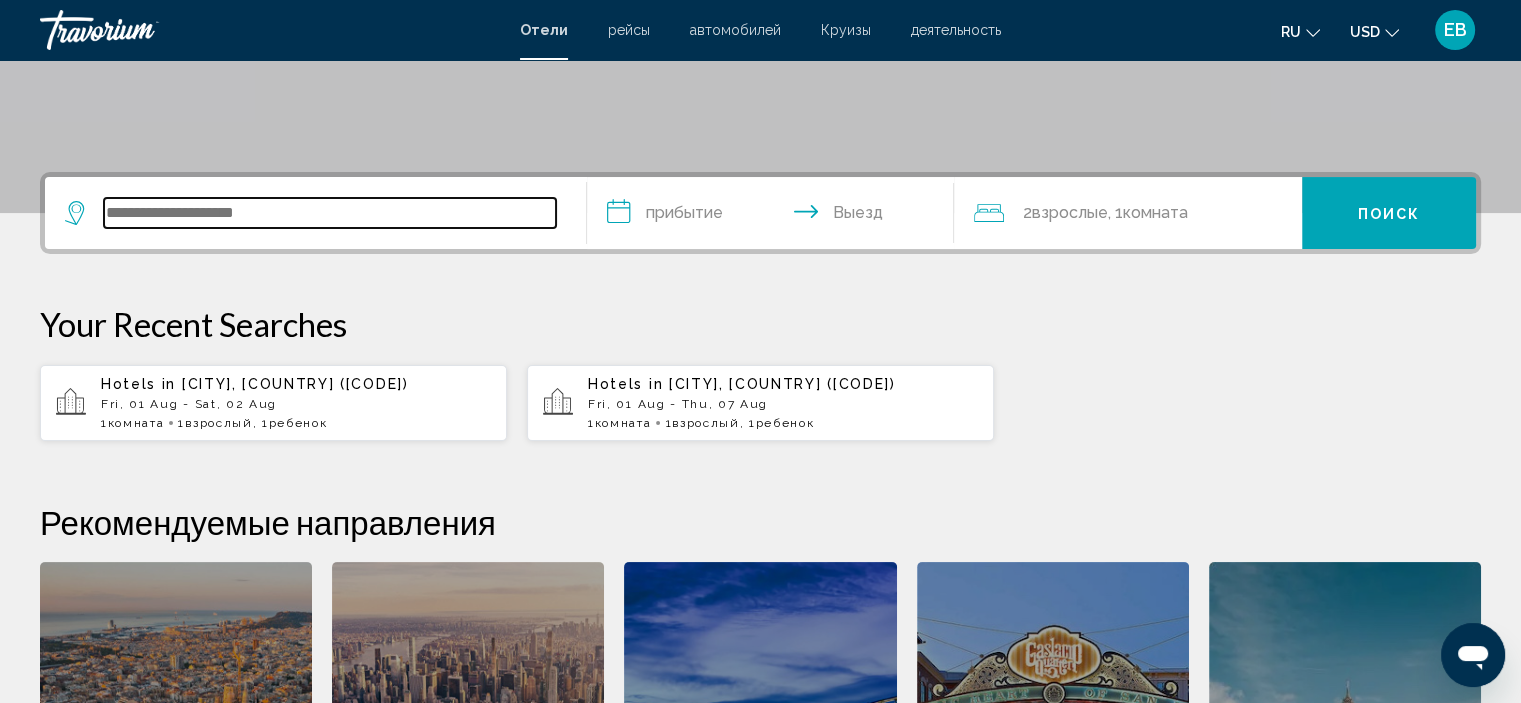 click at bounding box center (330, 213) 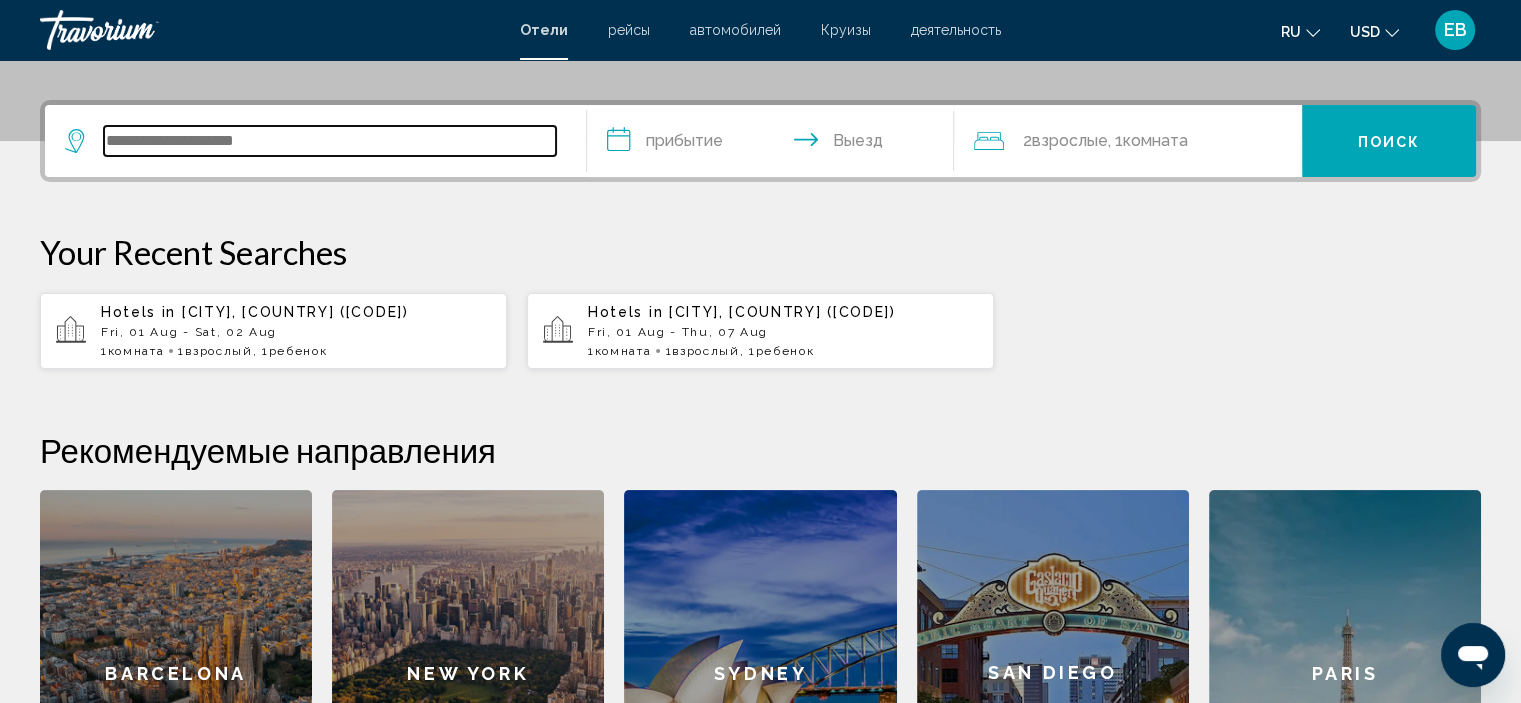 scroll, scrollTop: 493, scrollLeft: 0, axis: vertical 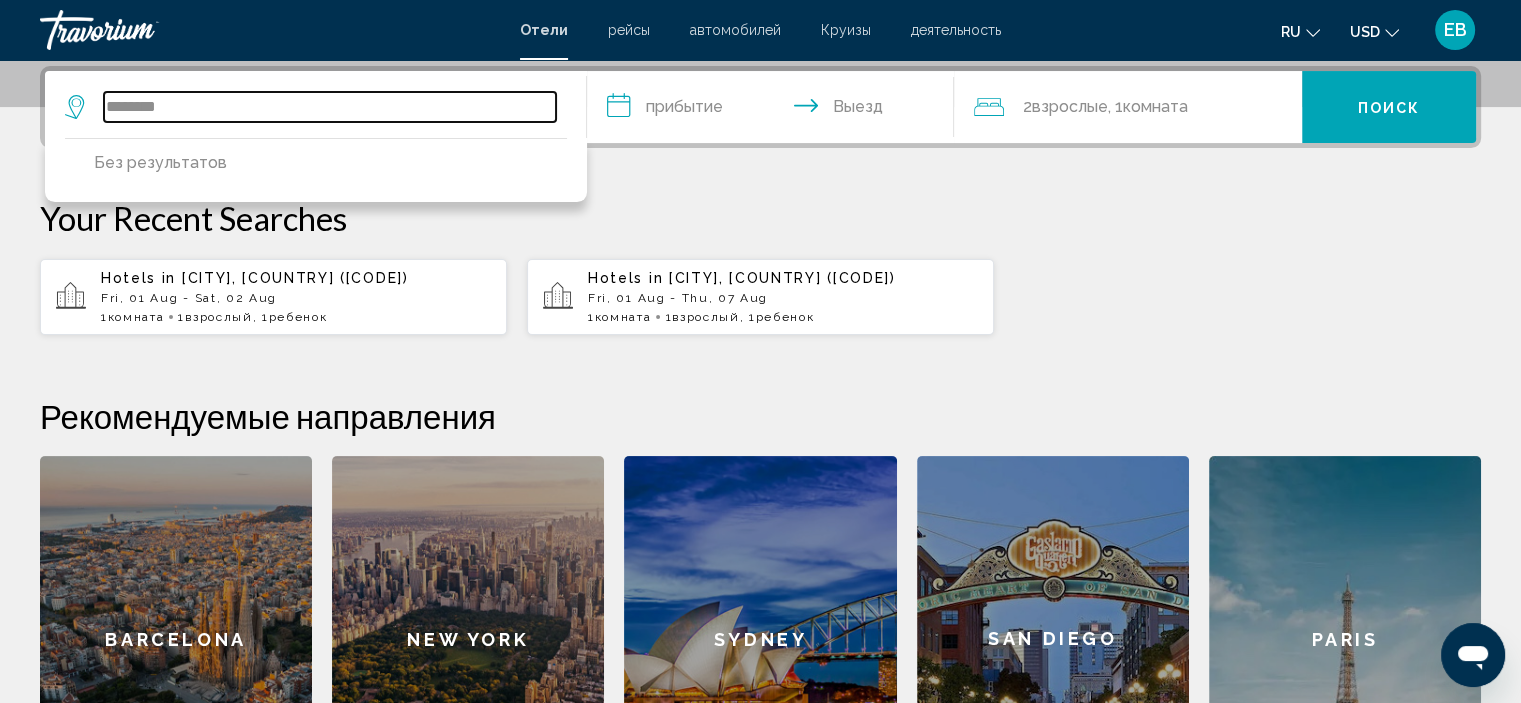 click on "********" at bounding box center (330, 107) 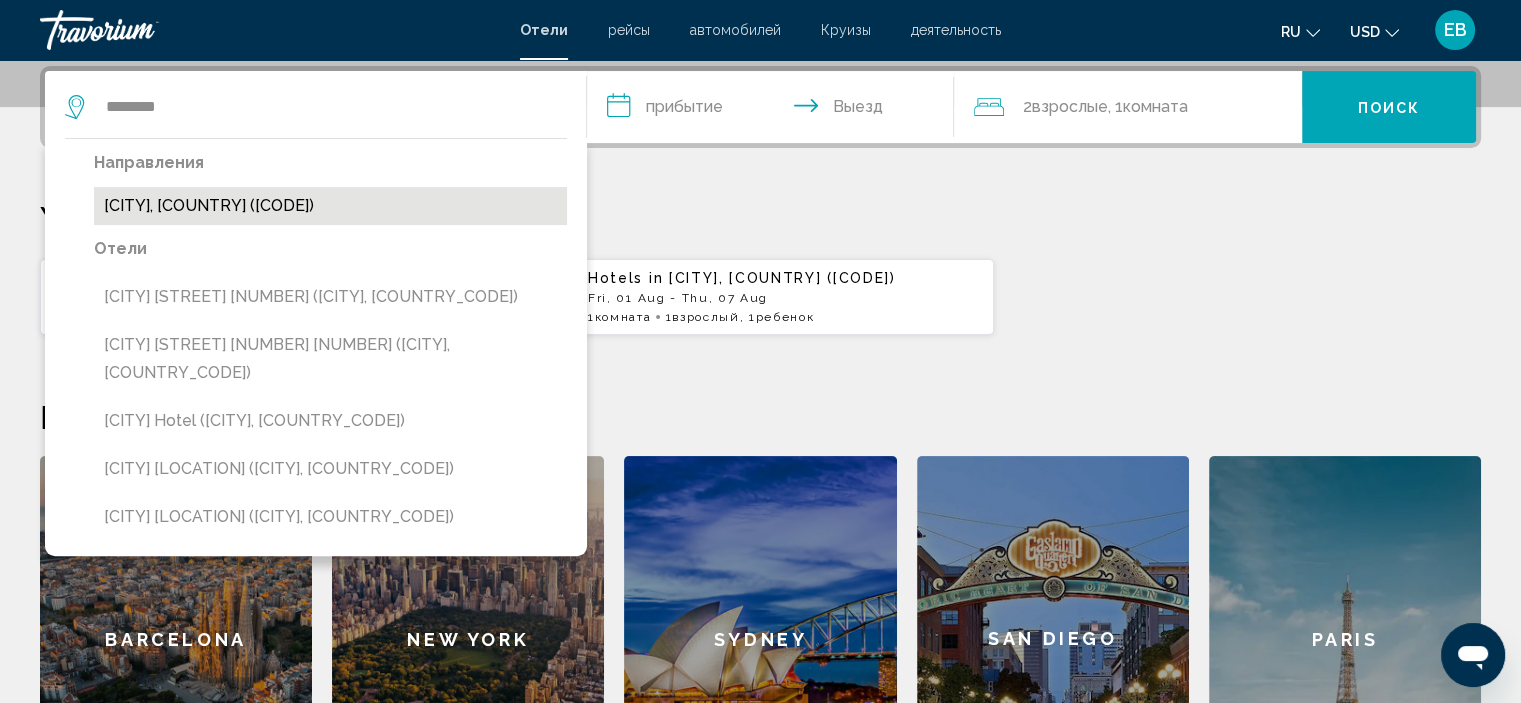 click on "[CITY], [COUNTRY] ([AIRPORT_CODE])" at bounding box center [330, 206] 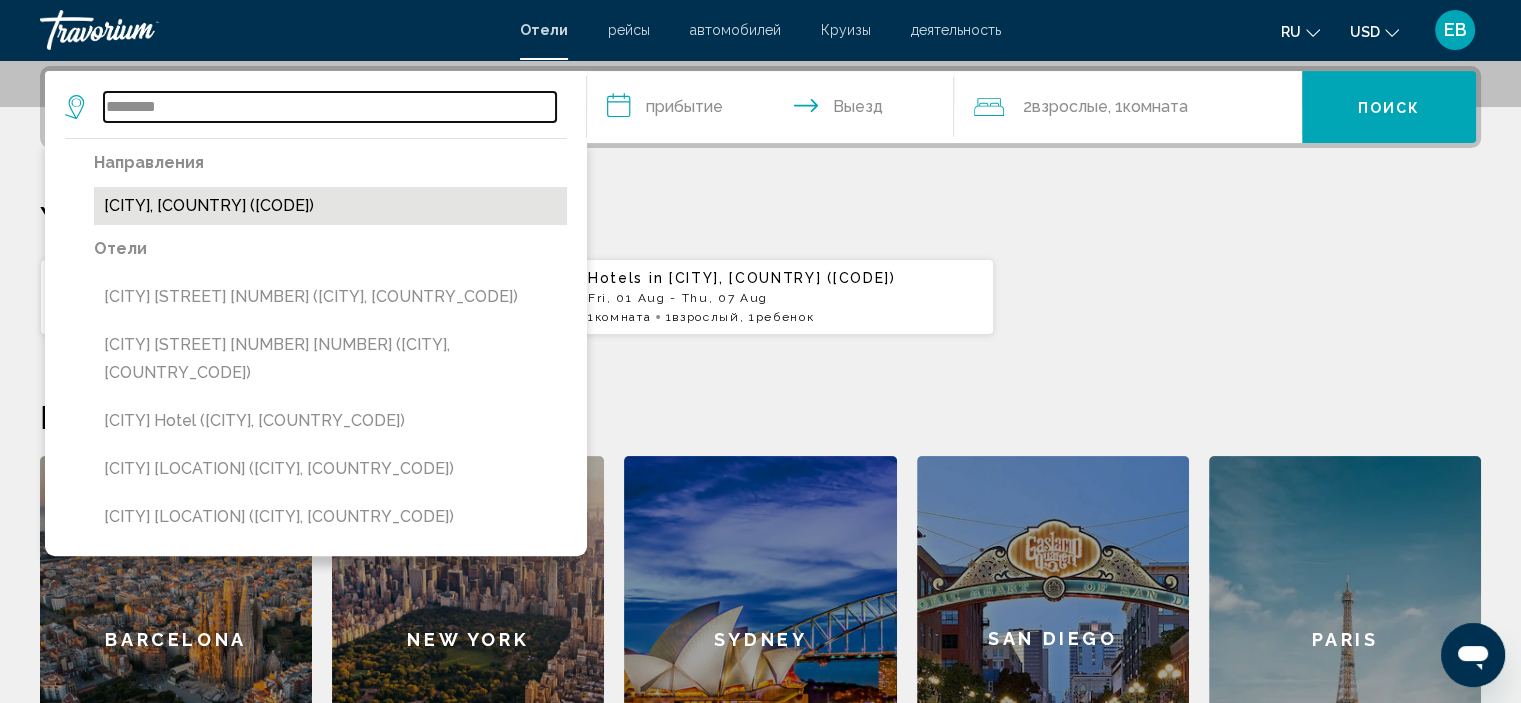 type on "**********" 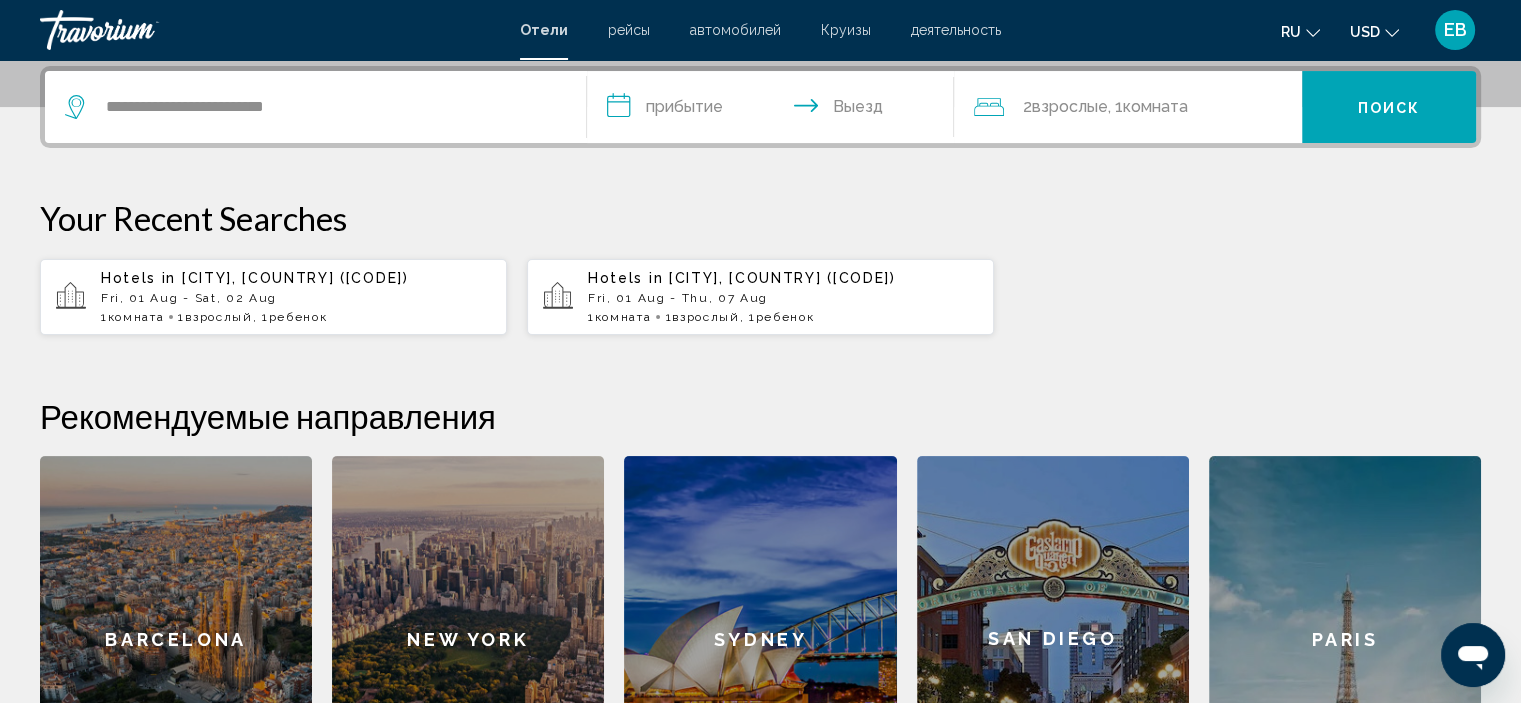 click on "**********" at bounding box center [775, 110] 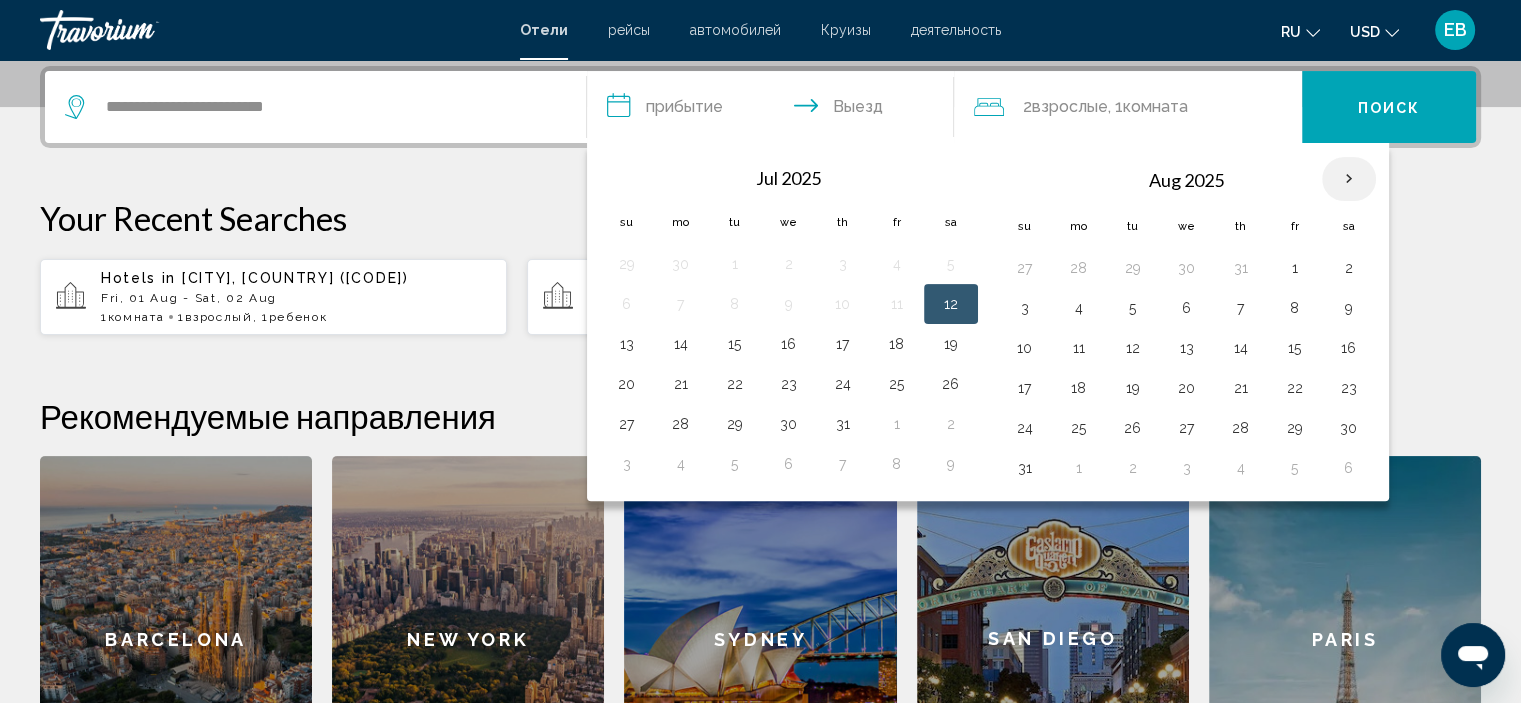 click at bounding box center (1349, 179) 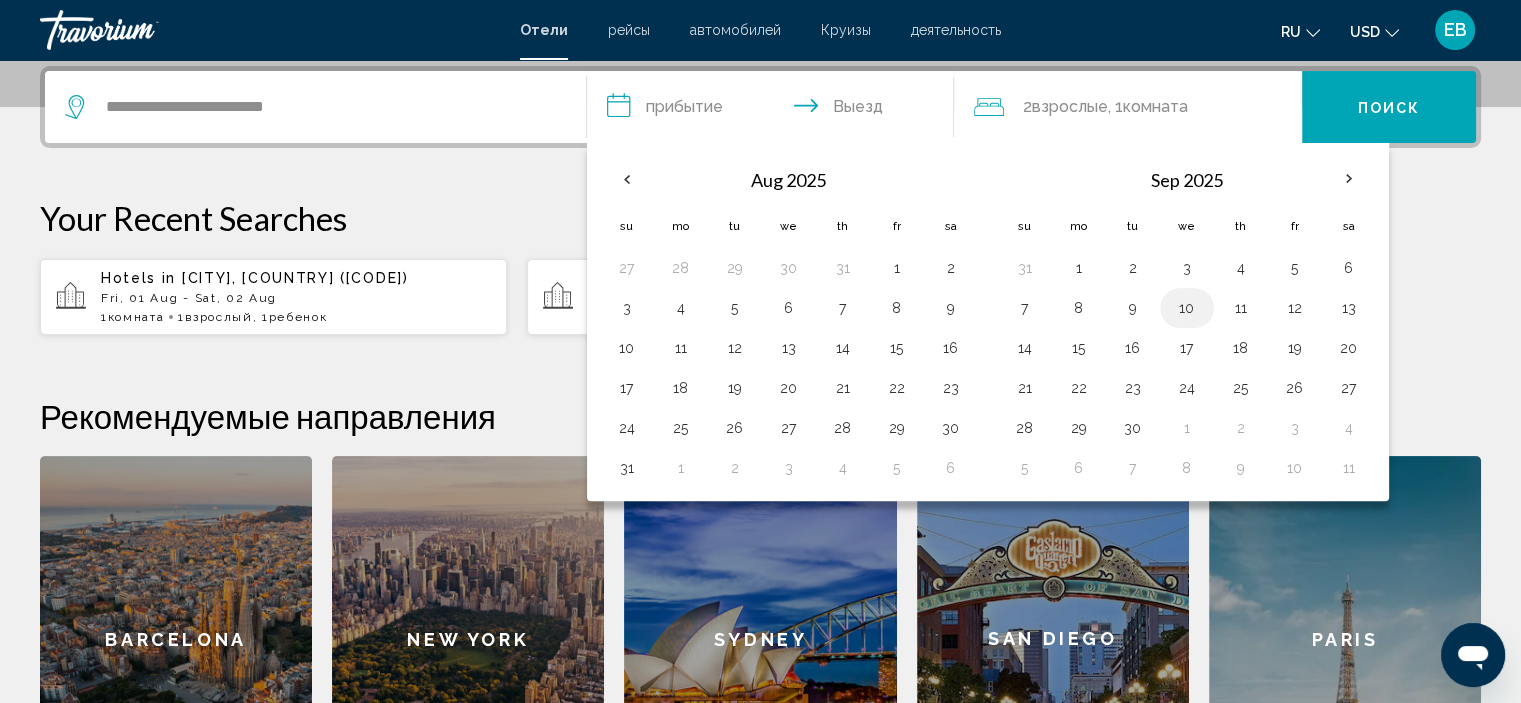 click on "10" at bounding box center (1187, 308) 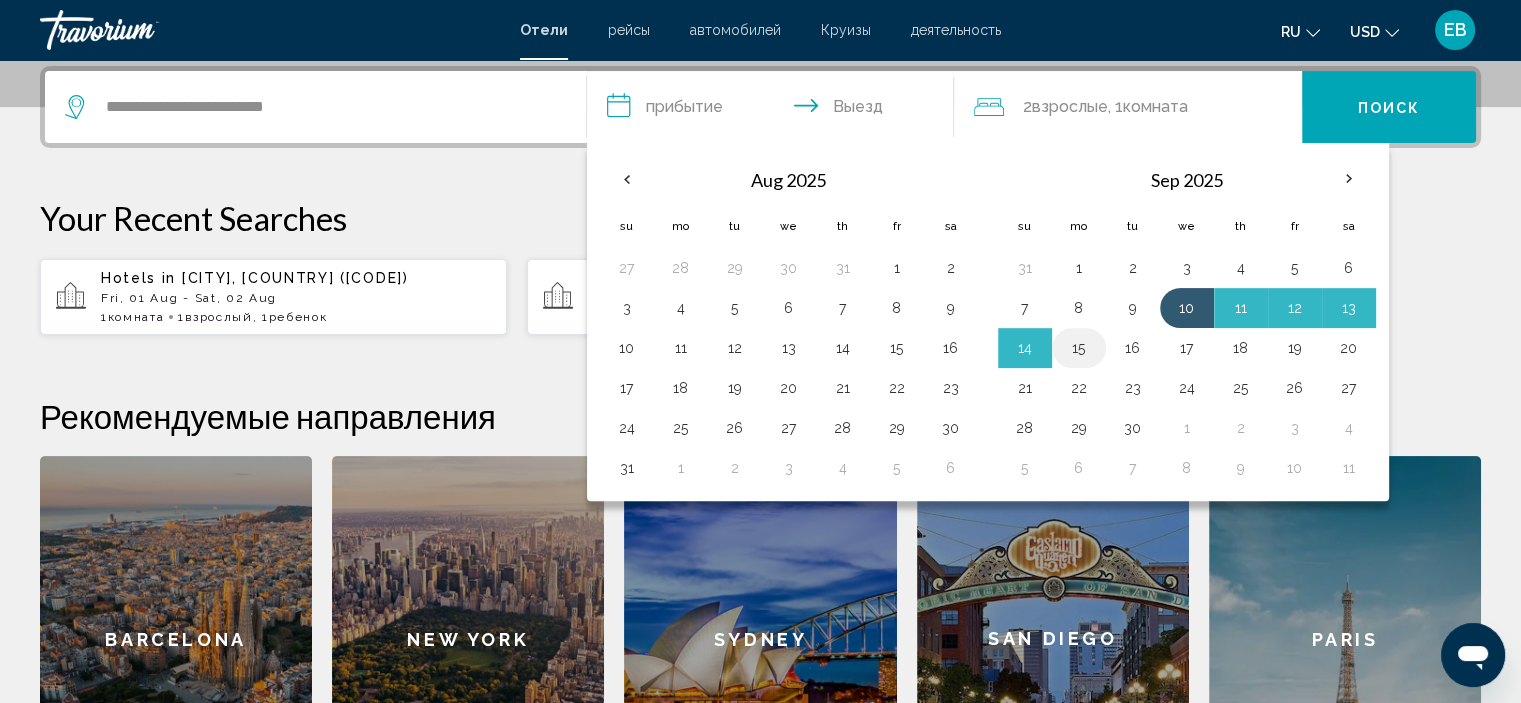 click on "15" at bounding box center [1079, 348] 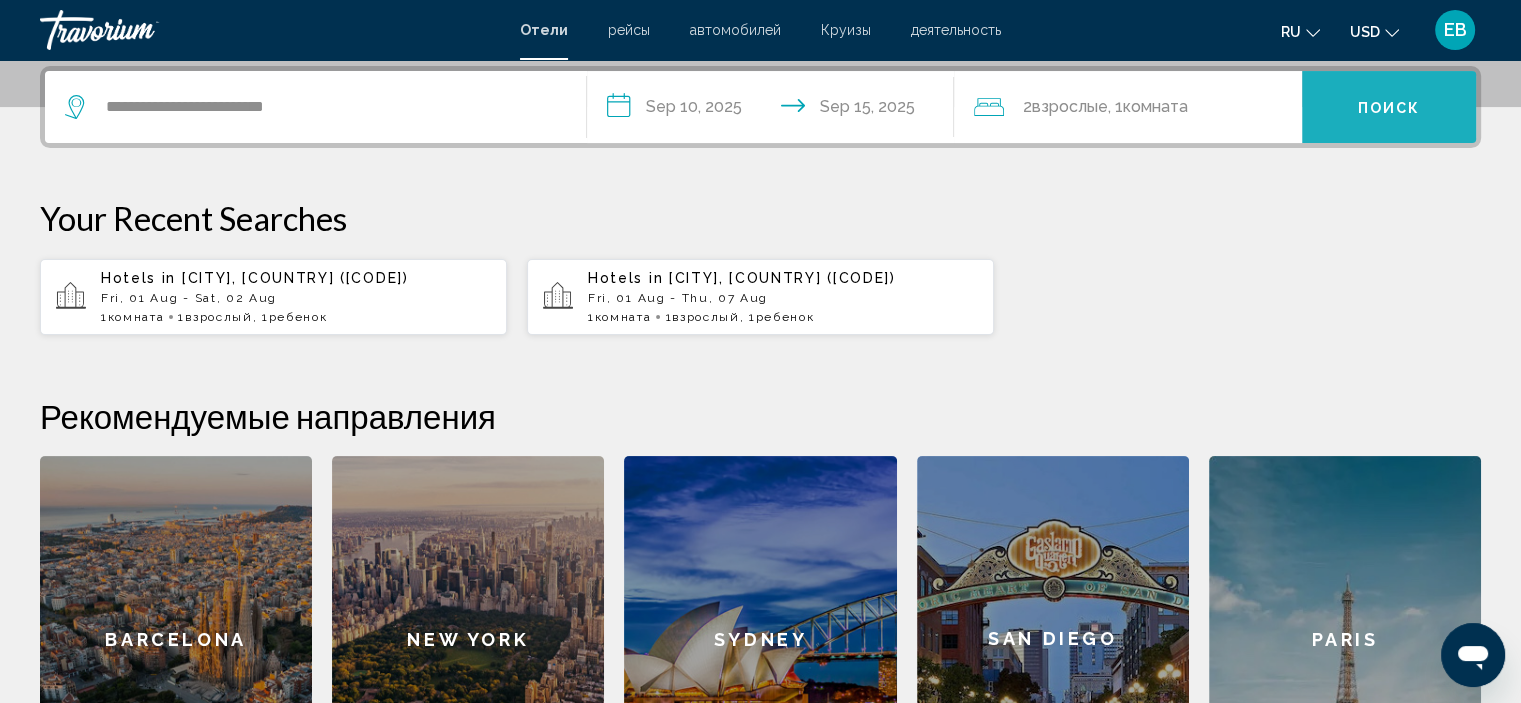 click on "Поиск" at bounding box center (1389, 107) 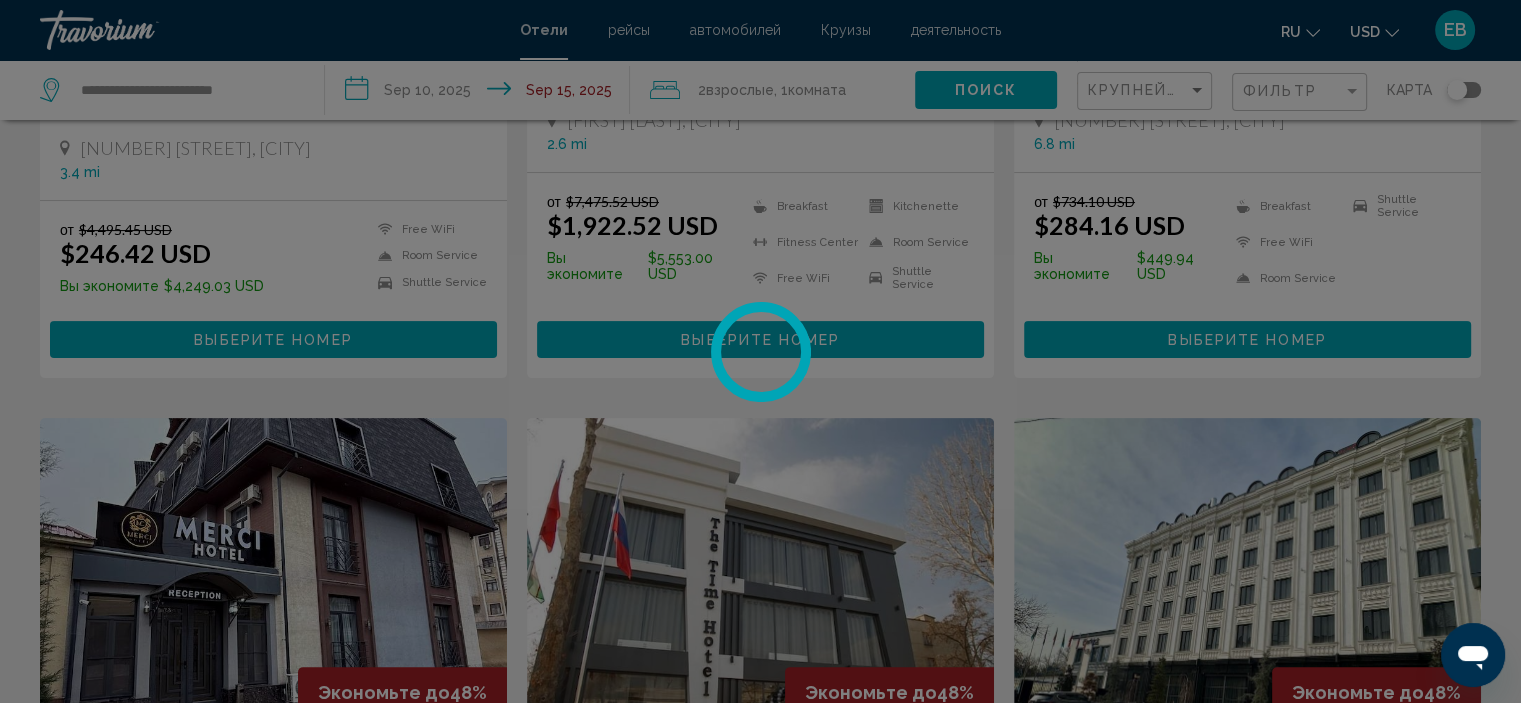 scroll, scrollTop: 0, scrollLeft: 0, axis: both 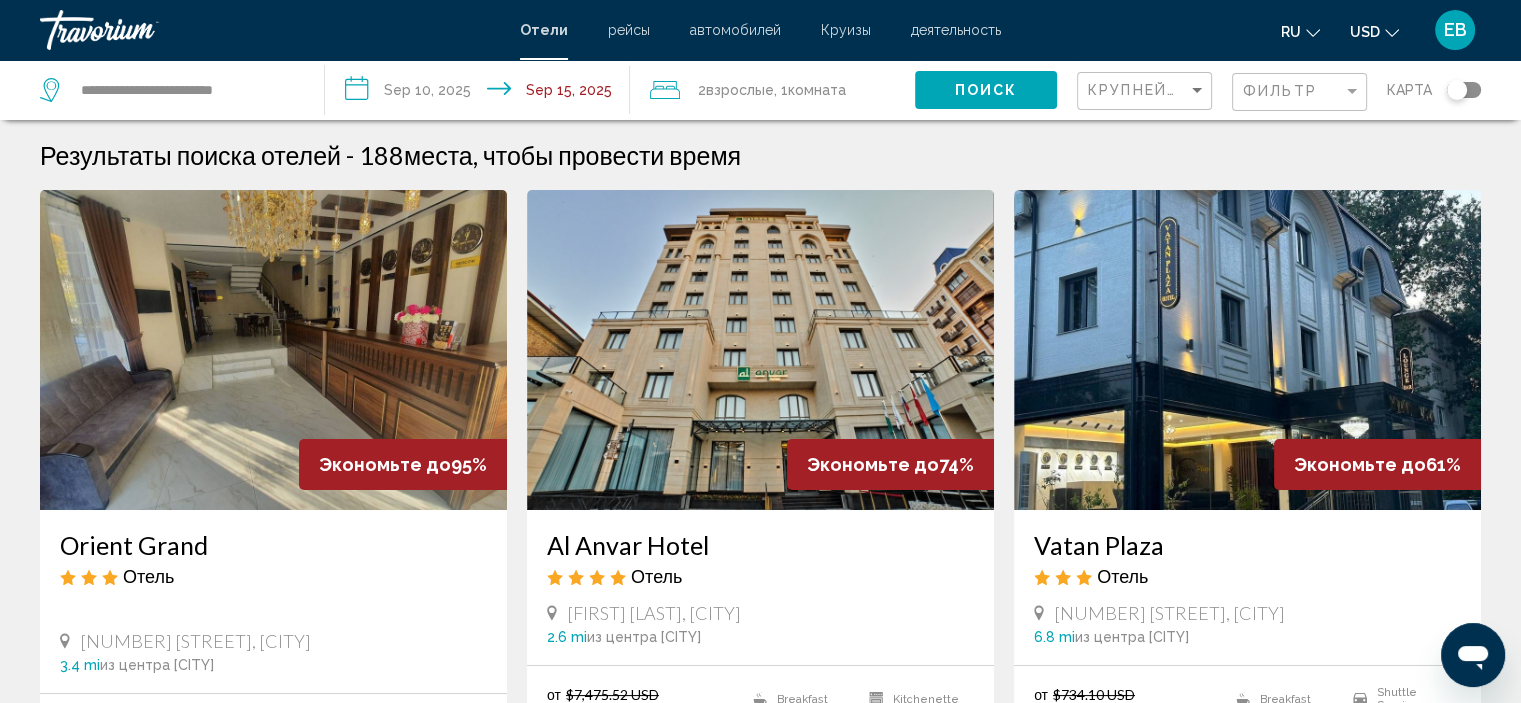 click 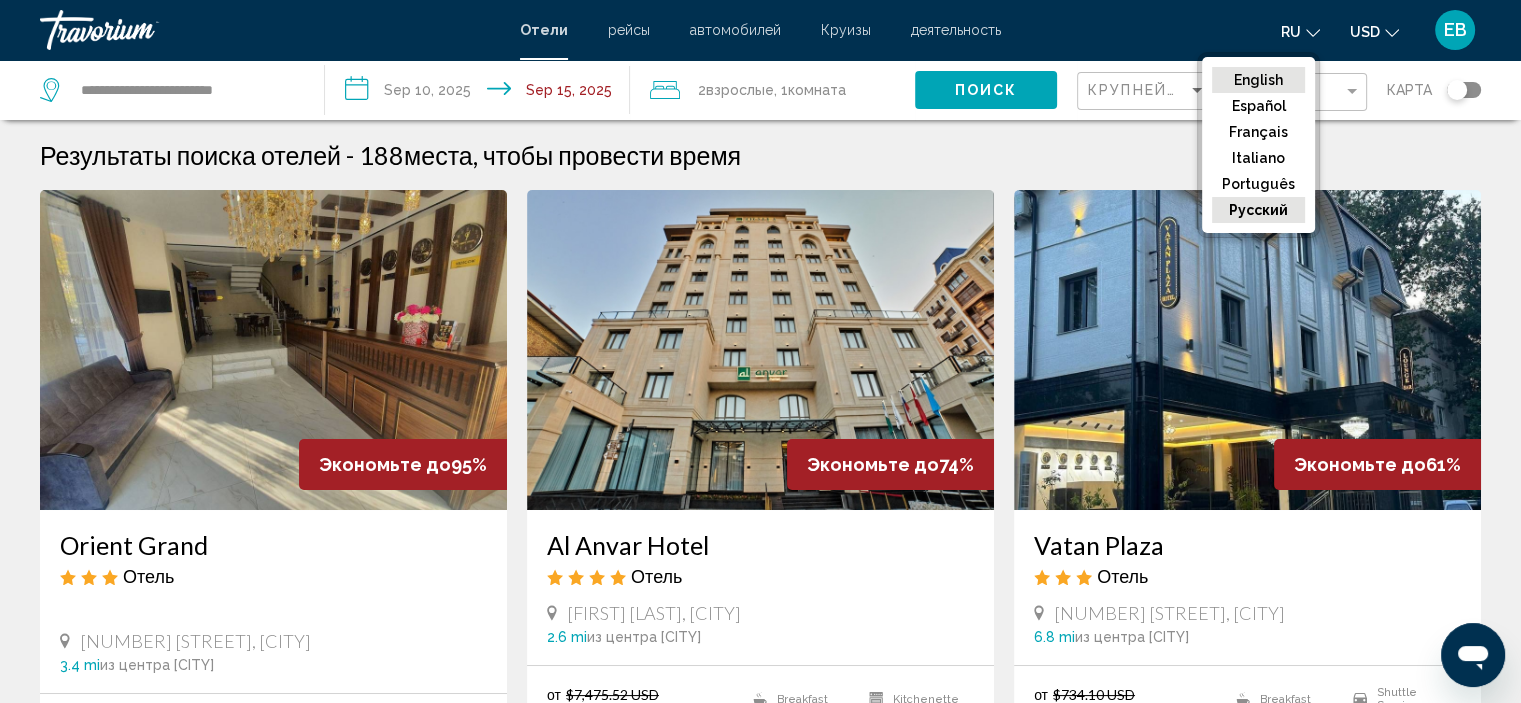 click on "English" 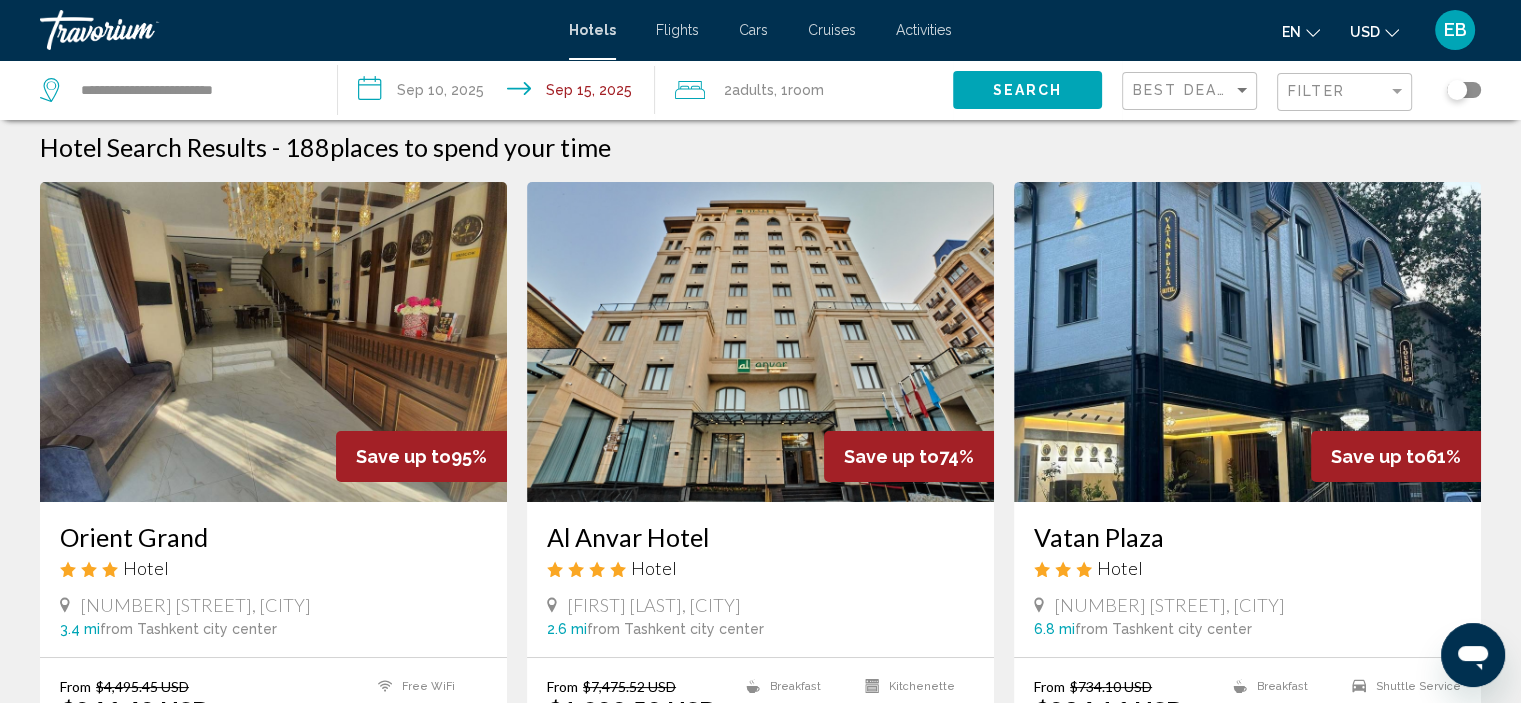 scroll, scrollTop: 0, scrollLeft: 0, axis: both 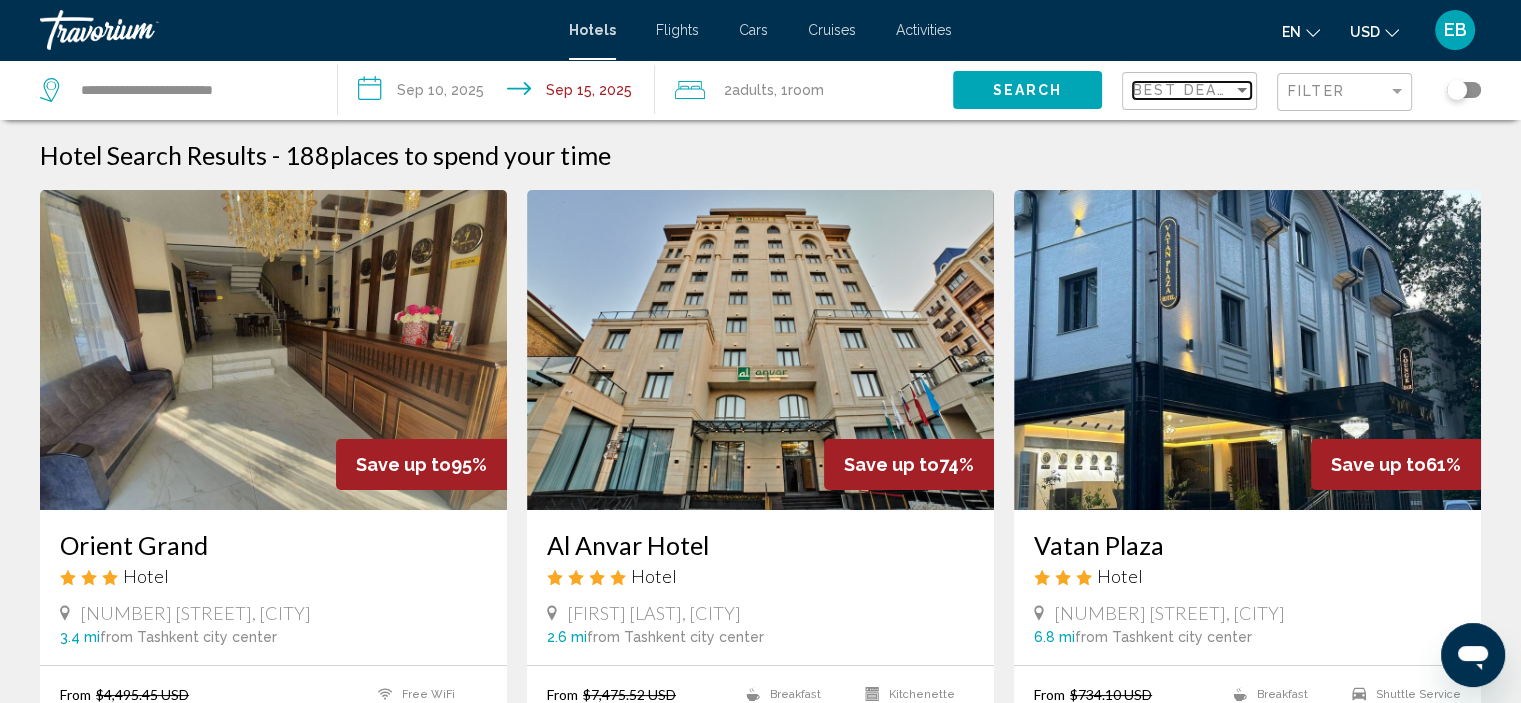 click at bounding box center (1242, 90) 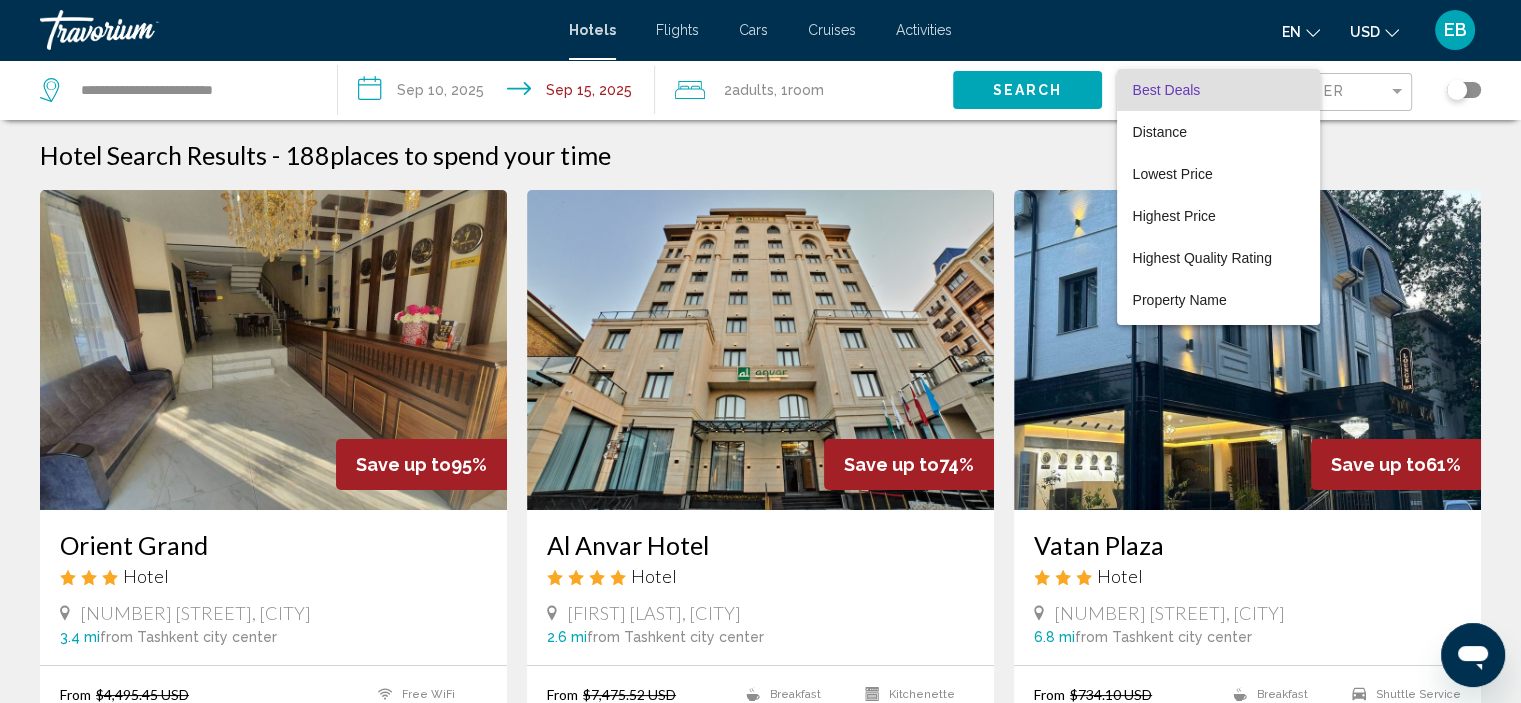 click at bounding box center [760, 351] 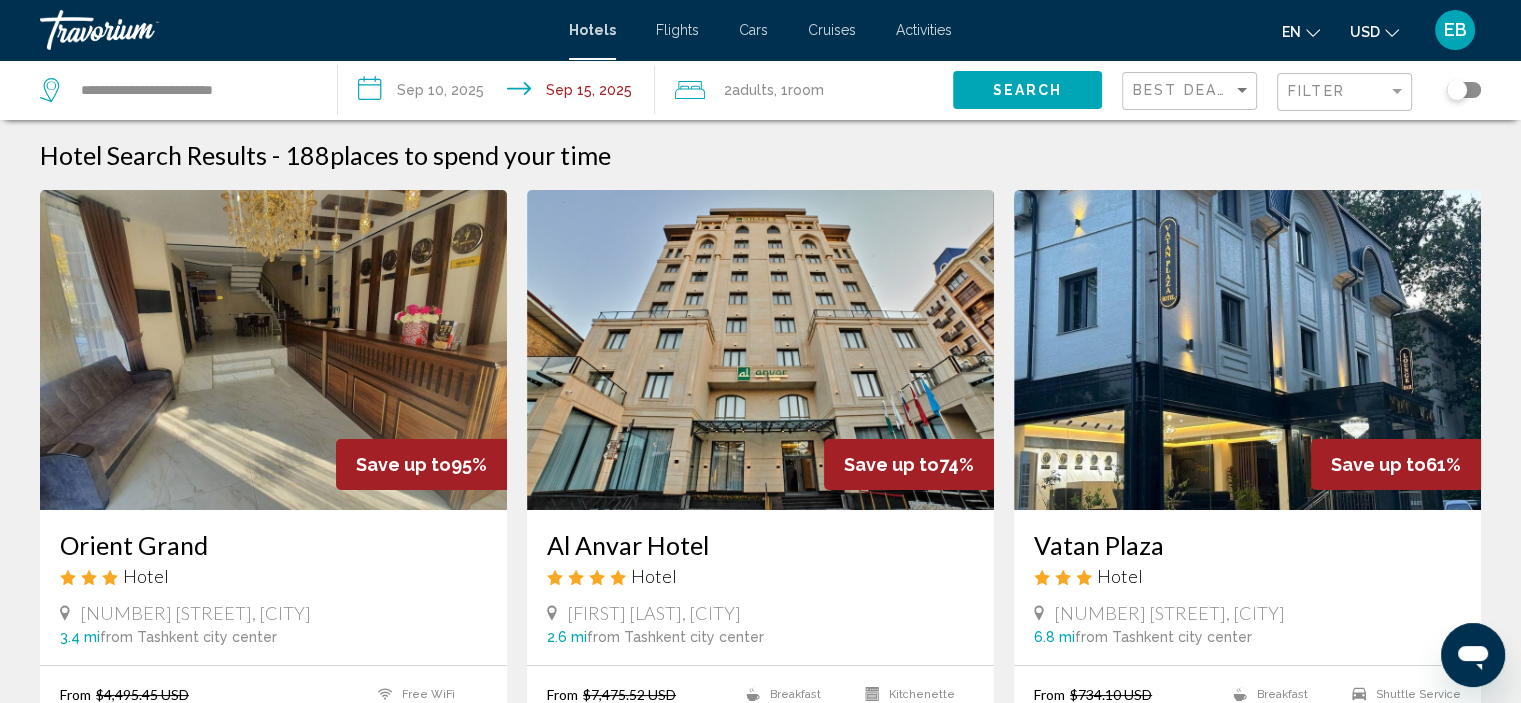 click 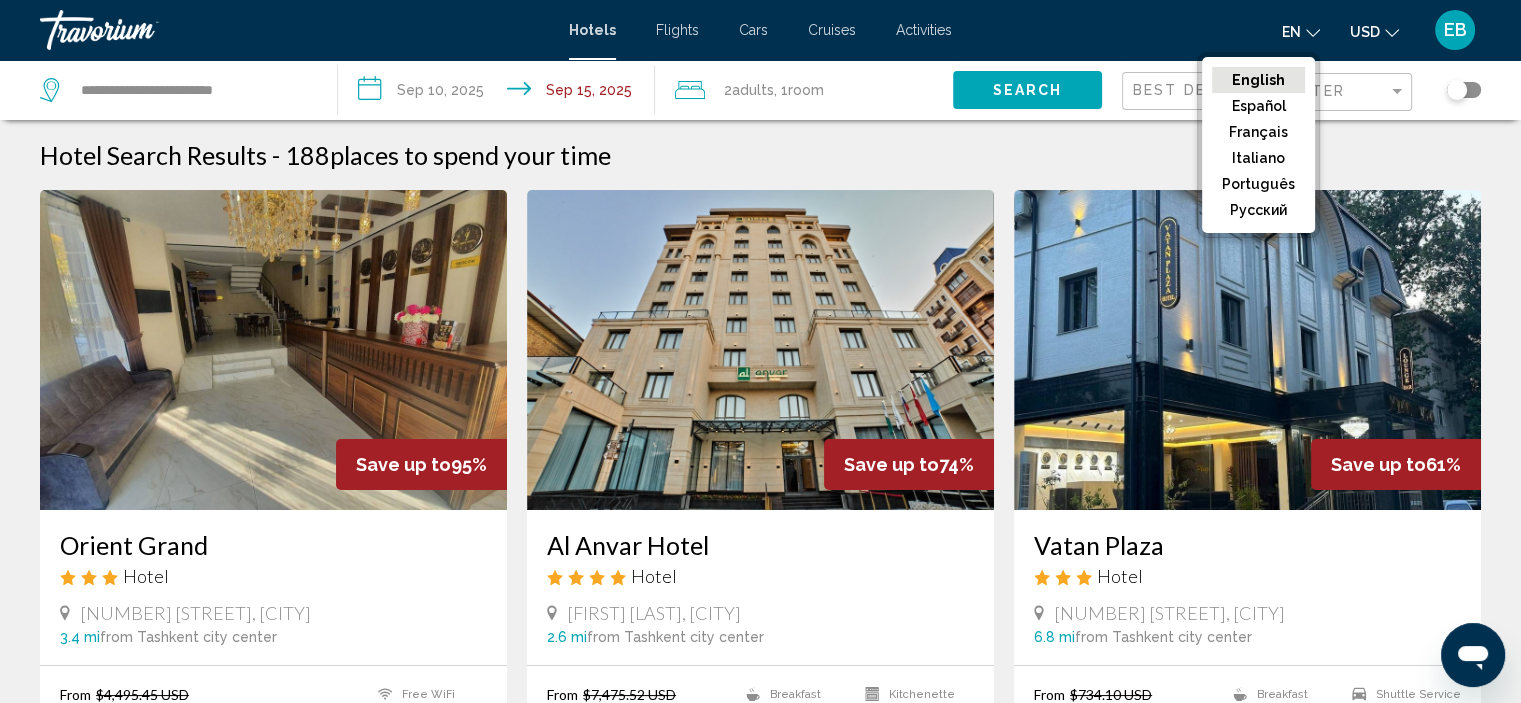 click on "Hotel Search Results  -   188  places to spend your time" at bounding box center (760, 155) 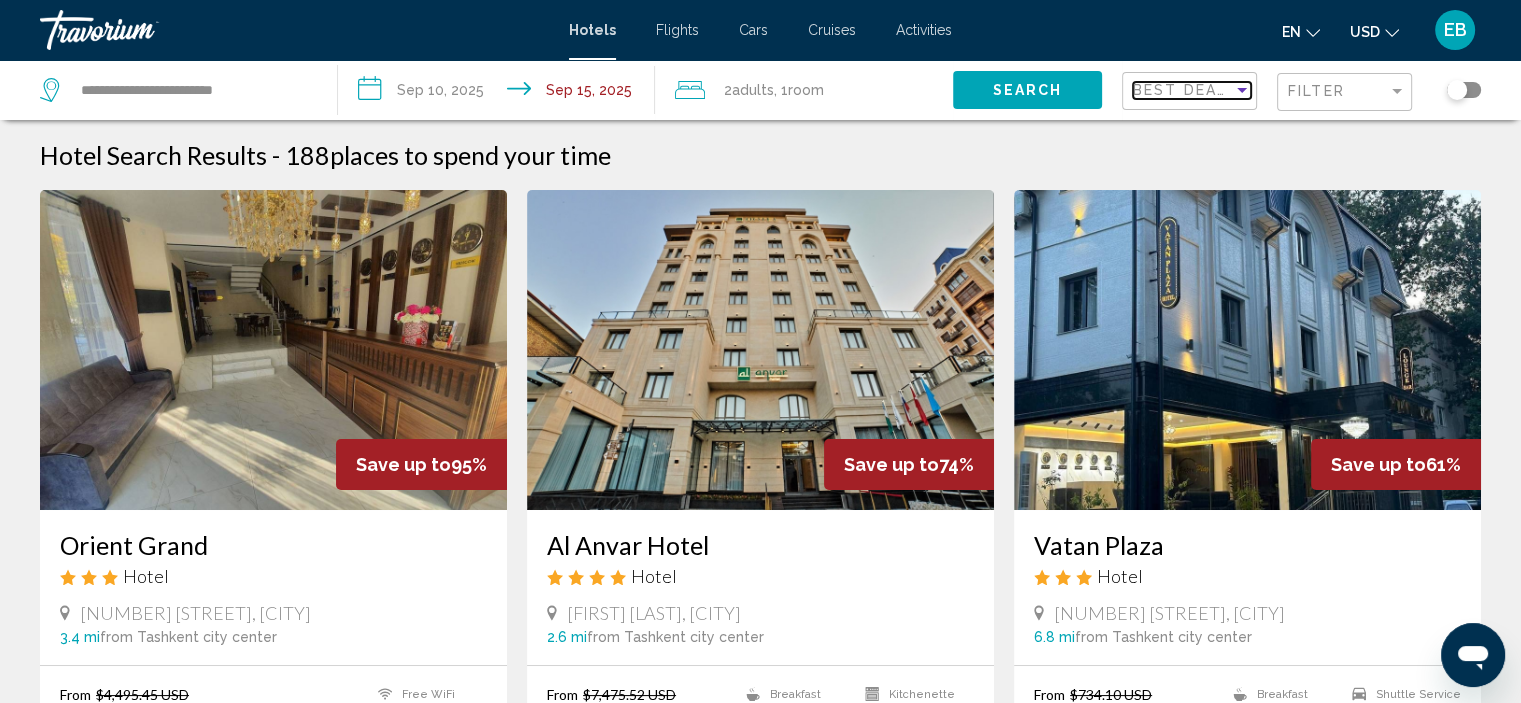 click at bounding box center [1242, 90] 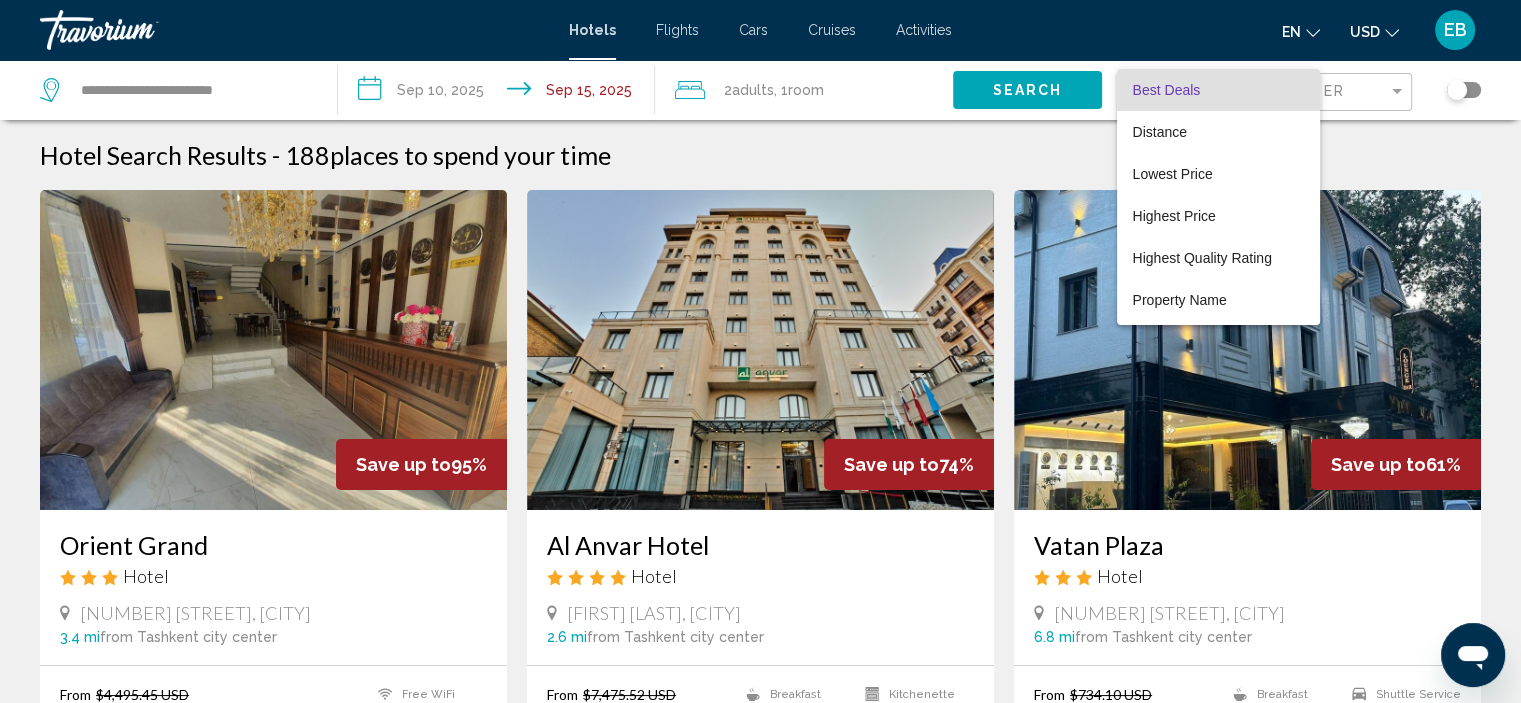 click at bounding box center (760, 351) 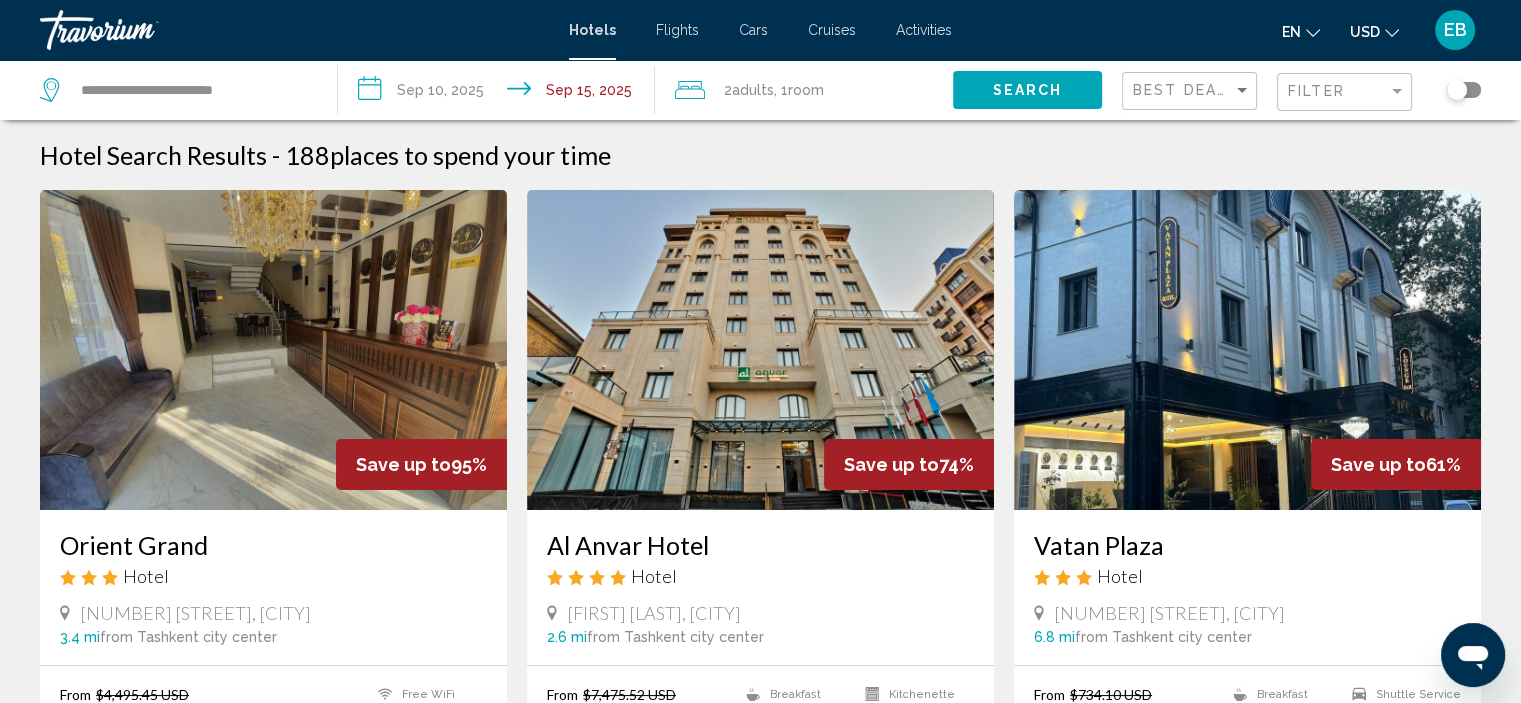 click 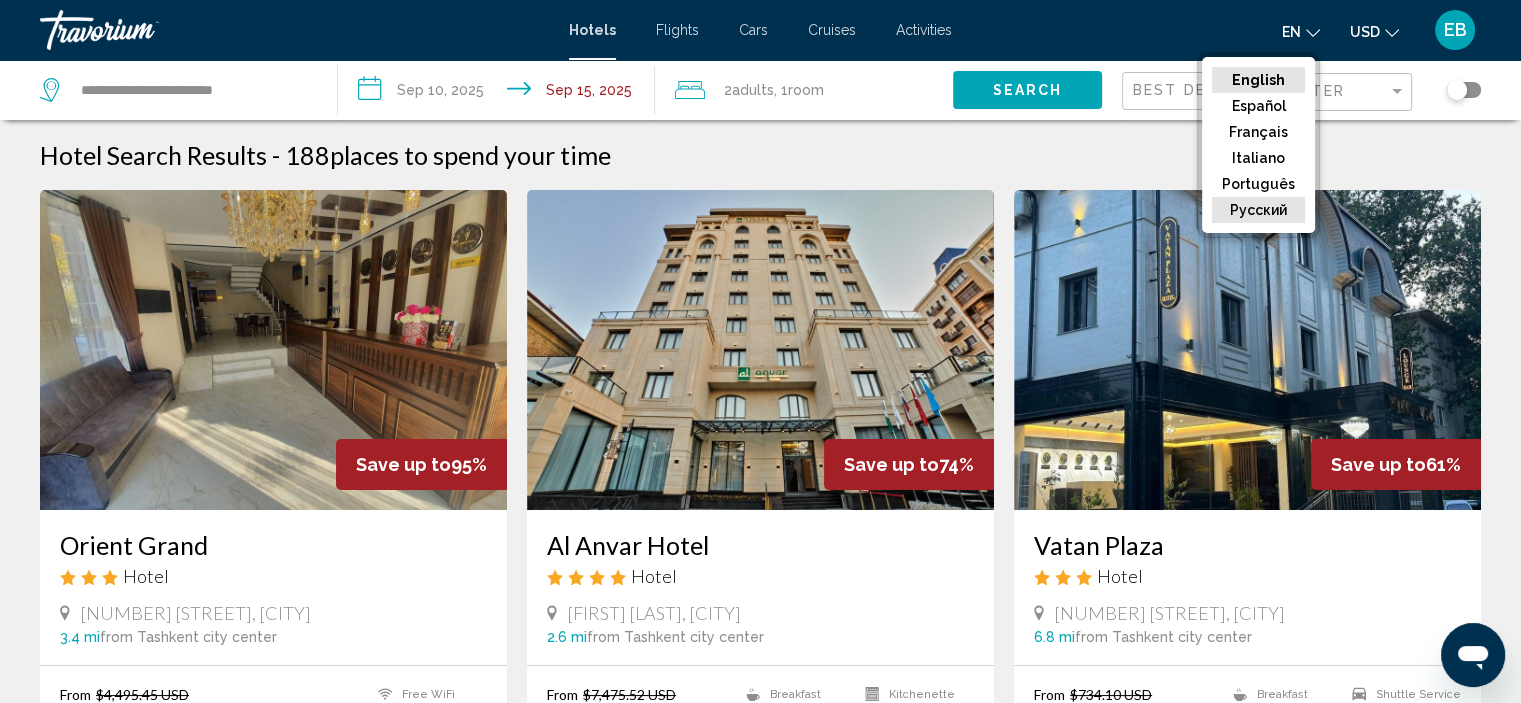 click on "русский" 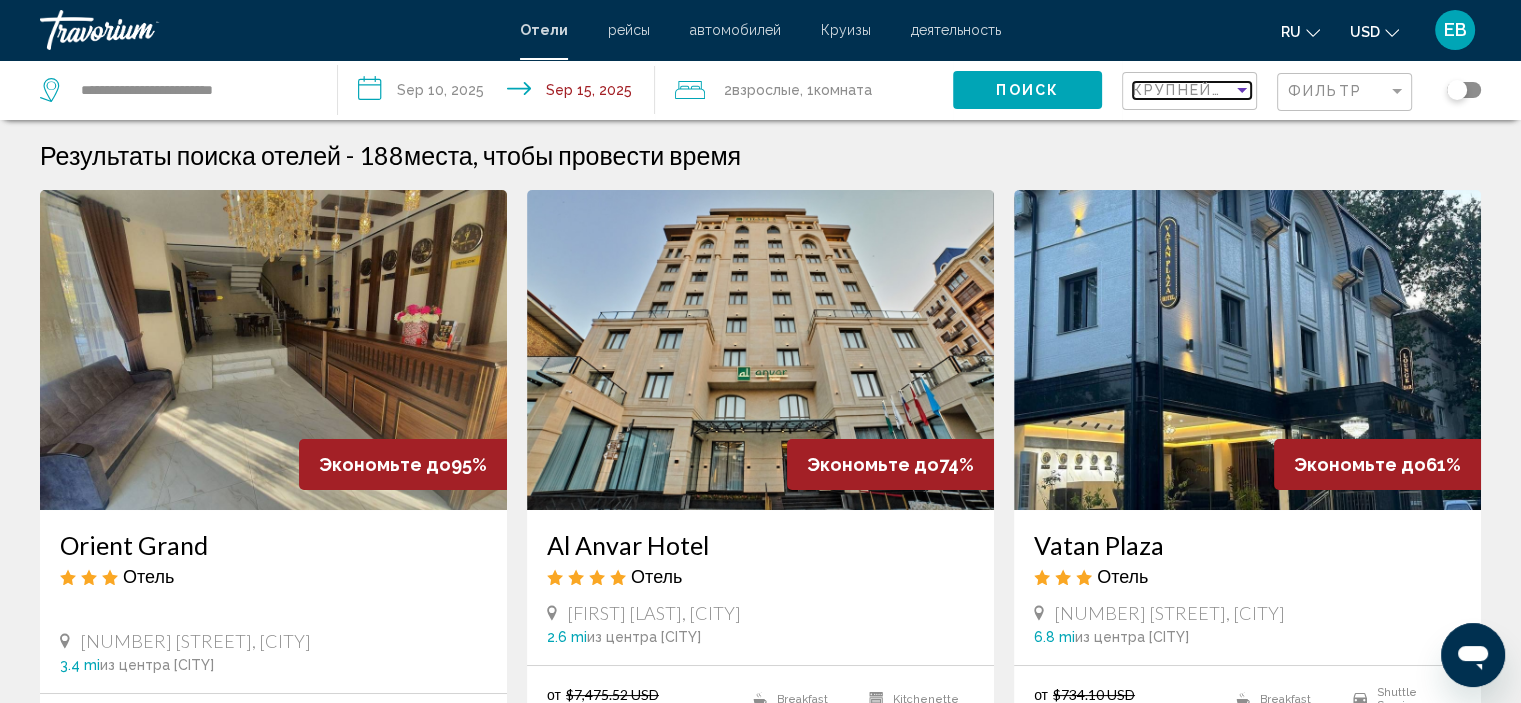 click at bounding box center (1242, 90) 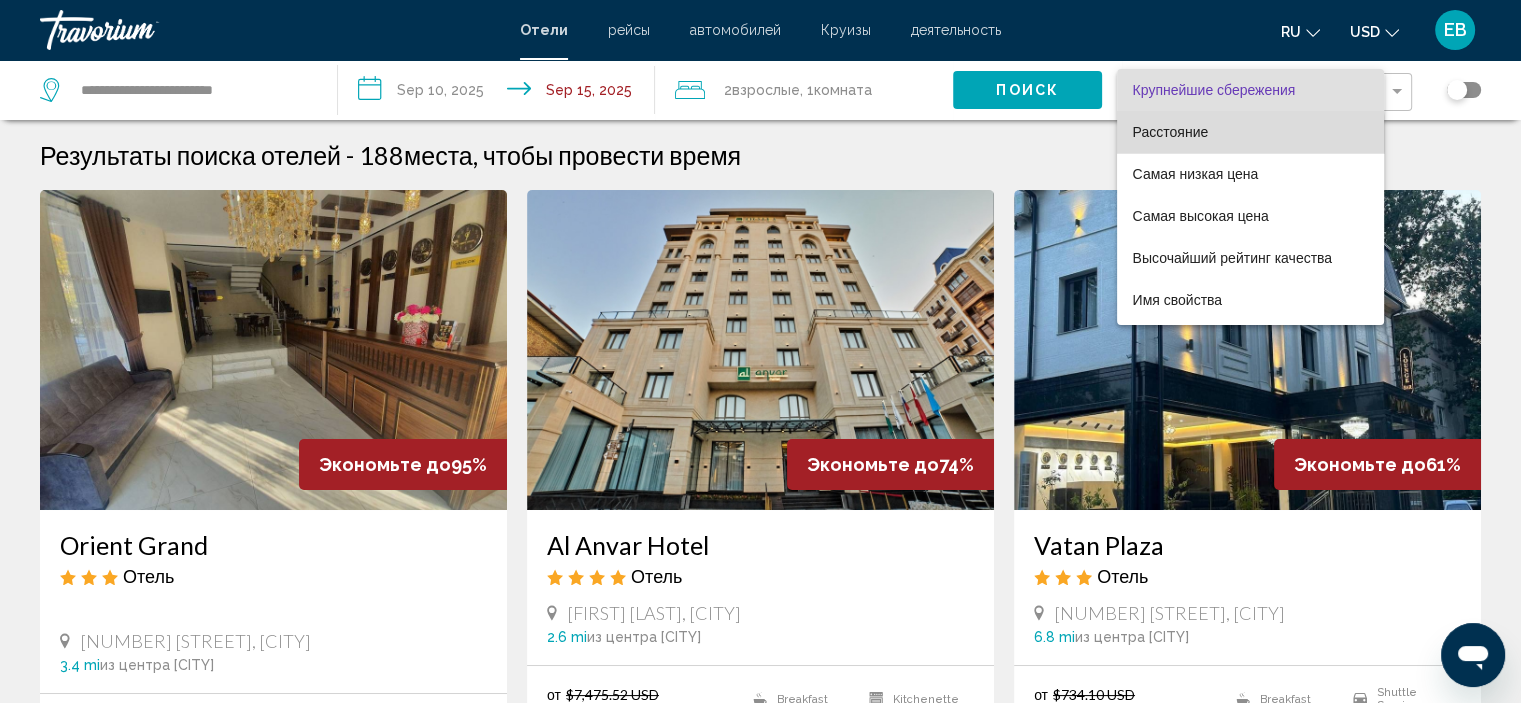 click on "Расстояние" at bounding box center (1250, 132) 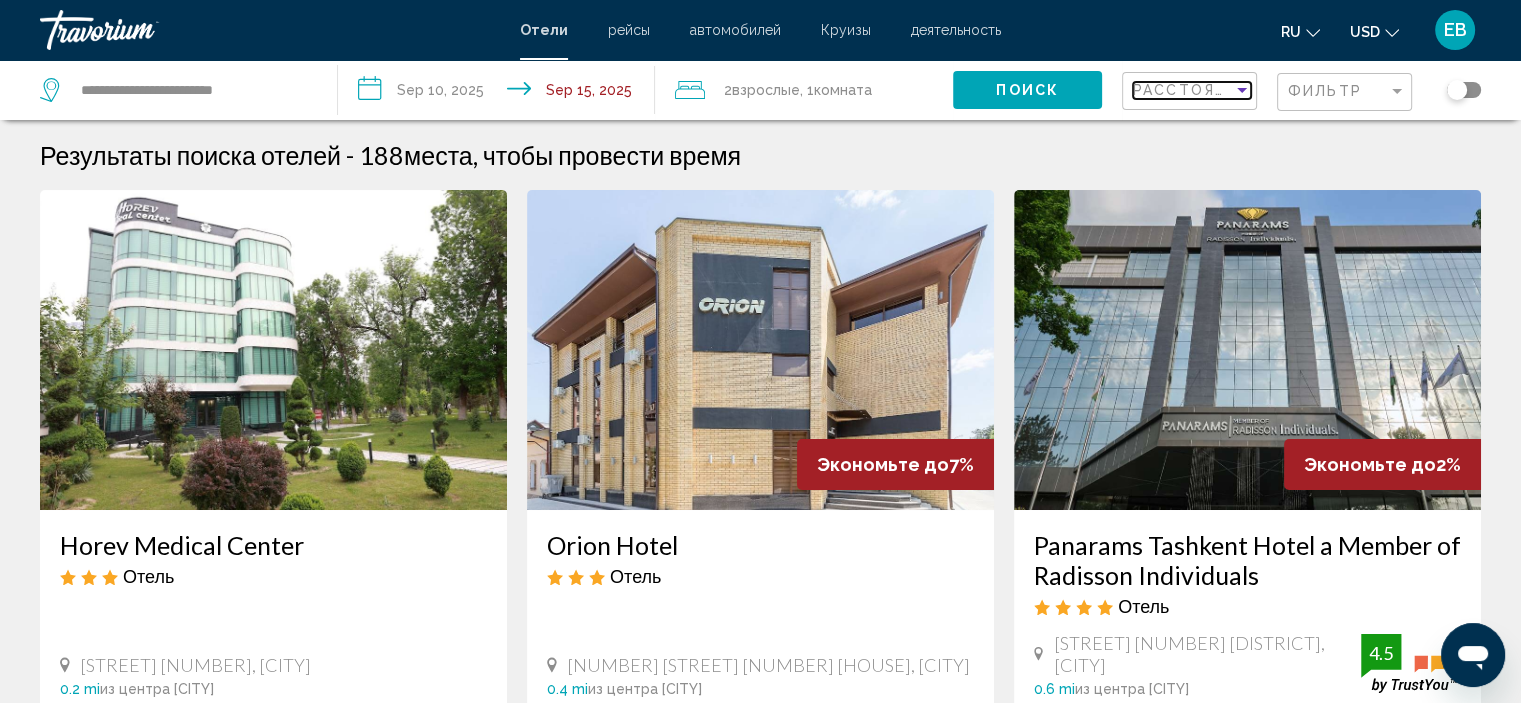 scroll, scrollTop: 0, scrollLeft: 0, axis: both 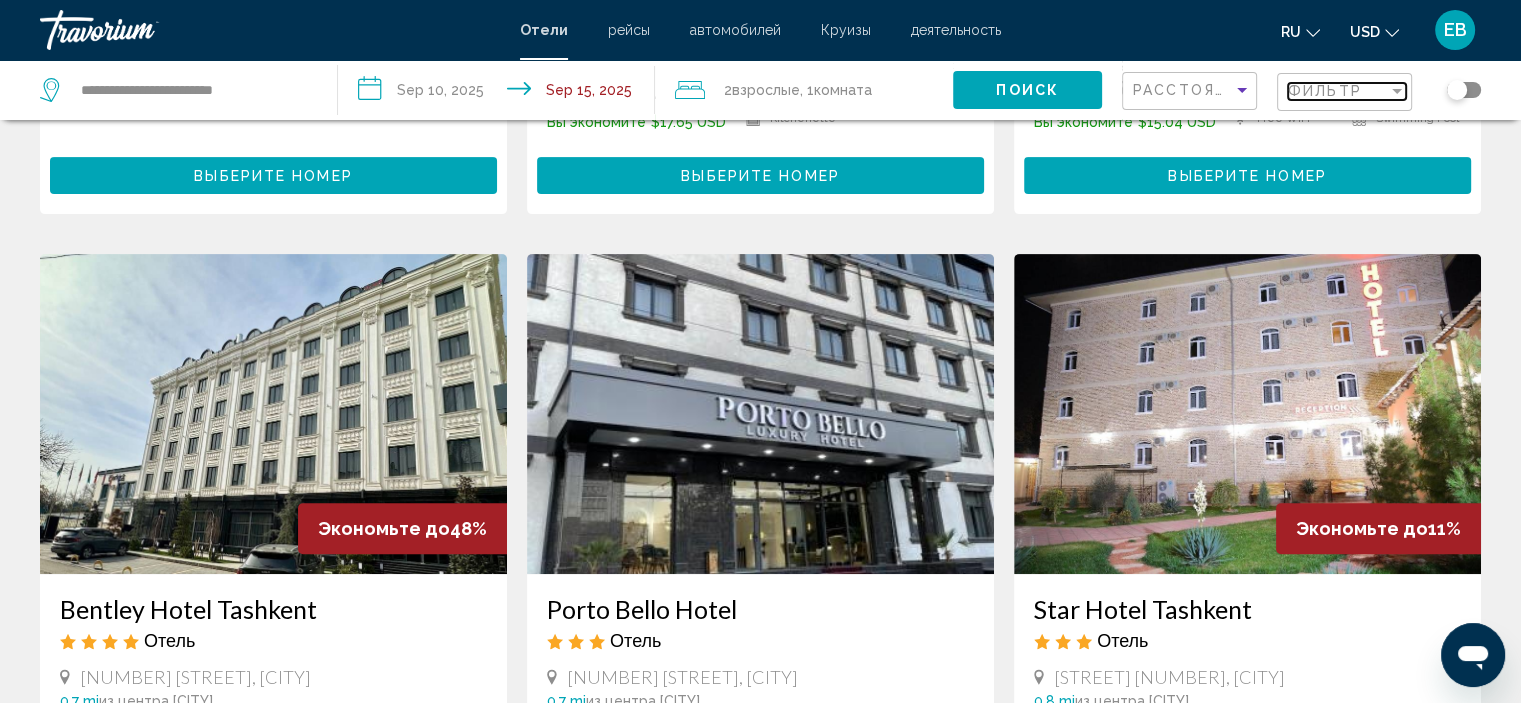 click at bounding box center [1397, 91] 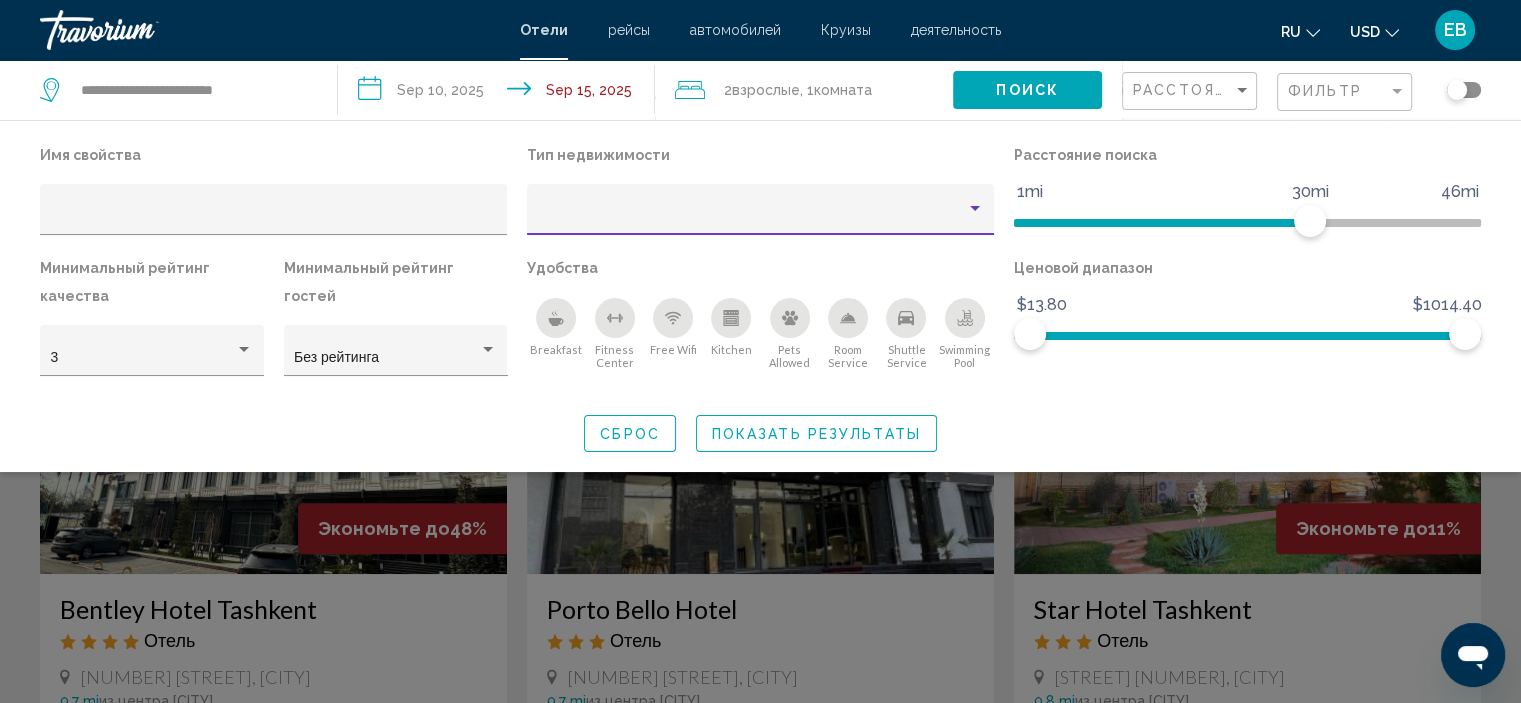 click at bounding box center (975, 209) 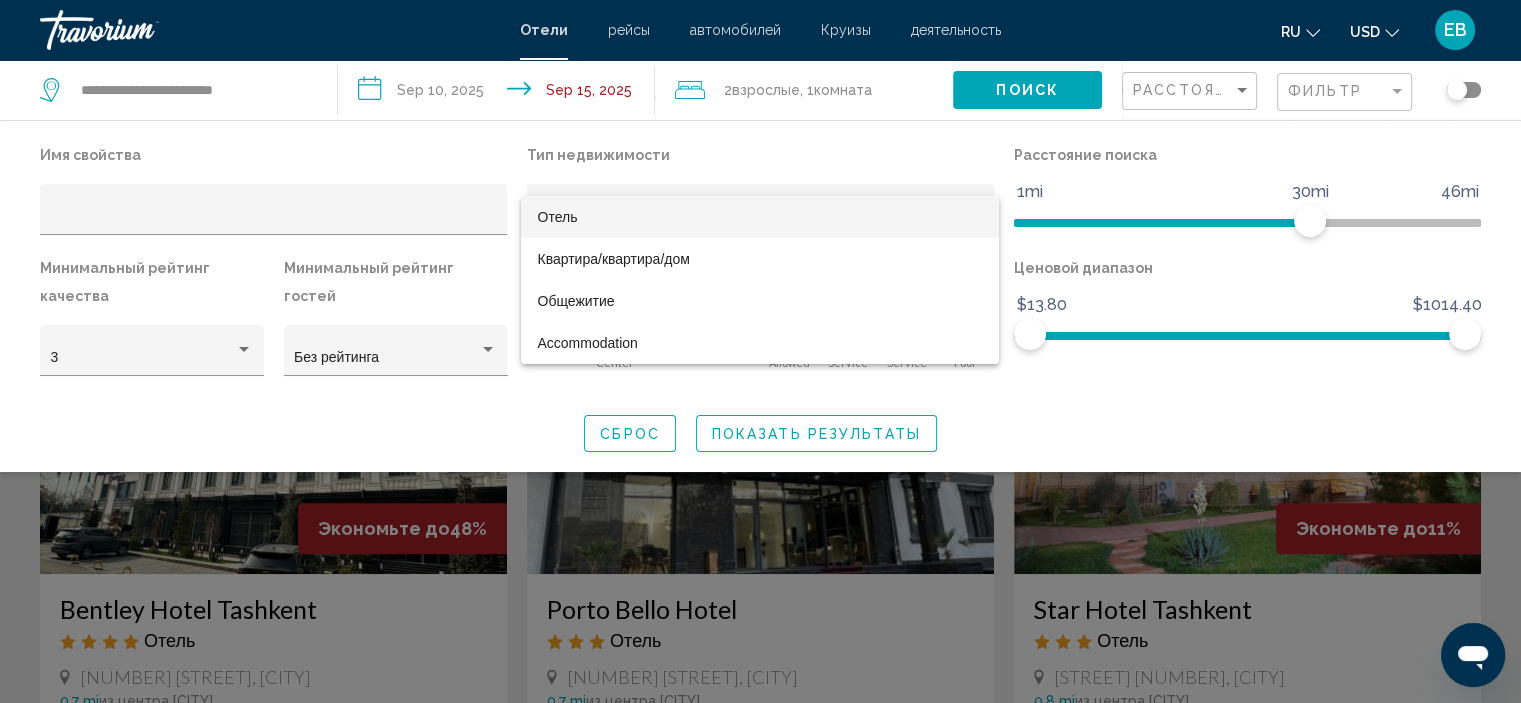 click on "Отель" at bounding box center [760, 217] 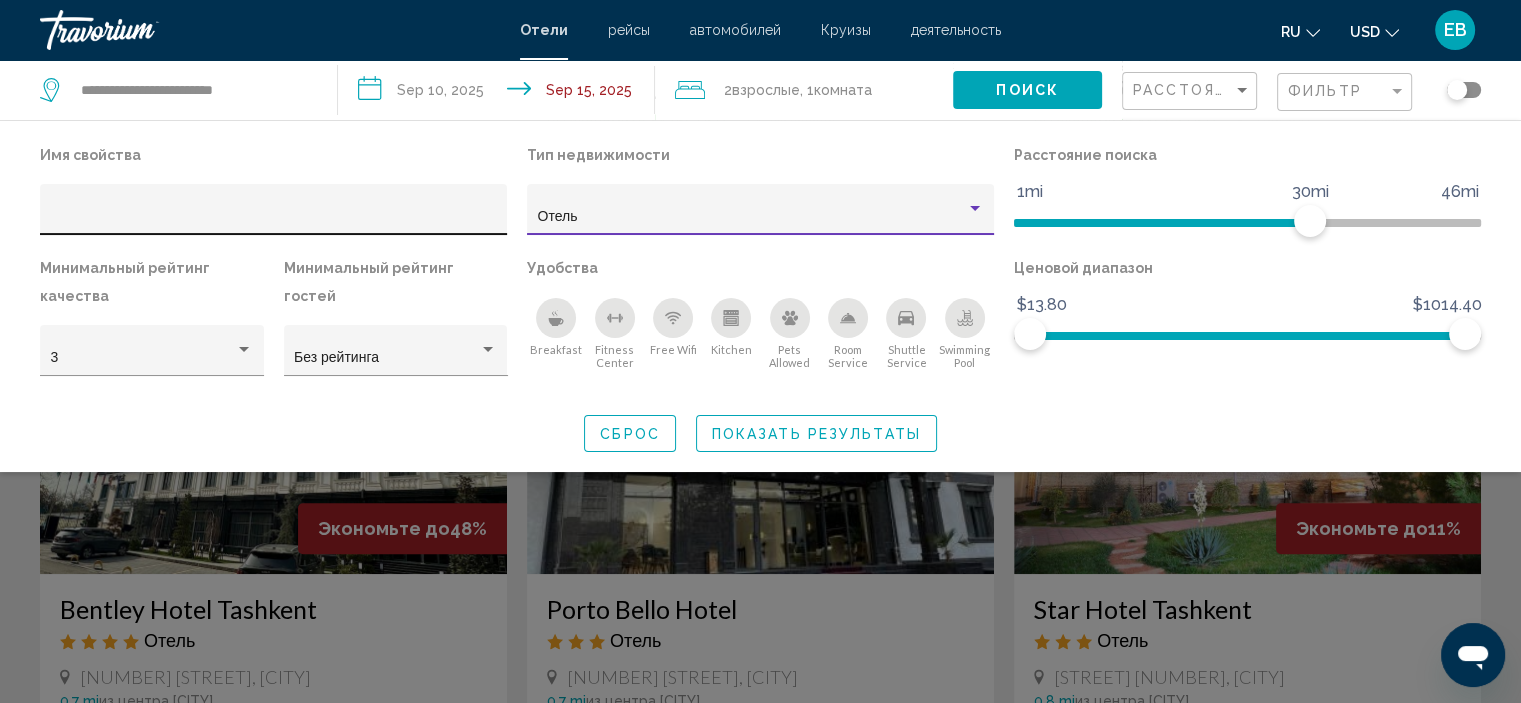 click at bounding box center [274, 217] 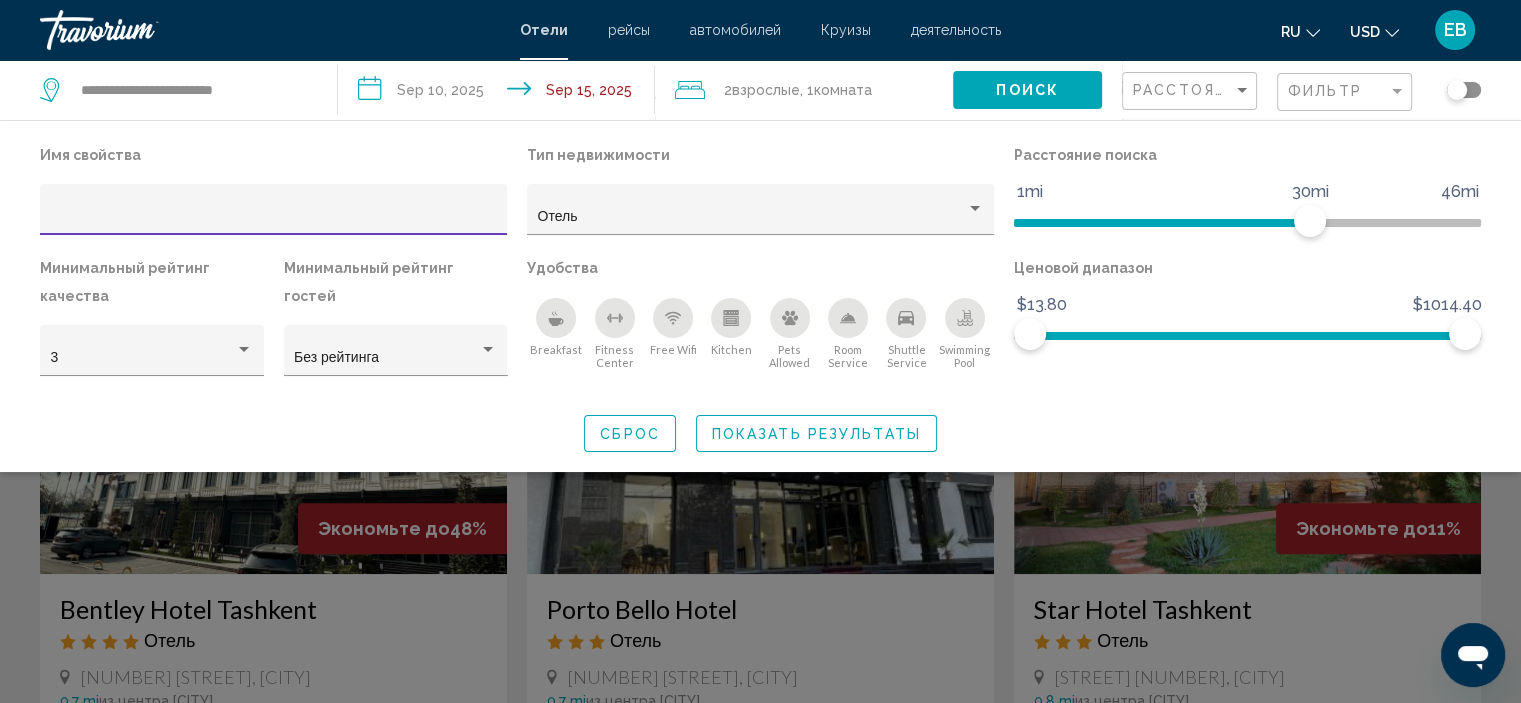 click at bounding box center [274, 217] 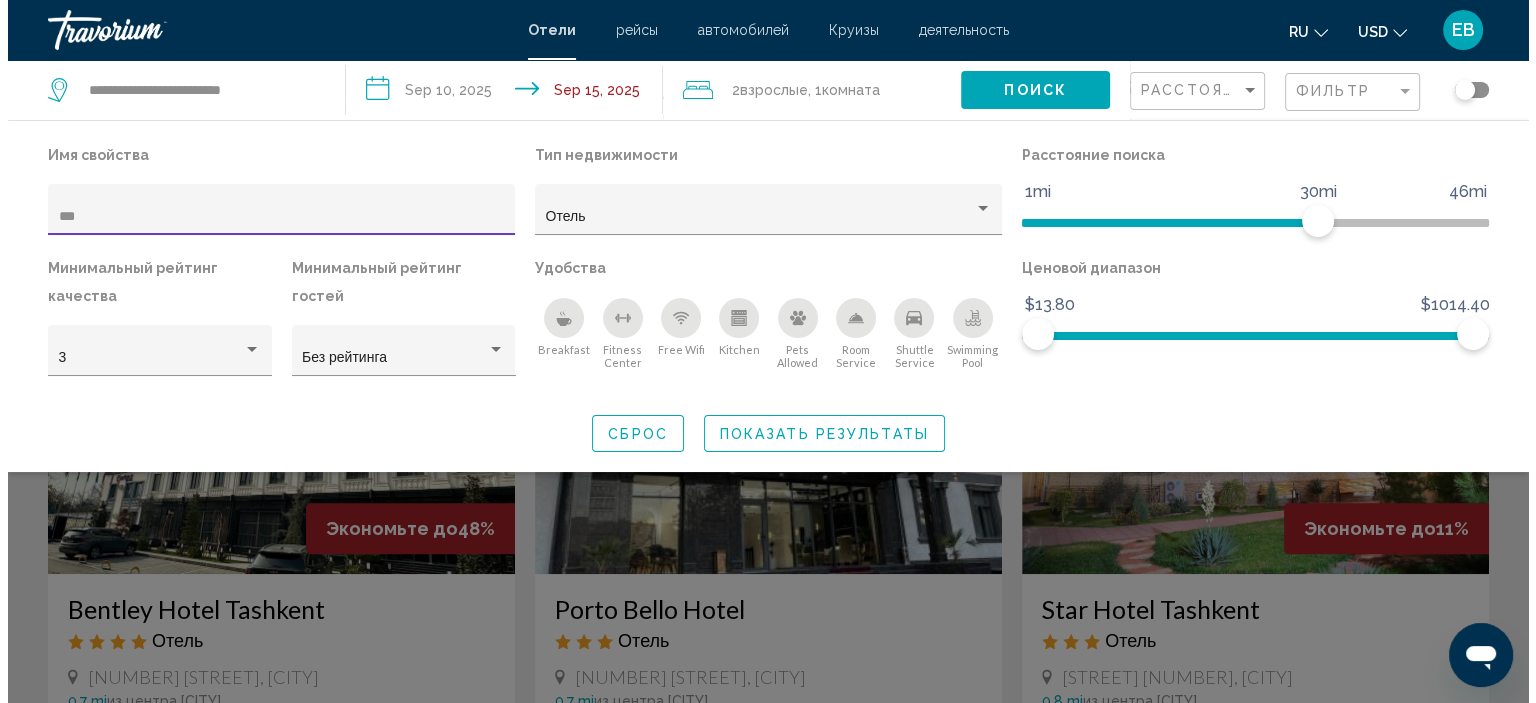 scroll, scrollTop: 0, scrollLeft: 0, axis: both 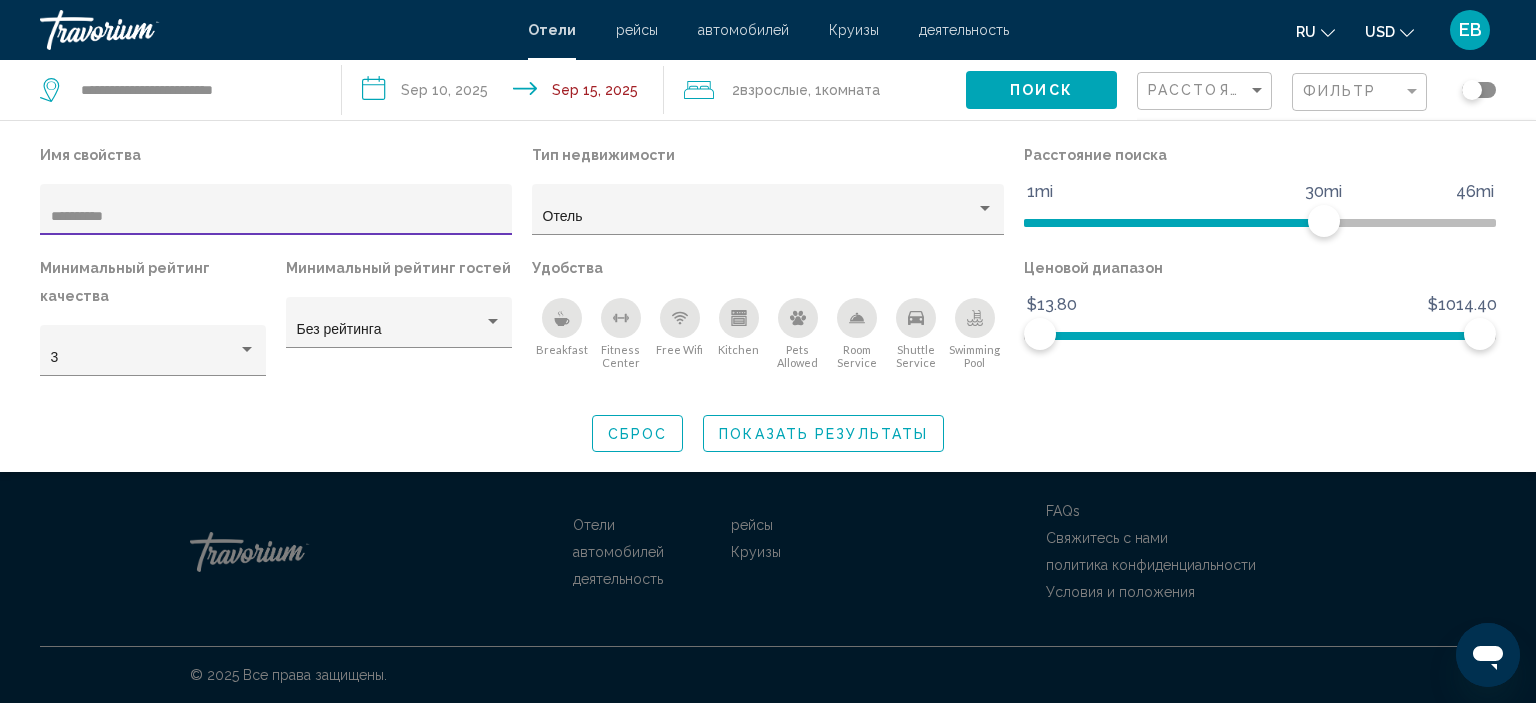 type on "**********" 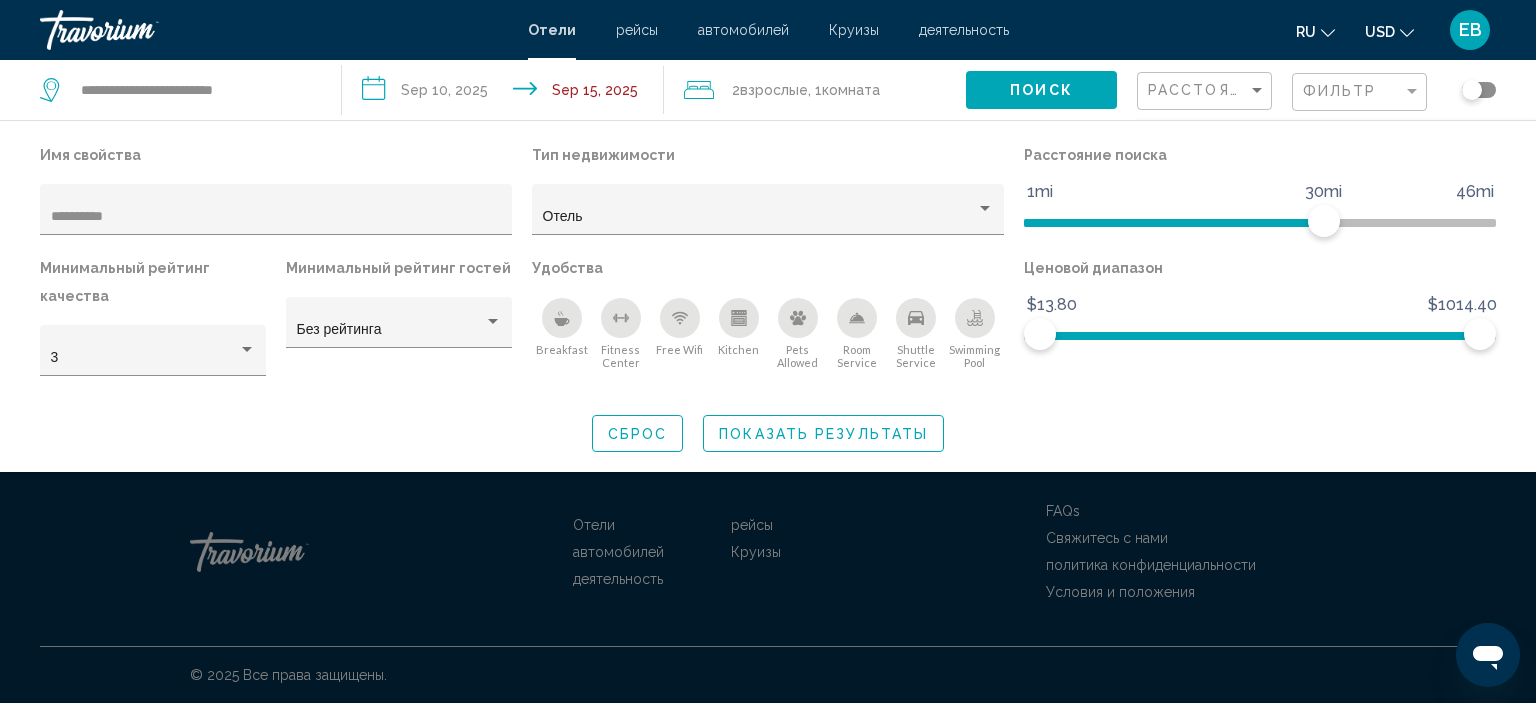 click on "Сброс Показать результаты" 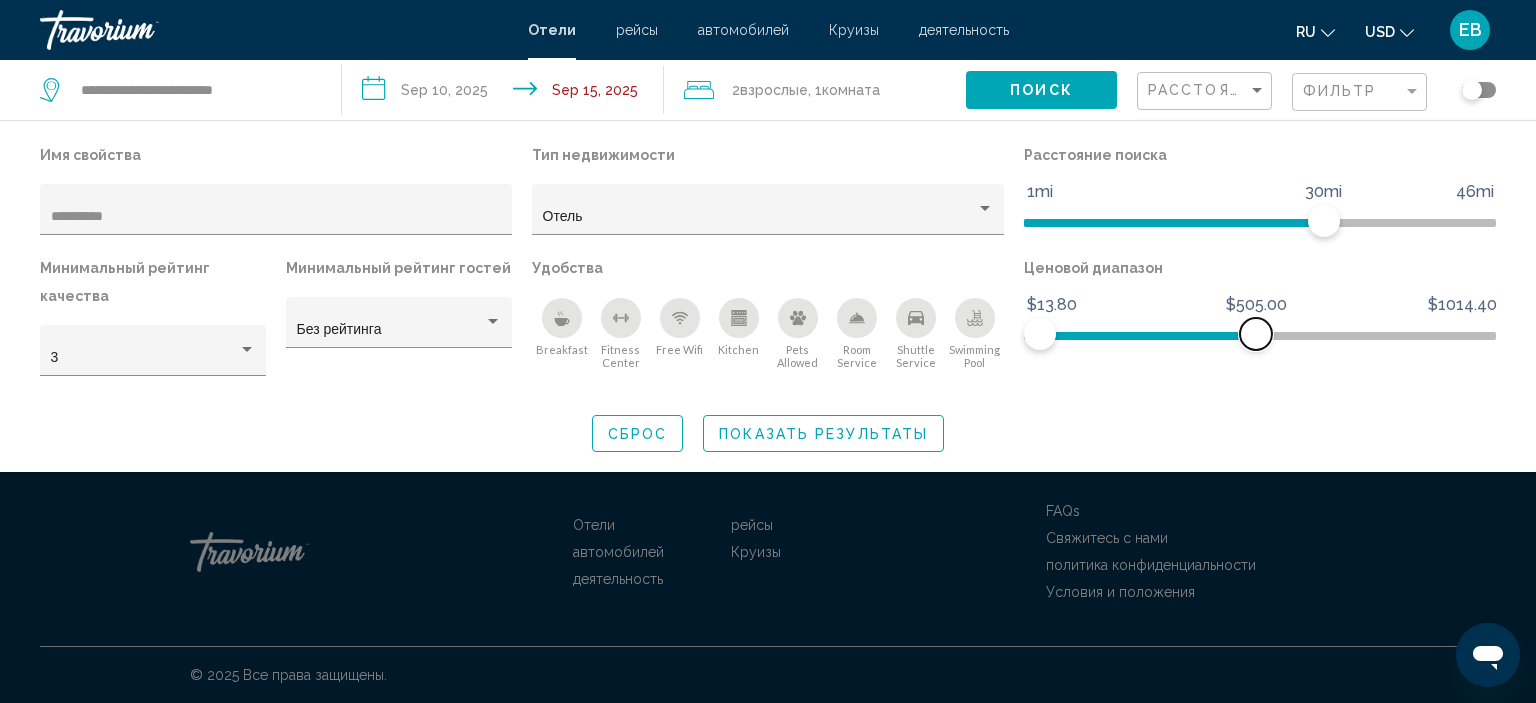drag, startPoint x: 1481, startPoint y: 331, endPoint x: 1256, endPoint y: 351, distance: 225.88715 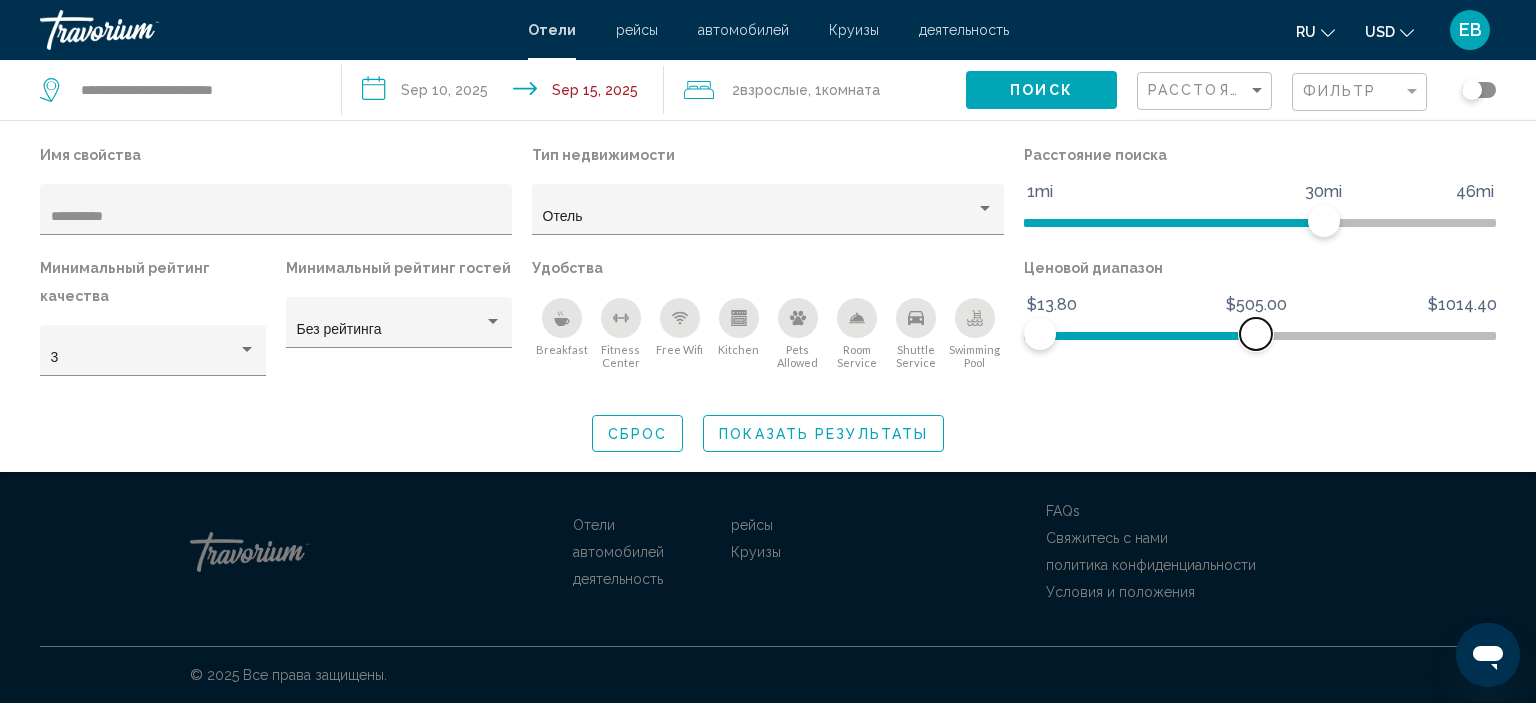 click on "Ценовой диапазон $13.80 $1014.40 $13.80 $505.00" 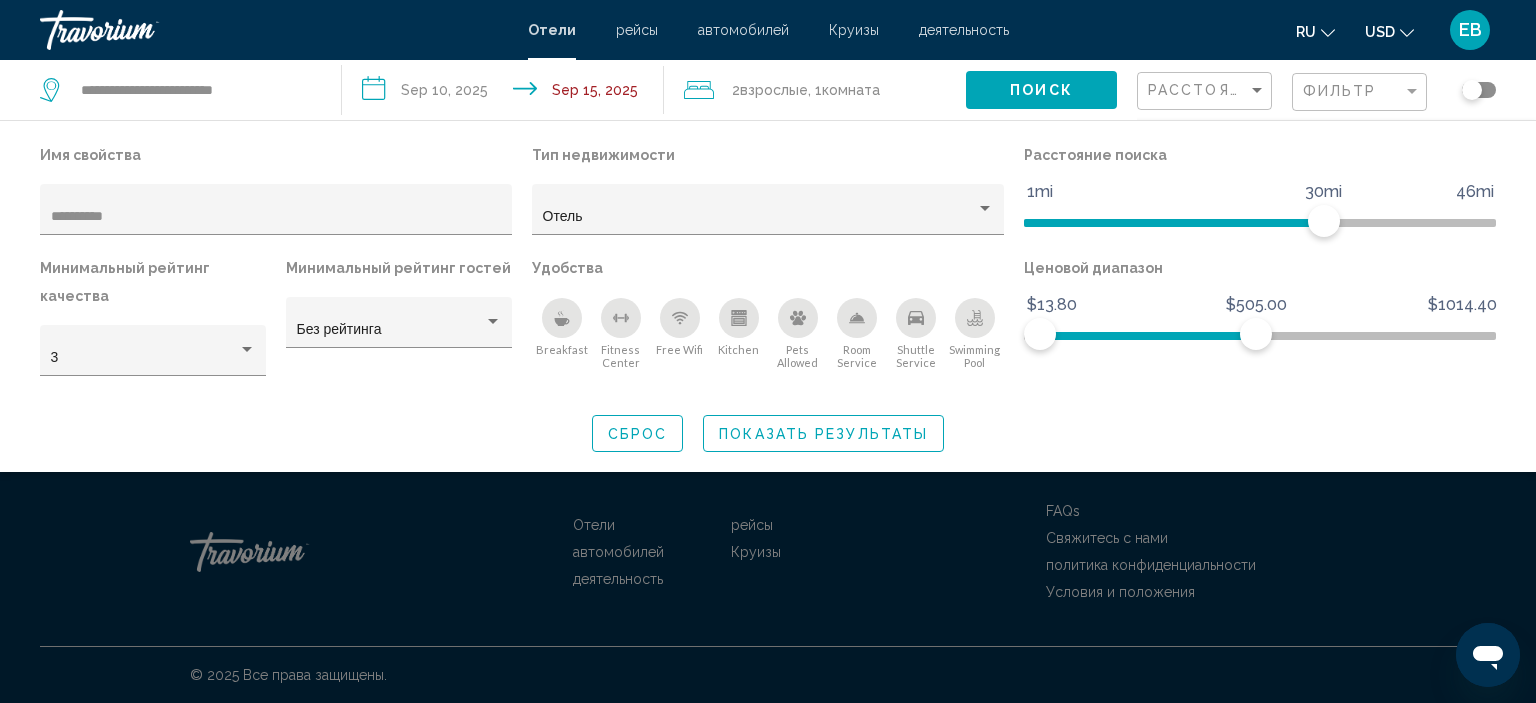 click on "Показать результаты" 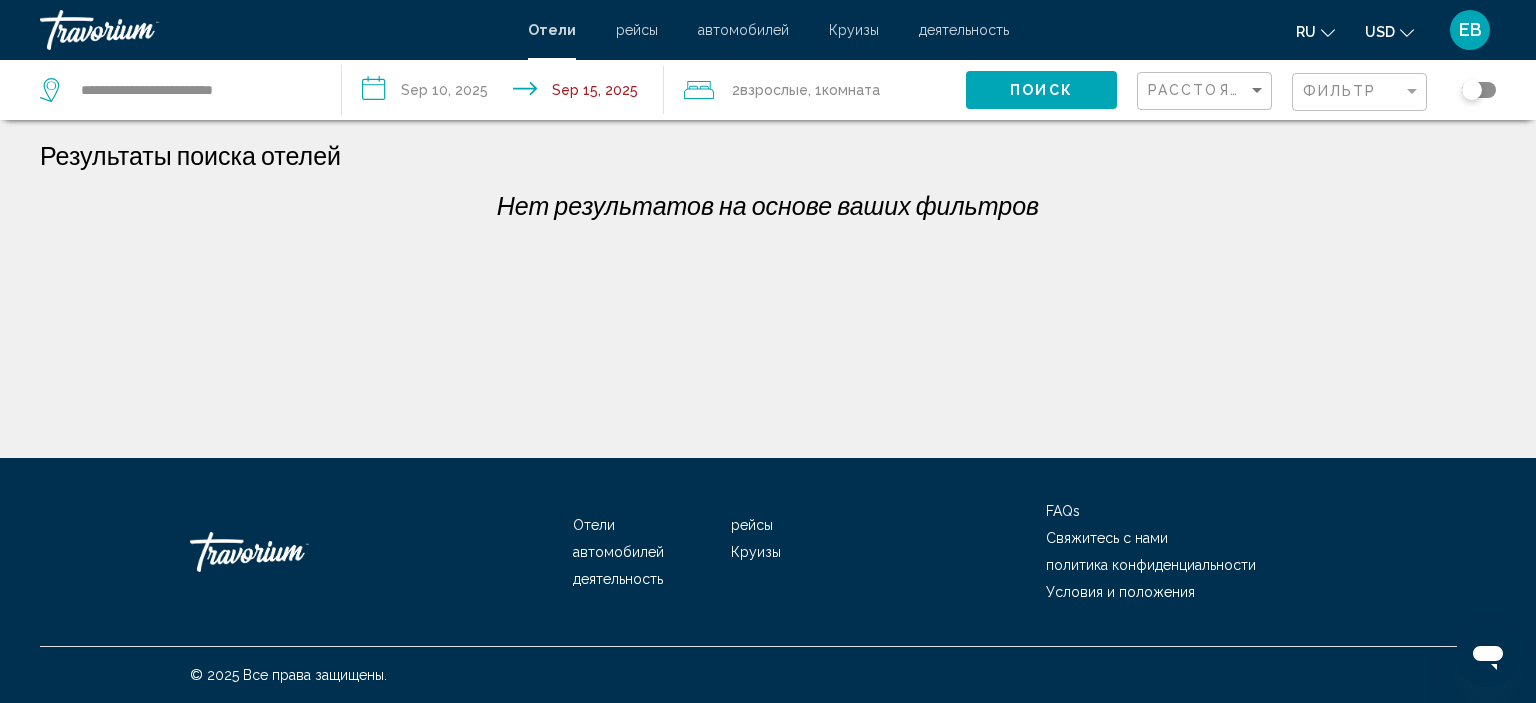 drag, startPoint x: 1517, startPoint y: 335, endPoint x: 1520, endPoint y: 359, distance: 24.186773 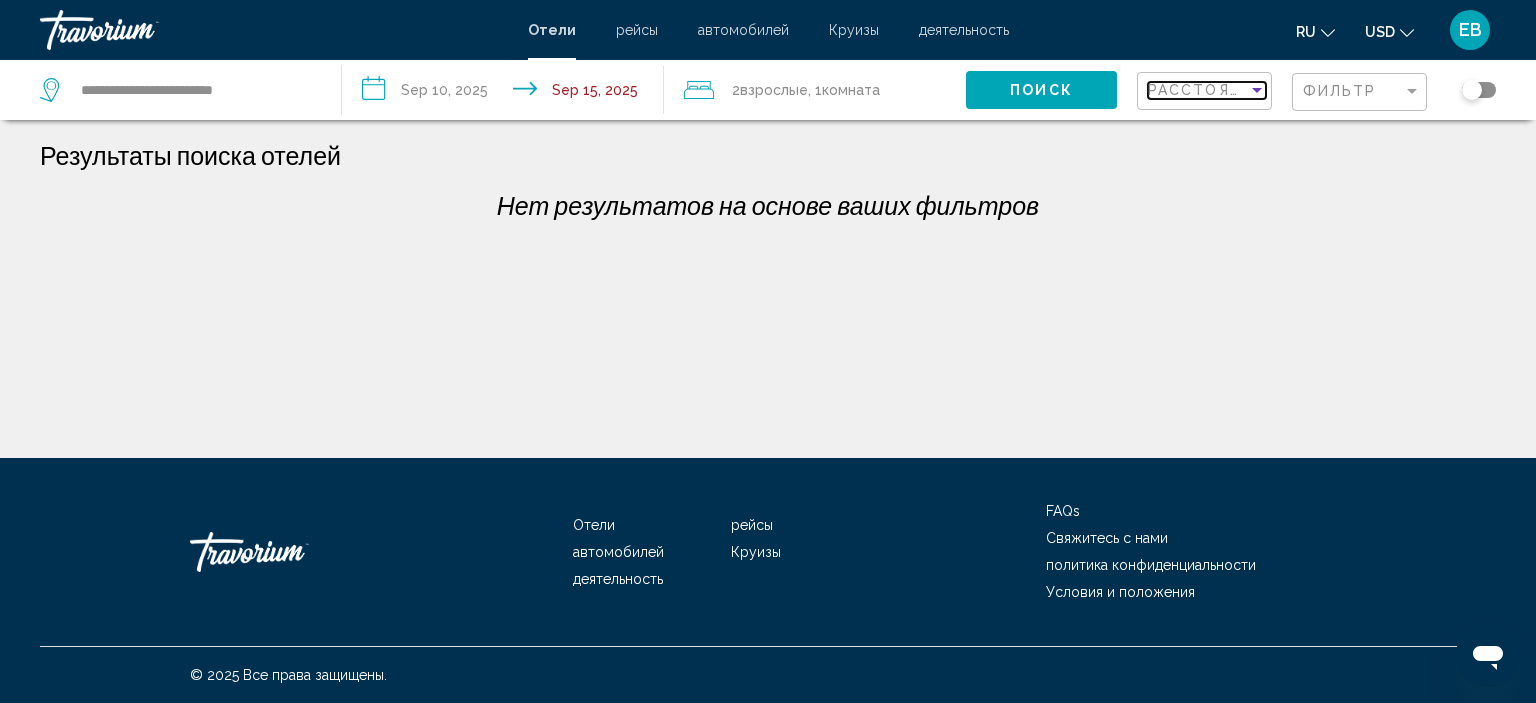 click on "Расстояние" at bounding box center (1206, 90) 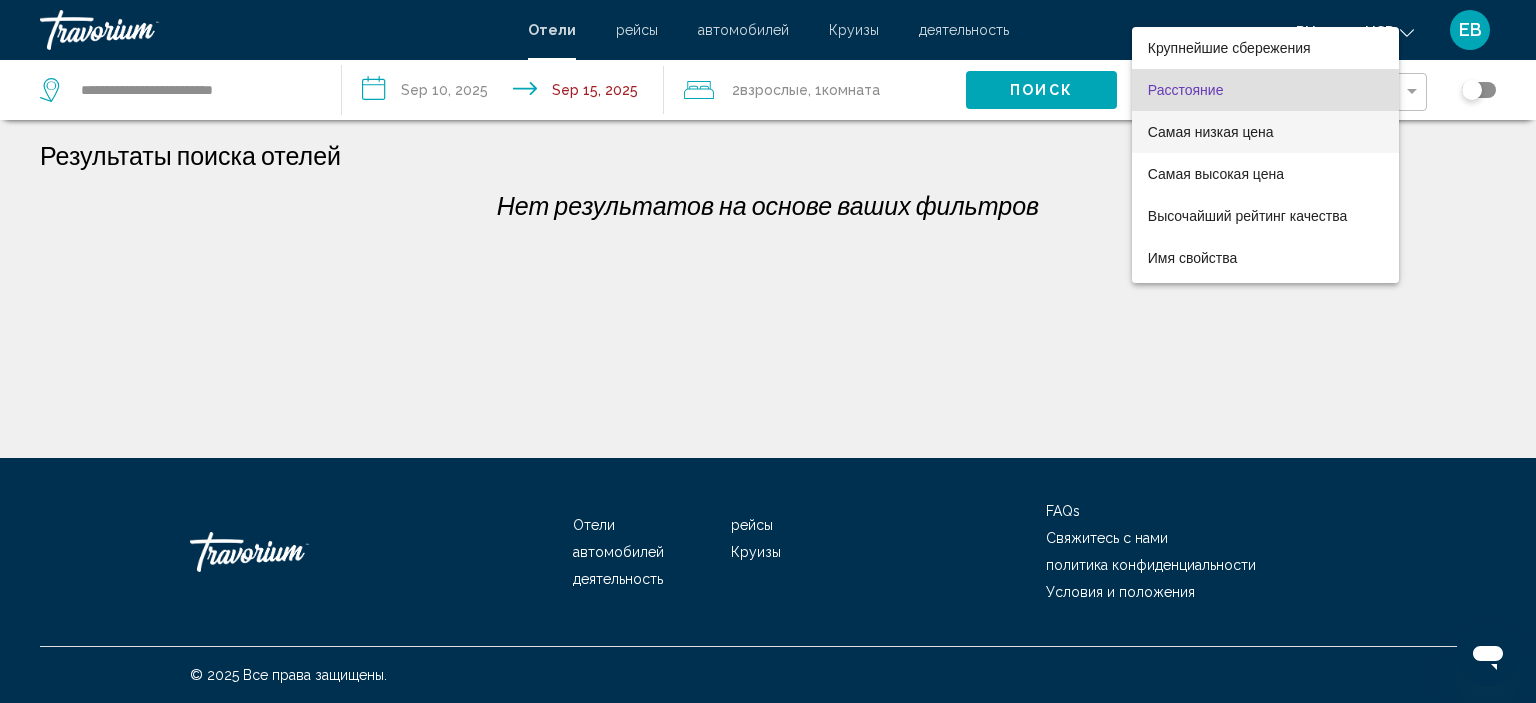 click on "Самая низкая цена" at bounding box center [1211, 132] 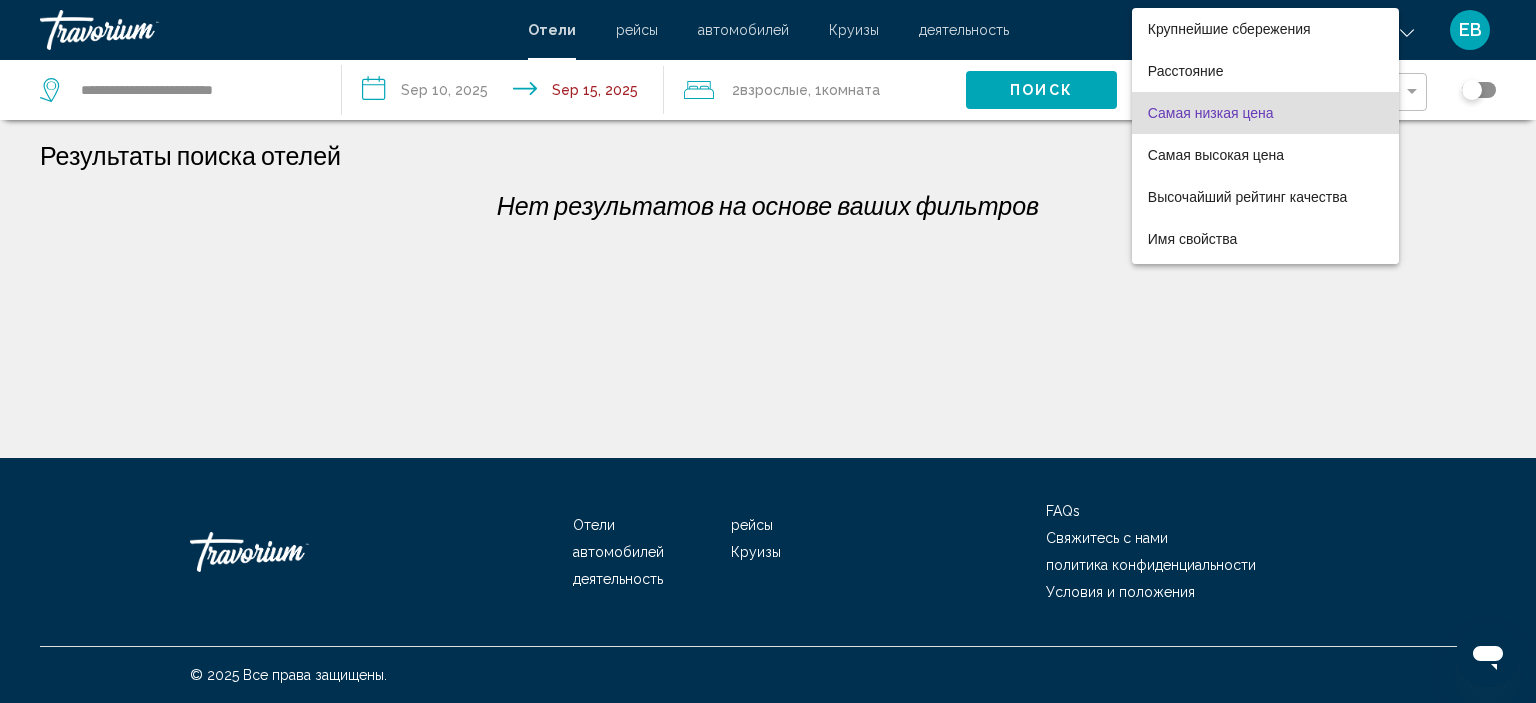 scroll, scrollTop: 23, scrollLeft: 0, axis: vertical 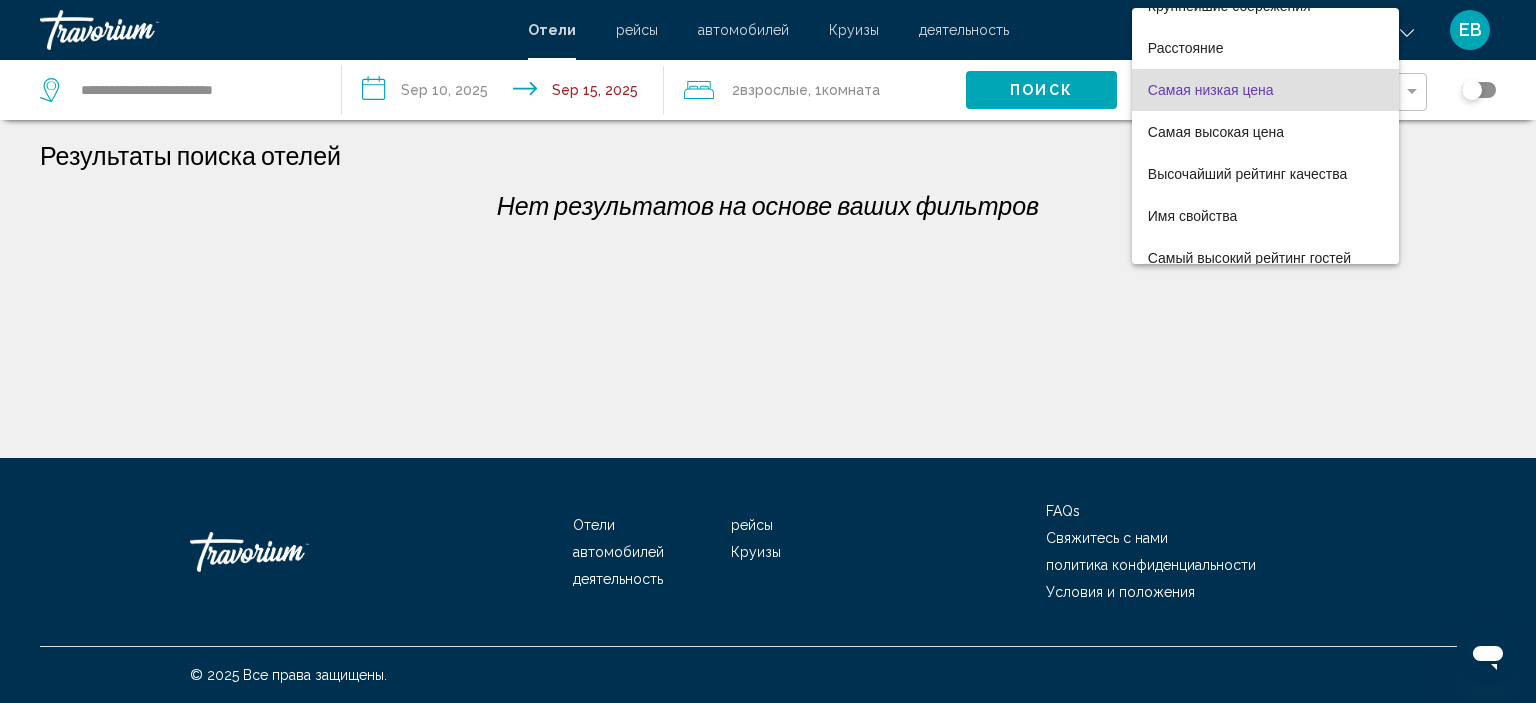 click at bounding box center [768, 351] 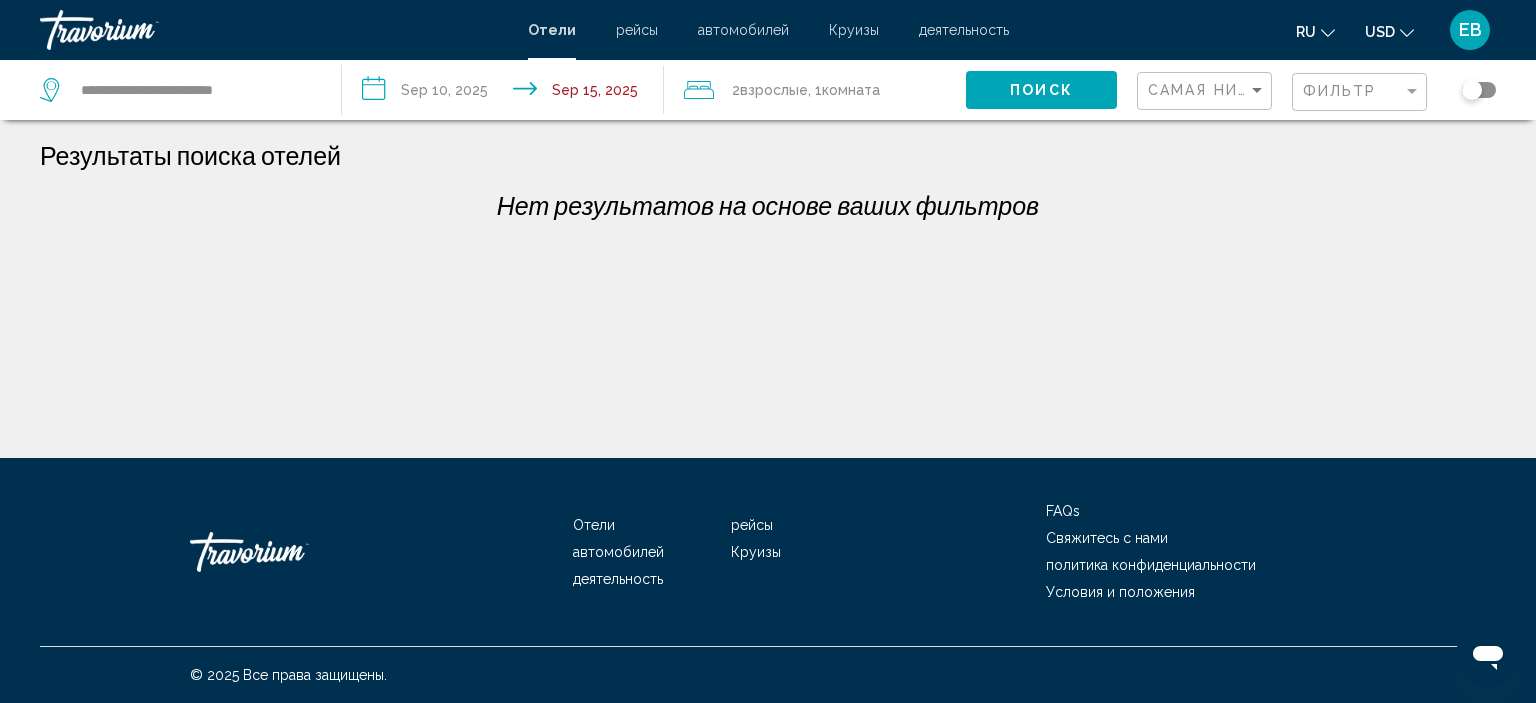 click on "Нет результатов на основе ваших фильтров" at bounding box center (768, 205) 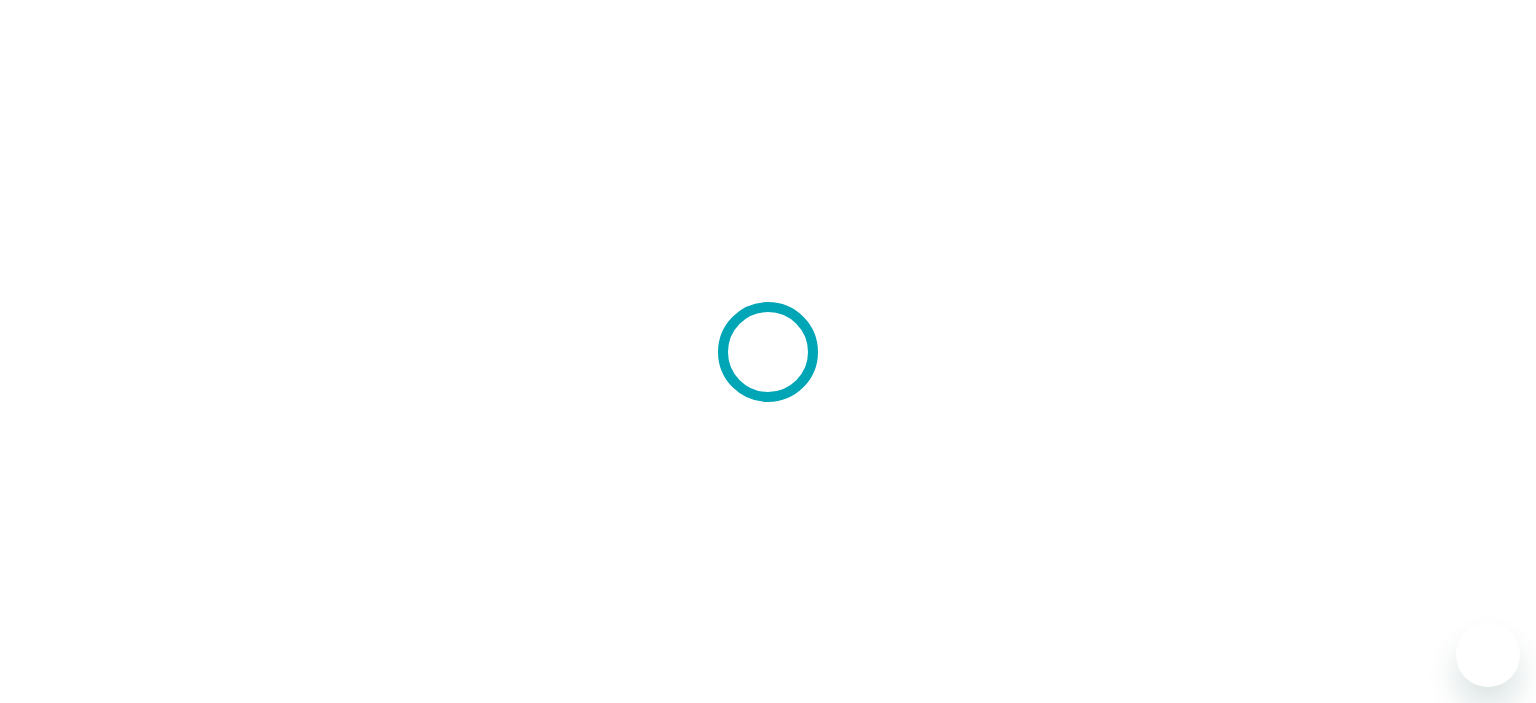 scroll, scrollTop: 0, scrollLeft: 0, axis: both 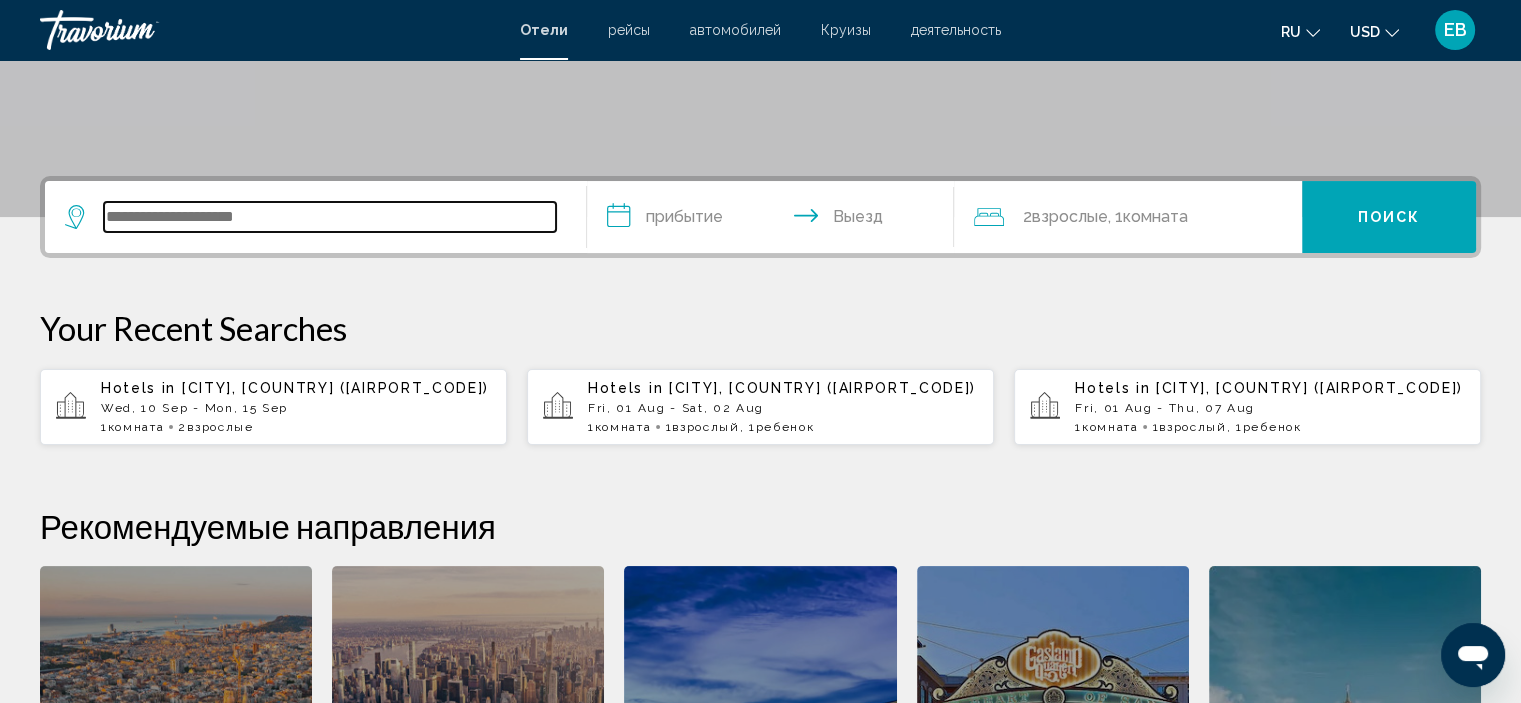 click at bounding box center (330, 217) 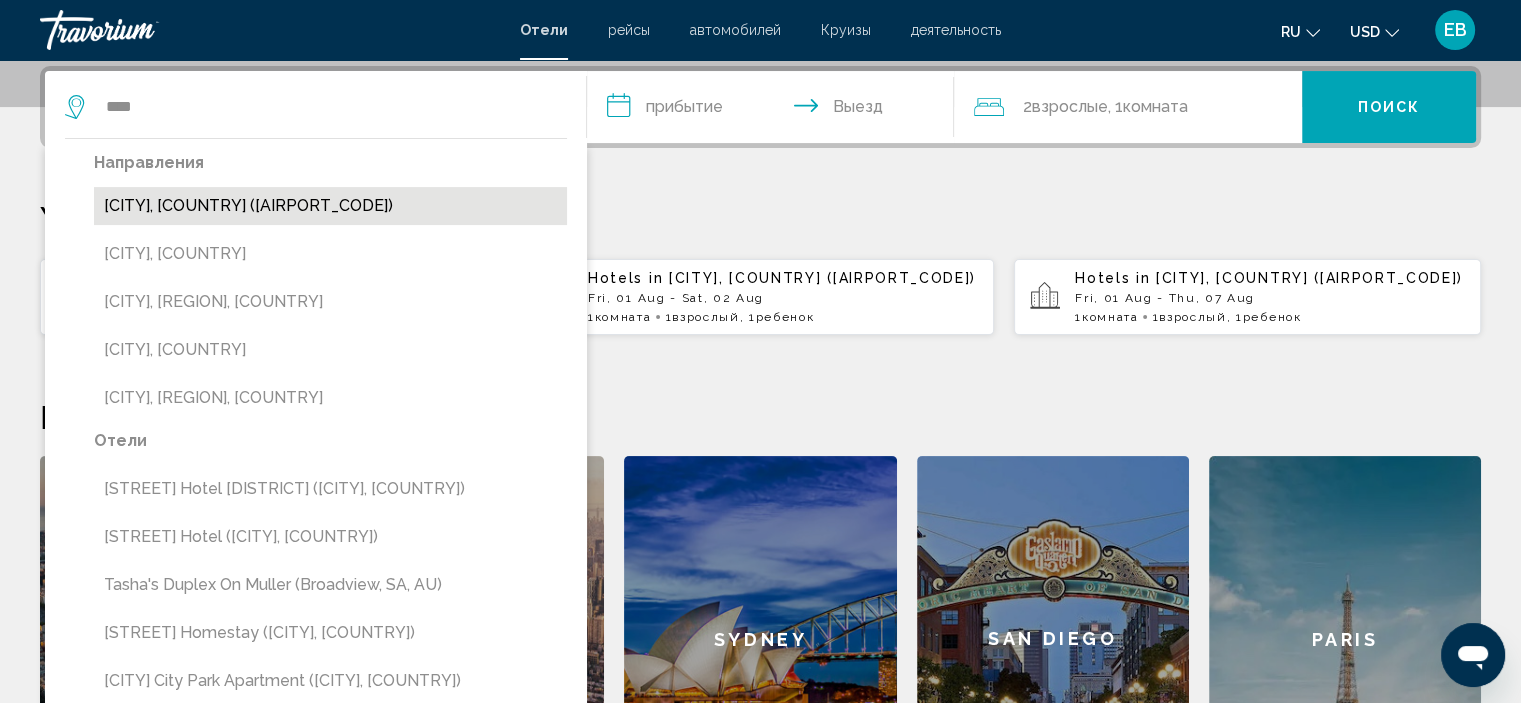 click on "[CITY], [COUNTRY] ([AIRPORT_CODE])" at bounding box center [330, 206] 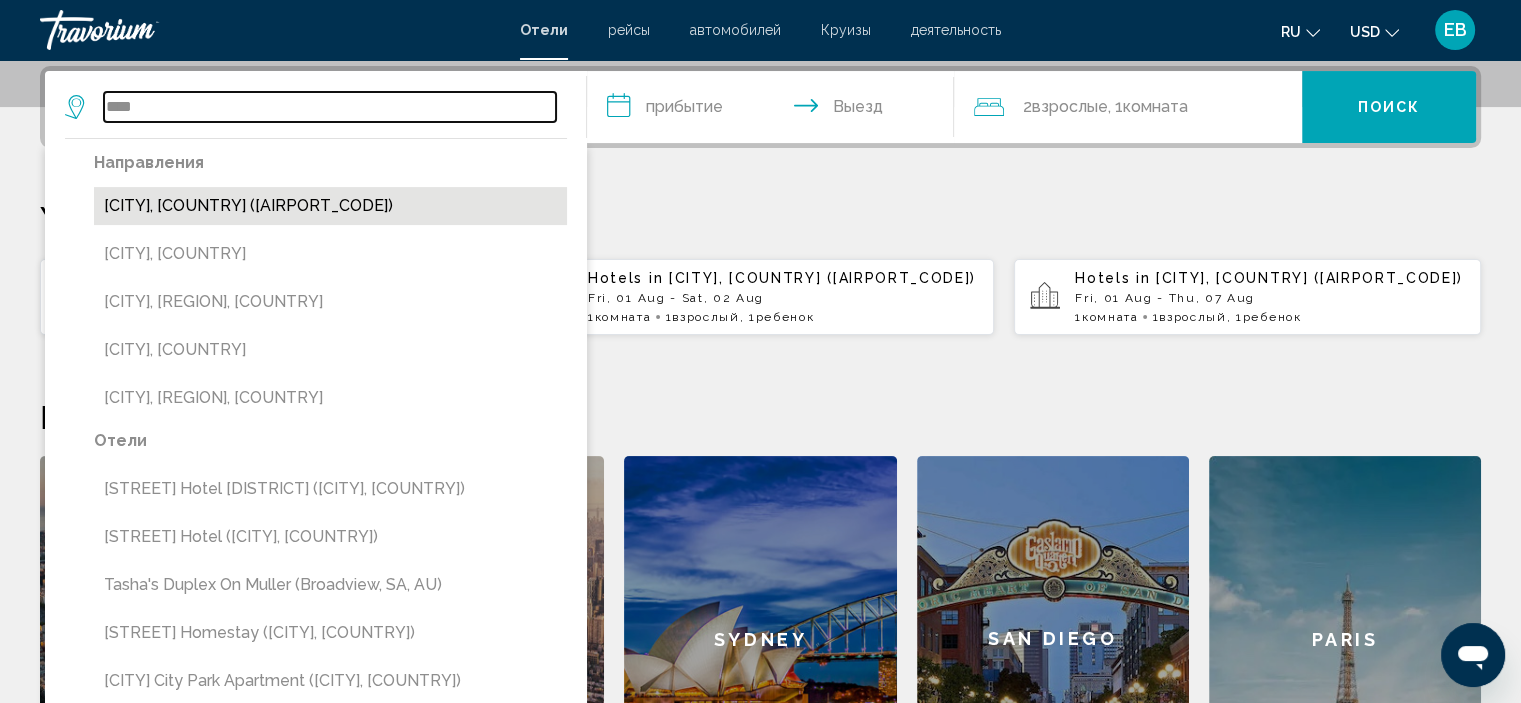 type on "**********" 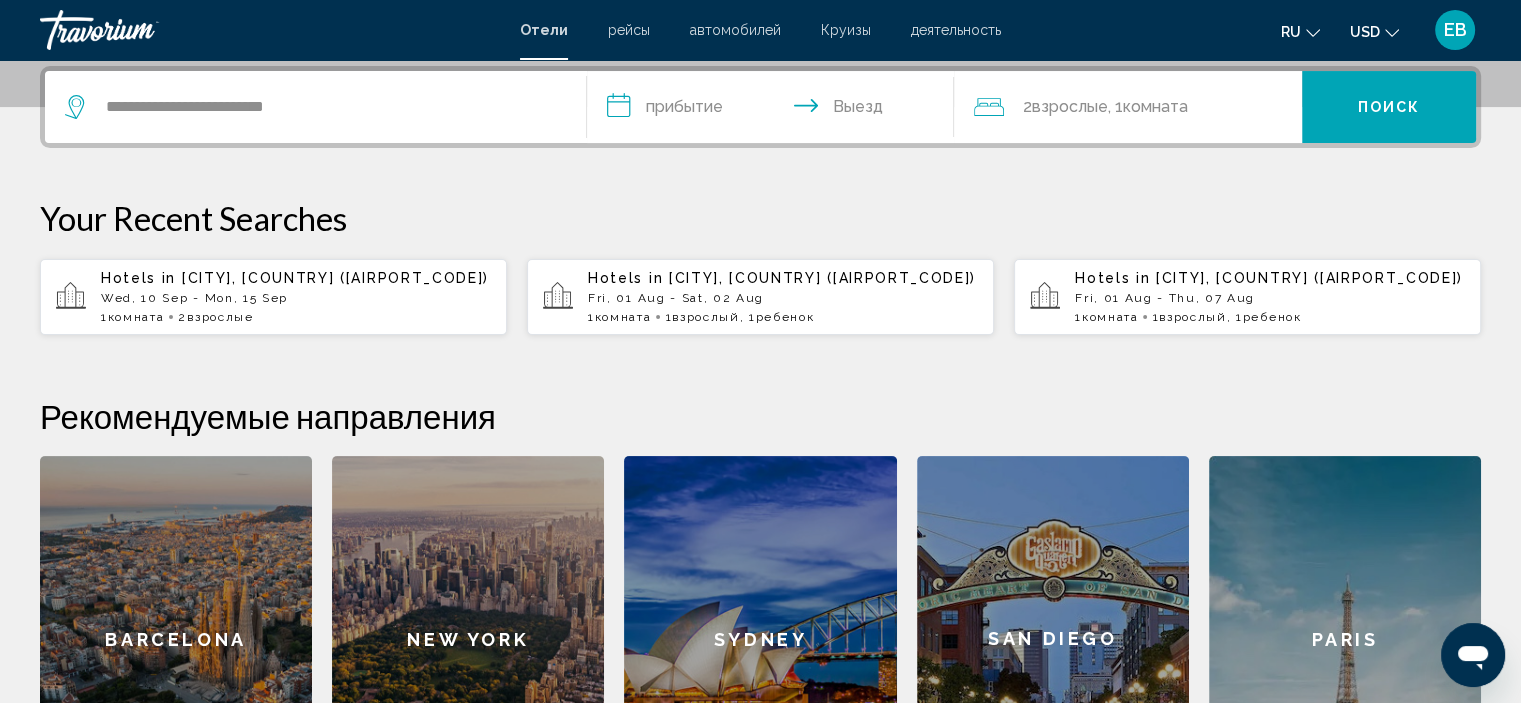 click on "**********" at bounding box center (775, 110) 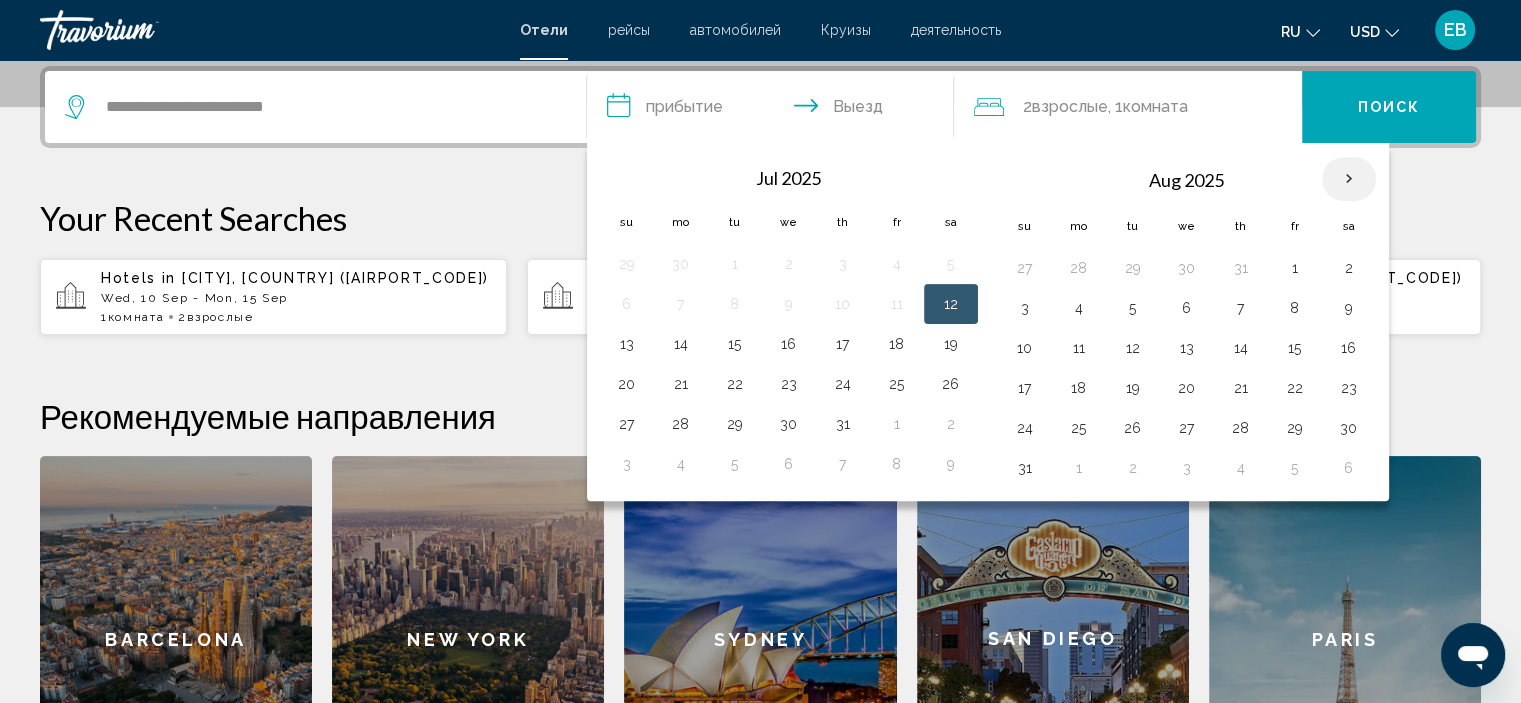 click at bounding box center (1349, 179) 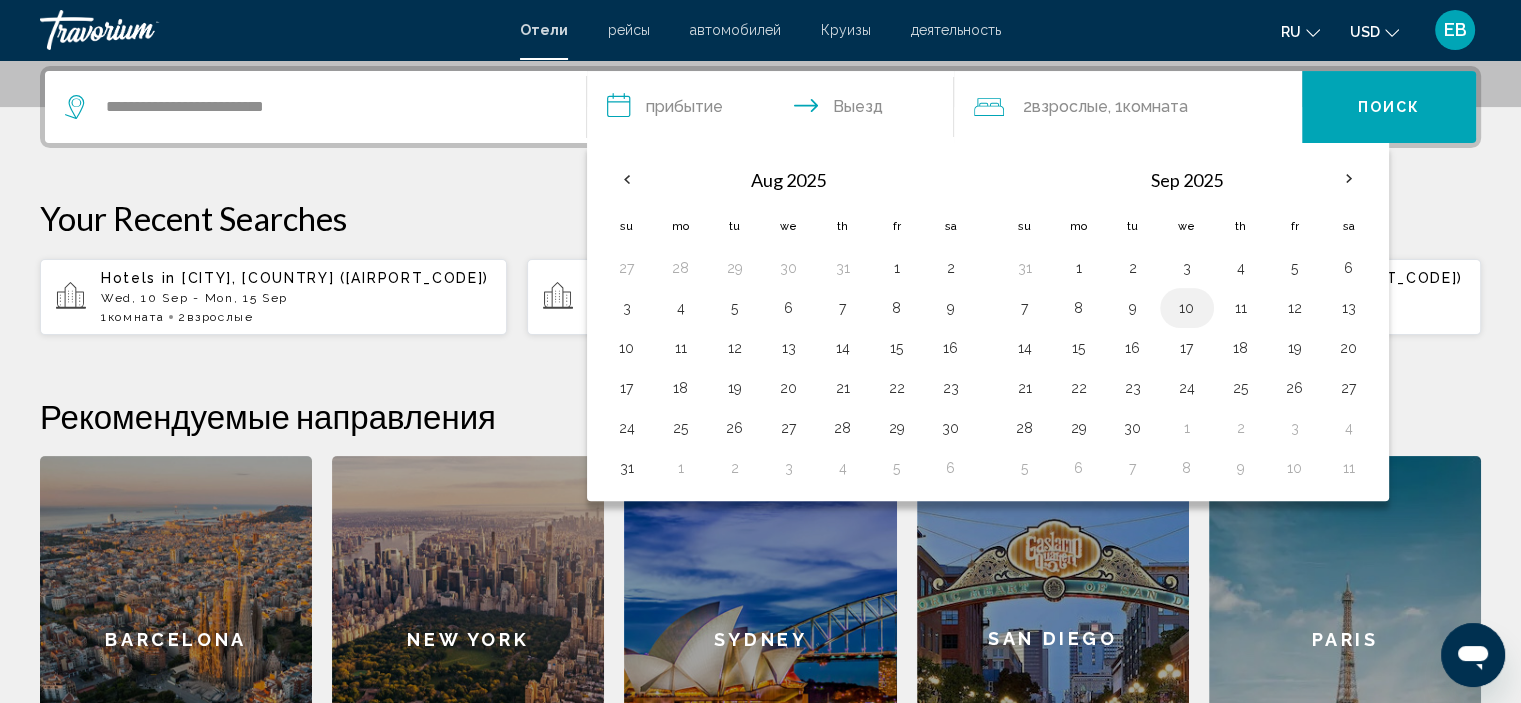 click on "10" at bounding box center [1187, 308] 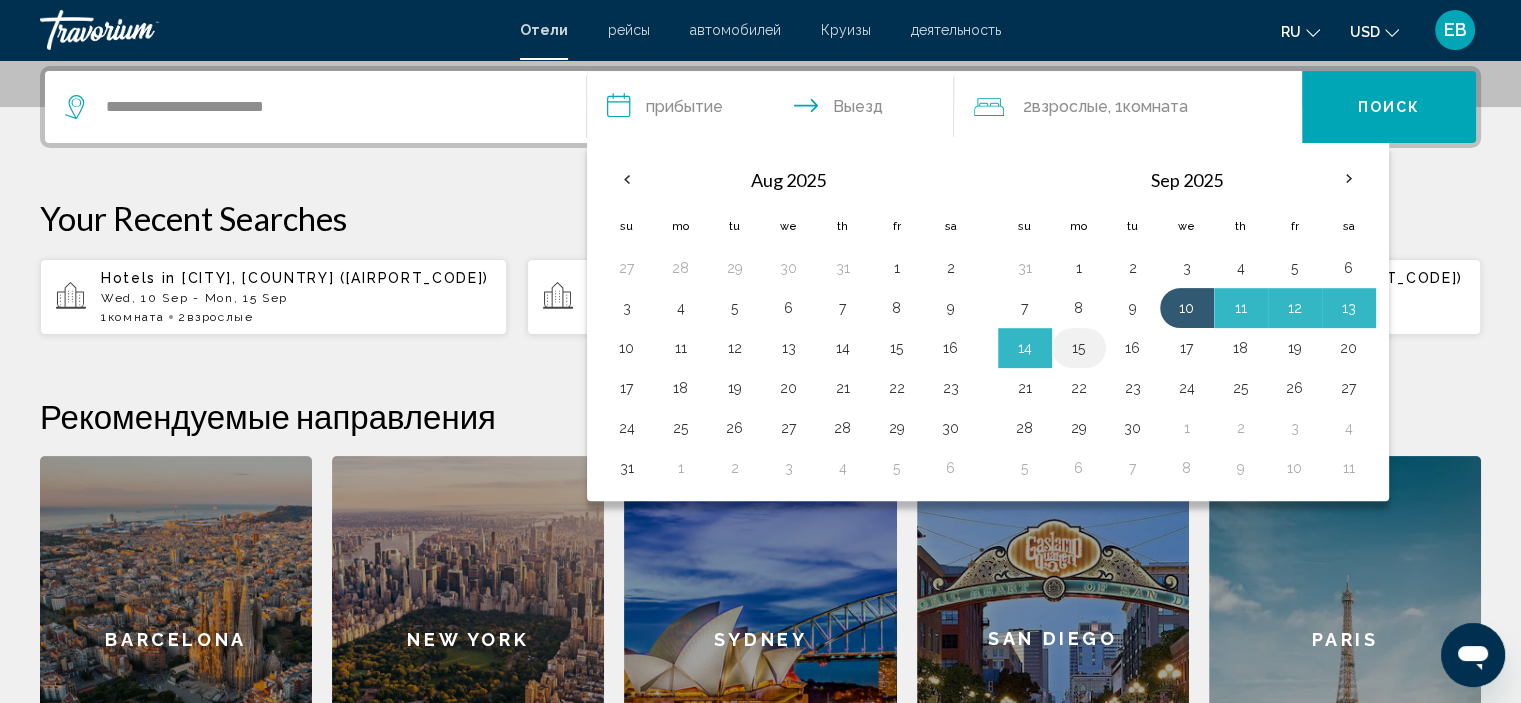 click on "15" at bounding box center (1079, 348) 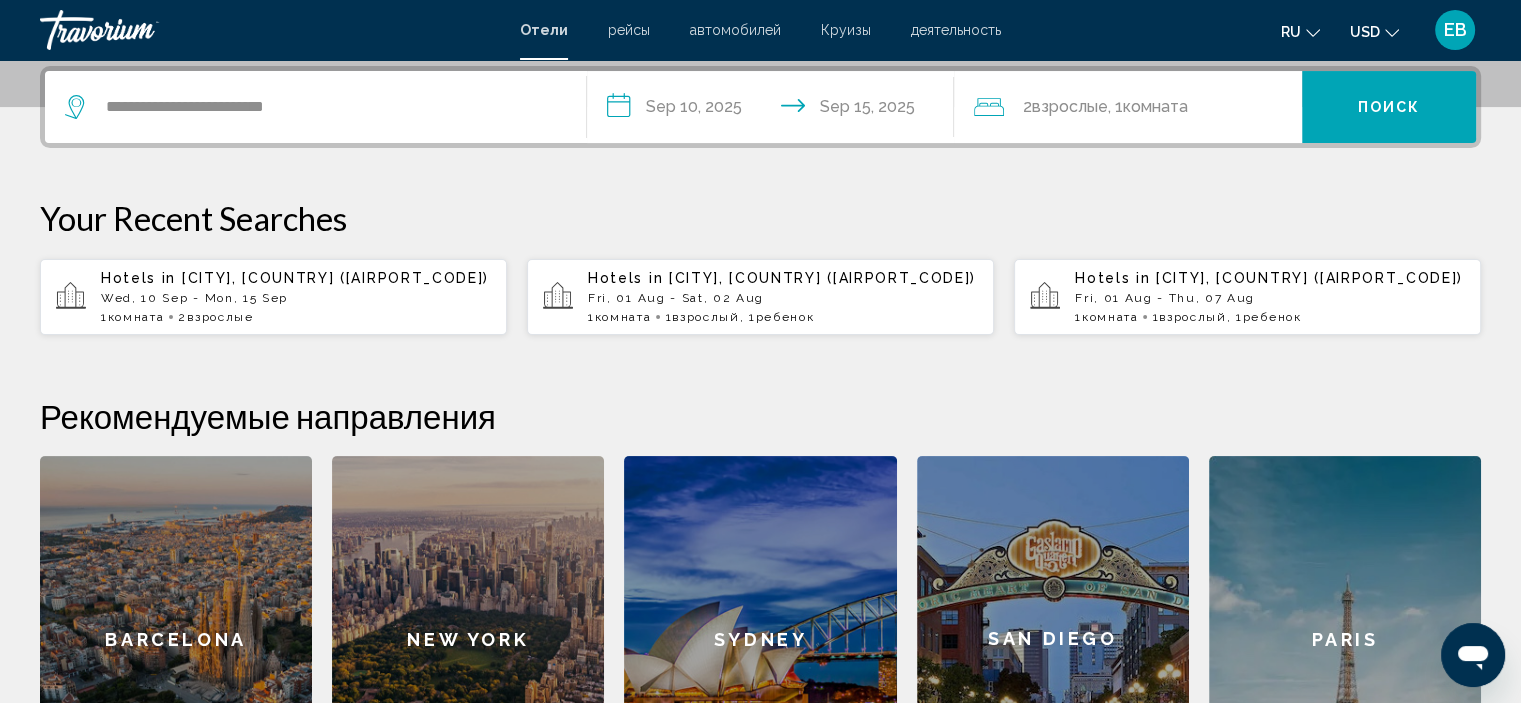 click on "Поиск" at bounding box center [1389, 107] 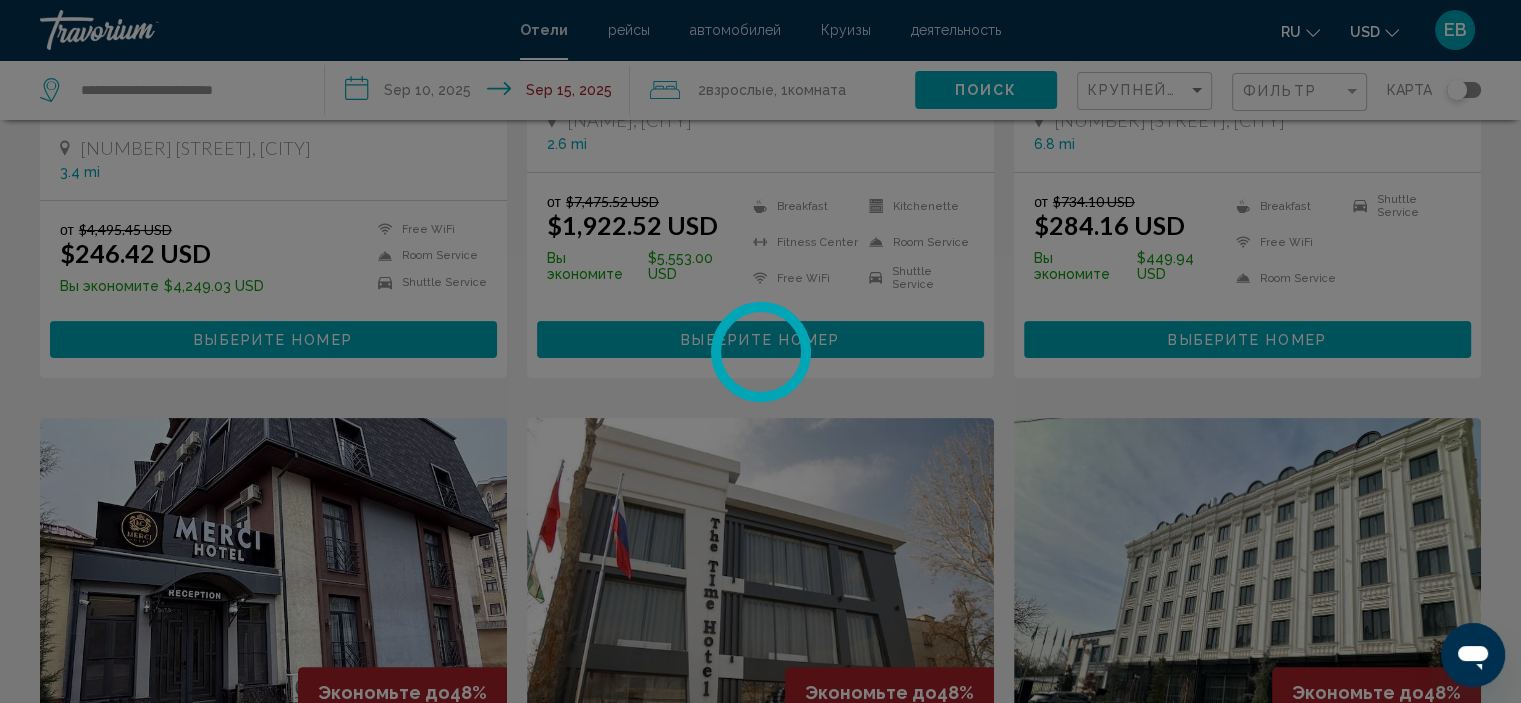 scroll, scrollTop: 0, scrollLeft: 0, axis: both 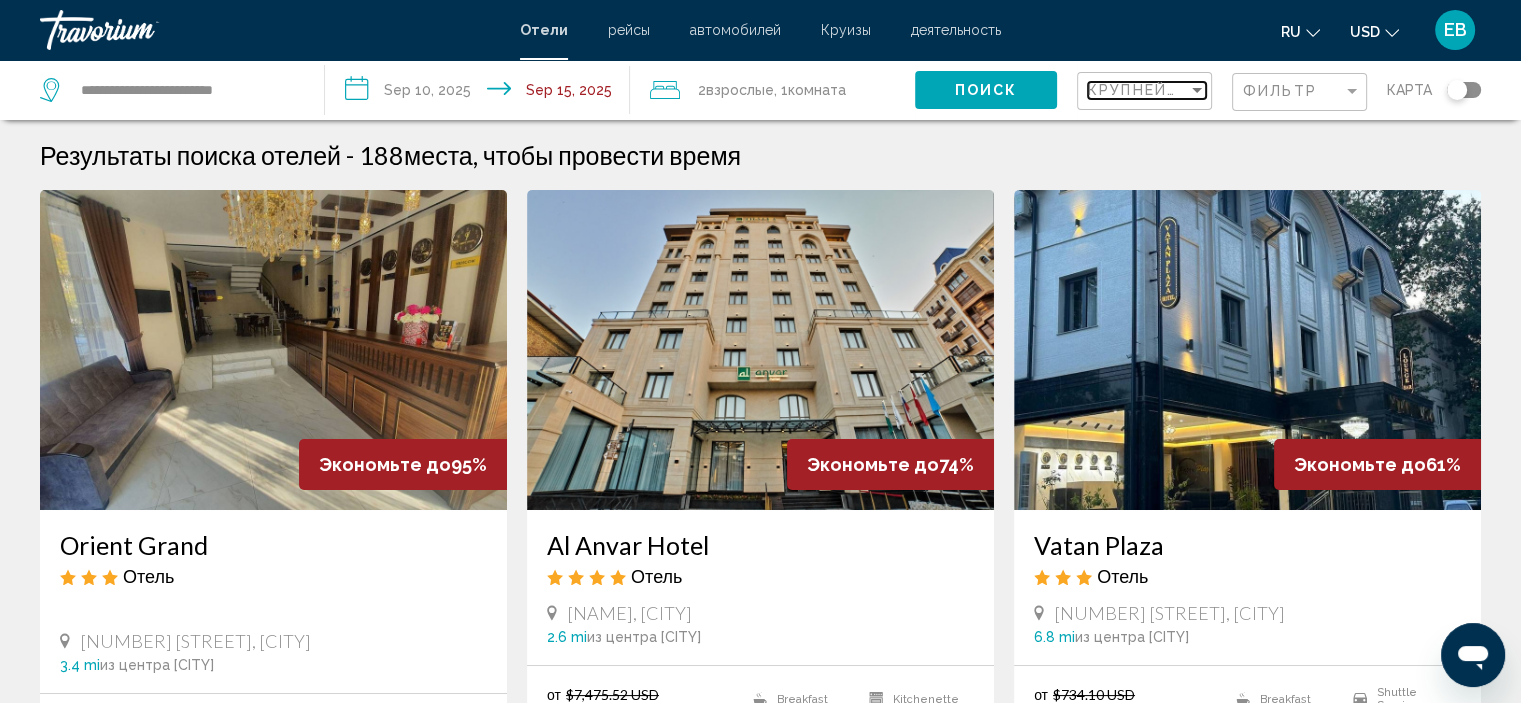 click at bounding box center [1197, 90] 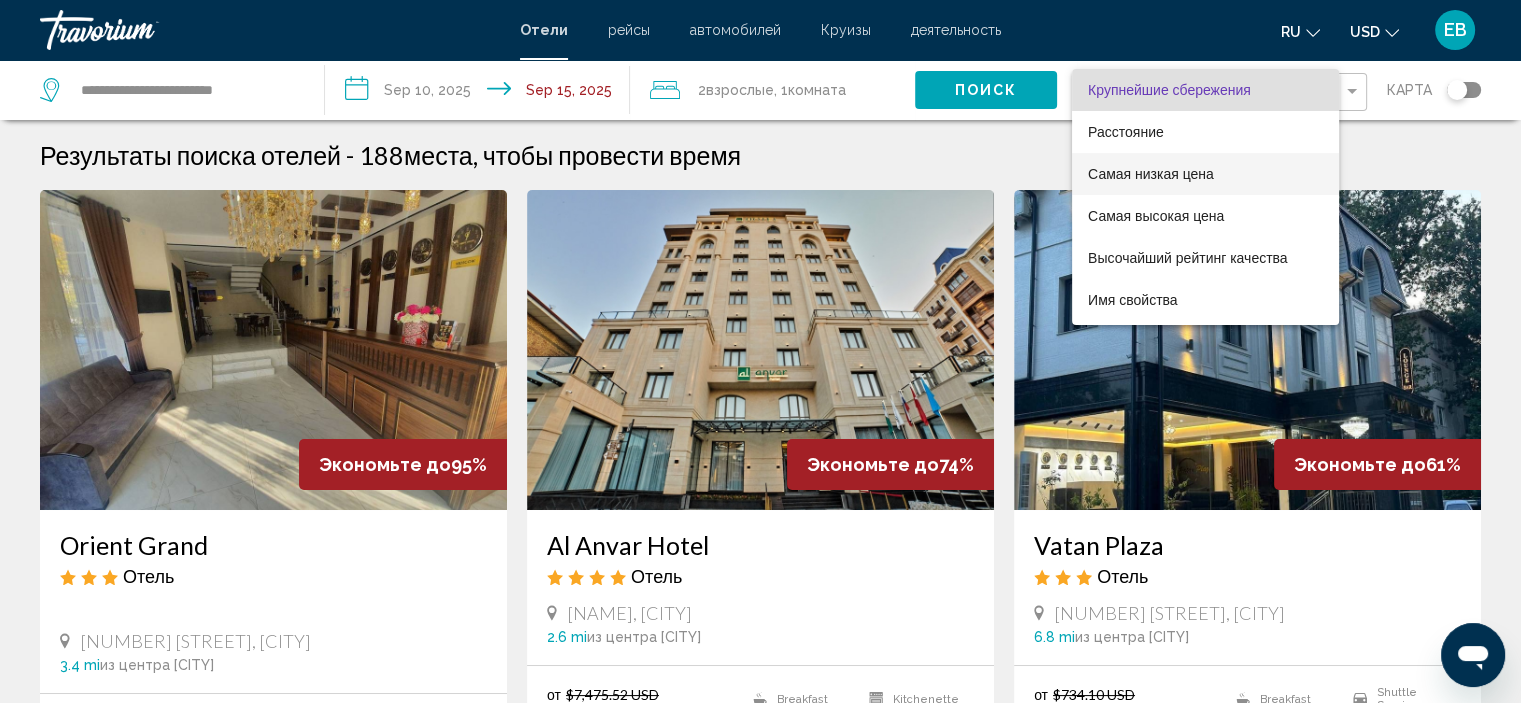 click on "Самая низкая цена" at bounding box center (1151, 174) 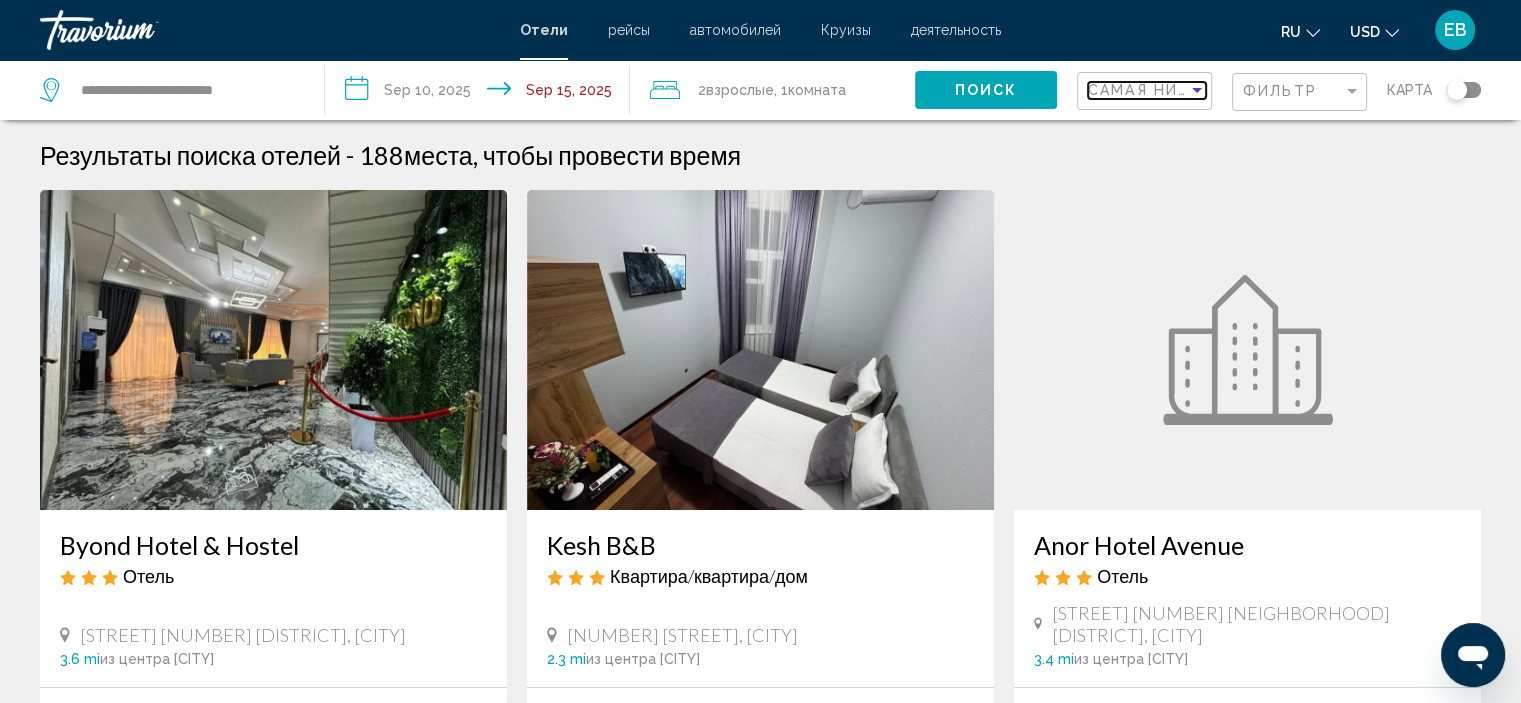 scroll, scrollTop: 56, scrollLeft: 0, axis: vertical 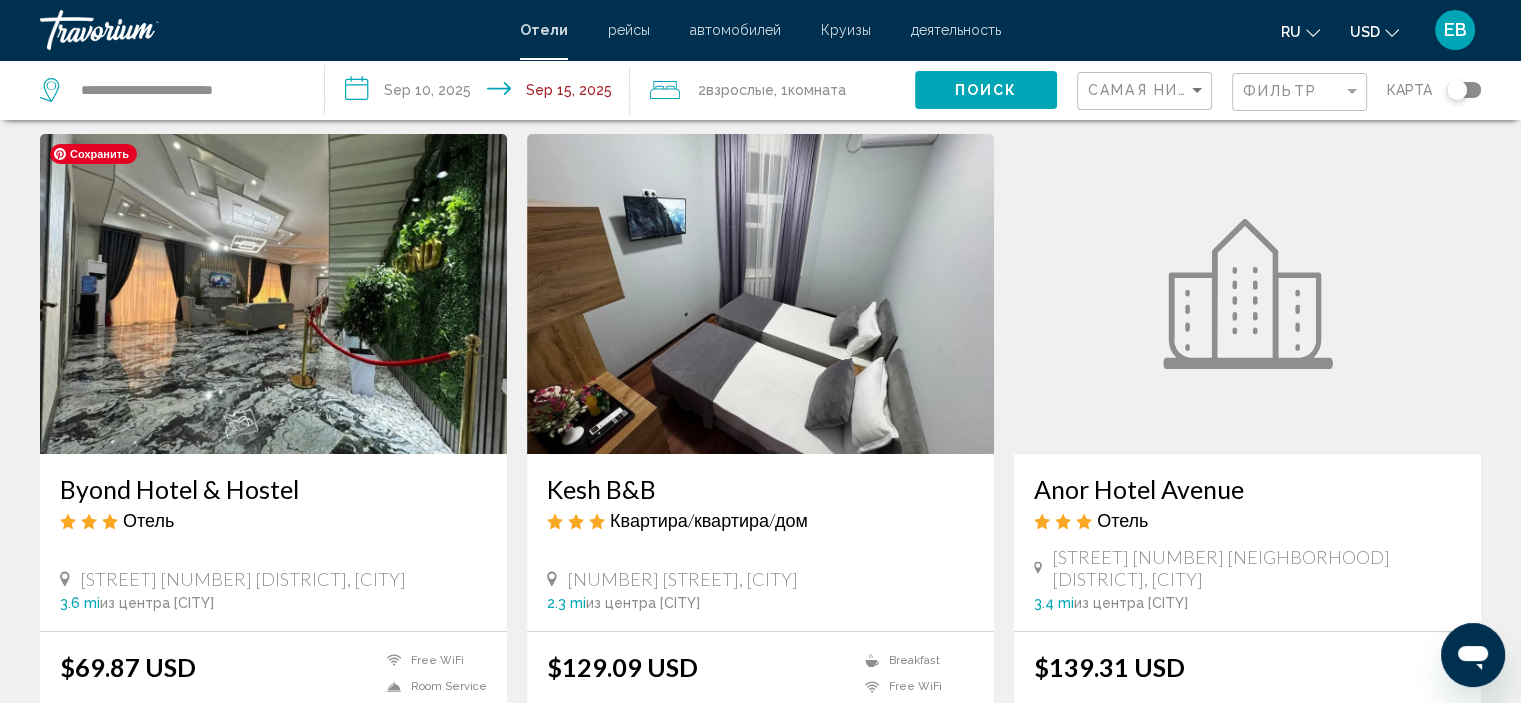 click at bounding box center [273, 294] 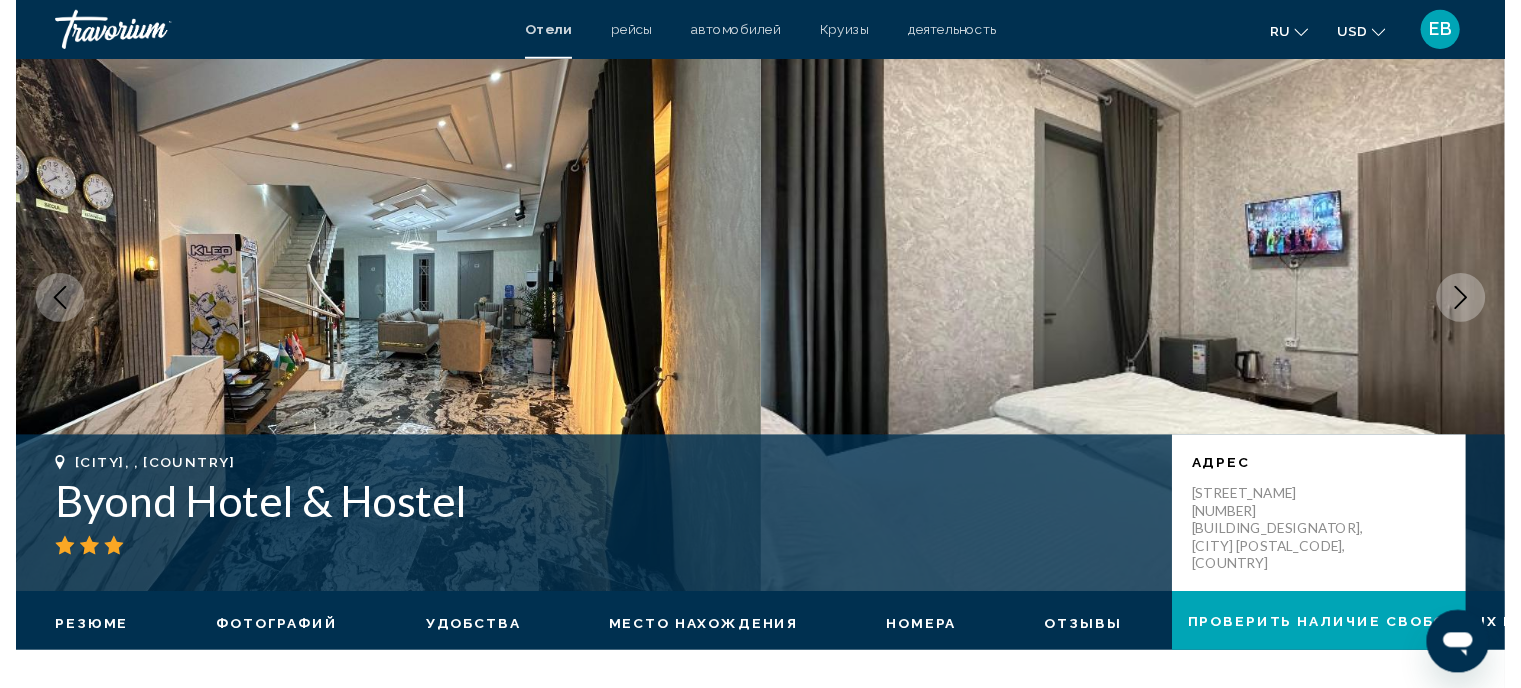 scroll, scrollTop: 8, scrollLeft: 0, axis: vertical 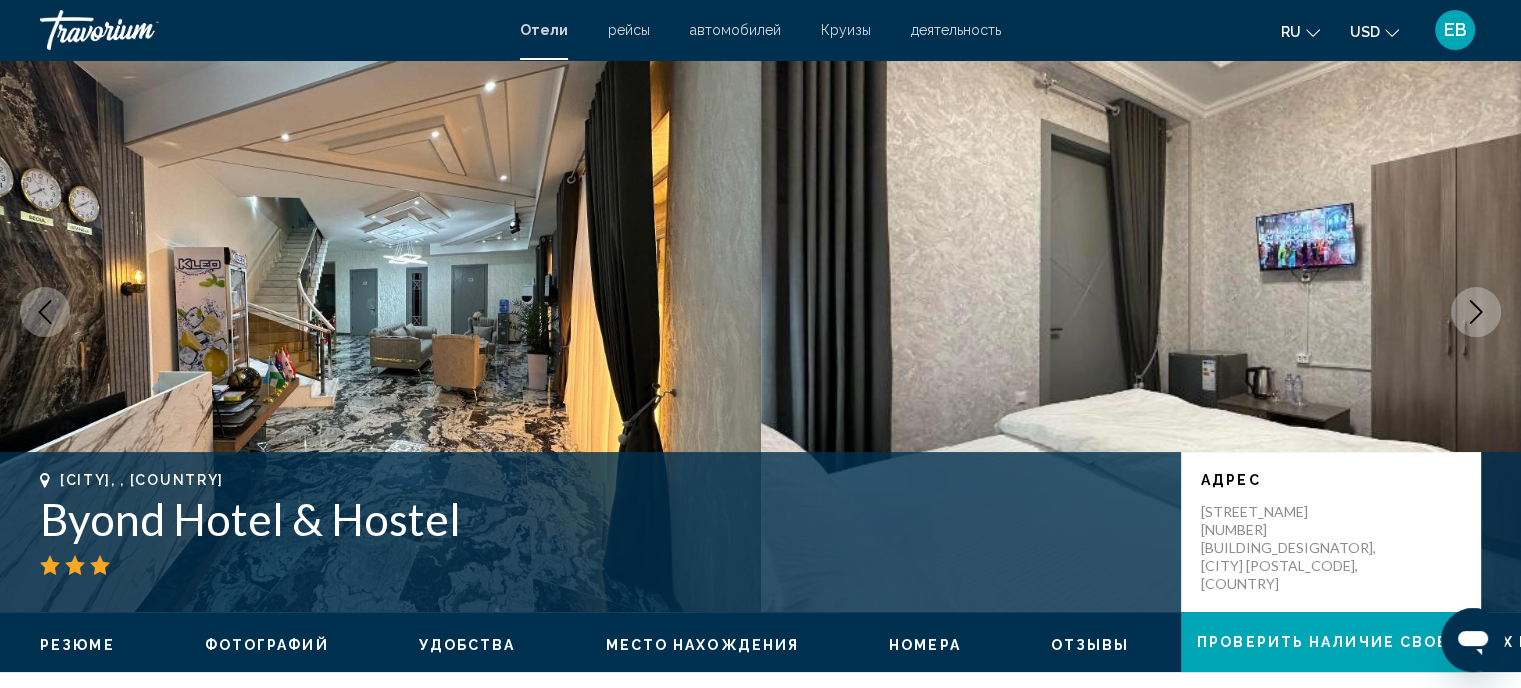 click 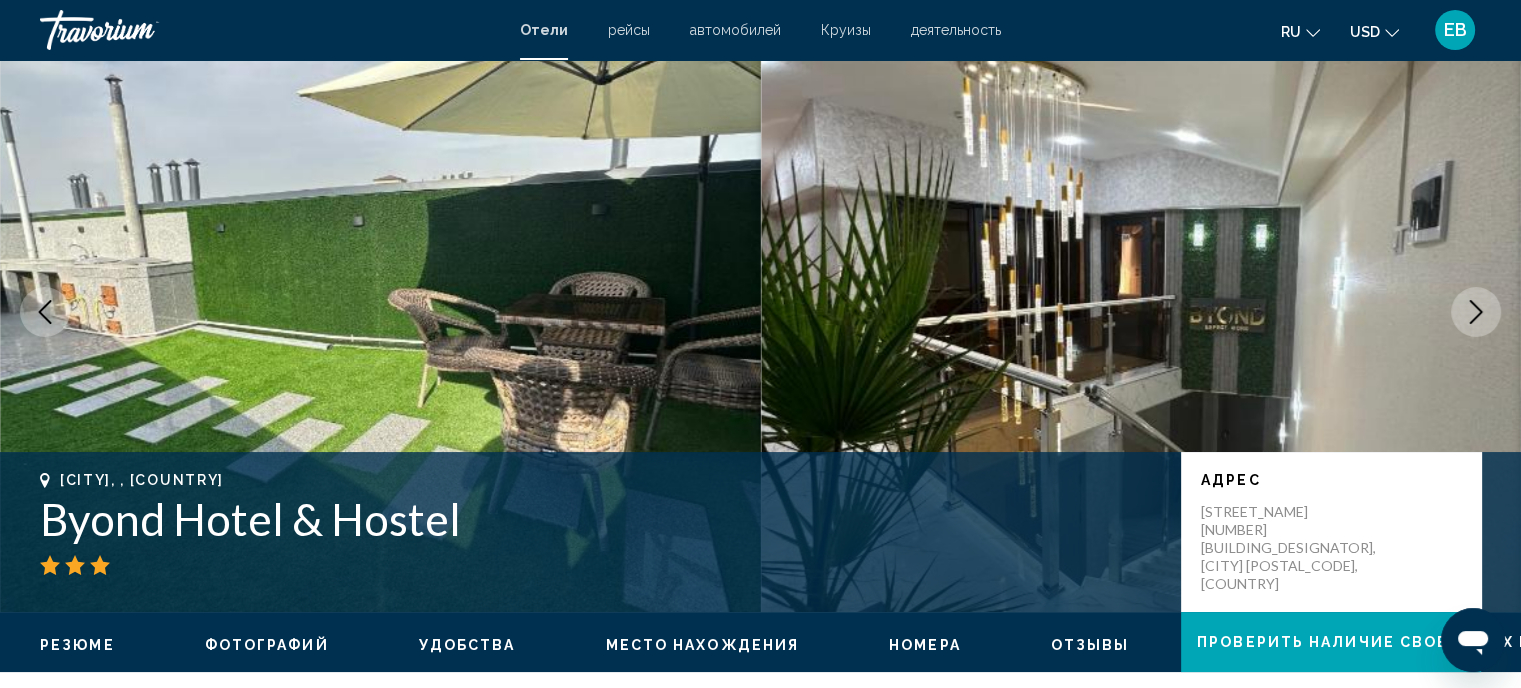 click 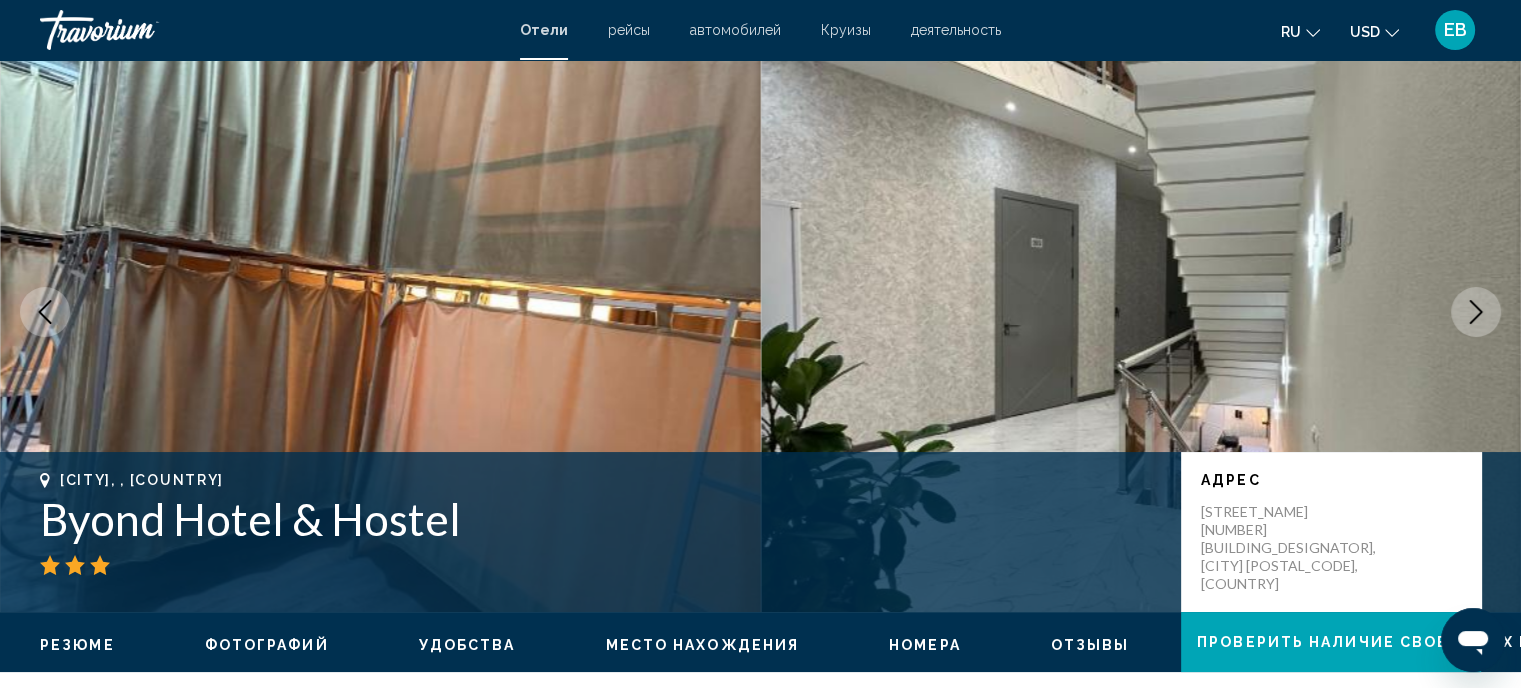 click 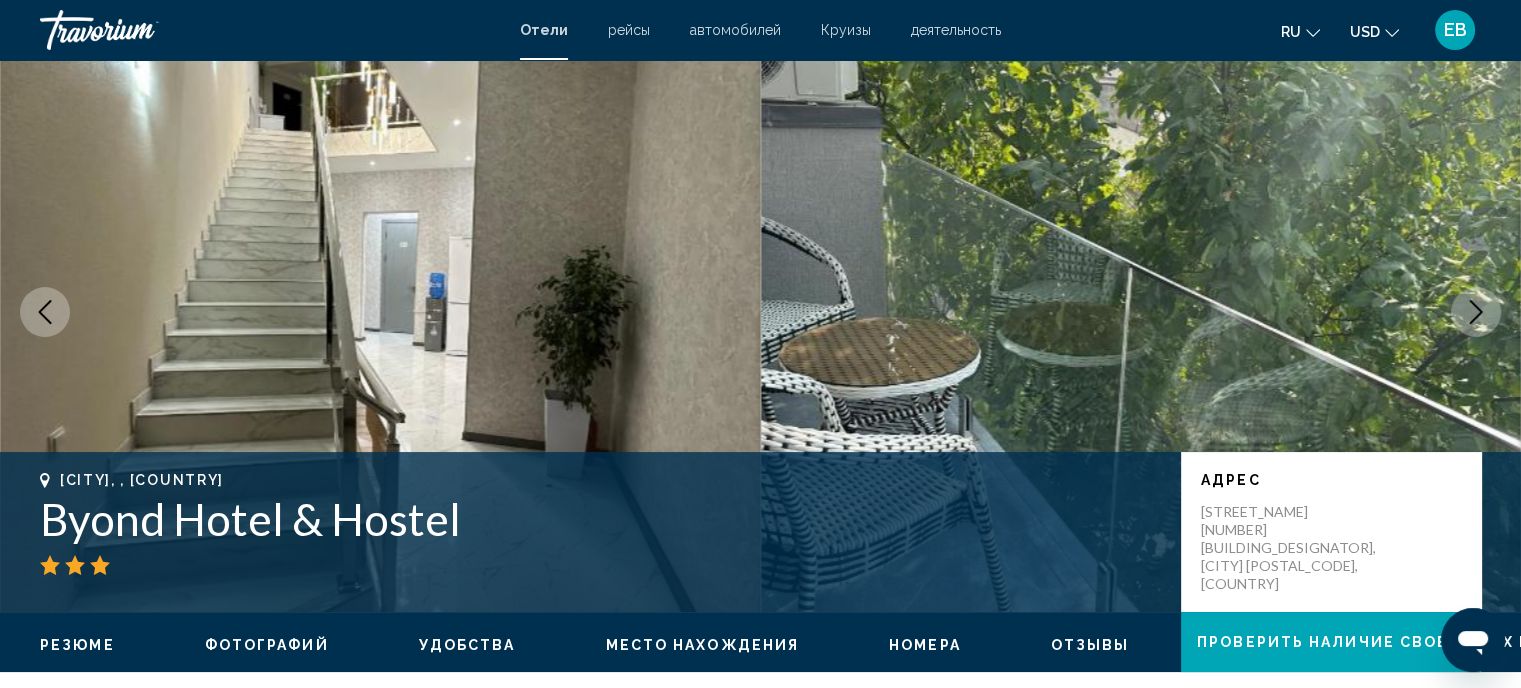 click 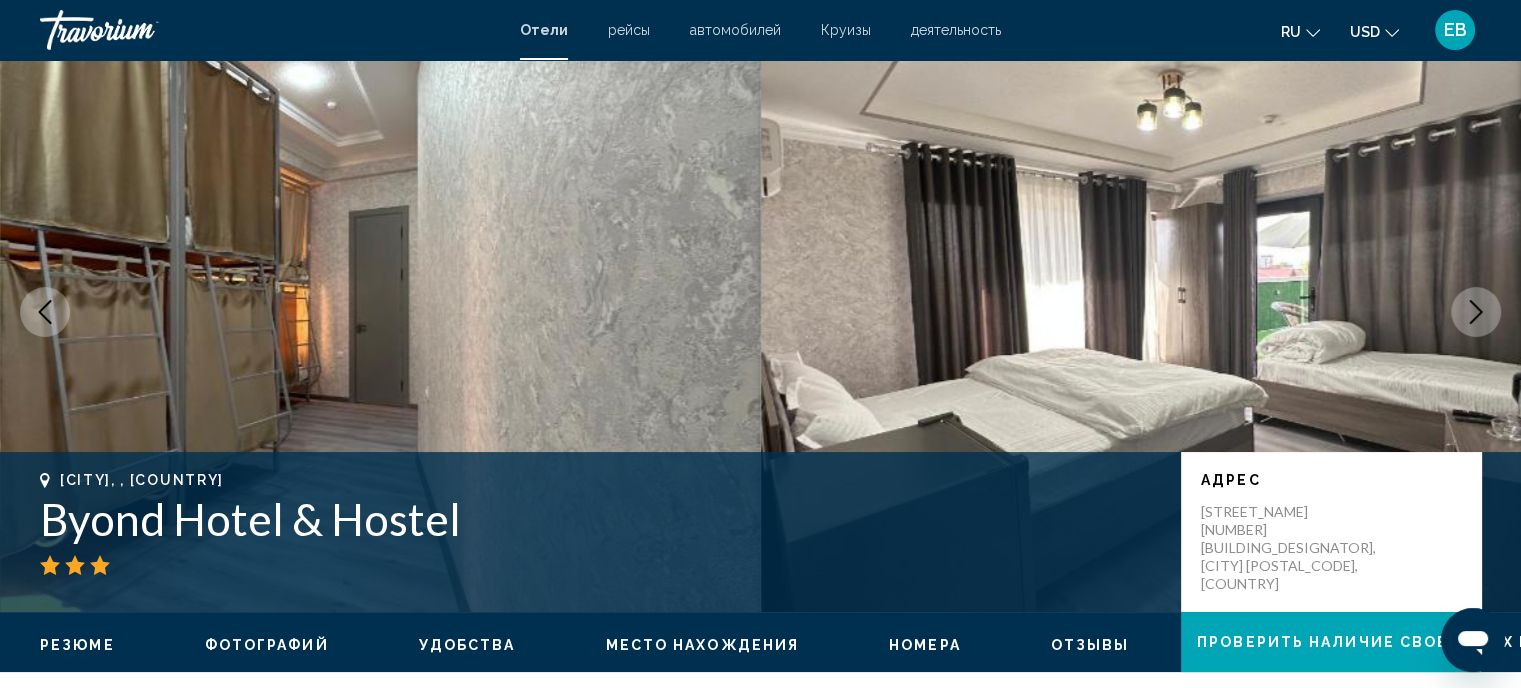 click 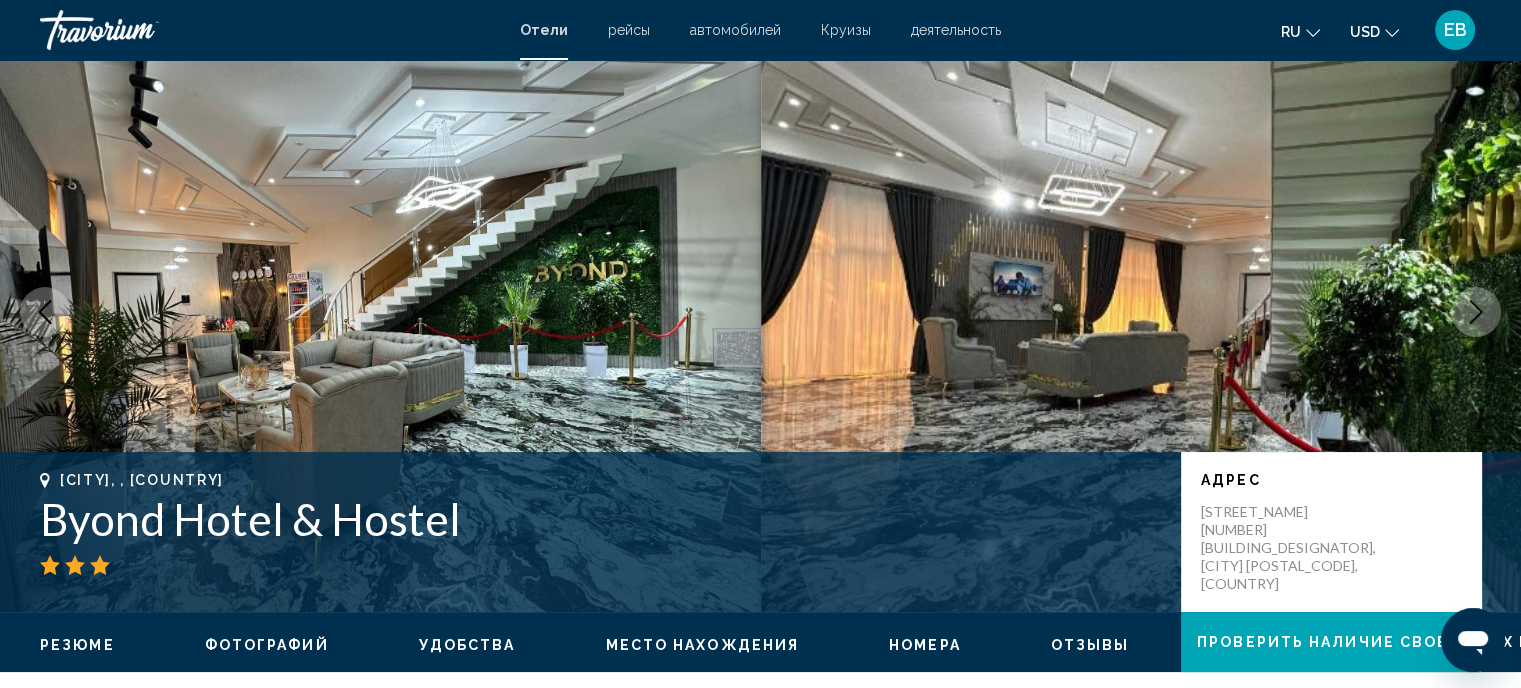 click 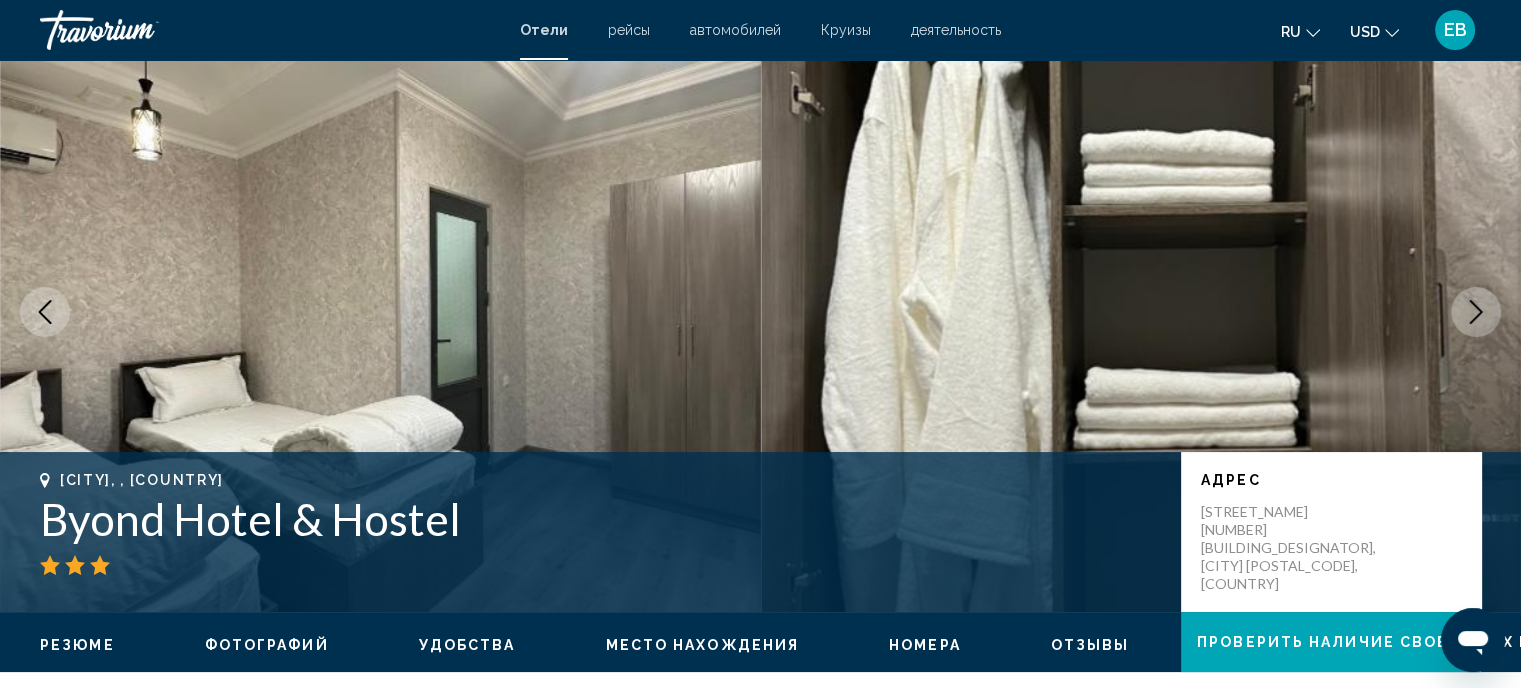 click 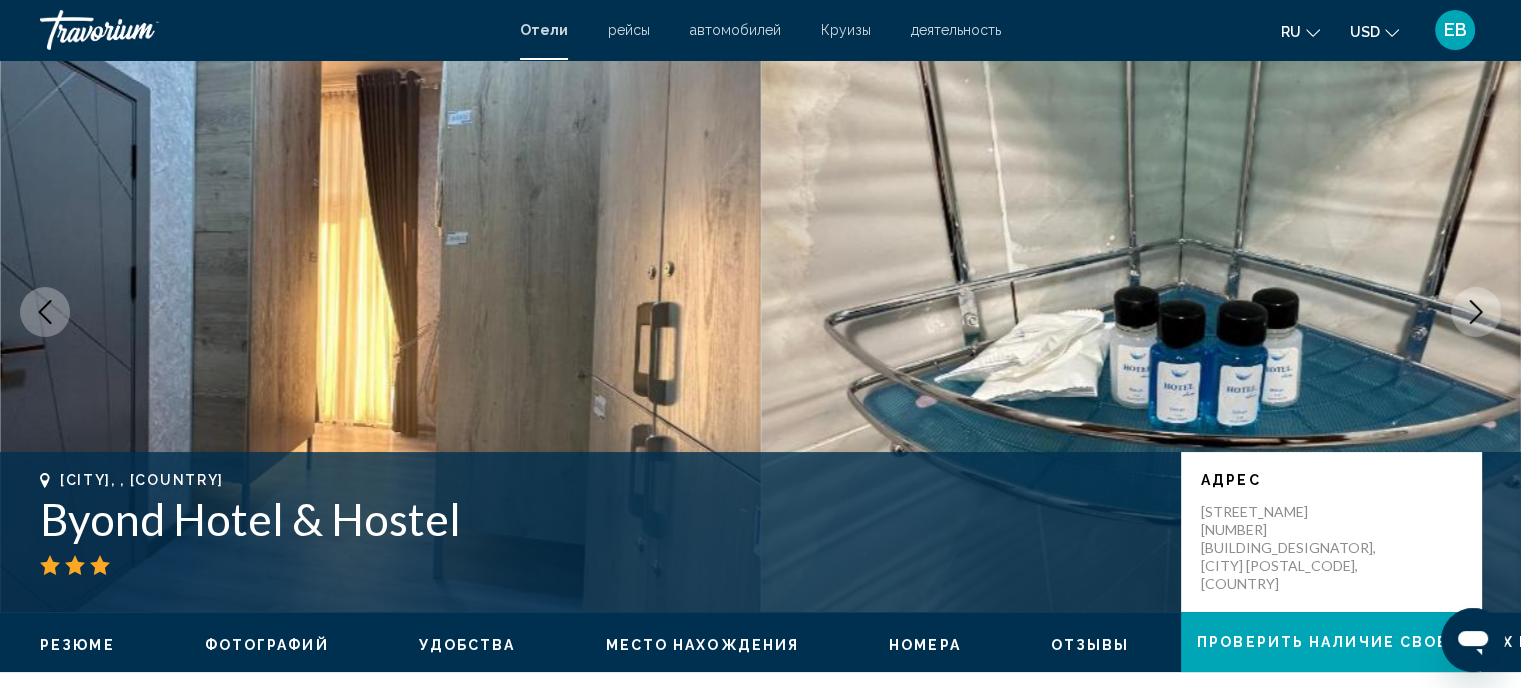 click 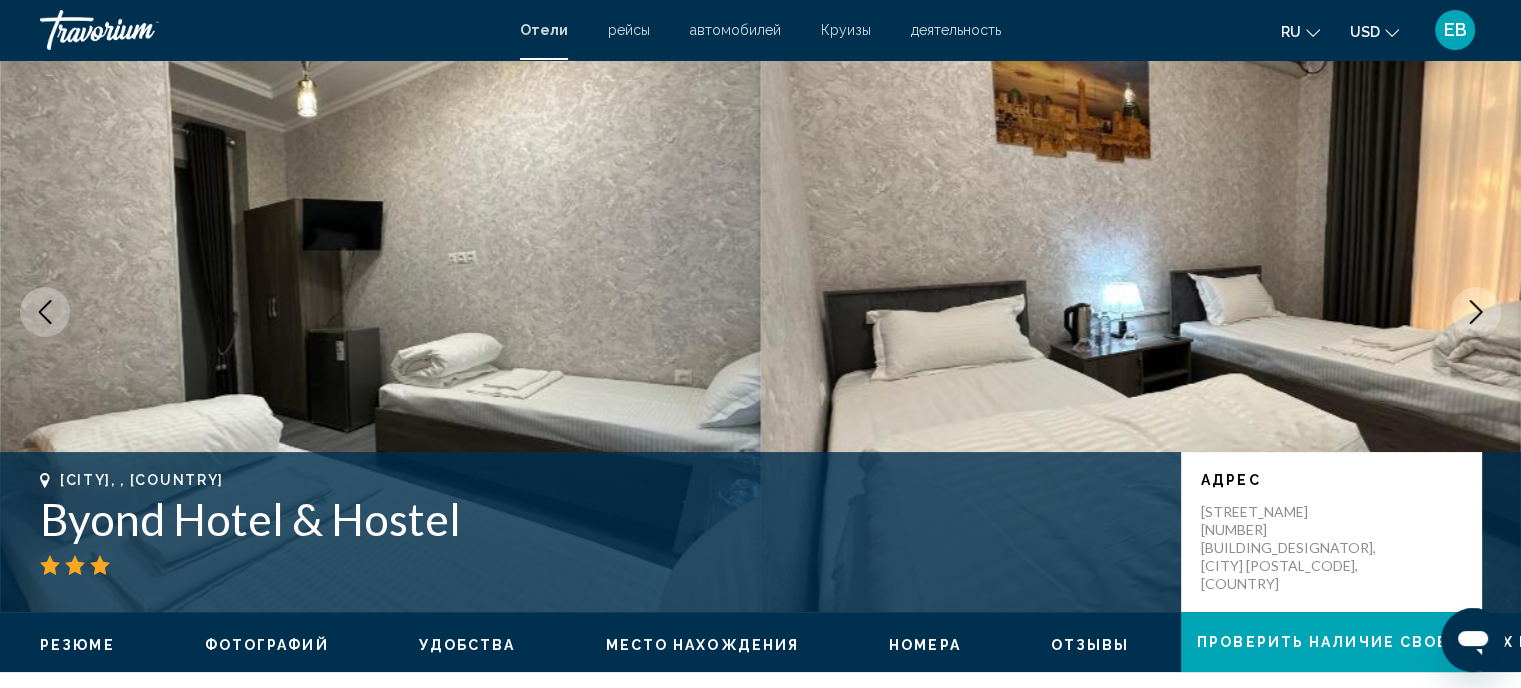 click 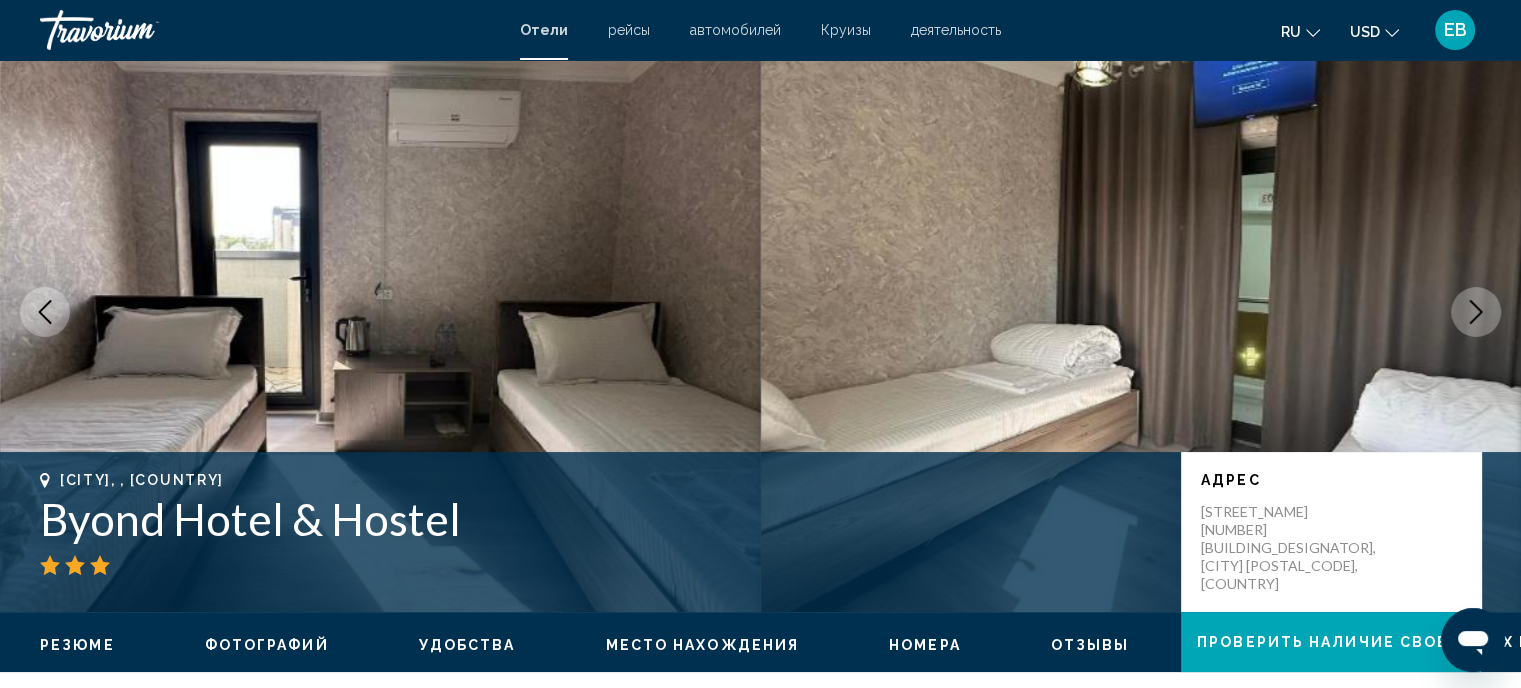 click 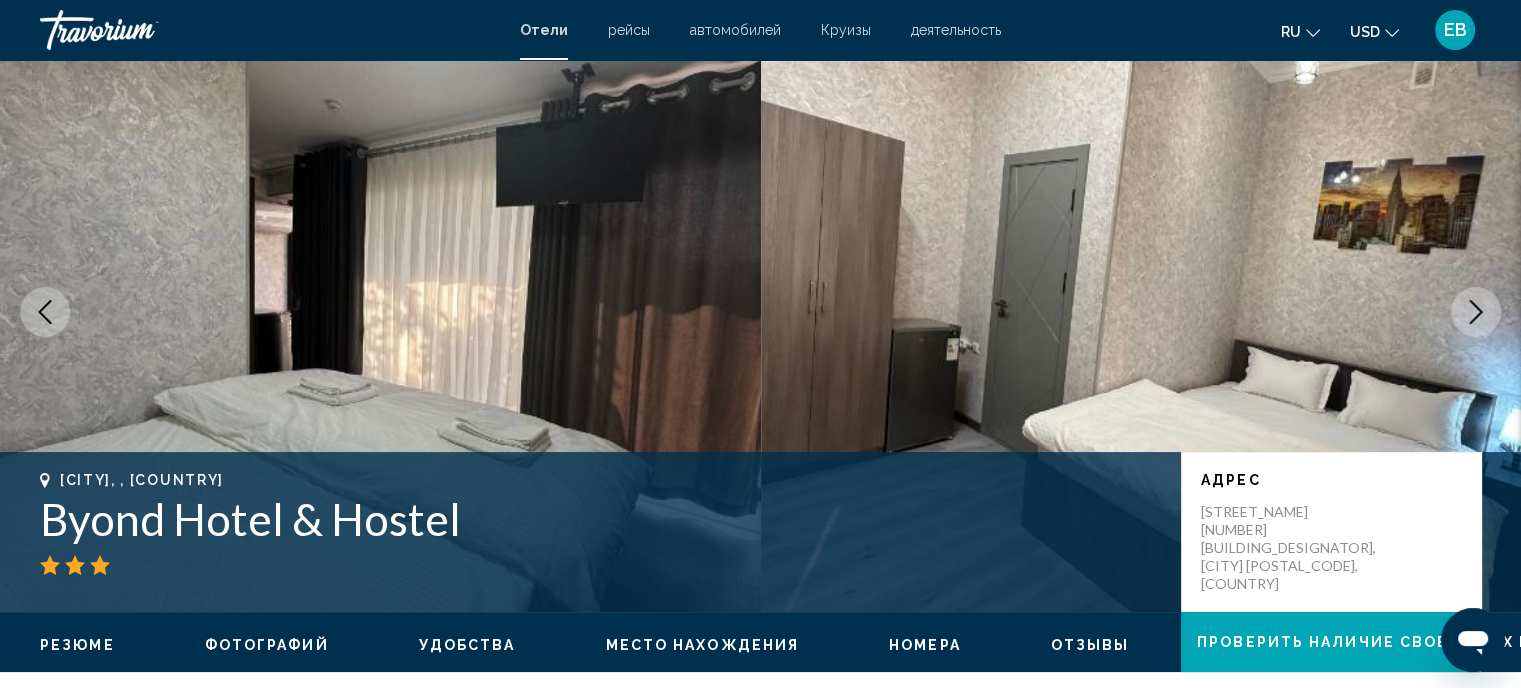 click 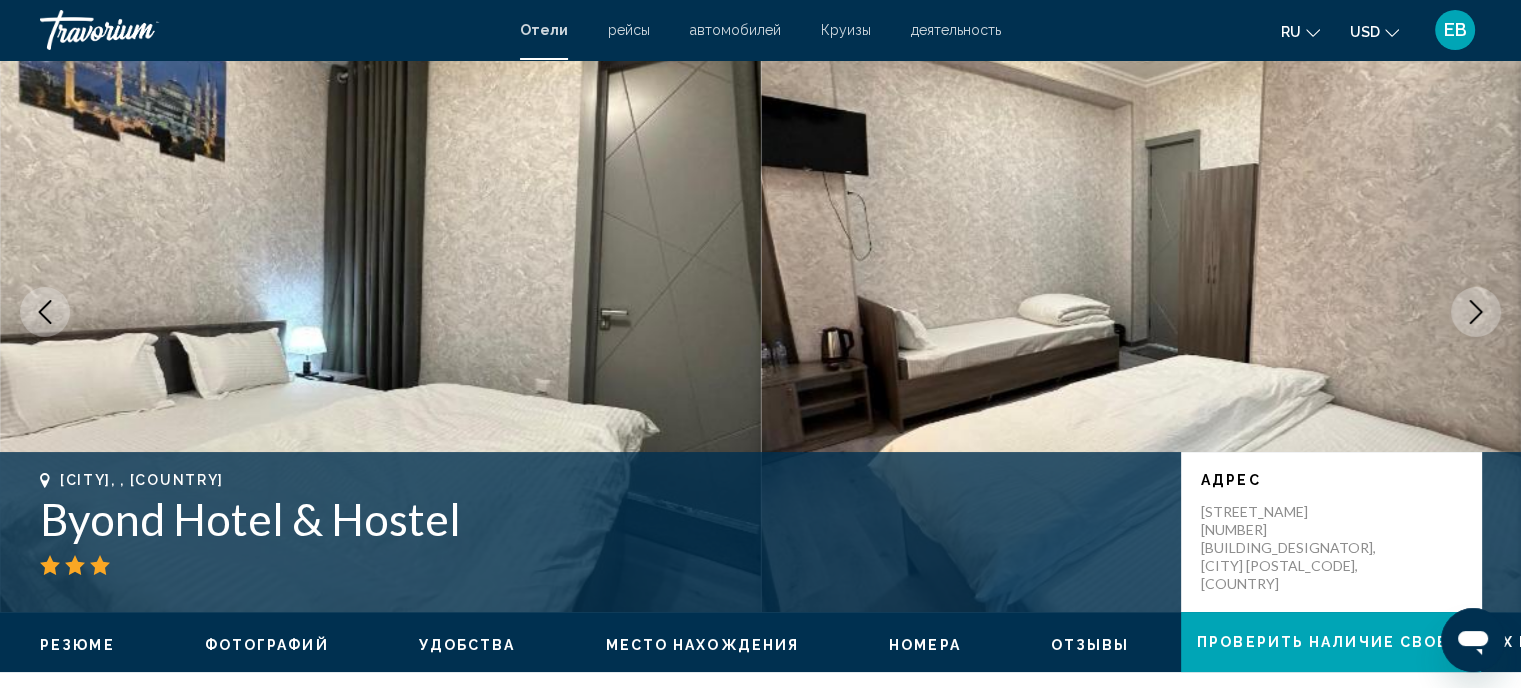 click 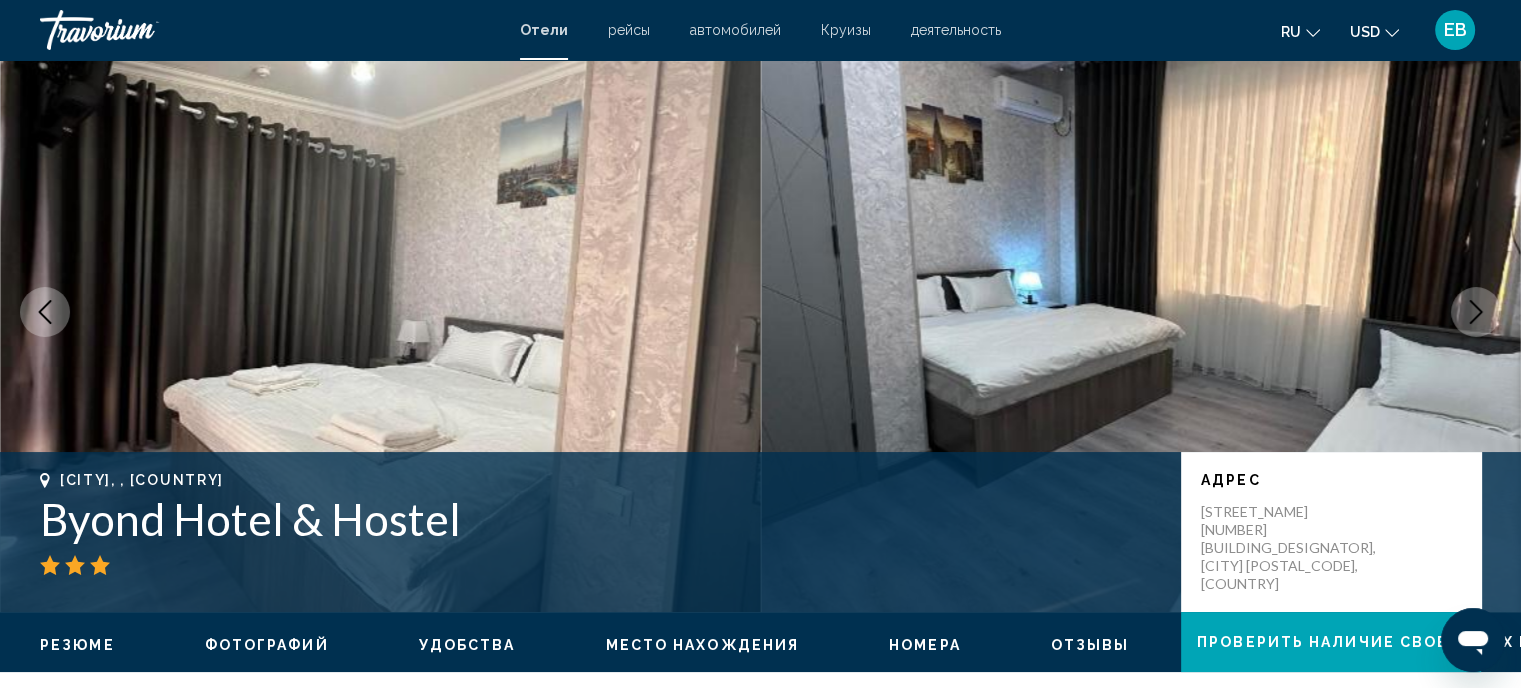 click 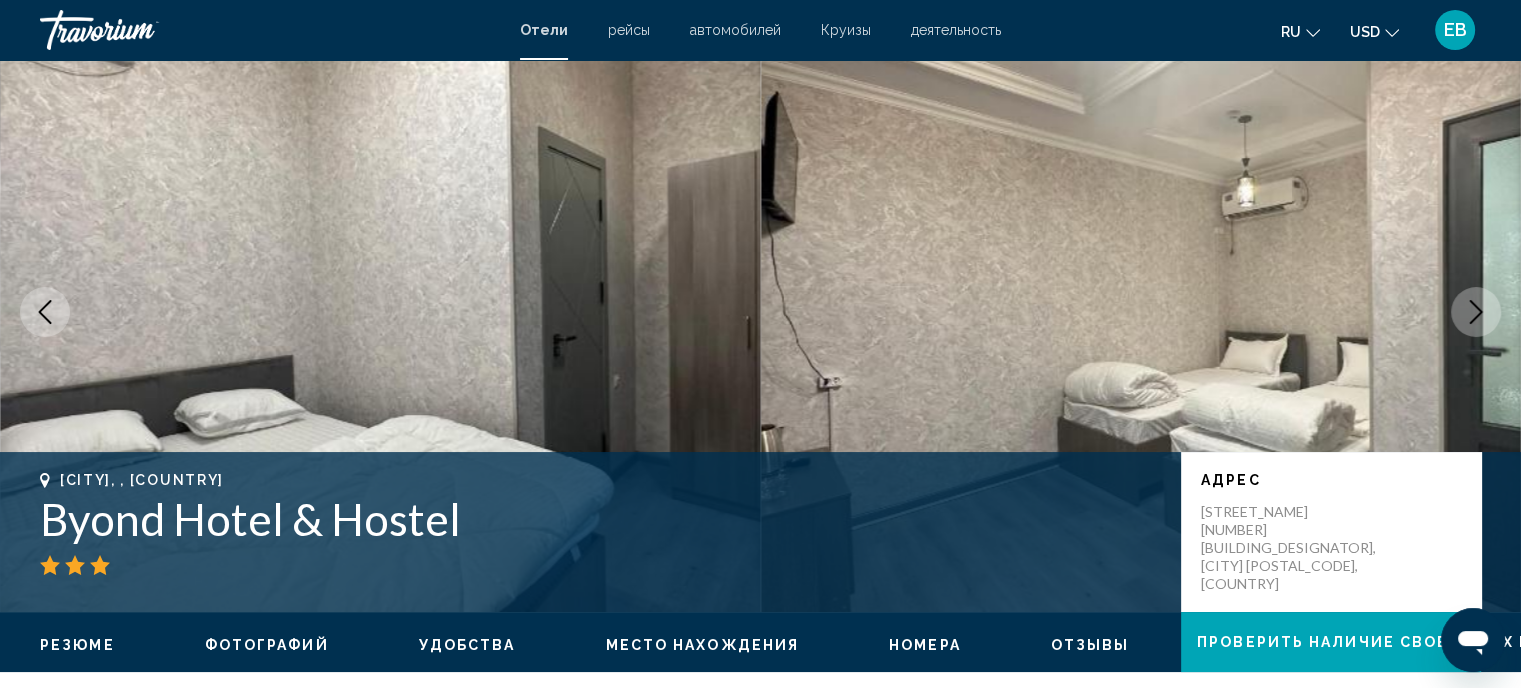 click 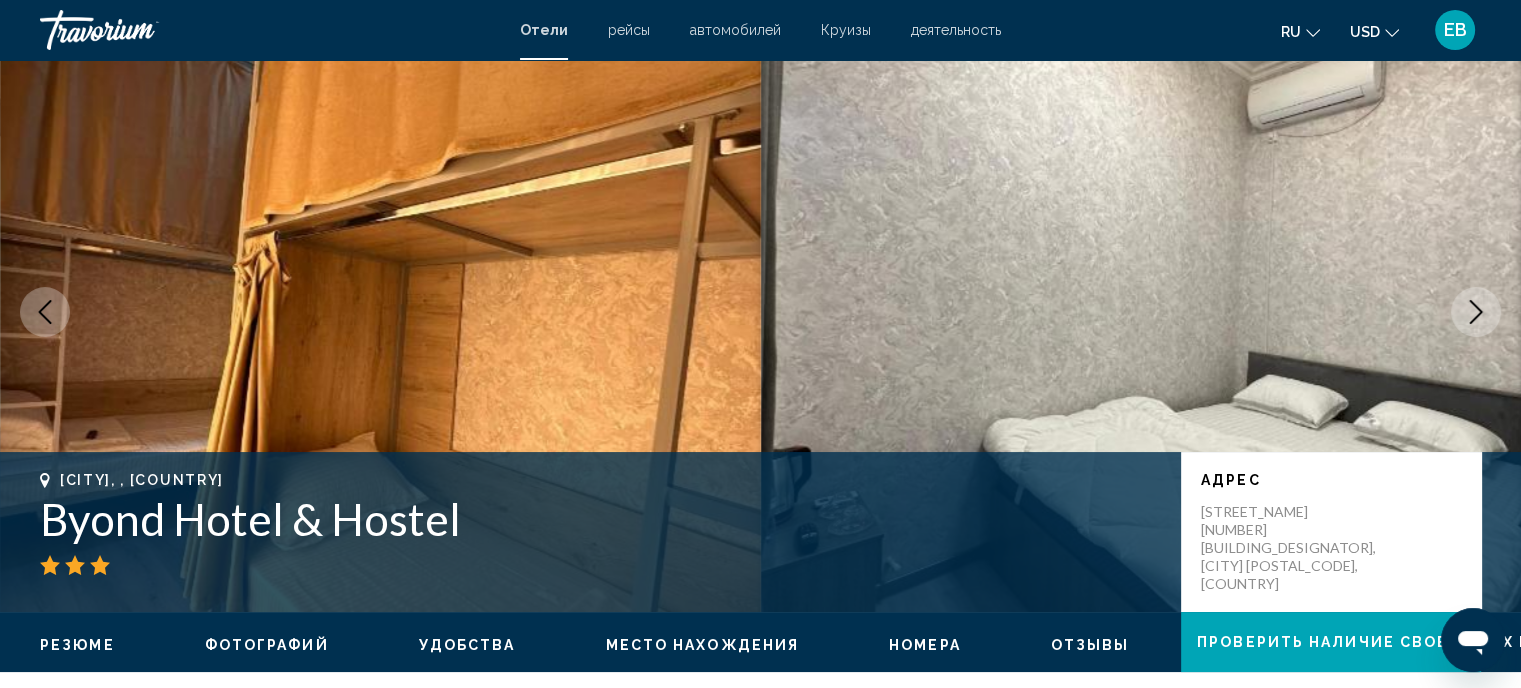 click 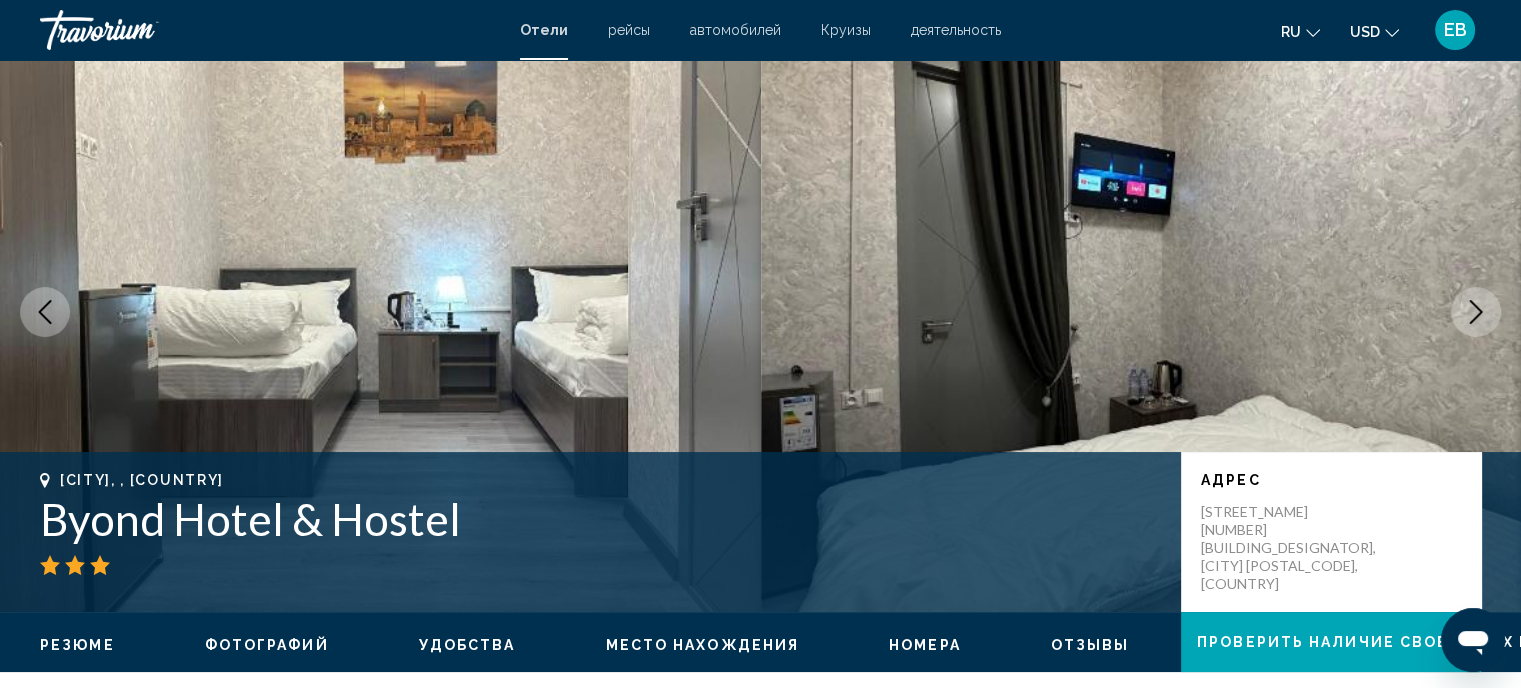 click 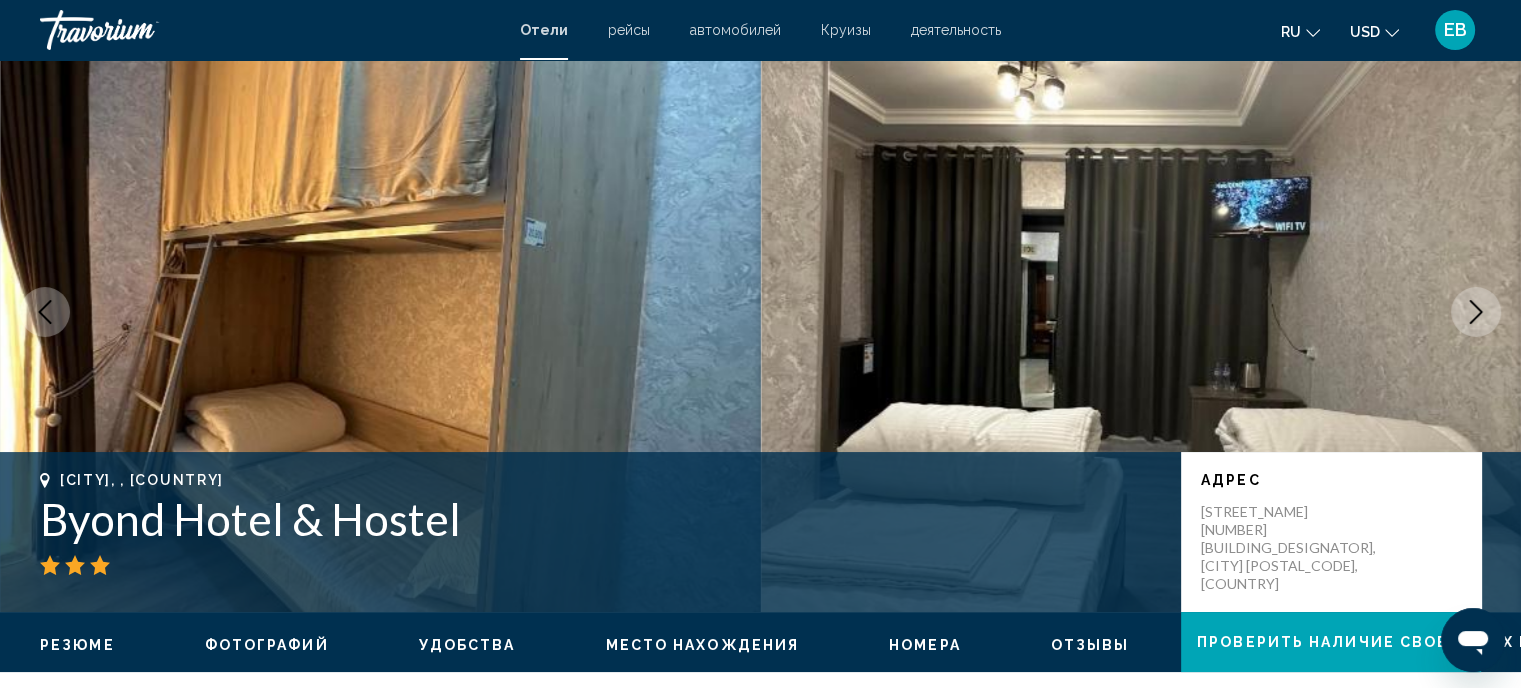 click 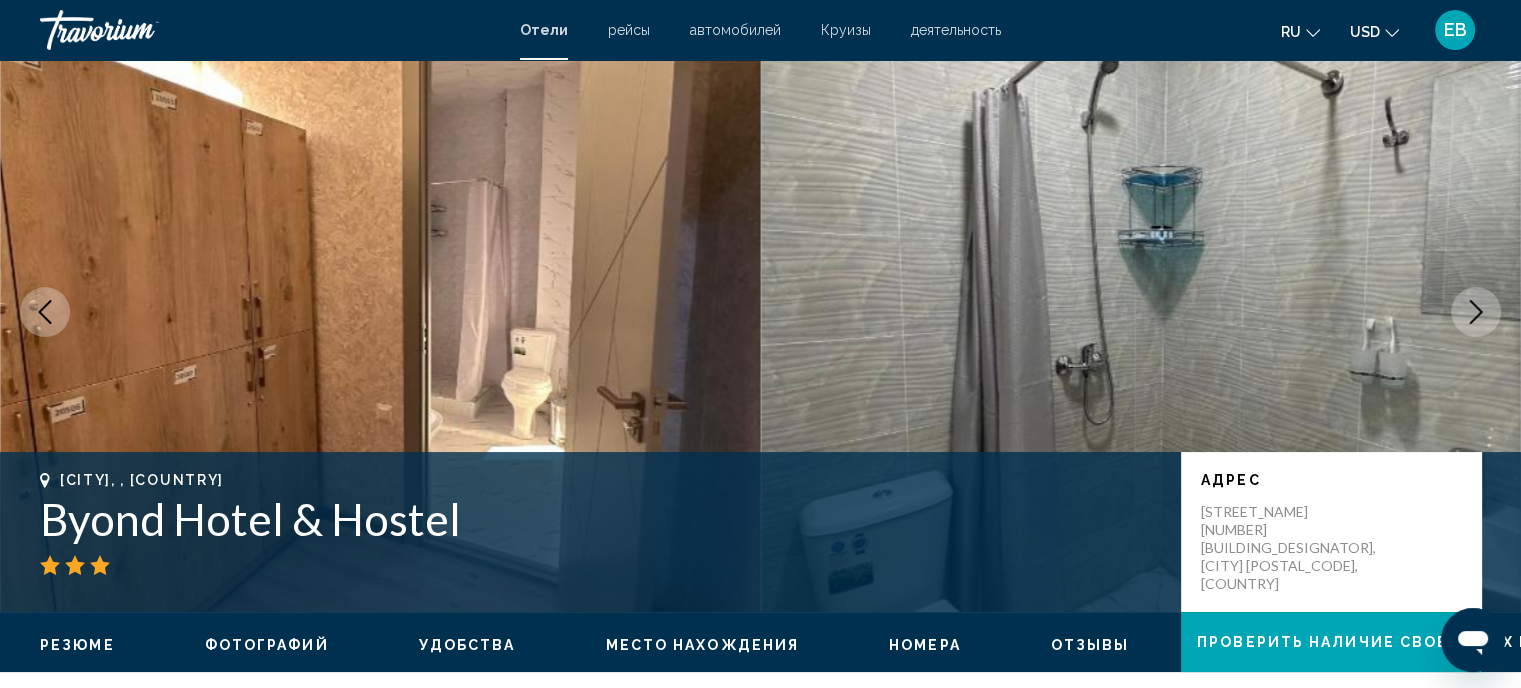 click 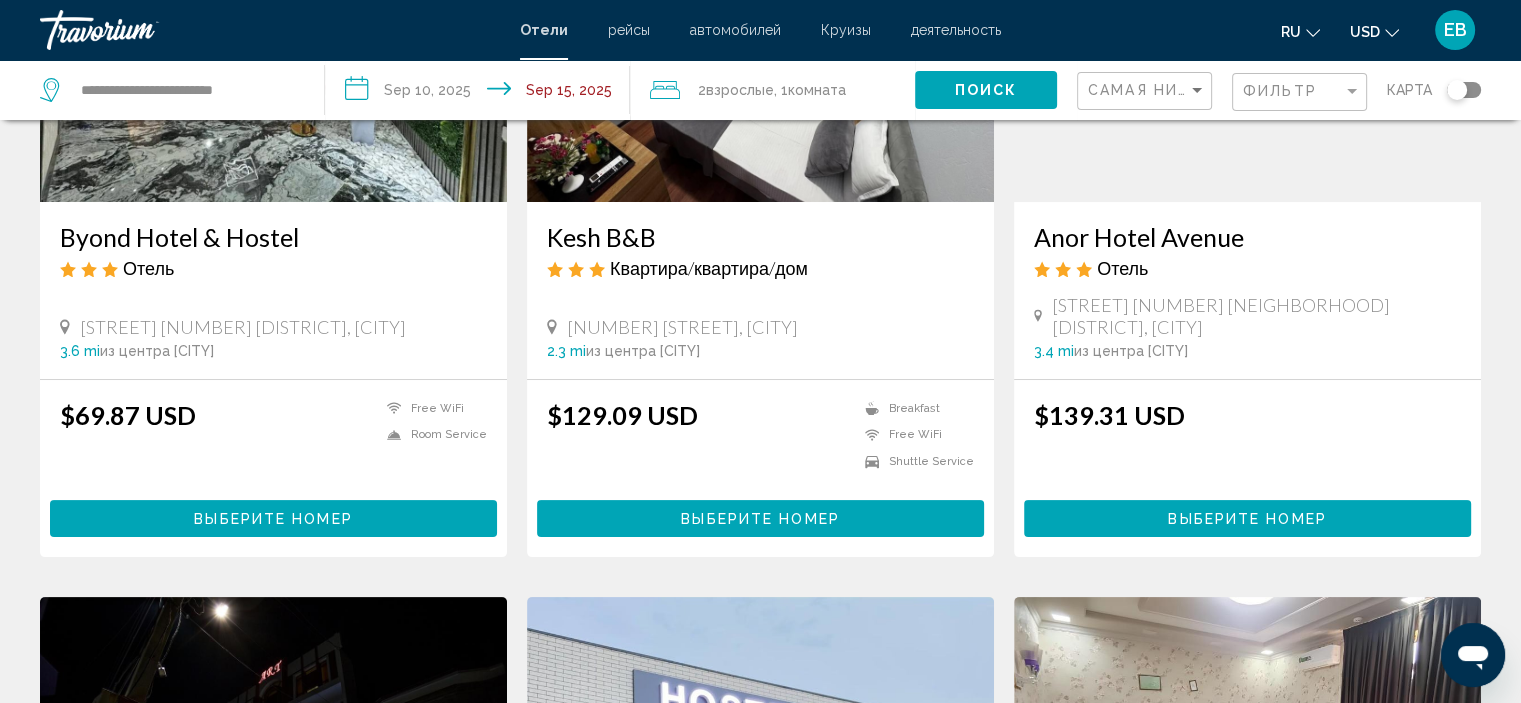 scroll, scrollTop: 0, scrollLeft: 0, axis: both 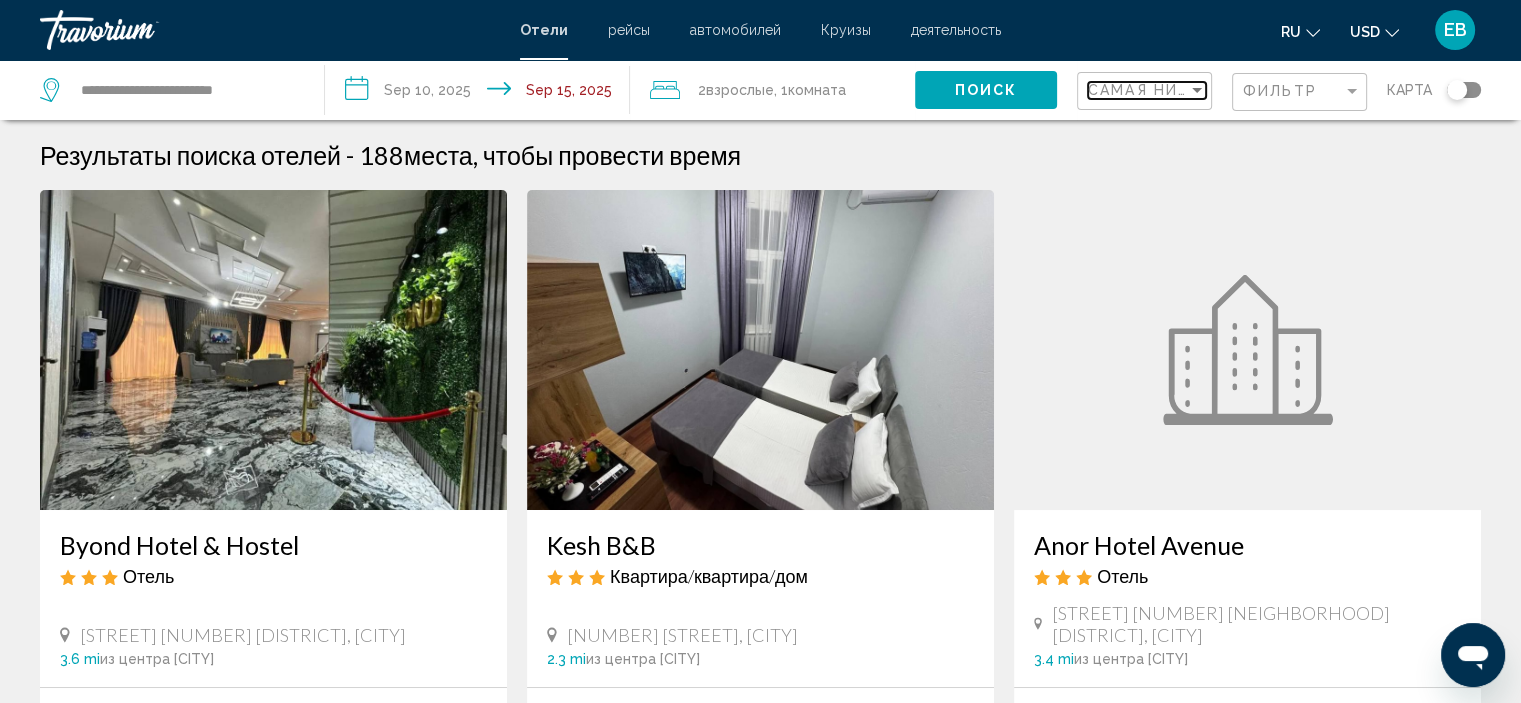click at bounding box center [1197, 90] 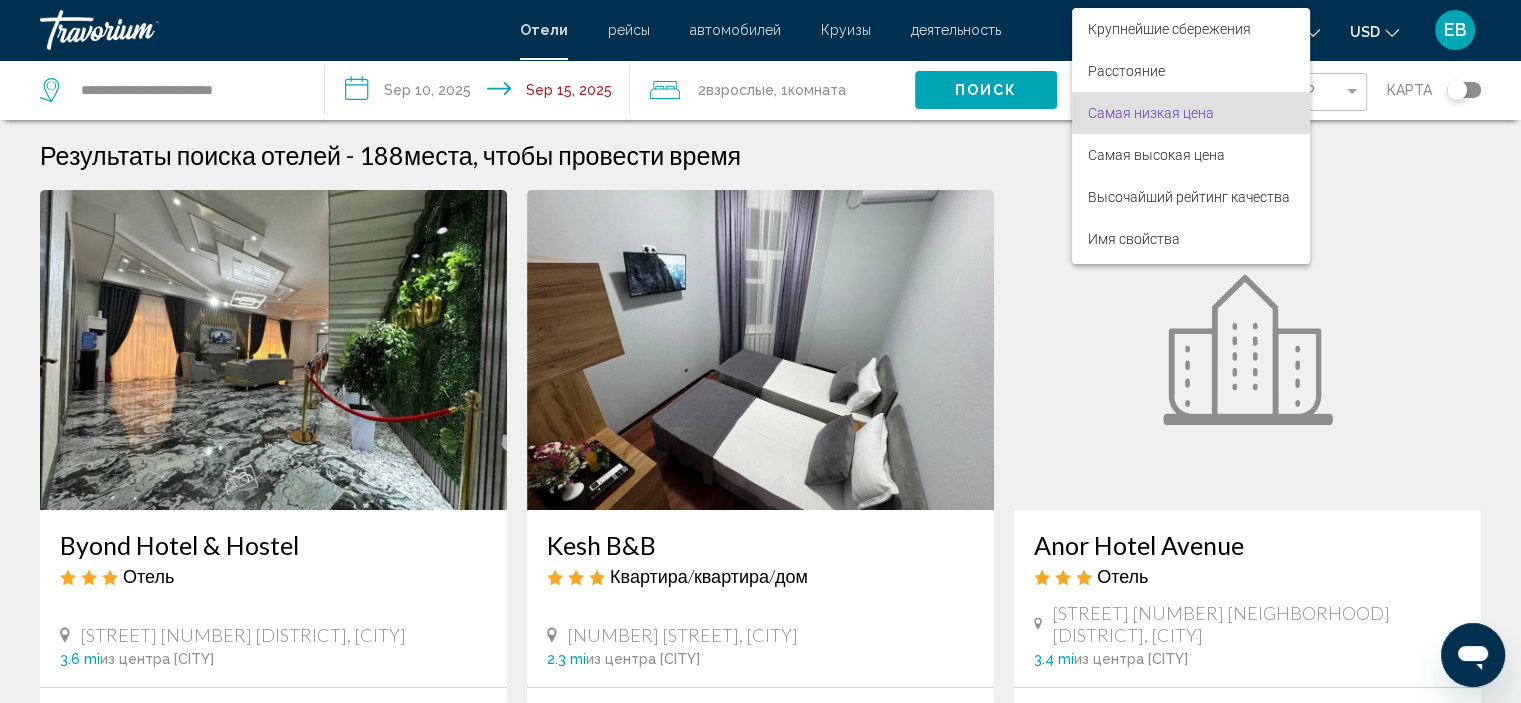 scroll, scrollTop: 23, scrollLeft: 0, axis: vertical 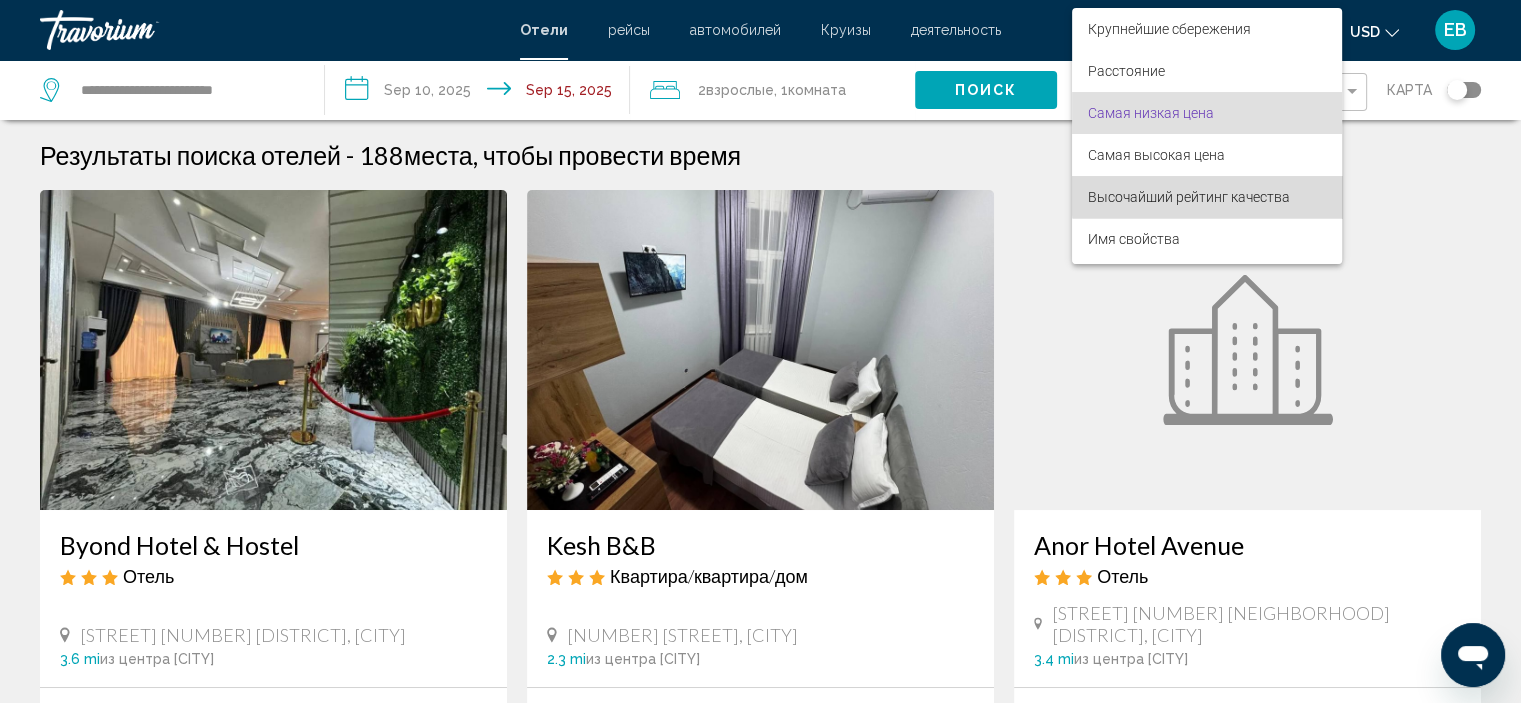 click on "Высочайший рейтинг качества" at bounding box center [1189, 197] 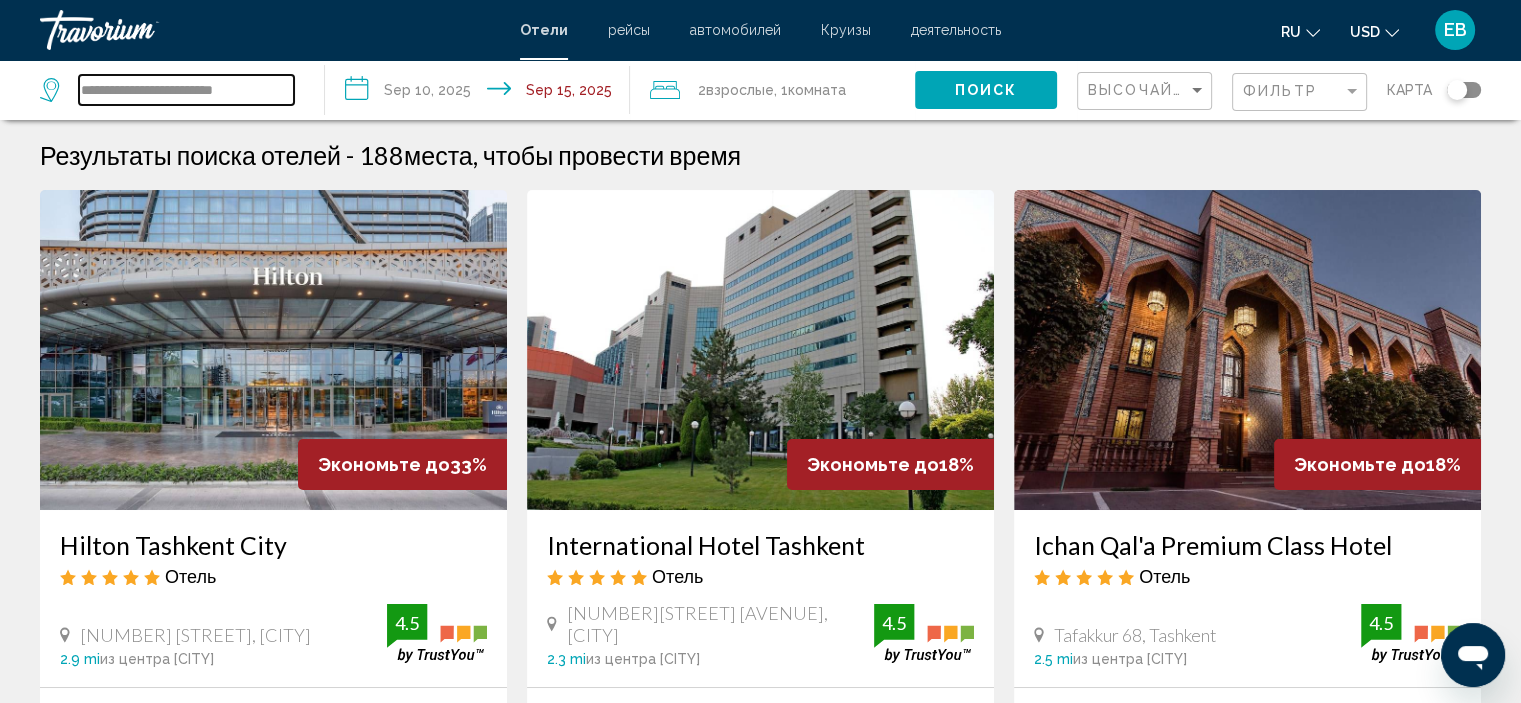 click on "**********" at bounding box center [186, 90] 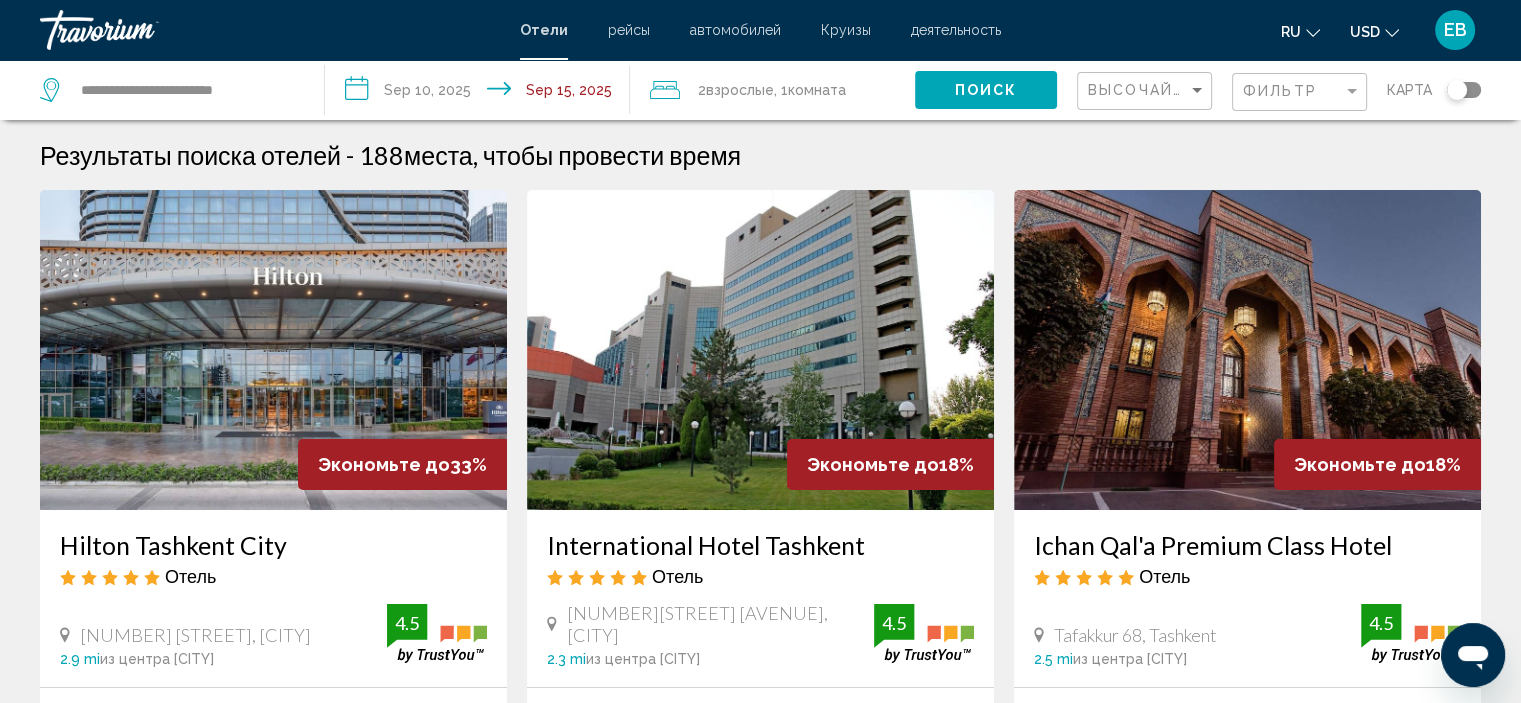 click 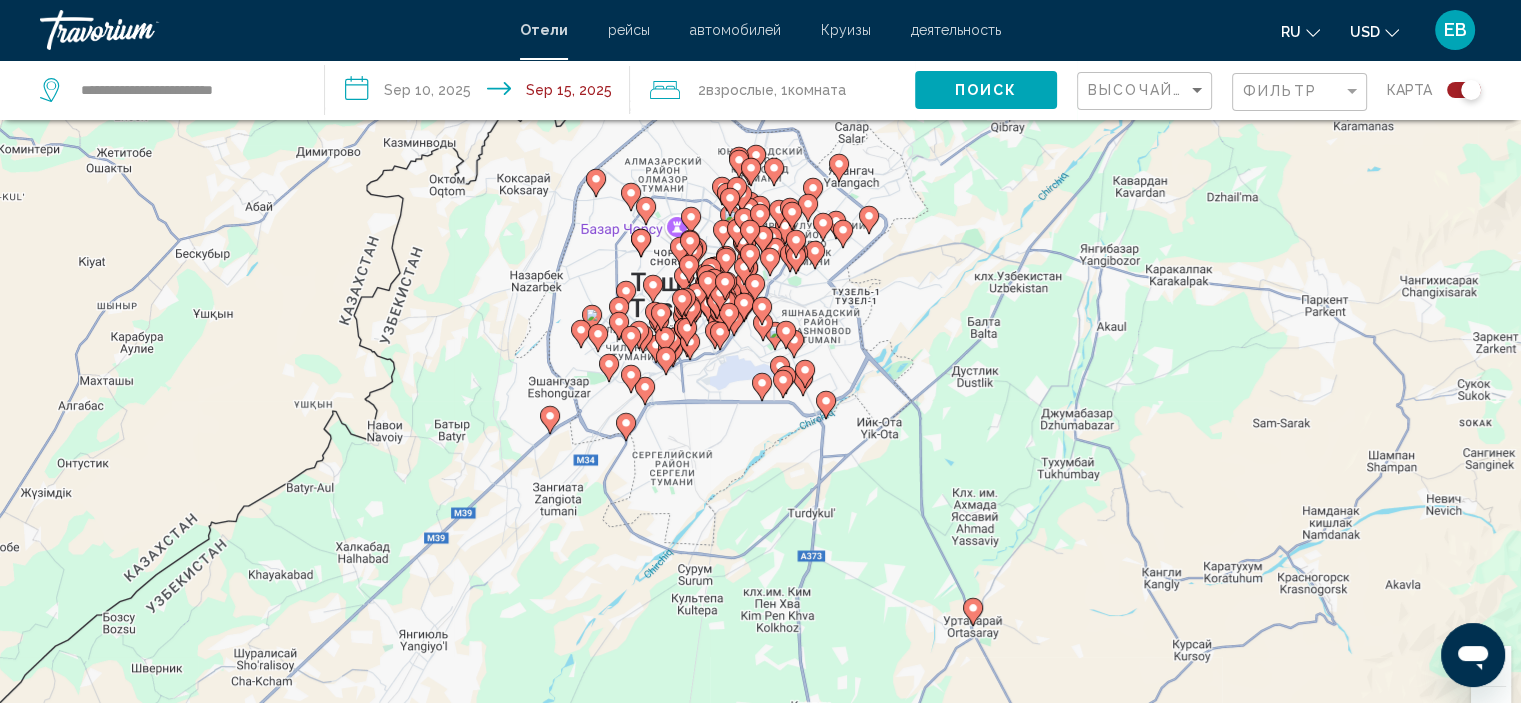 scroll, scrollTop: 65, scrollLeft: 0, axis: vertical 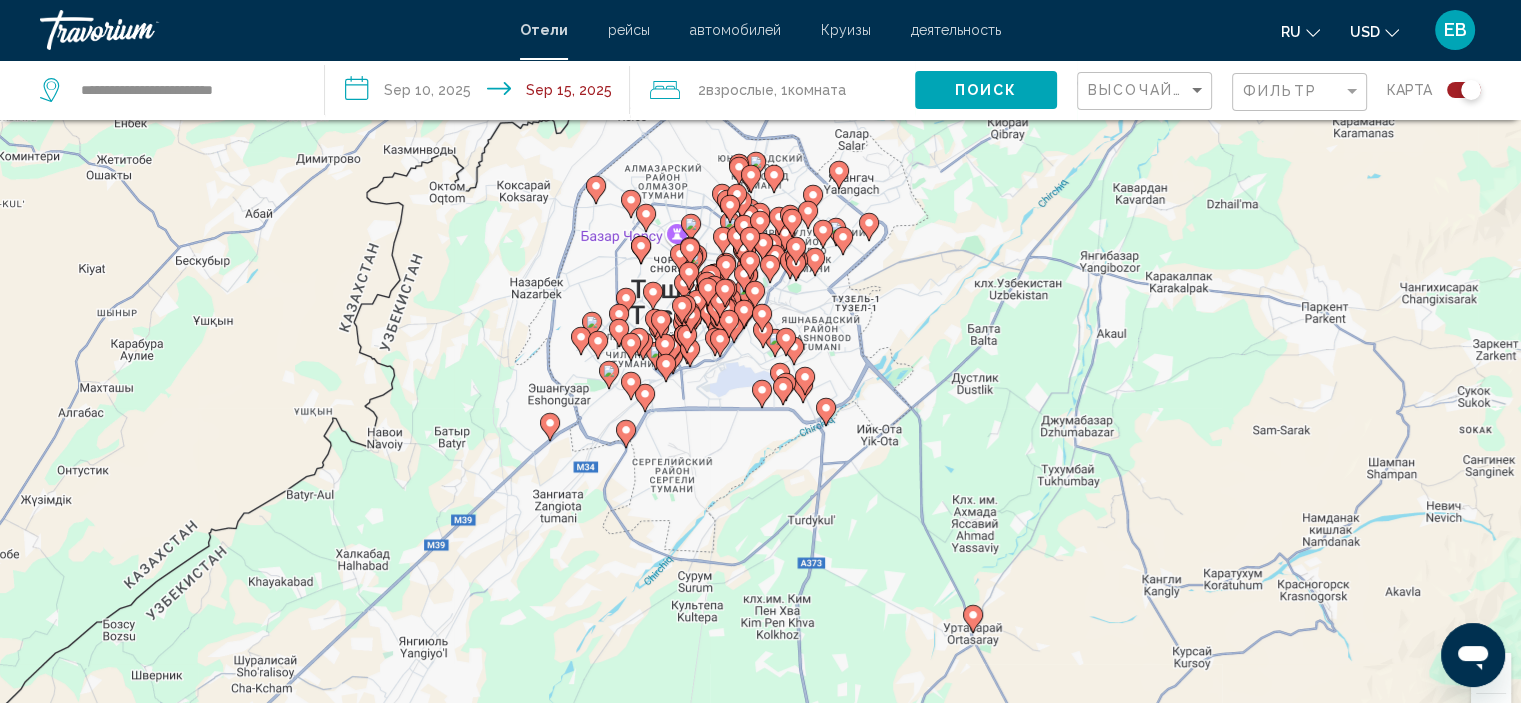 click 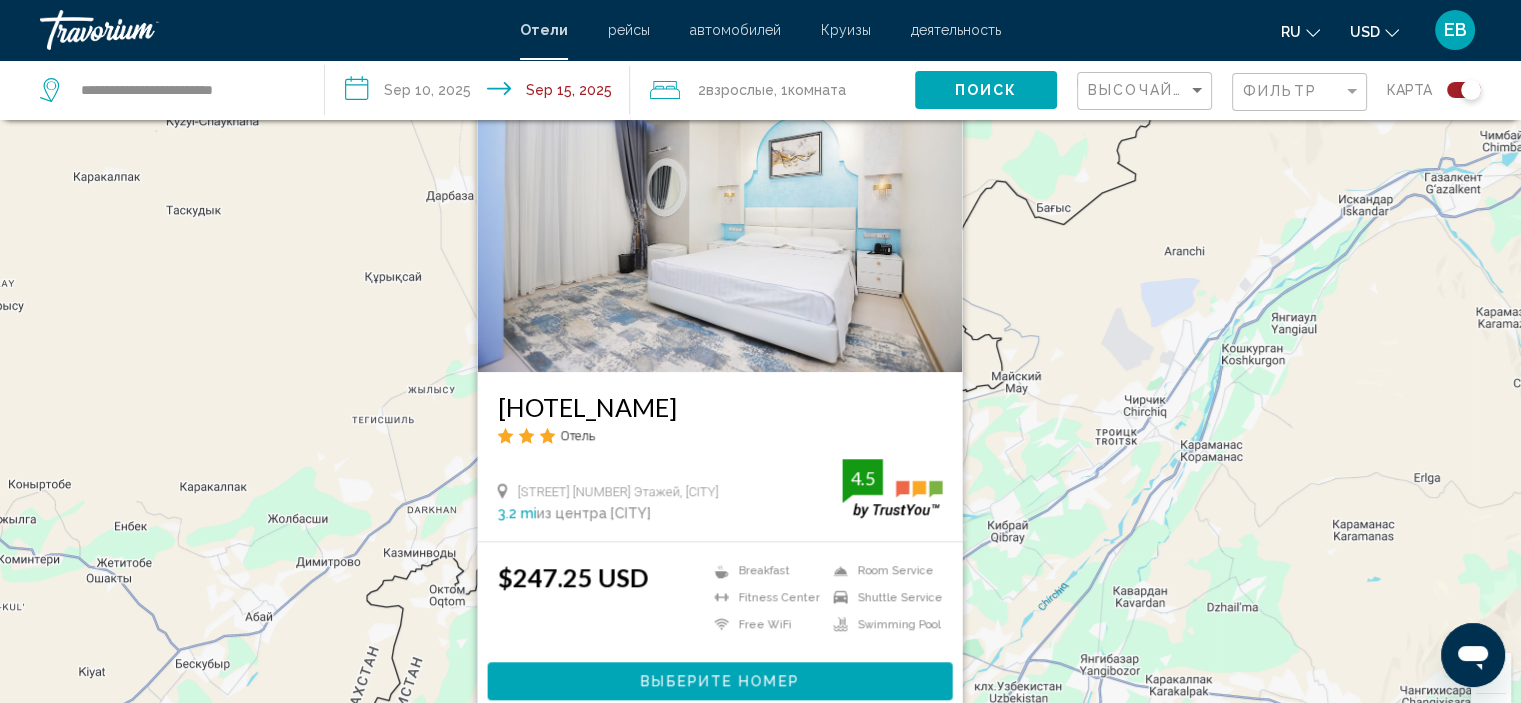 click on "Reikartz Amirun [CITY]
Отель
[STREET] [NUMBER] Этажей, [CITY] 3.2 mi  из центра  [CITY] от отеля 4.5 $247.25 USD
Breakfast
Fitness Center
Free WiFi
Room Service
Shuttle Service  4.5" at bounding box center [760, 406] 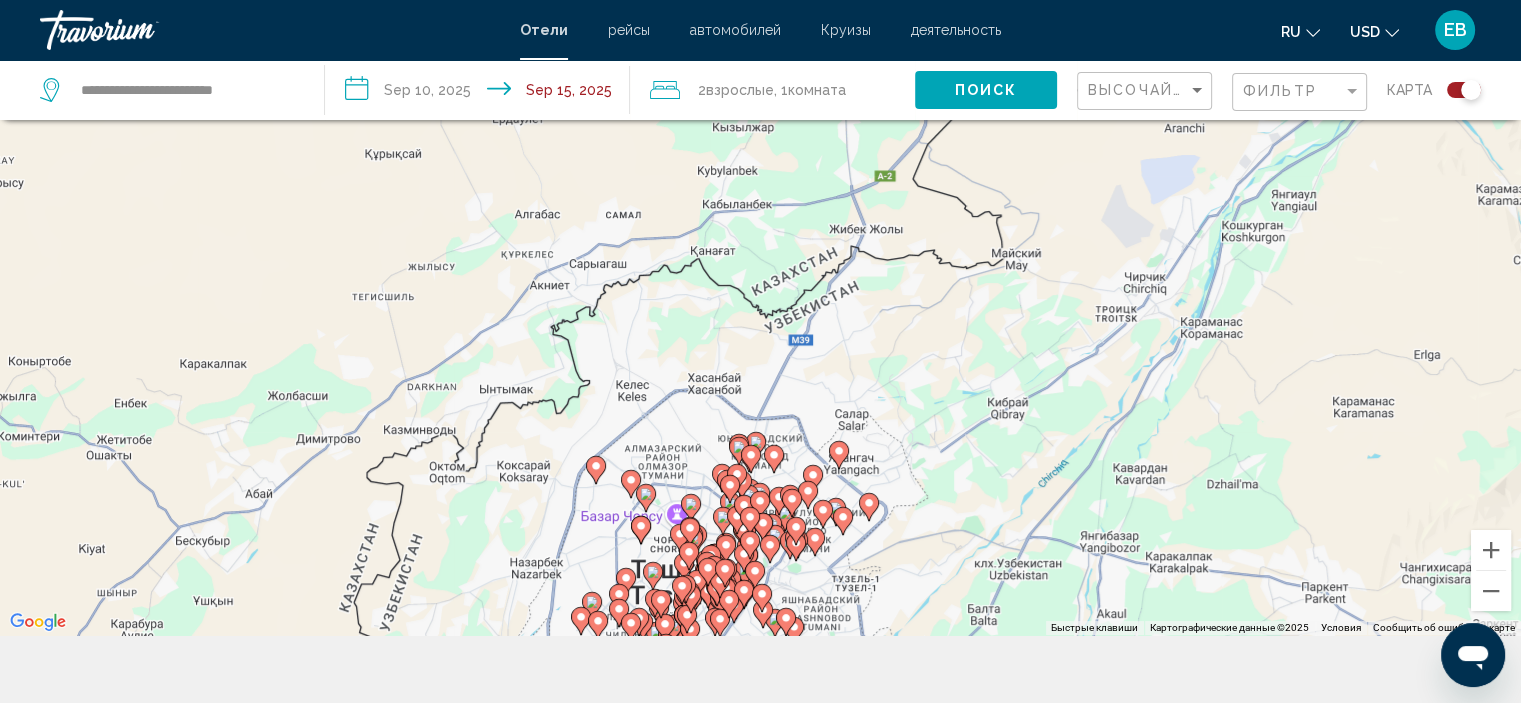 scroll, scrollTop: 236, scrollLeft: 0, axis: vertical 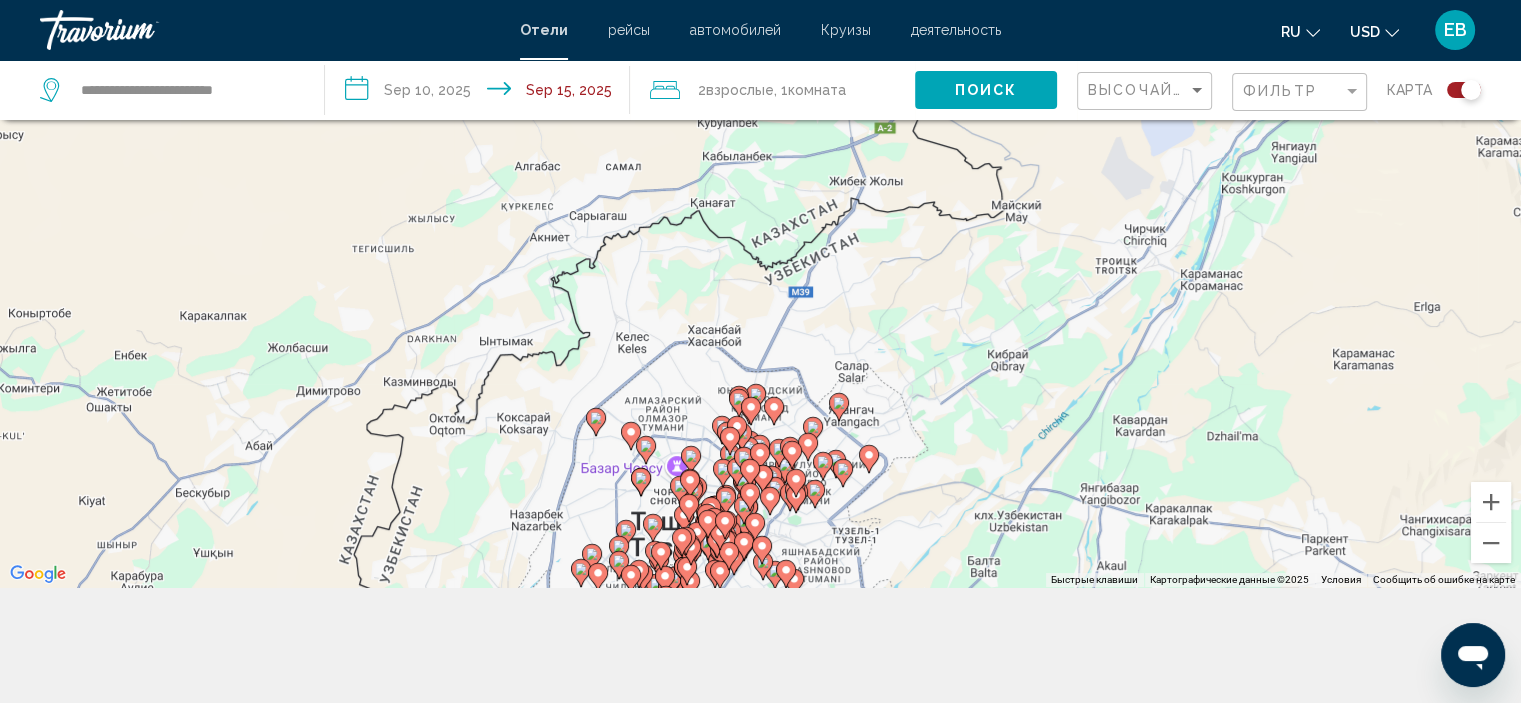 click 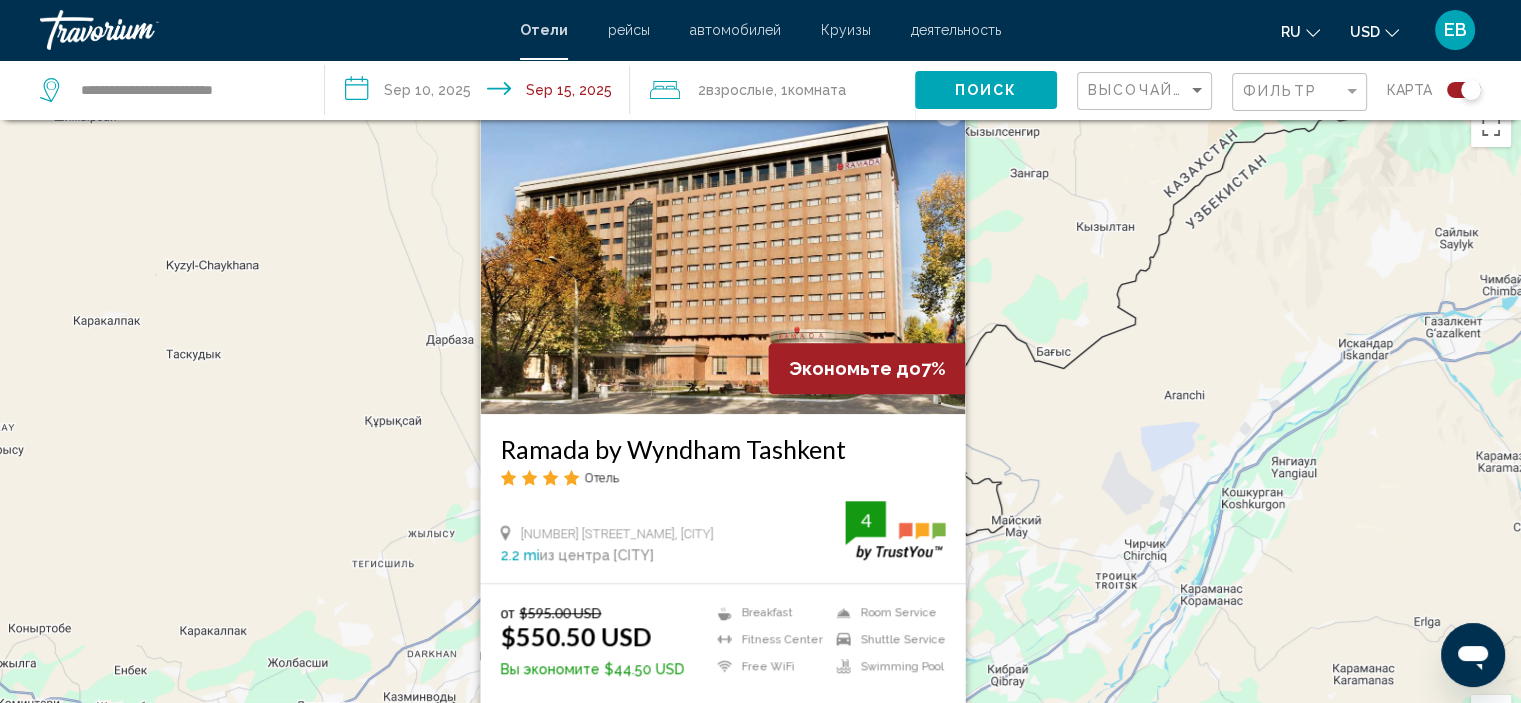 scroll, scrollTop: 21, scrollLeft: 0, axis: vertical 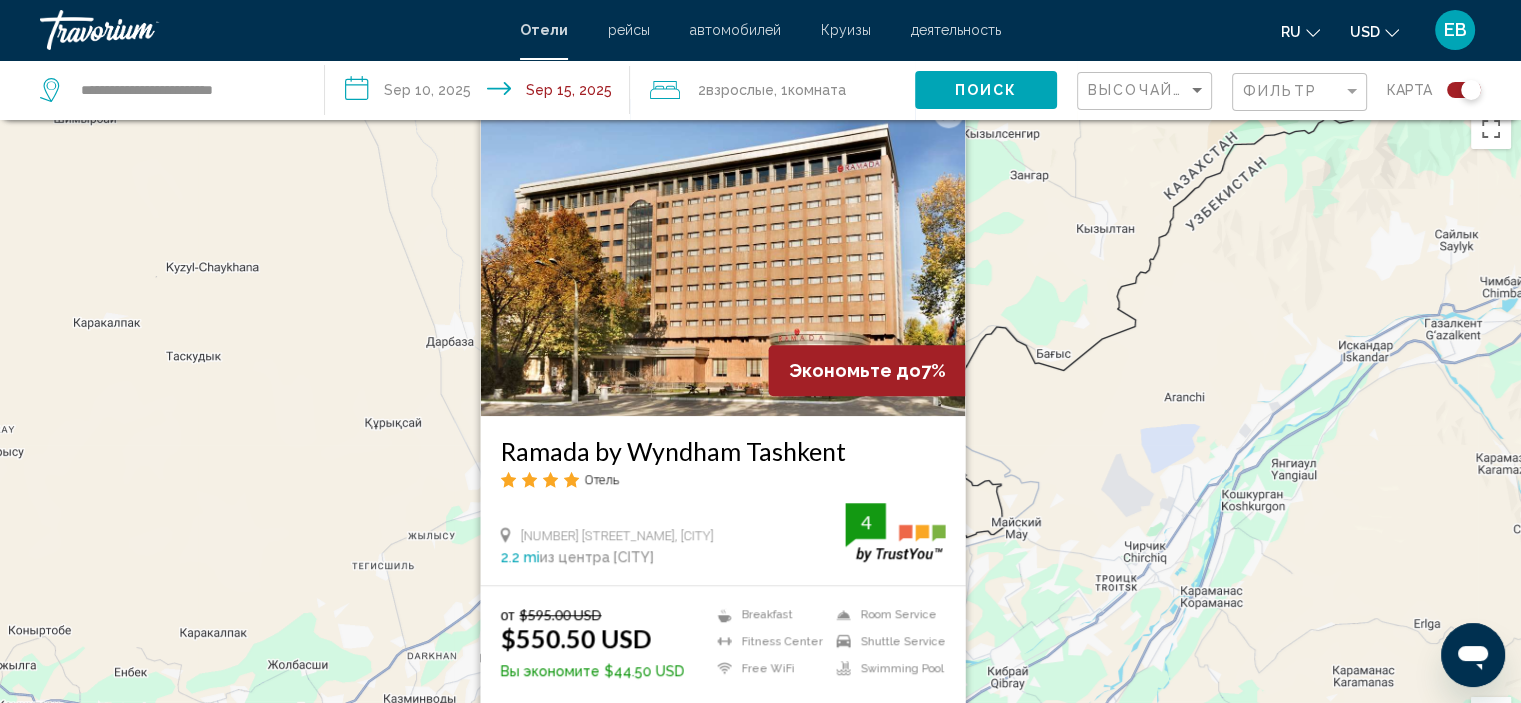 click on "Экономьте до  7%   Ramada by Wyndham [CITY]
Отель
1 [STREET], [CITY] 2.2 mi  из центра  [CITY] от отеля 4 от $595.00 USD $550.50 USD  Вы экономите  $44.50 USD
Breakfast
Fitness Center
Free WiFi
4" at bounding box center (760, 450) 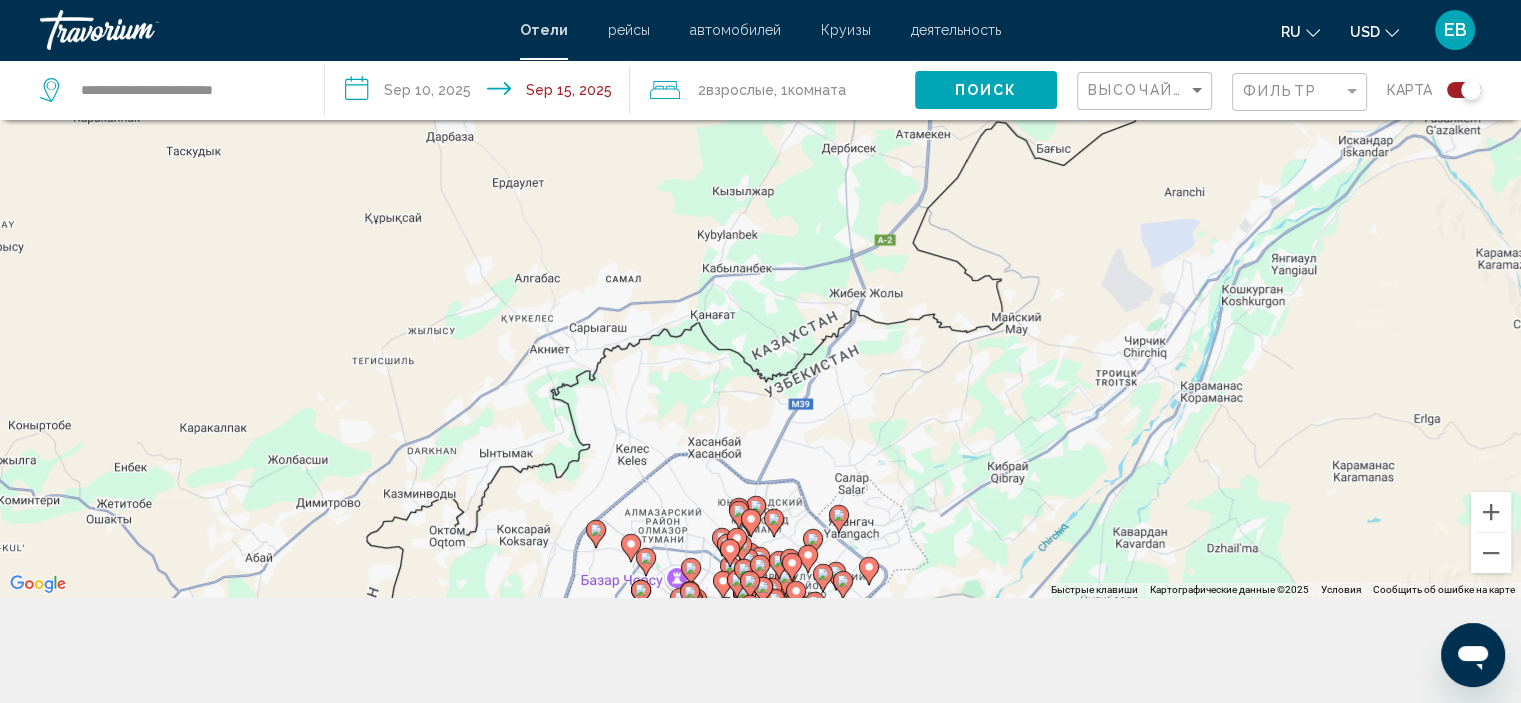 scroll, scrollTop: 240, scrollLeft: 0, axis: vertical 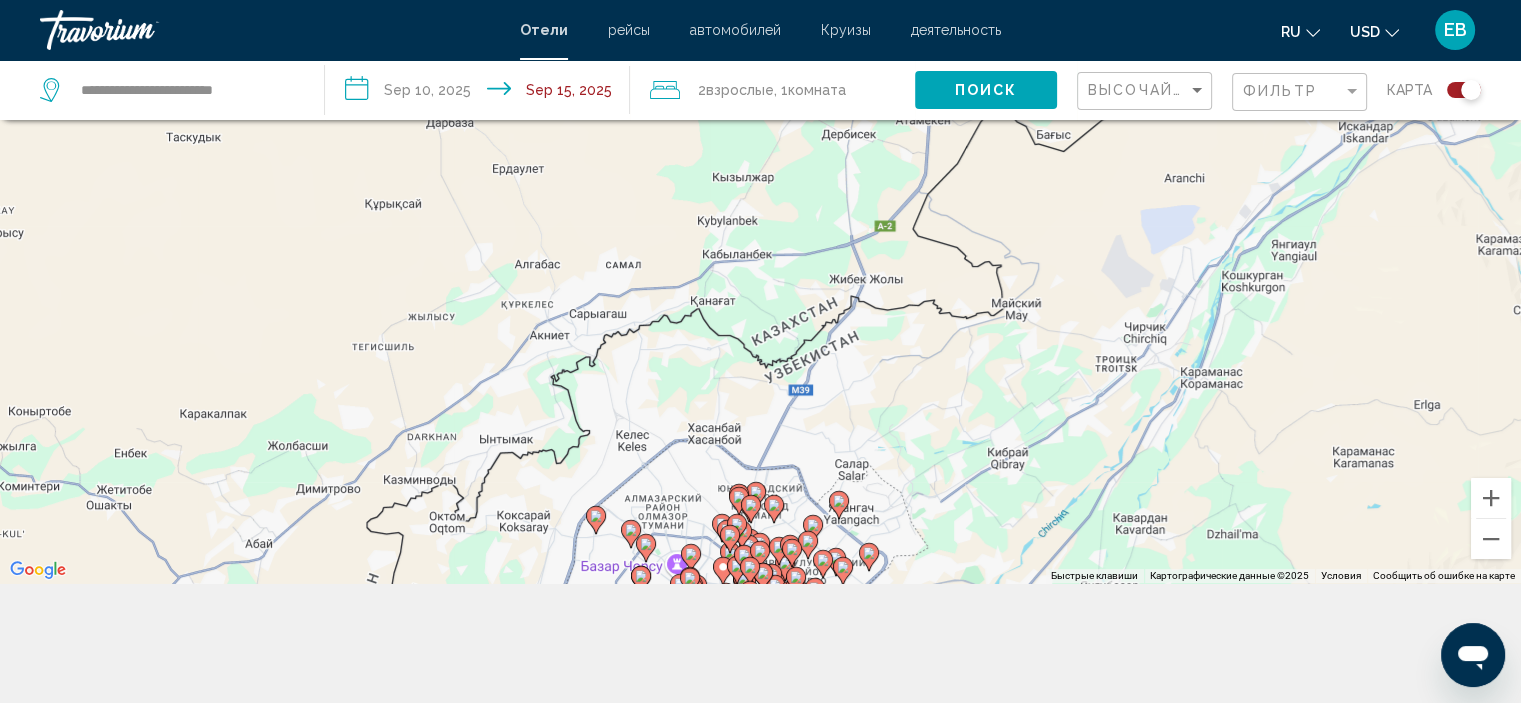 click at bounding box center (751, 509) 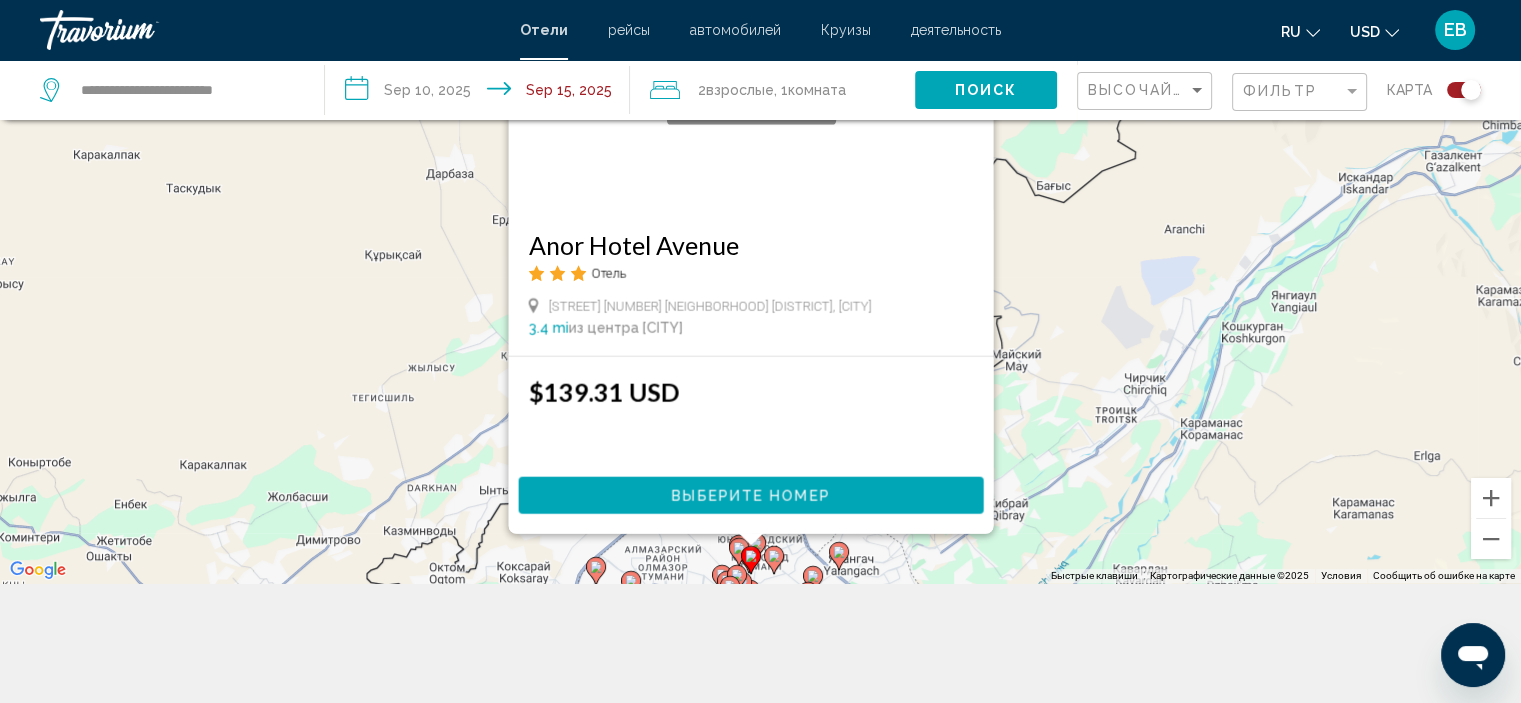 click on "Чтобы активировать перетаскивание с помощью клавиатуры, нажмите Alt + Ввод. После этого перемещайте маркер, используя клавиши со стрелками. Чтобы завершить перетаскивание, нажмите клавишу Ввод. Чтобы отменить действие, нажмите клавишу Esc.  [HOTEL_NAME]
Отель
[STREET_NAME] [NUMBER] [MAHALLA] [DISTRICT], [CITY] [DISTANCE]  из центра  [CITY] от отеля $[PRICE] [CURRENCY]  Выберите номер" at bounding box center (760, 231) 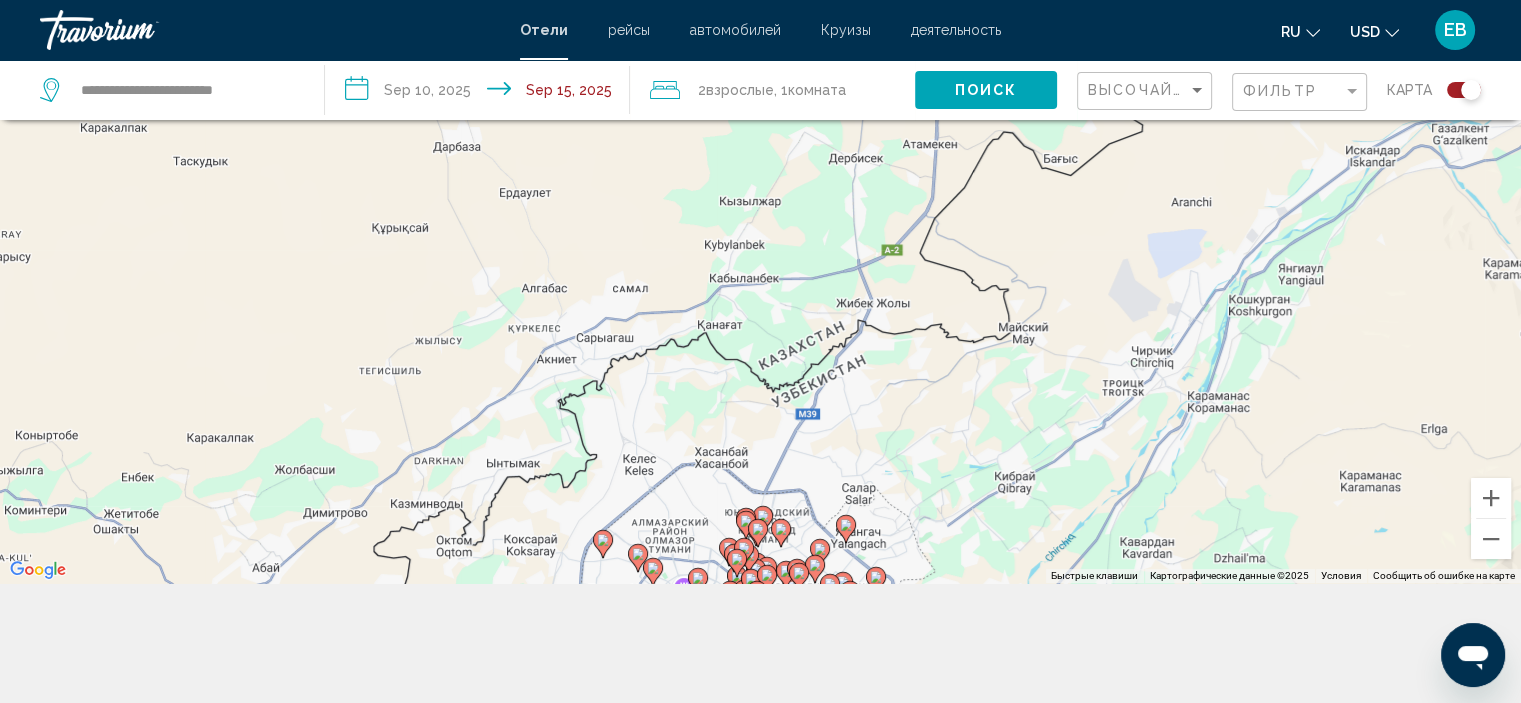 drag, startPoint x: 917, startPoint y: 538, endPoint x: 924, endPoint y: 508, distance: 30.805843 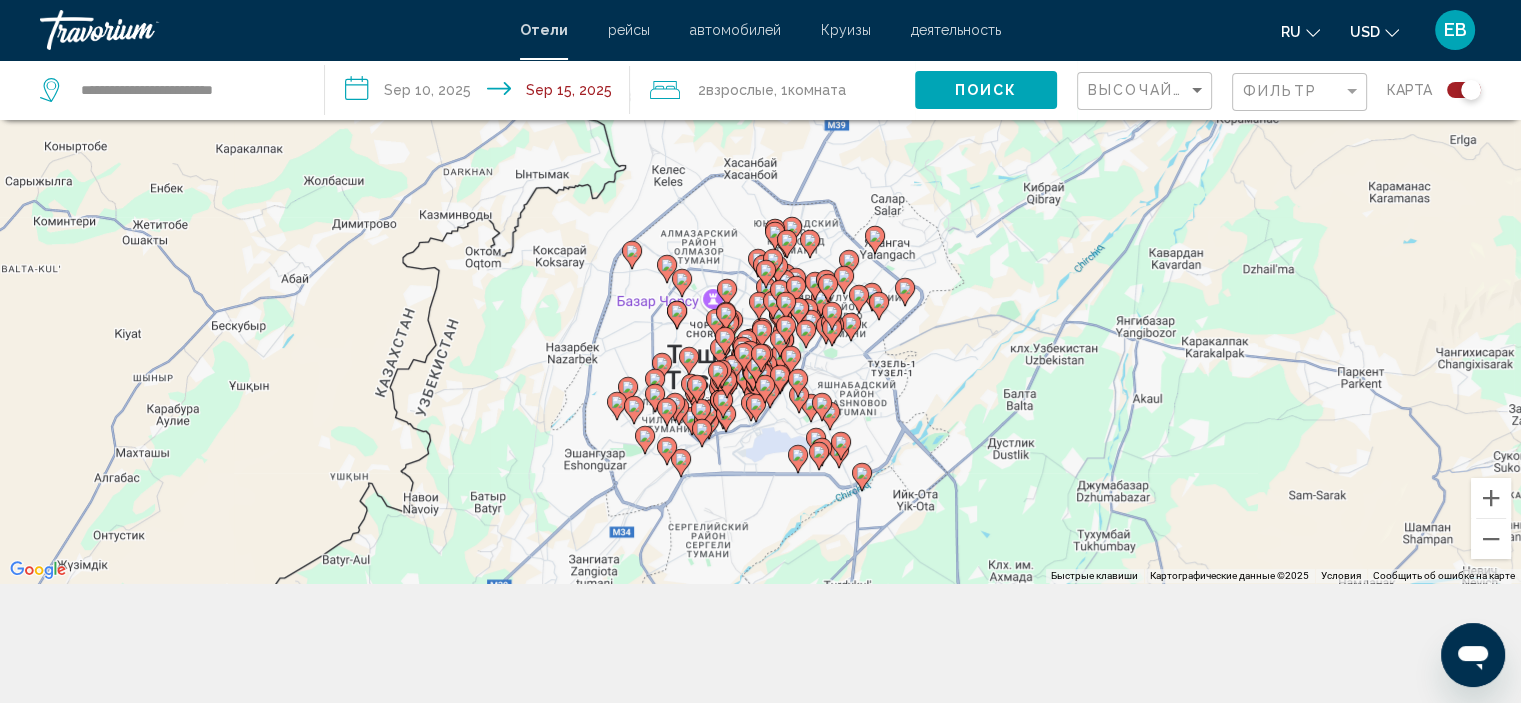 drag, startPoint x: 924, startPoint y: 507, endPoint x: 955, endPoint y: 212, distance: 296.62433 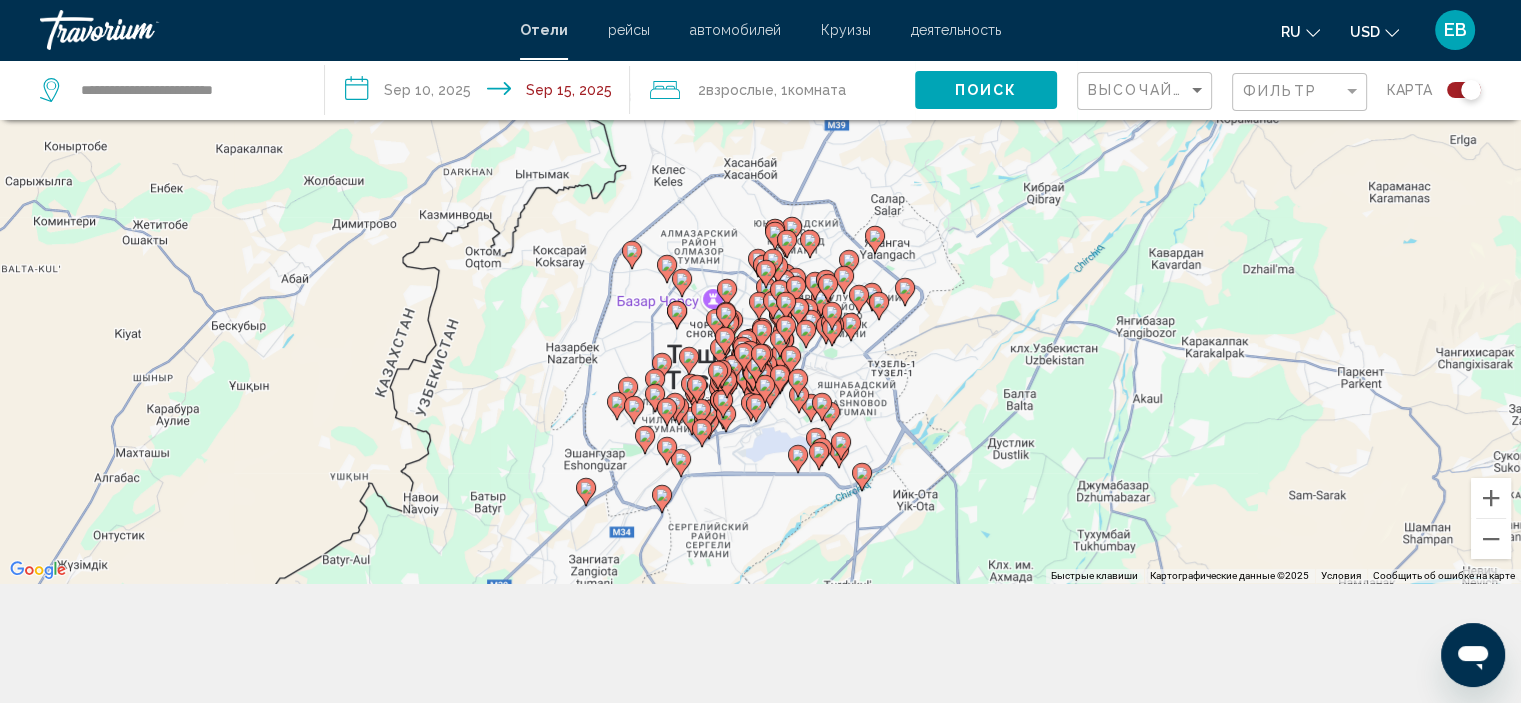 click 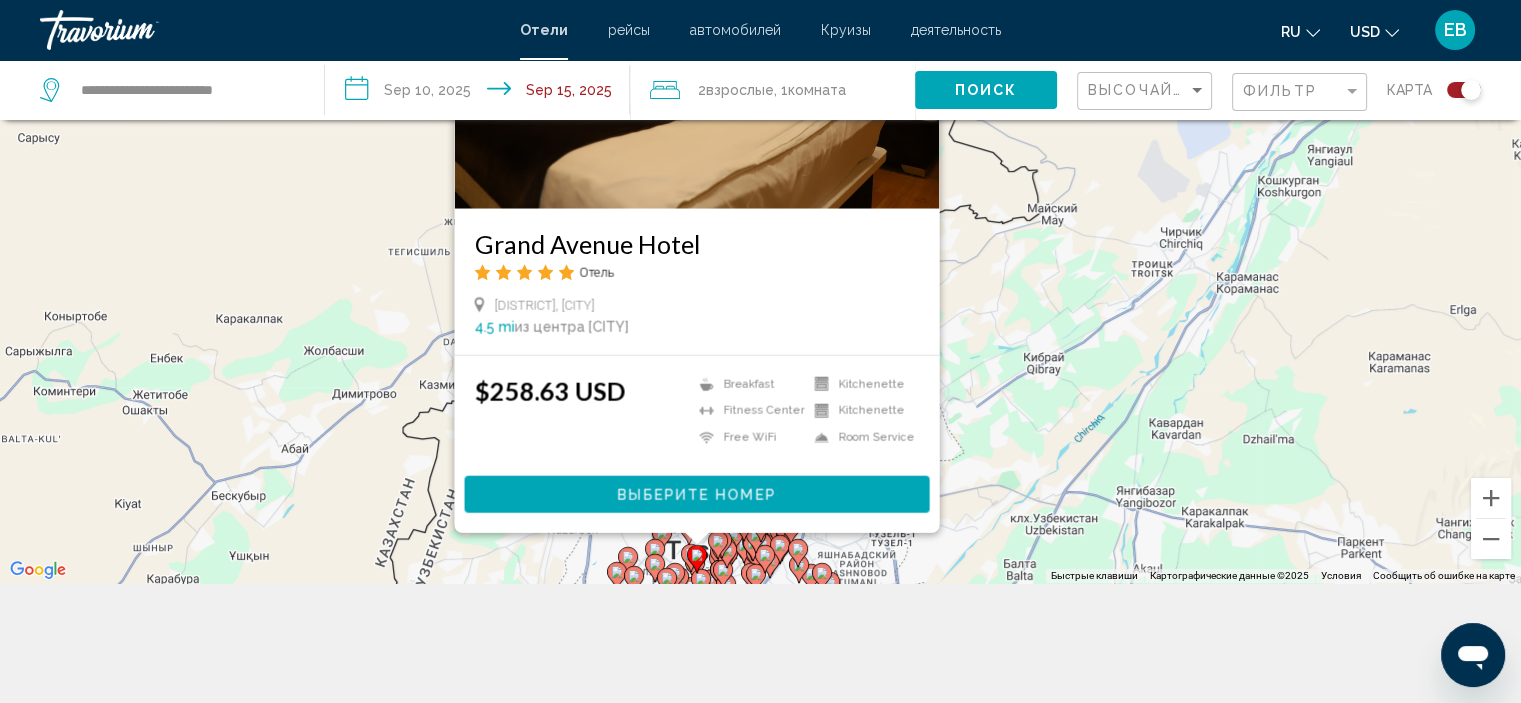 click on "Grand Avenue Hotel
Отель
[DISTRICT] [NUMBER] Kvartal, [CITY] 4.5 mi  из центра  [CITY] от отеля $258.63 USD
Breakfast
Fitness Center
Free WiFi" at bounding box center (760, 231) 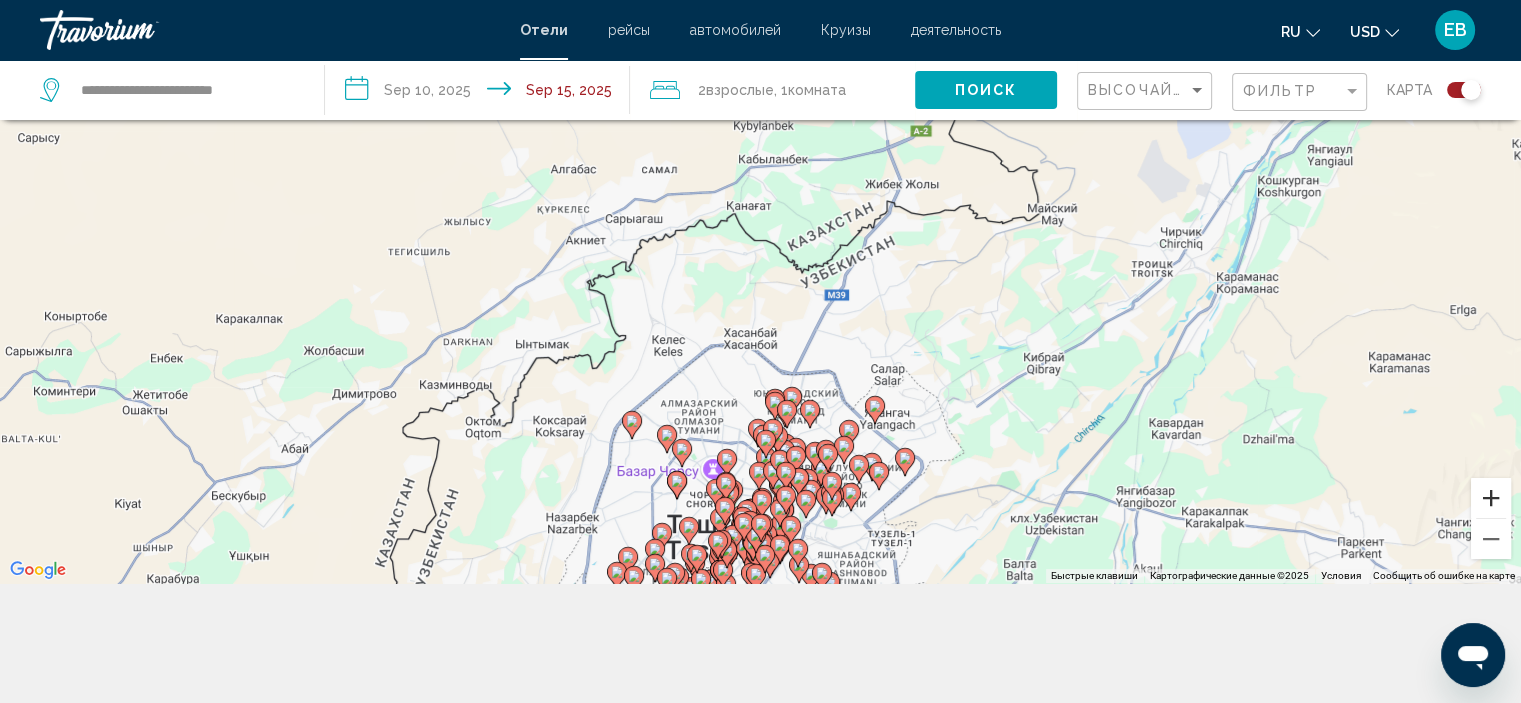 click at bounding box center [1491, 498] 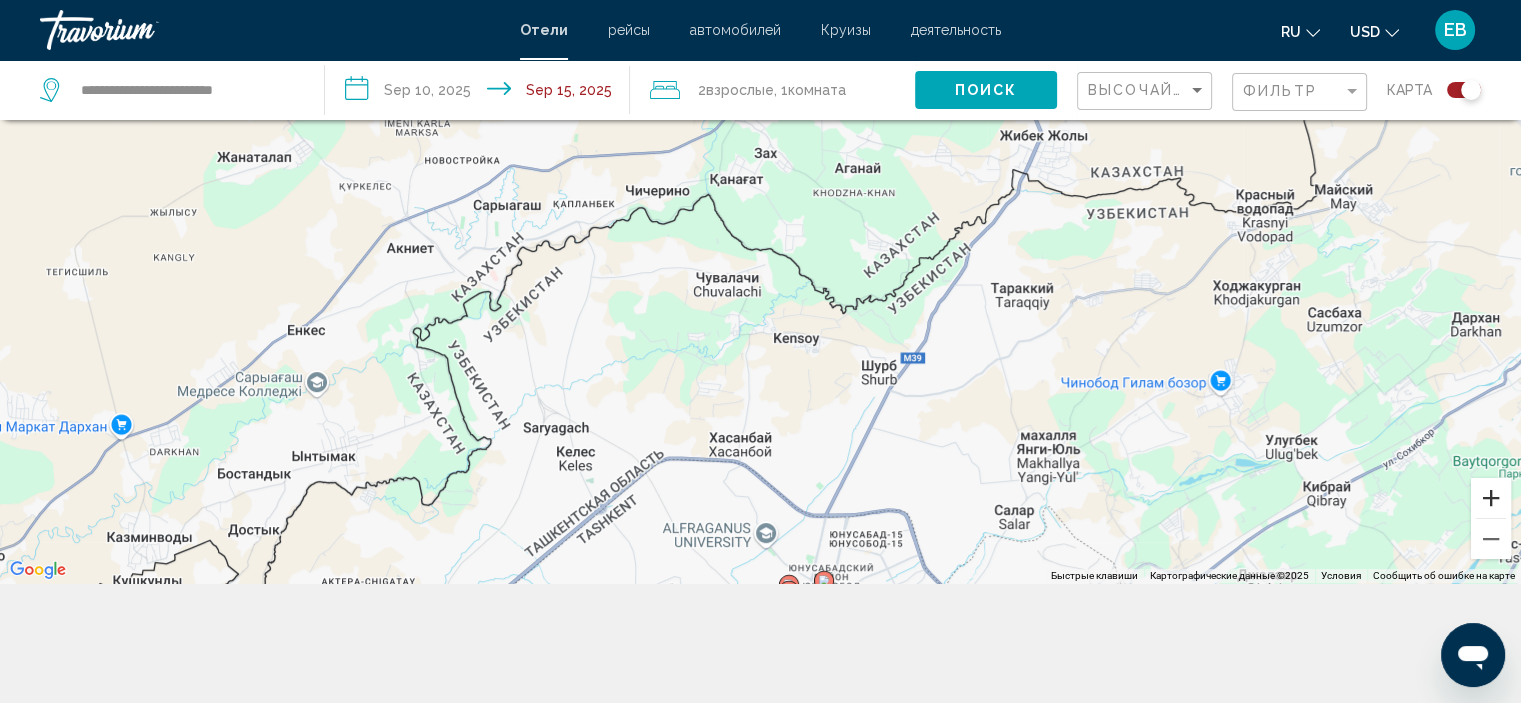 click at bounding box center [1491, 498] 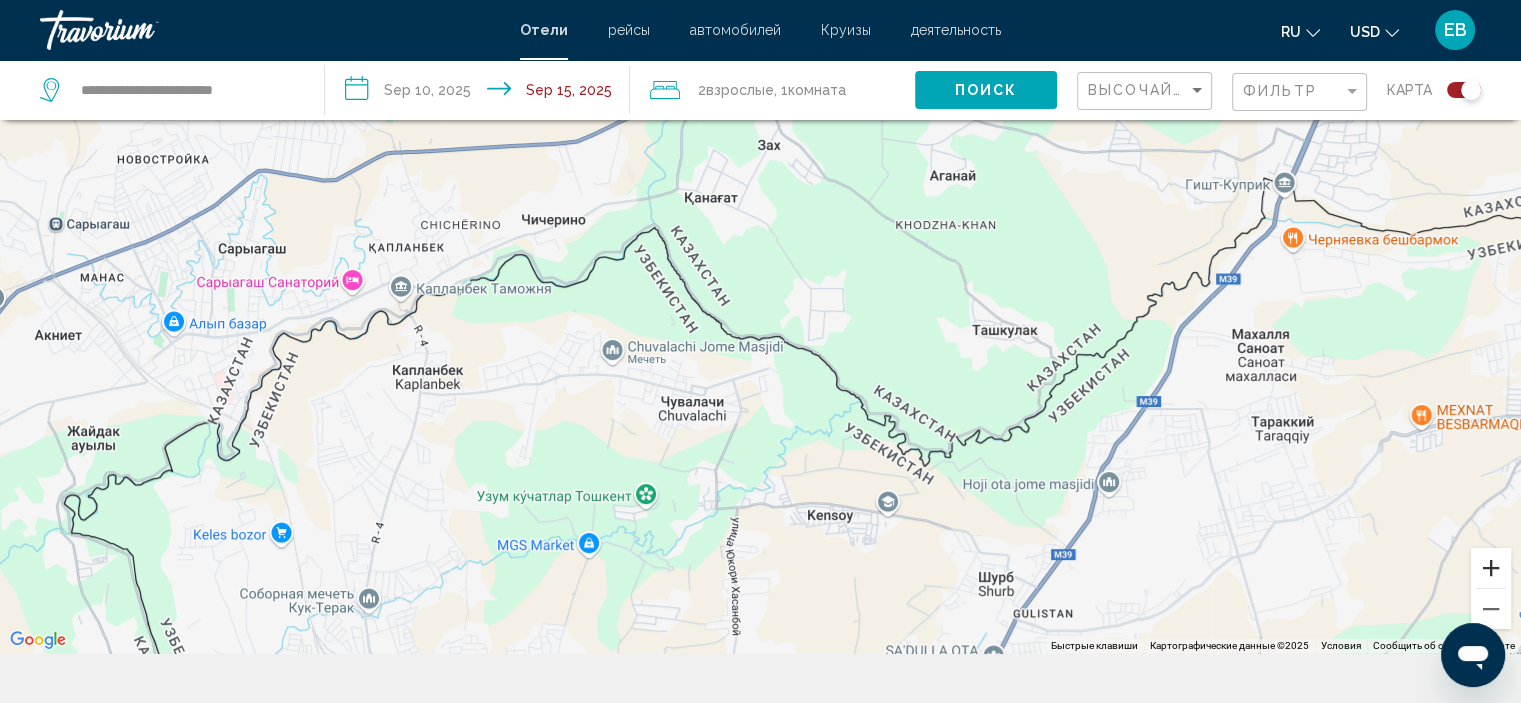 scroll, scrollTop: 179, scrollLeft: 0, axis: vertical 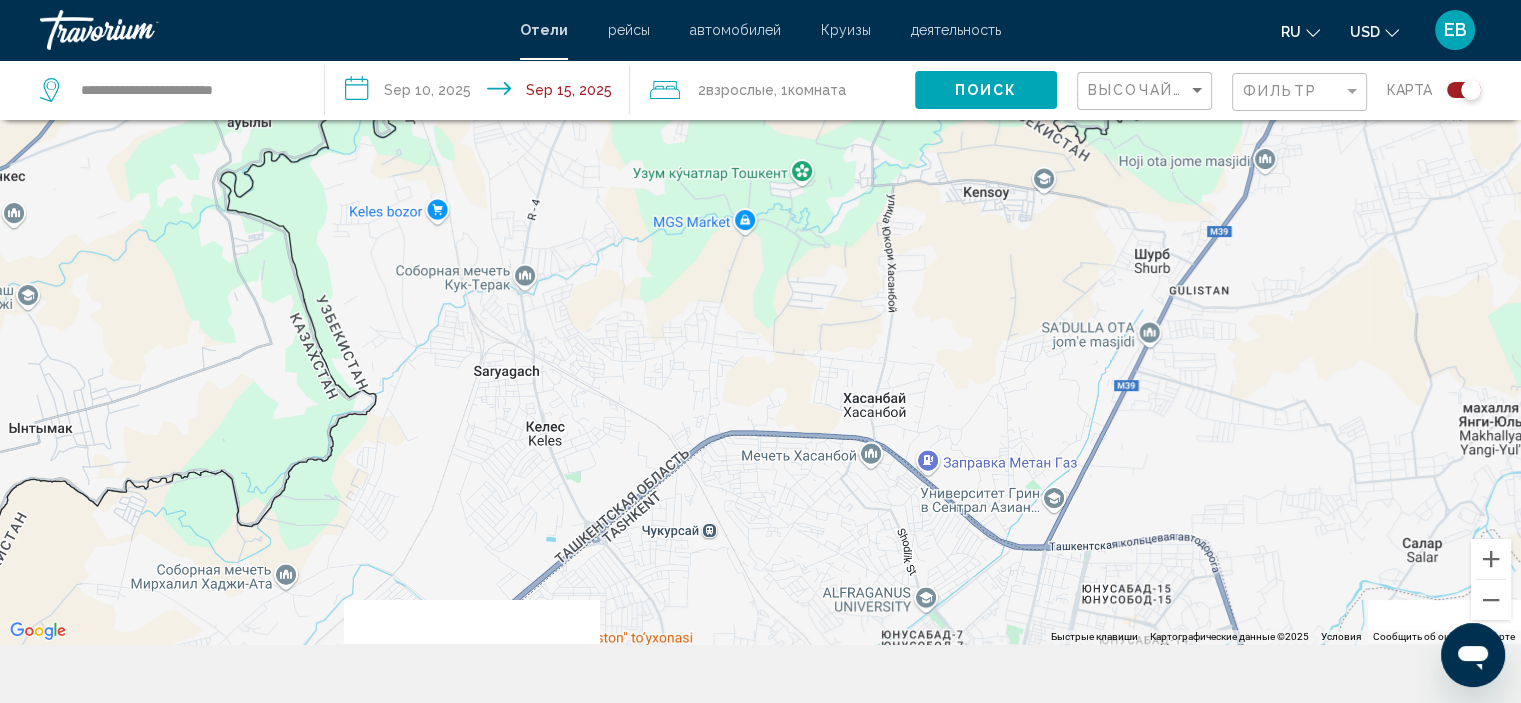drag, startPoint x: 584, startPoint y: 528, endPoint x: 746, endPoint y: 205, distance: 361.34888 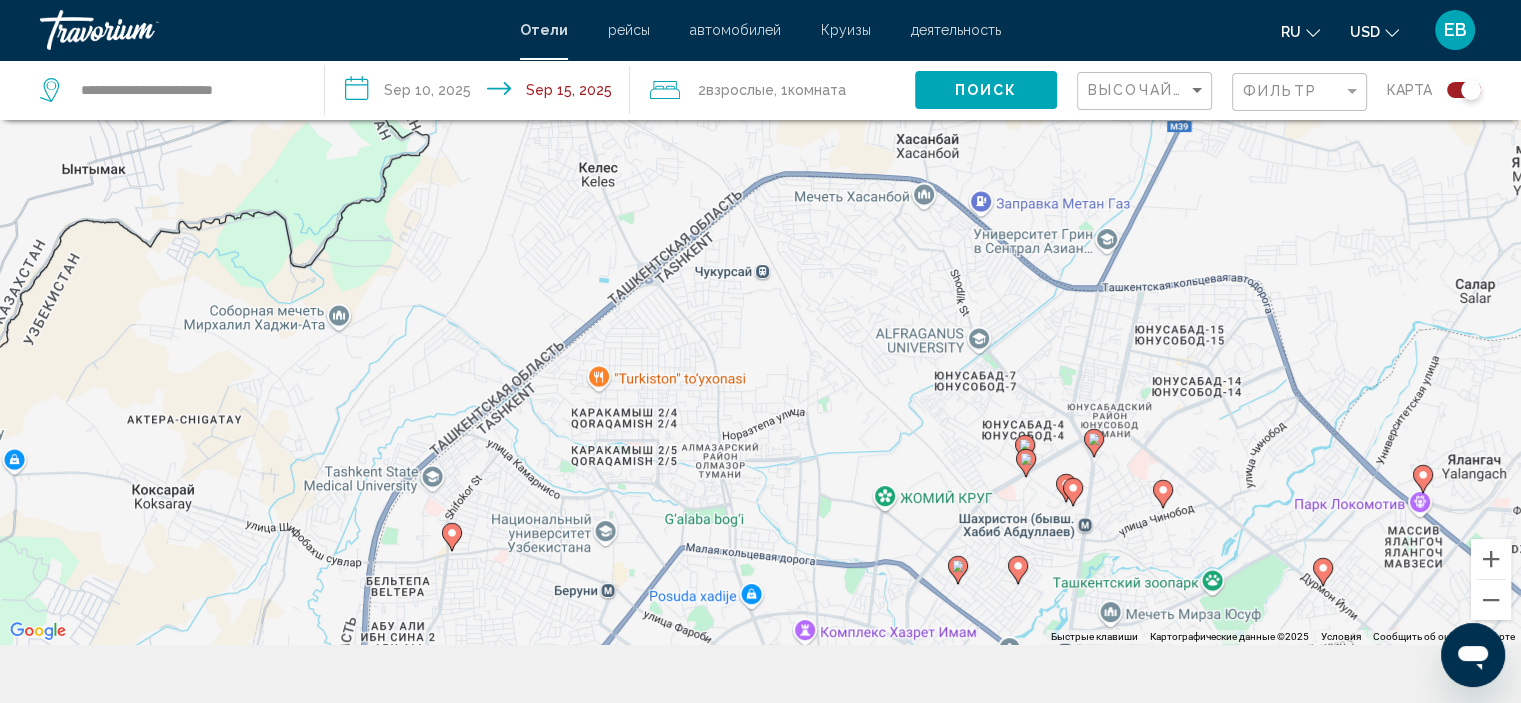 drag, startPoint x: 749, startPoint y: 542, endPoint x: 802, endPoint y: 279, distance: 268.28717 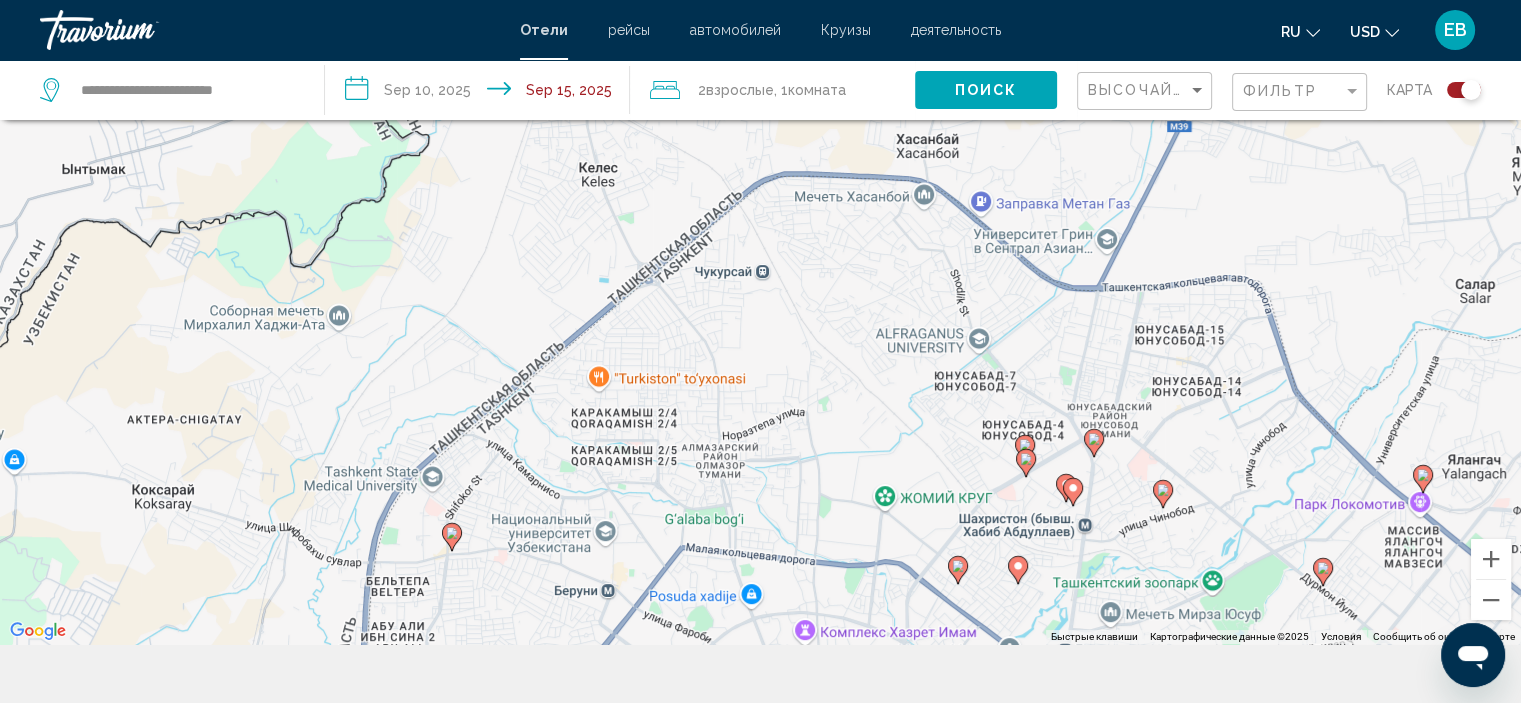 click on "Чтобы активировать перетаскивание с помощью клавиатуры, нажмите Alt + Ввод. После этого перемещайте маркер, используя клавиши со стрелками. Чтобы завершить перетаскивание, нажмите клавишу Ввод. Чтобы отменить действие, нажмите клавишу Esc." at bounding box center [760, 292] 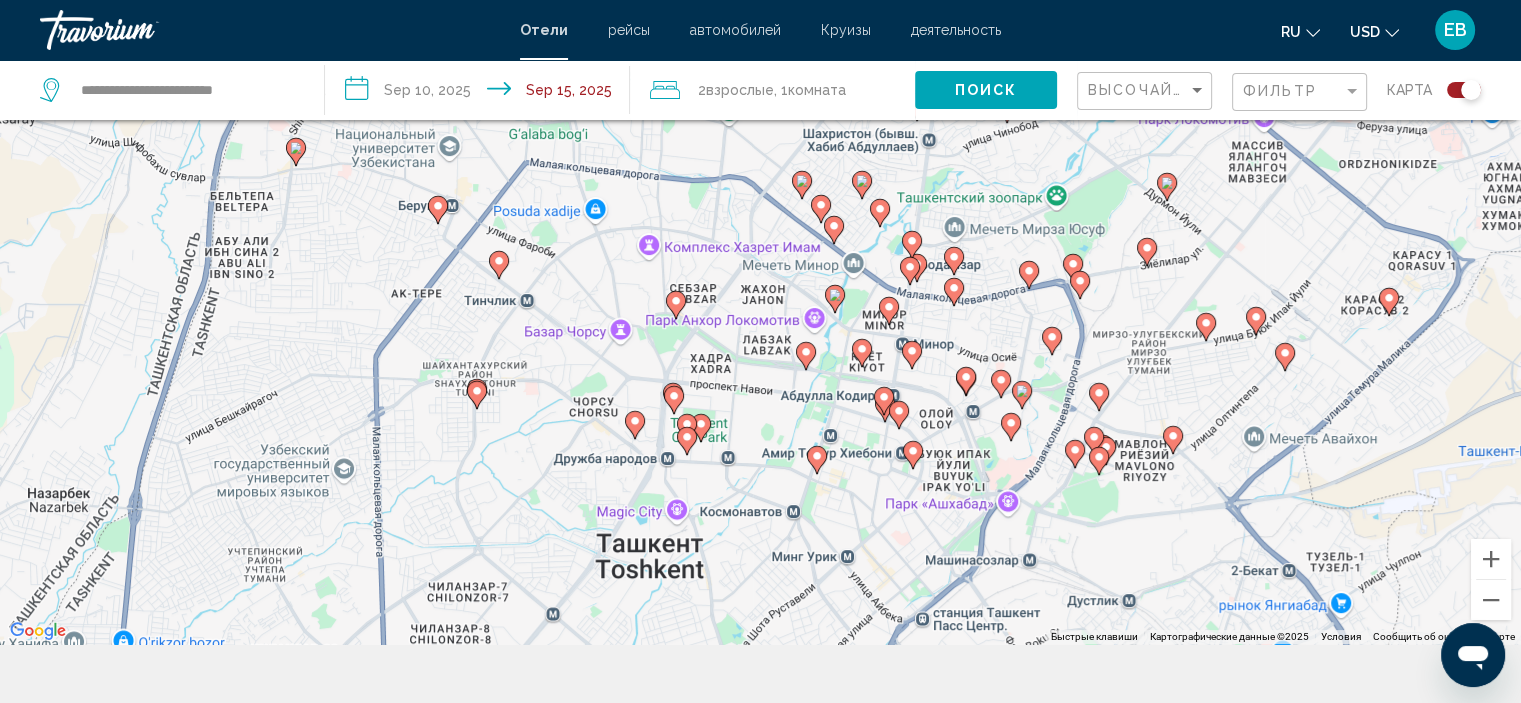 drag, startPoint x: 768, startPoint y: 555, endPoint x: 608, endPoint y: 176, distance: 411.3891 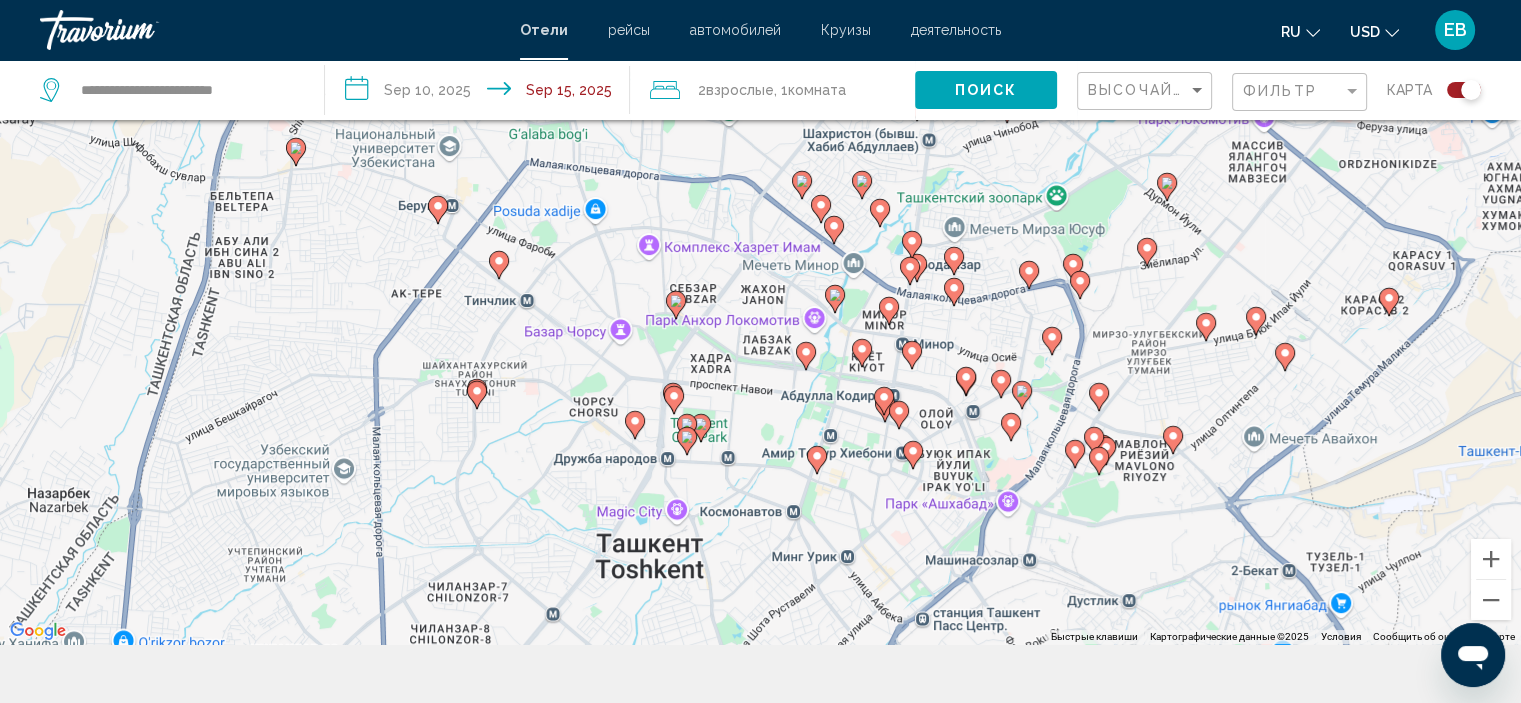 click on "Чтобы активировать перетаскивание с помощью клавиатуры, нажмите Alt + Ввод. После этого перемещайте маркер, используя клавиши со стрелками. Чтобы завершить перетаскивание, нажмите клавишу Ввод. Чтобы отменить действие, нажмите клавишу Esc." at bounding box center (760, 292) 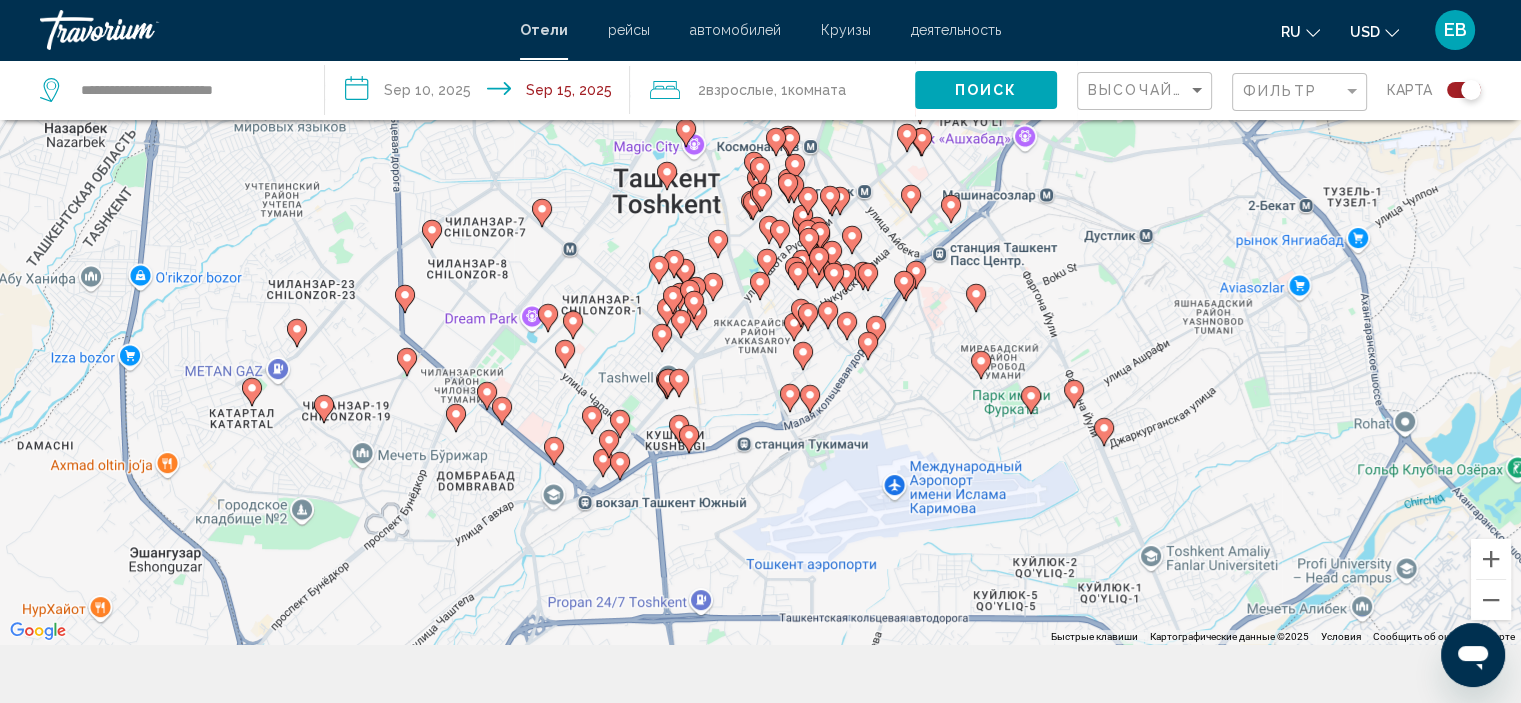 drag, startPoint x: 1078, startPoint y: 567, endPoint x: 1096, endPoint y: 199, distance: 368.43994 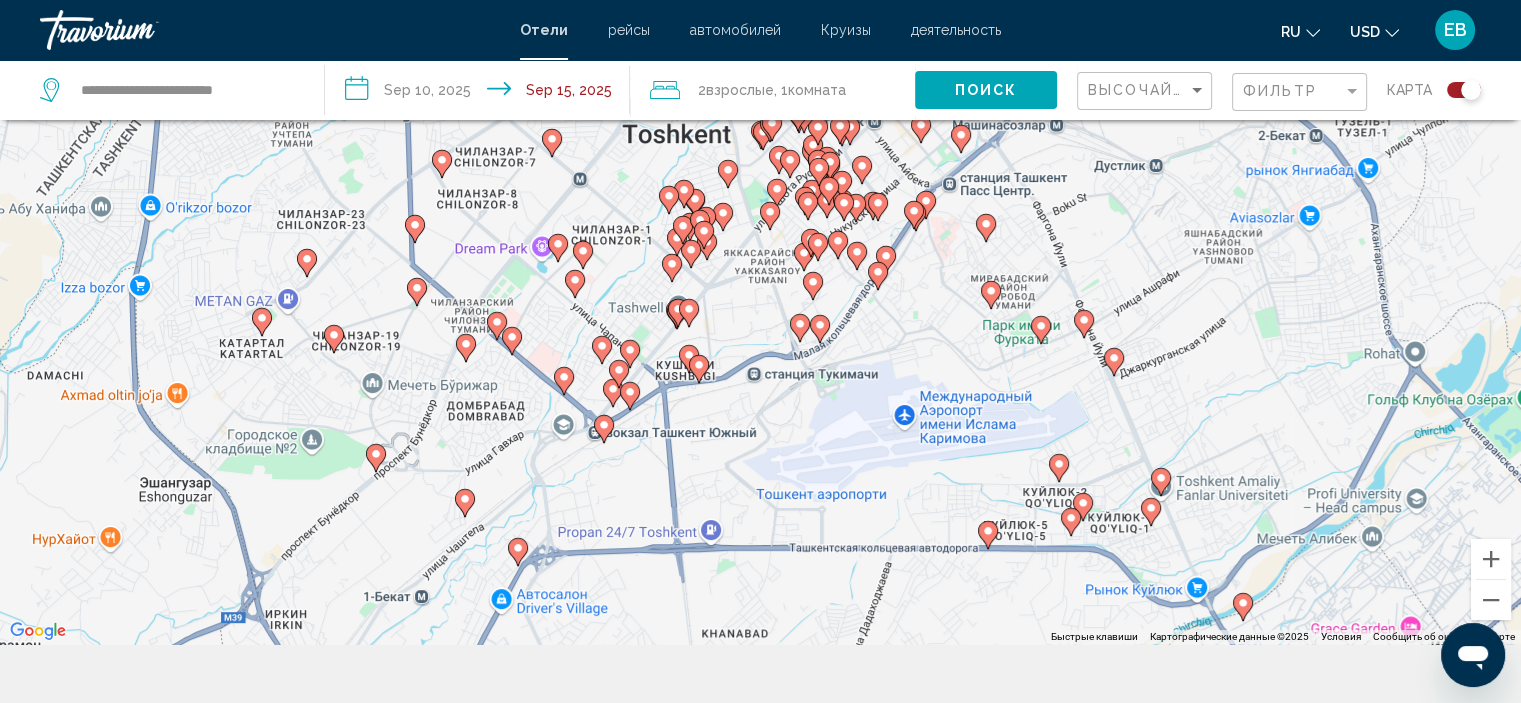 drag, startPoint x: 1066, startPoint y: 504, endPoint x: 1076, endPoint y: 431, distance: 73.68175 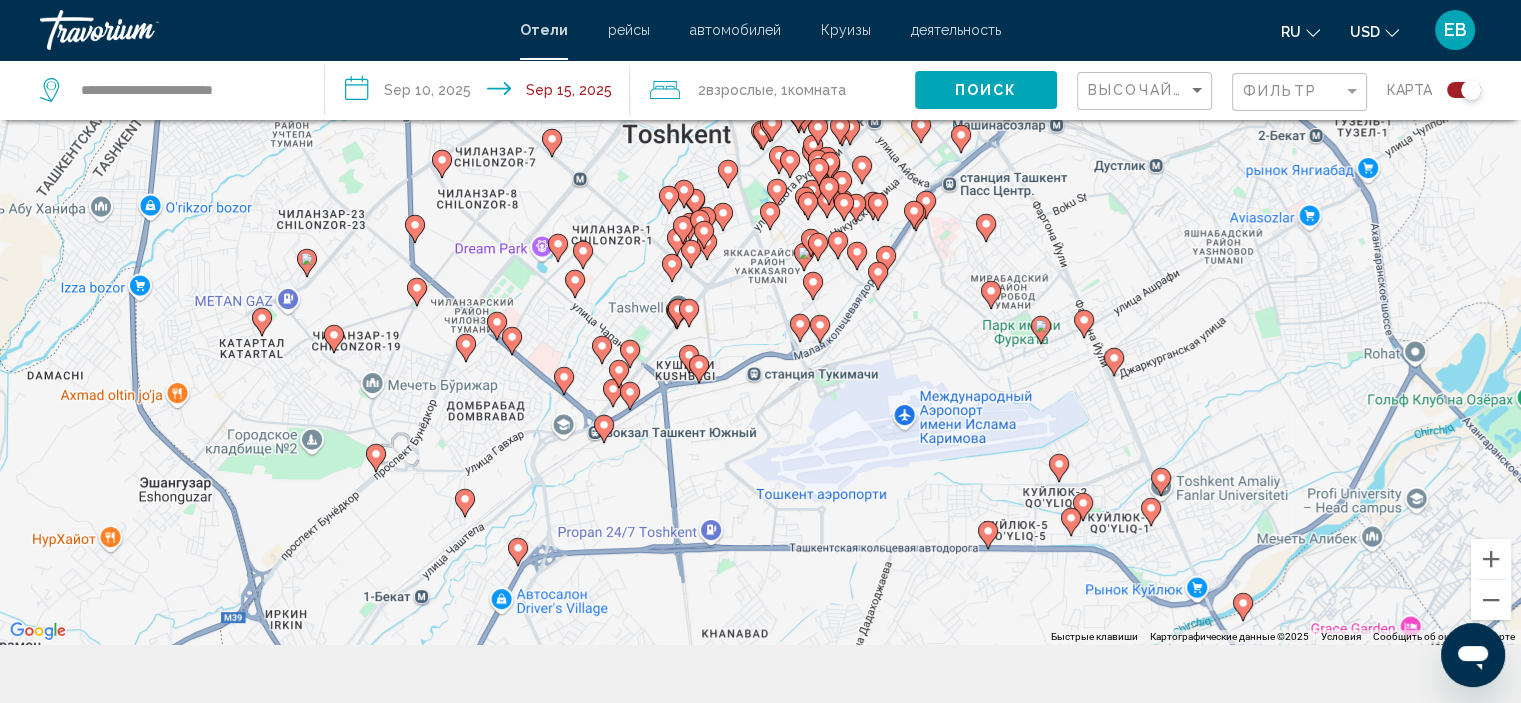 click on "Чтобы активировать перетаскивание с помощью клавиатуры, нажмите Alt + Ввод. После этого перемещайте маркер, используя клавиши со стрелками. Чтобы завершить перетаскивание, нажмите клавишу Ввод. Чтобы отменить действие, нажмите клавишу Esc." at bounding box center [760, 292] 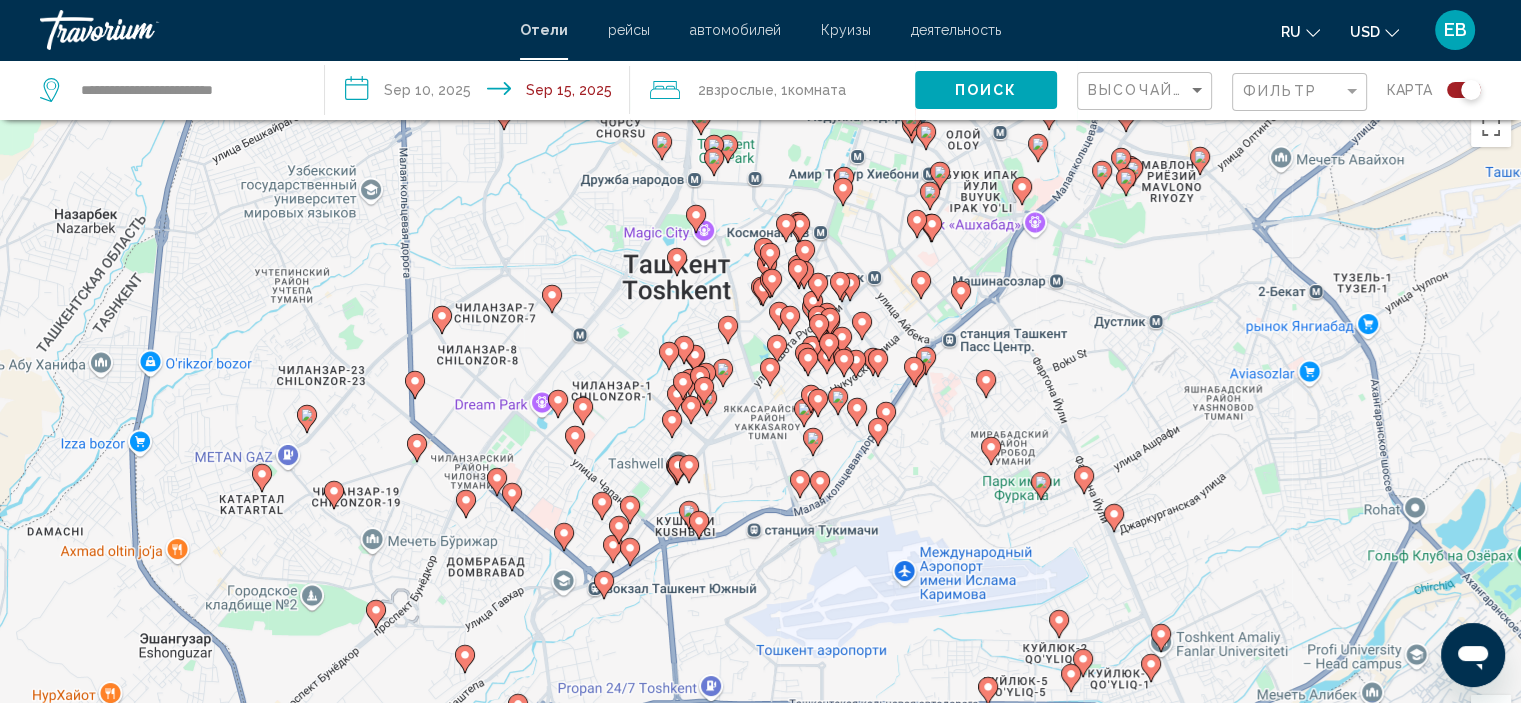 scroll, scrollTop: 0, scrollLeft: 0, axis: both 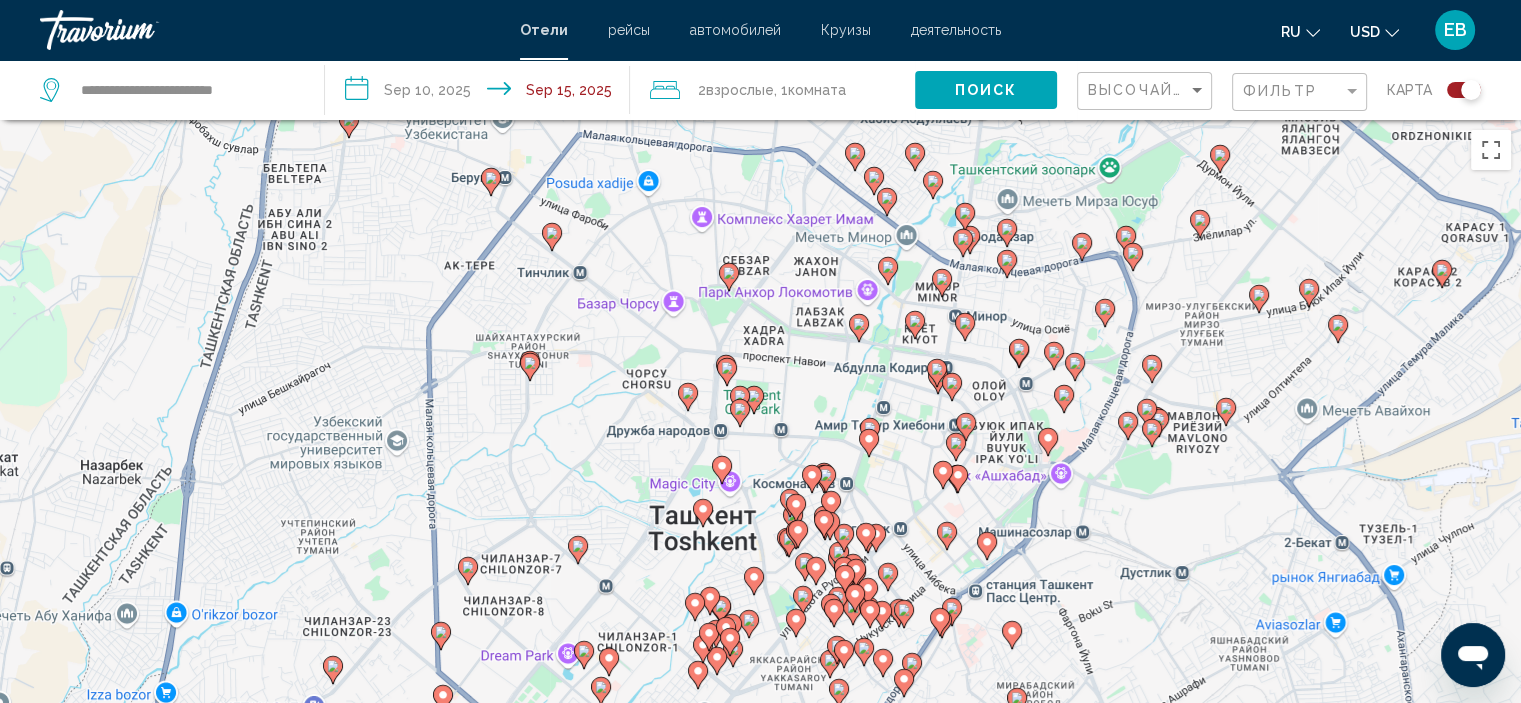 drag, startPoint x: 661, startPoint y: 217, endPoint x: 688, endPoint y: 447, distance: 231.57936 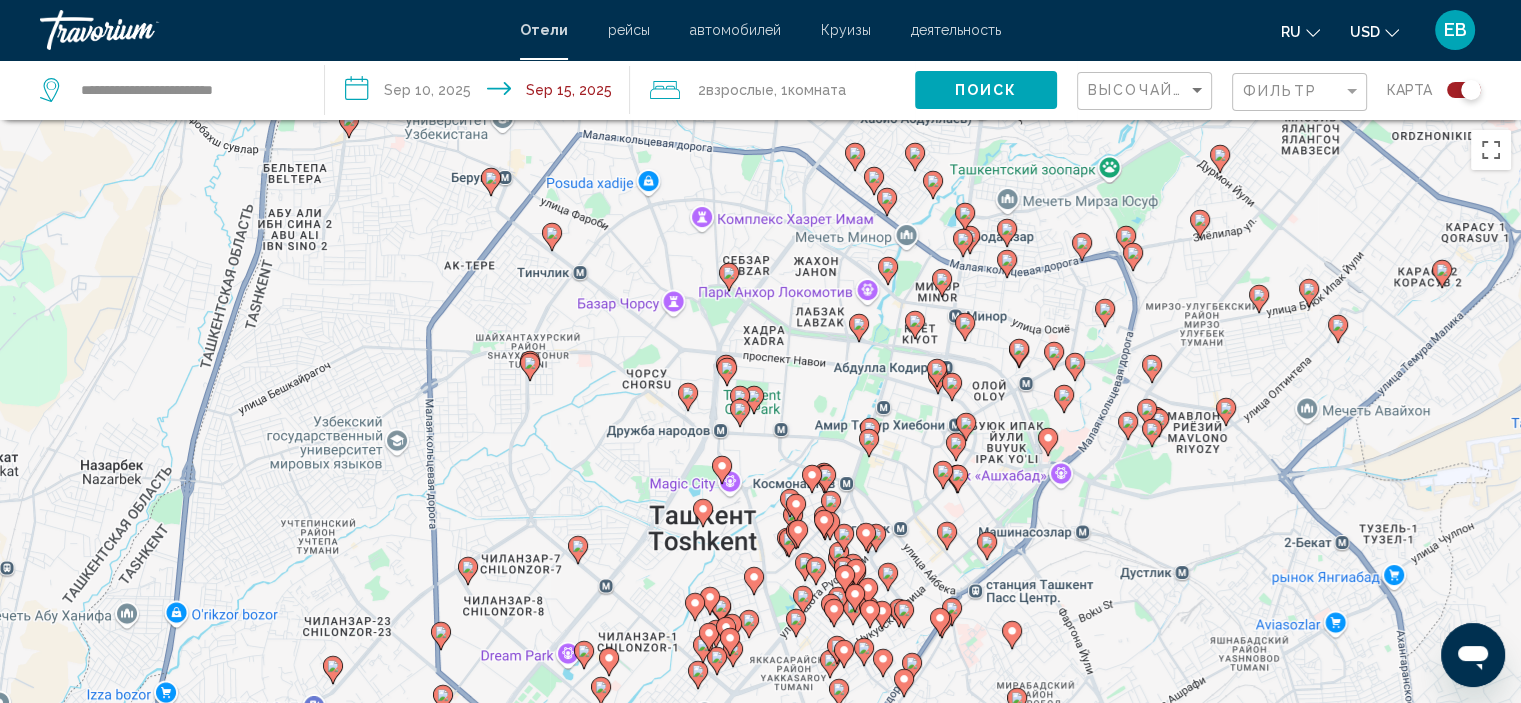 click on "Чтобы активировать перетаскивание с помощью клавиатуры, нажмите Alt + Ввод. После этого перемещайте маркер, используя клавиши со стрелками. Чтобы завершить перетаскивание, нажмите клавишу Ввод. Чтобы отменить действие, нажмите клавишу Esc." at bounding box center [760, 471] 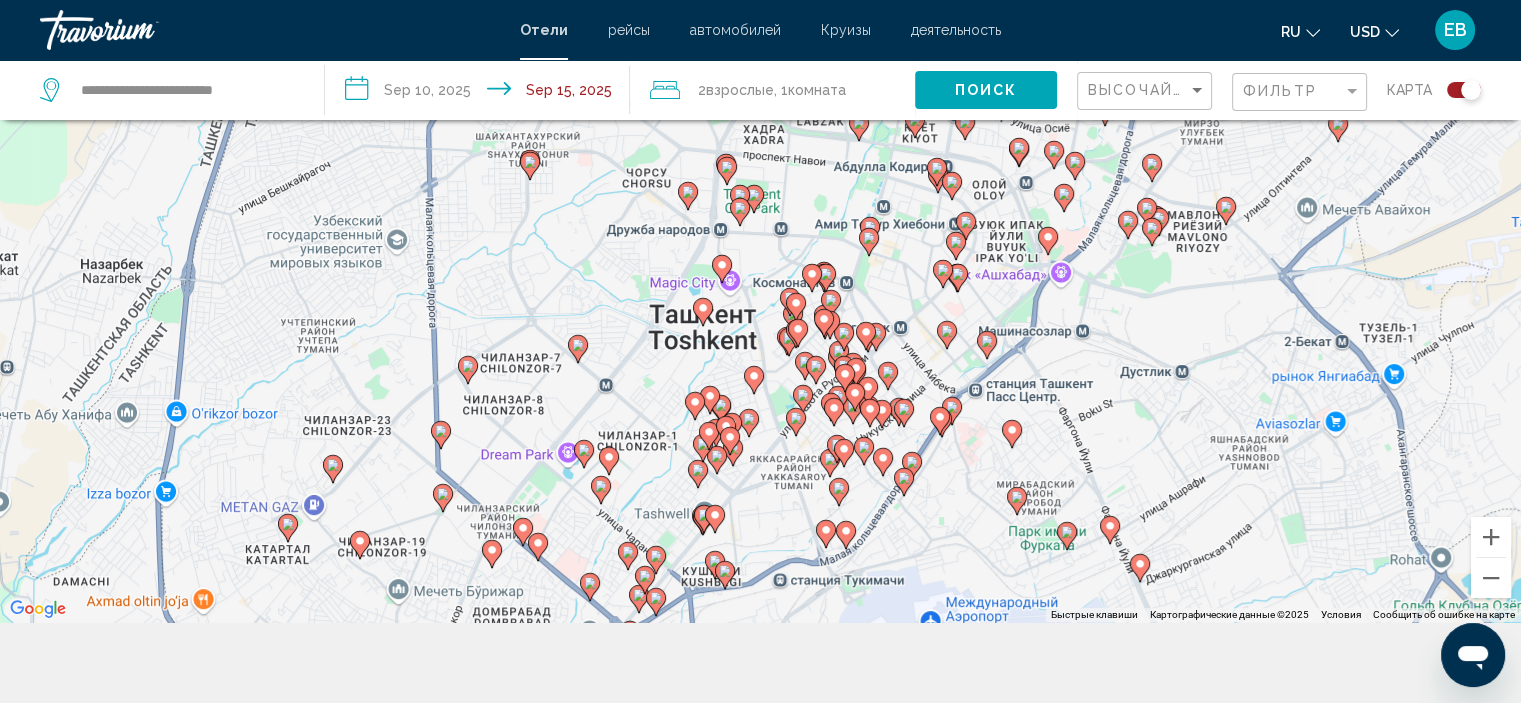 scroll, scrollTop: 240, scrollLeft: 0, axis: vertical 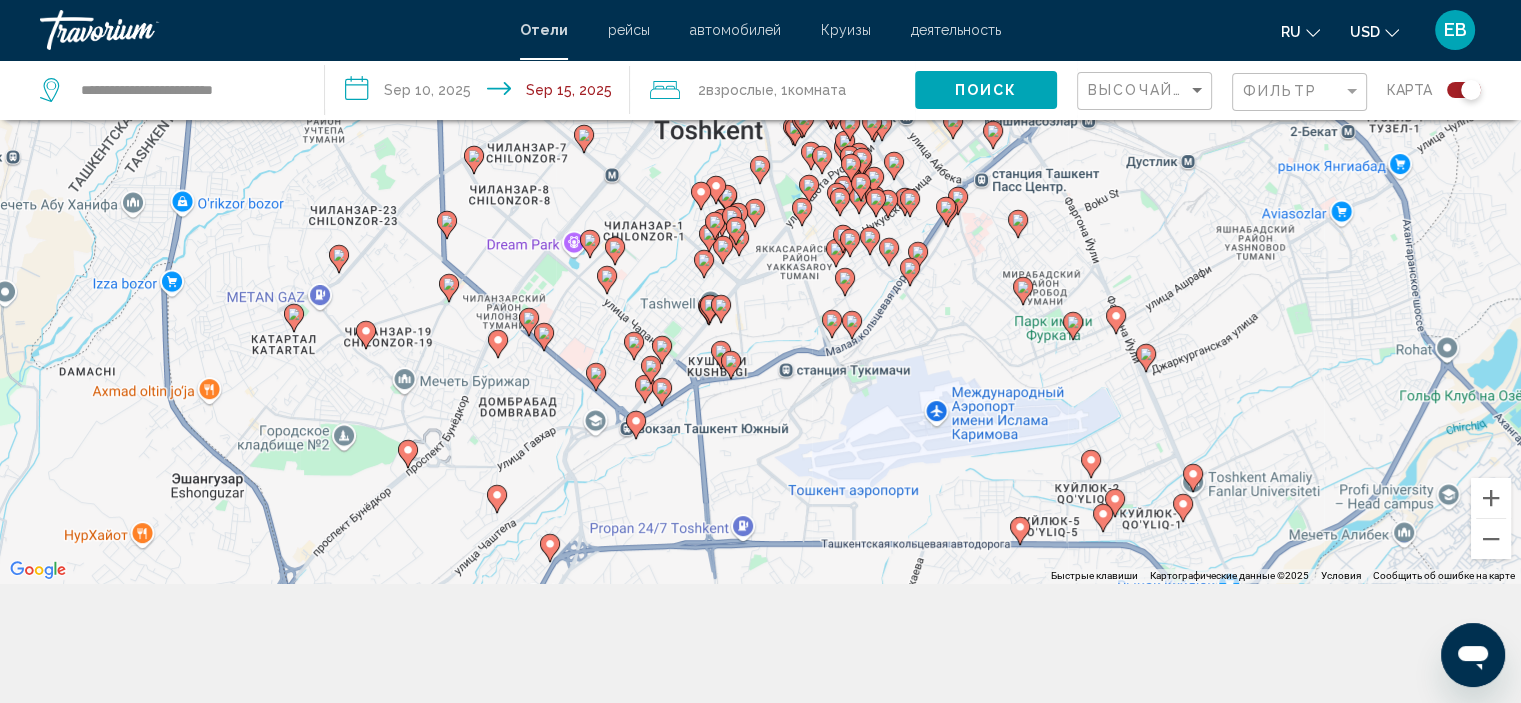 drag, startPoint x: 1253, startPoint y: 524, endPoint x: 1258, endPoint y: 348, distance: 176.07101 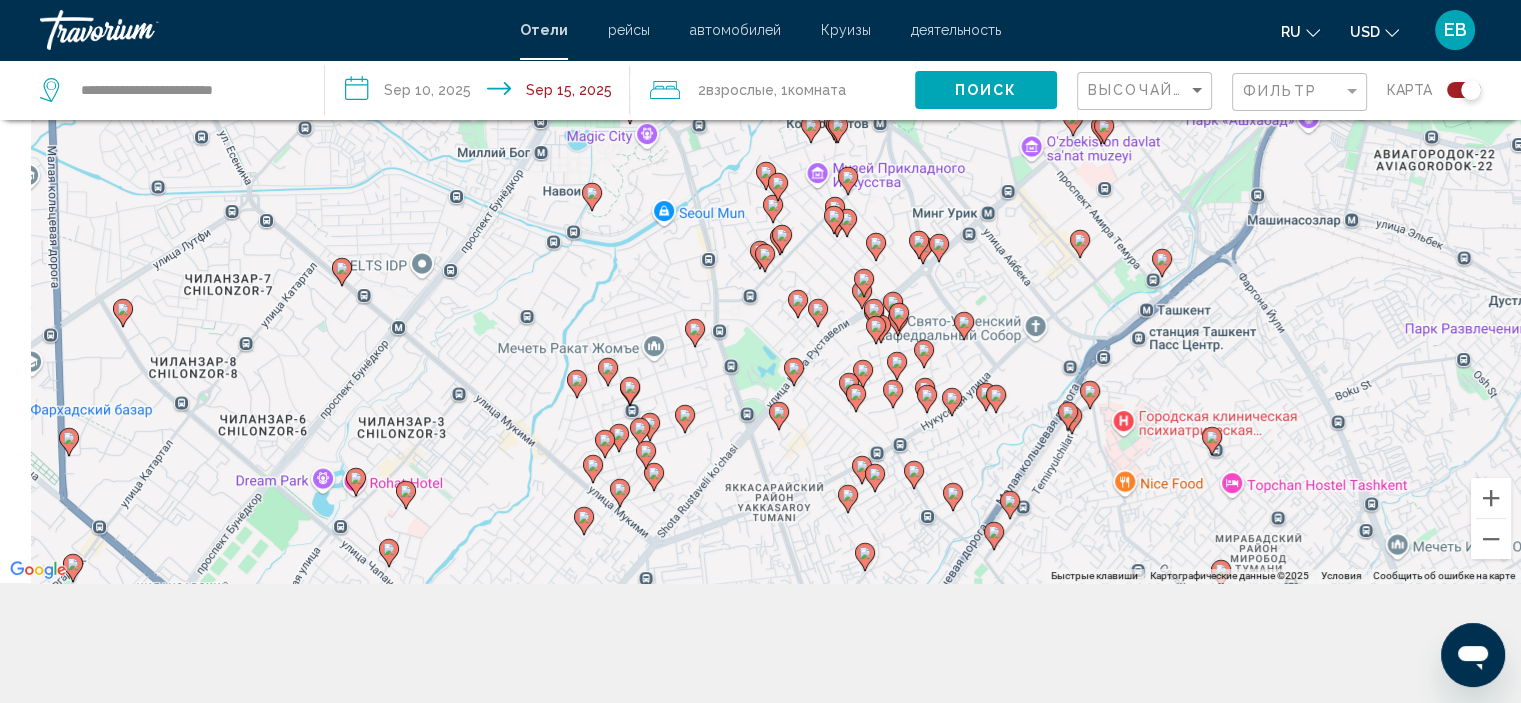 drag, startPoint x: 549, startPoint y: 242, endPoint x: 792, endPoint y: 580, distance: 416.28476 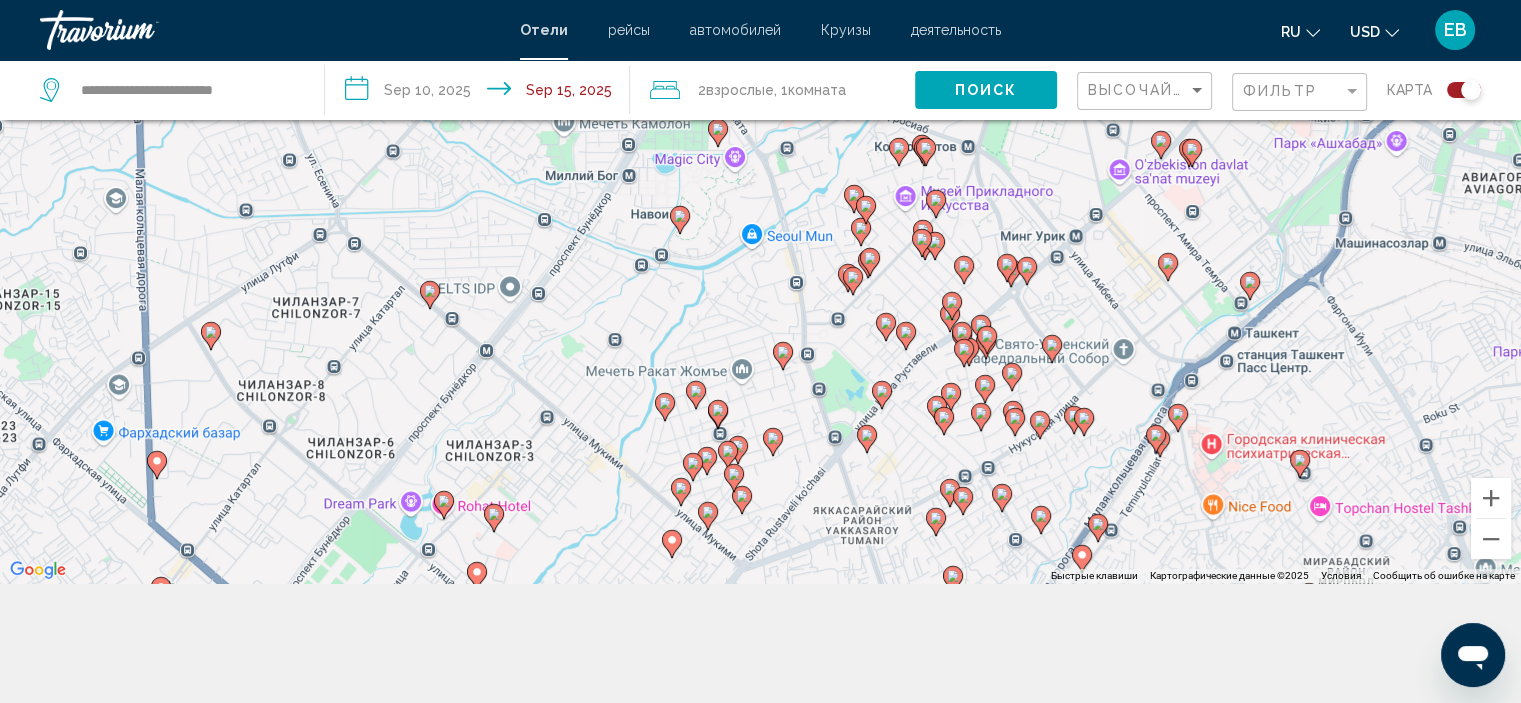drag, startPoint x: 862, startPoint y: 280, endPoint x: 947, endPoint y: 307, distance: 89.1852 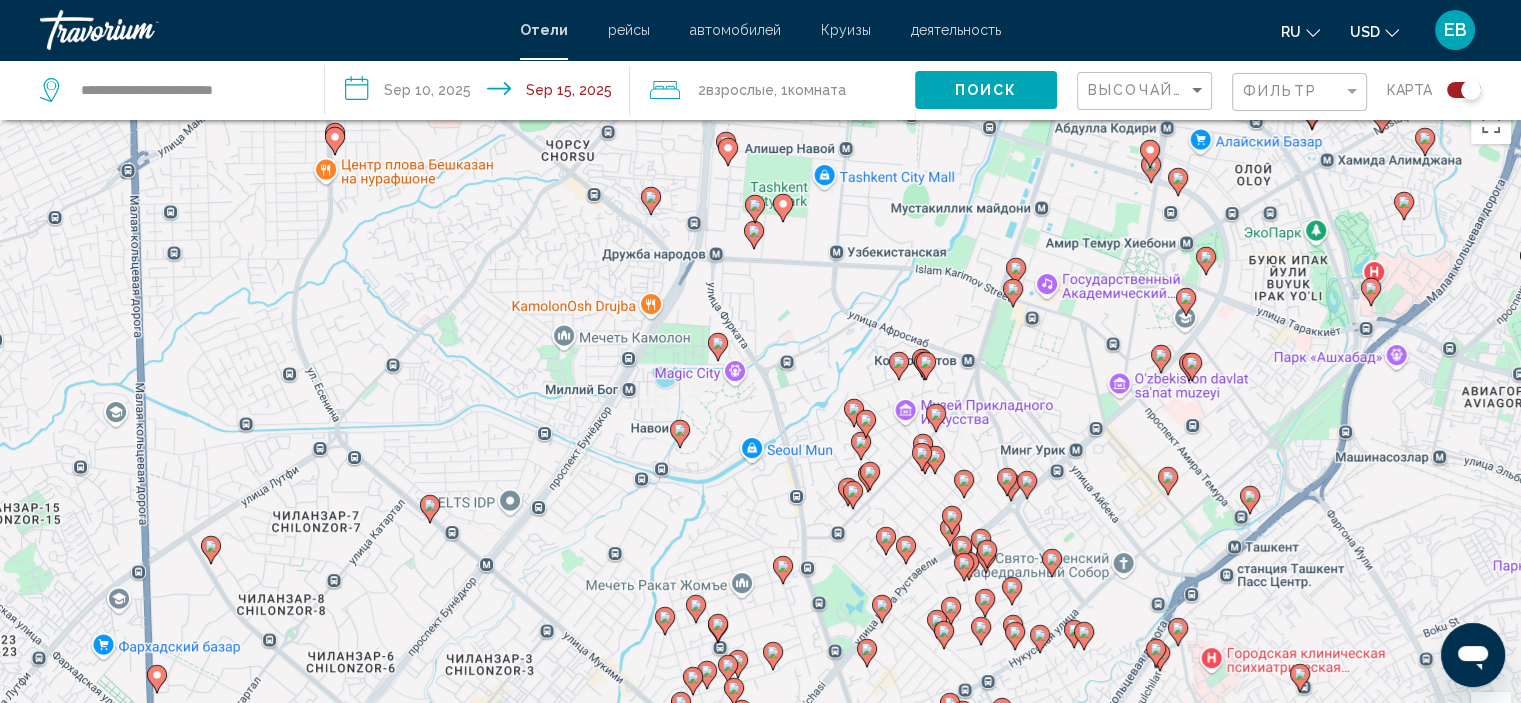 scroll, scrollTop: 19, scrollLeft: 0, axis: vertical 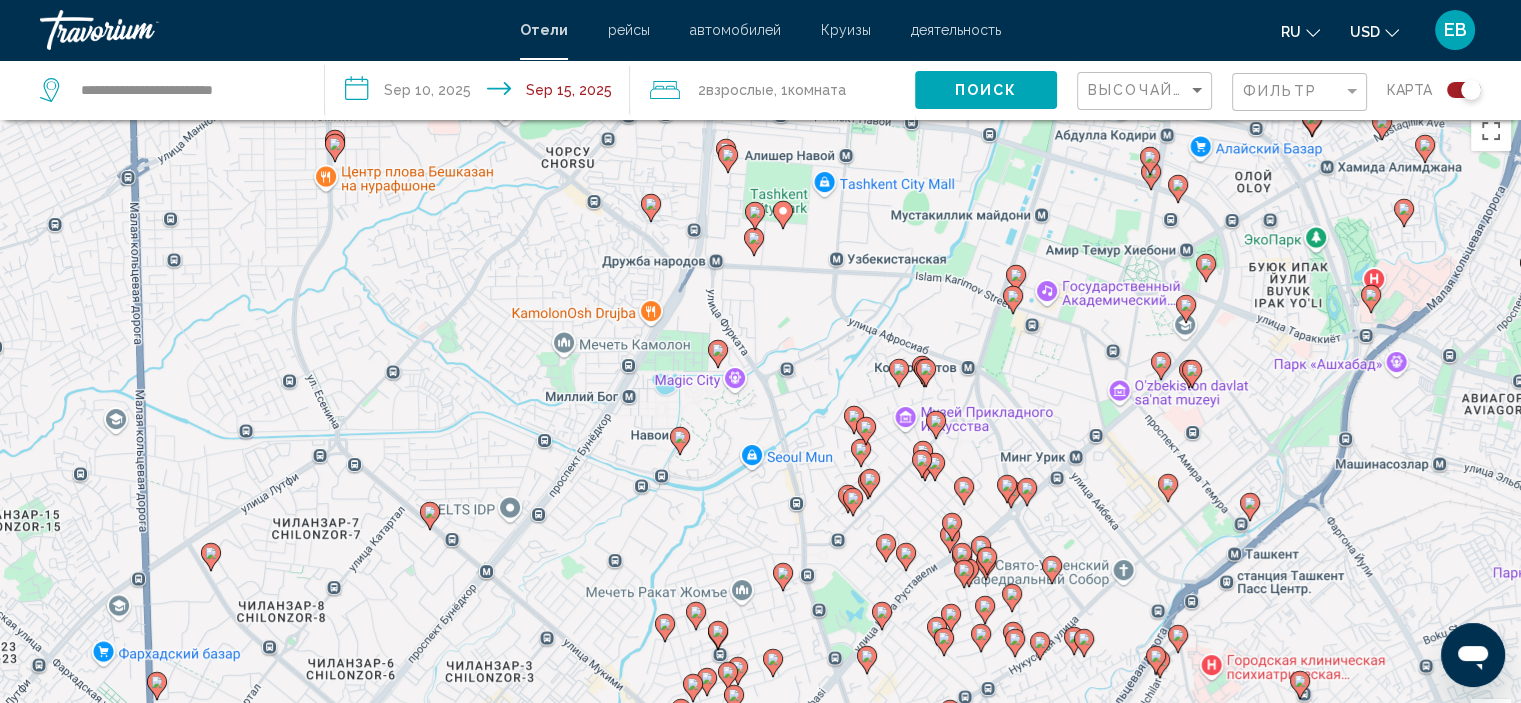 click 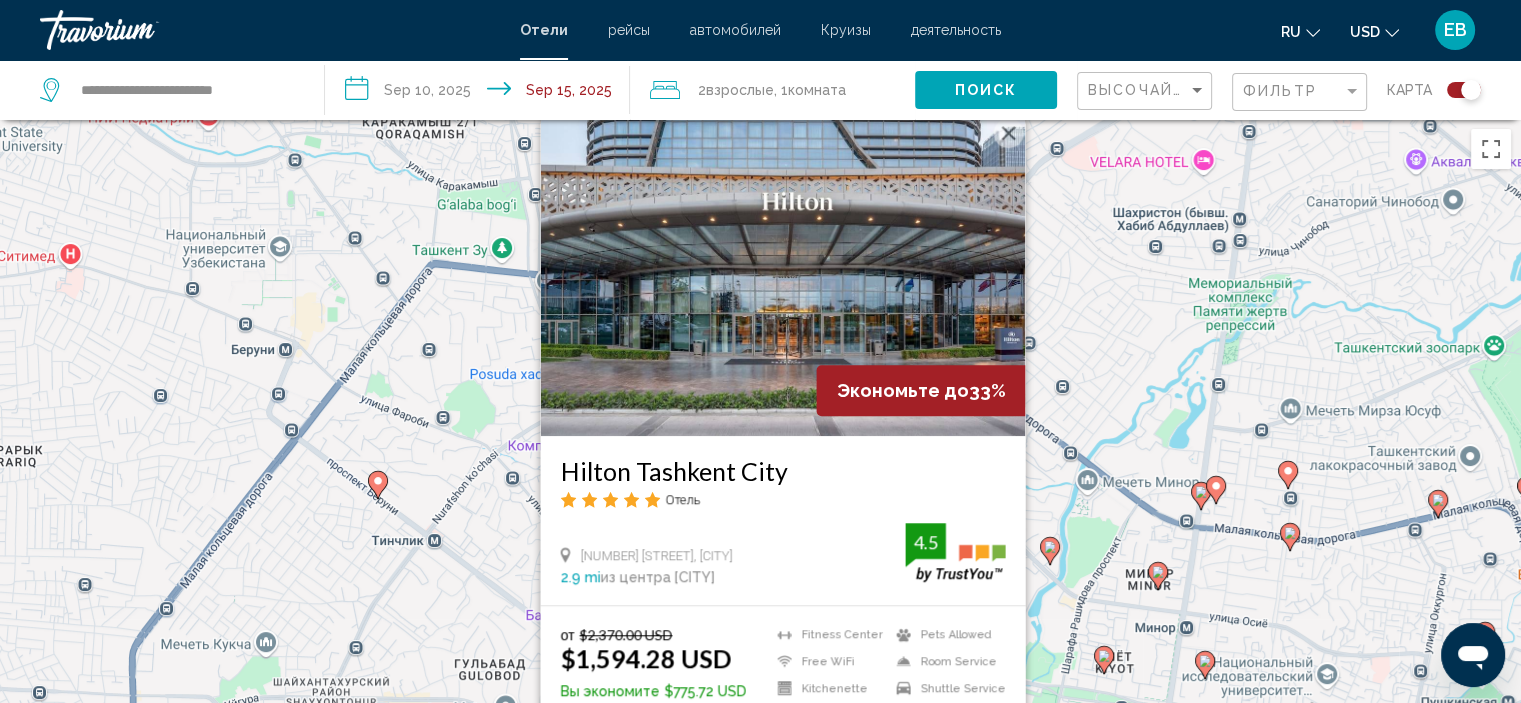 scroll, scrollTop: 0, scrollLeft: 0, axis: both 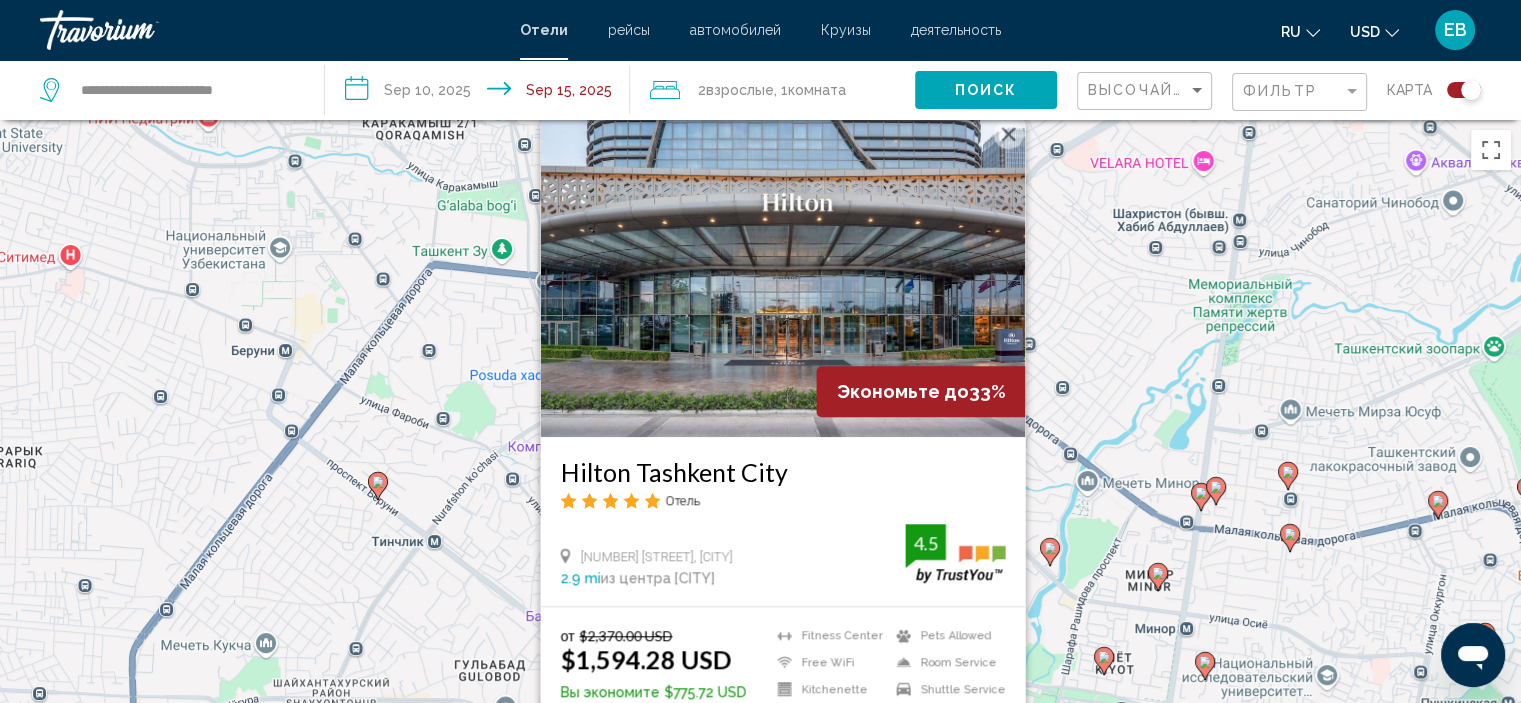 click at bounding box center [1008, 134] 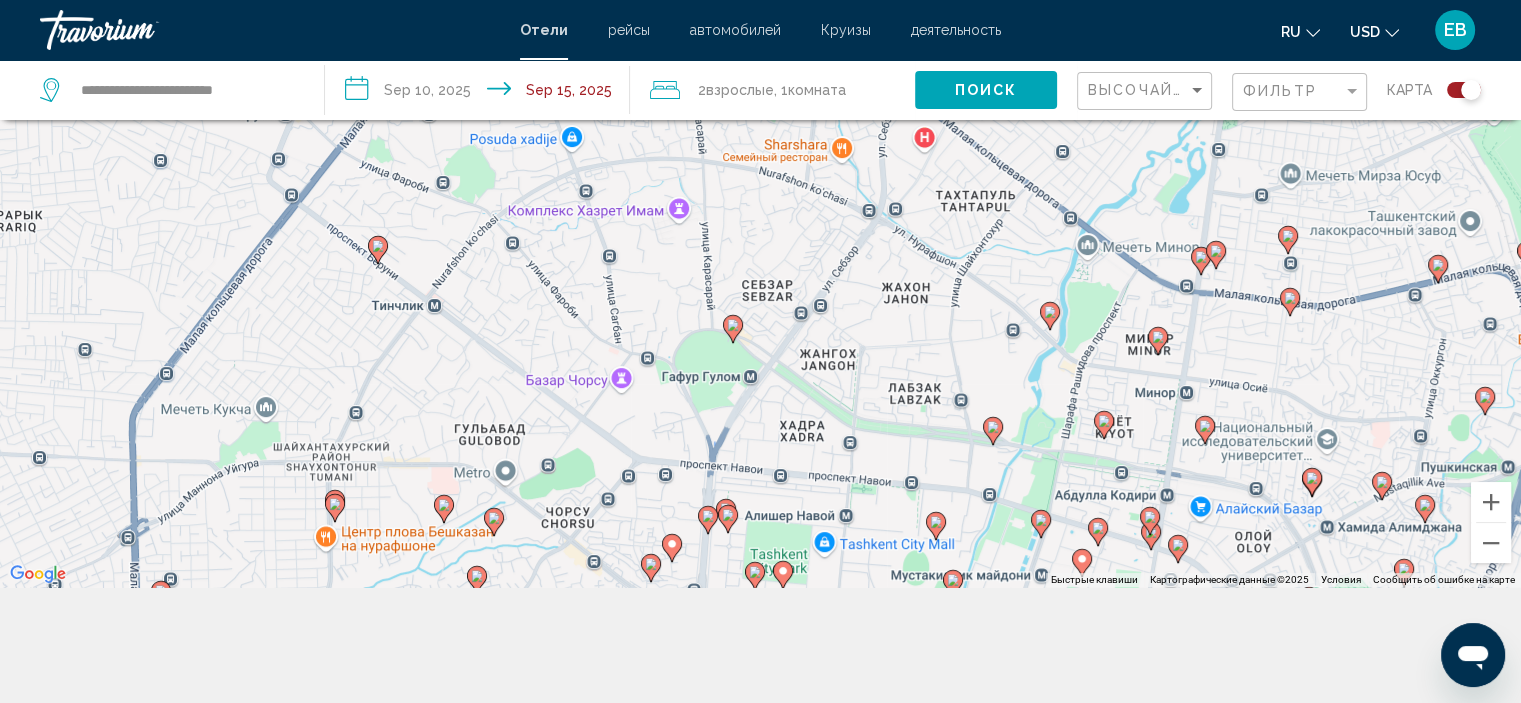 scroll, scrollTop: 240, scrollLeft: 0, axis: vertical 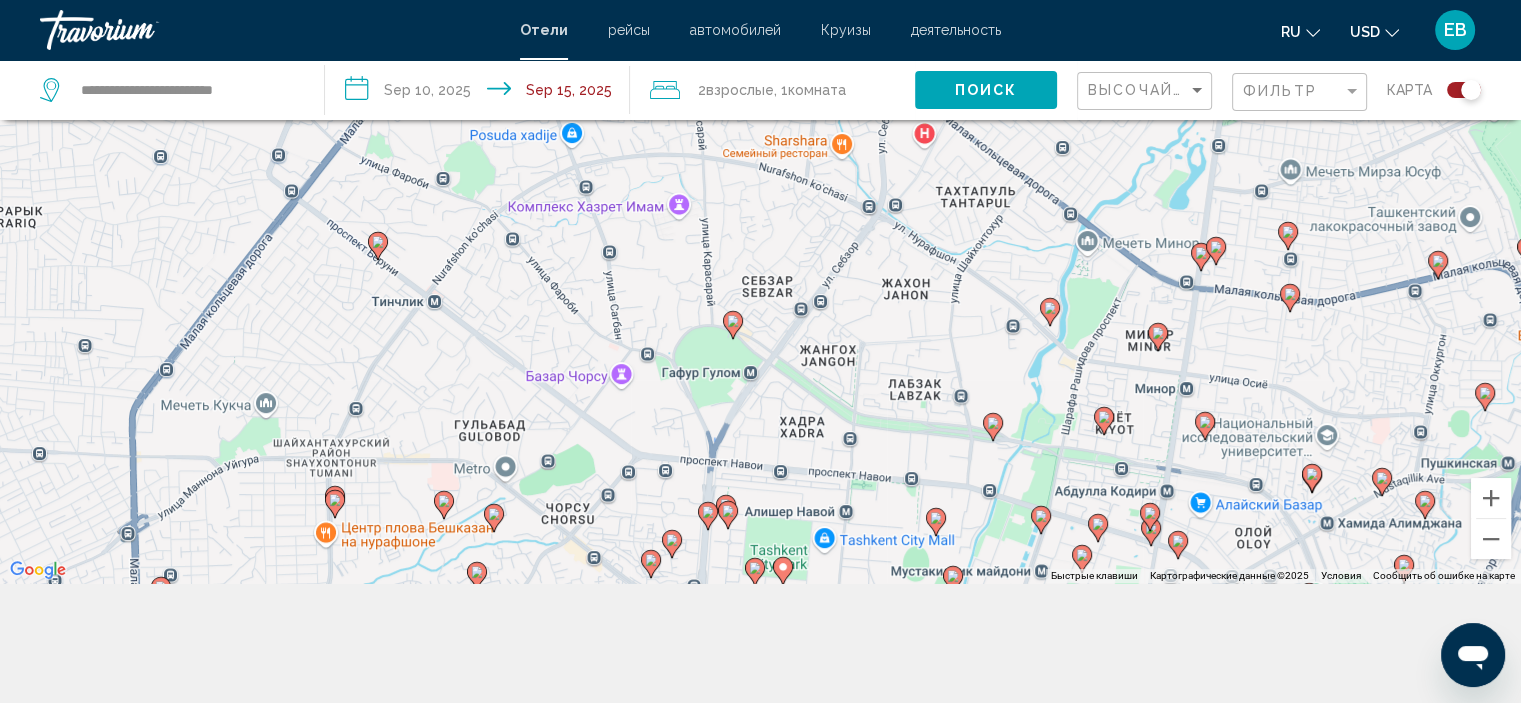 click 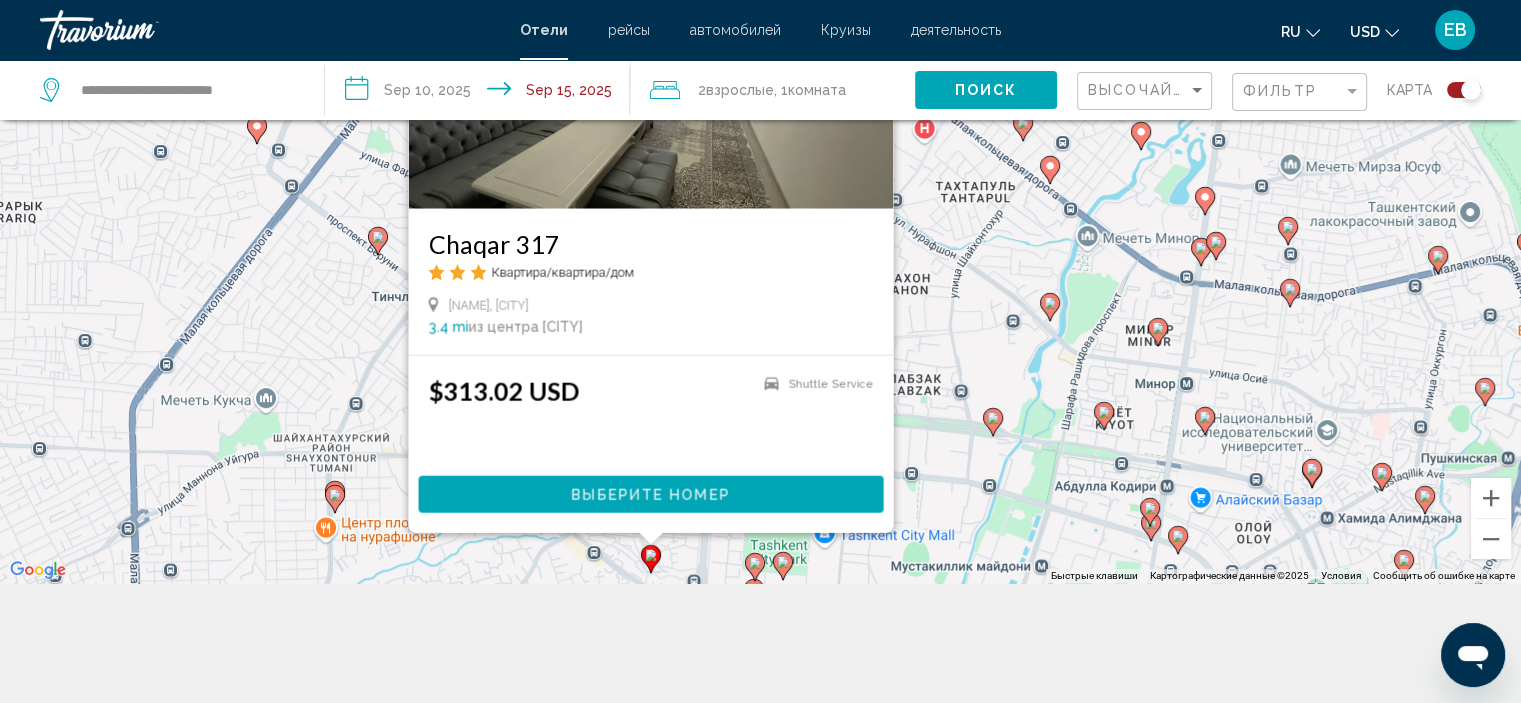 click on "Выберите номер" at bounding box center [650, 493] 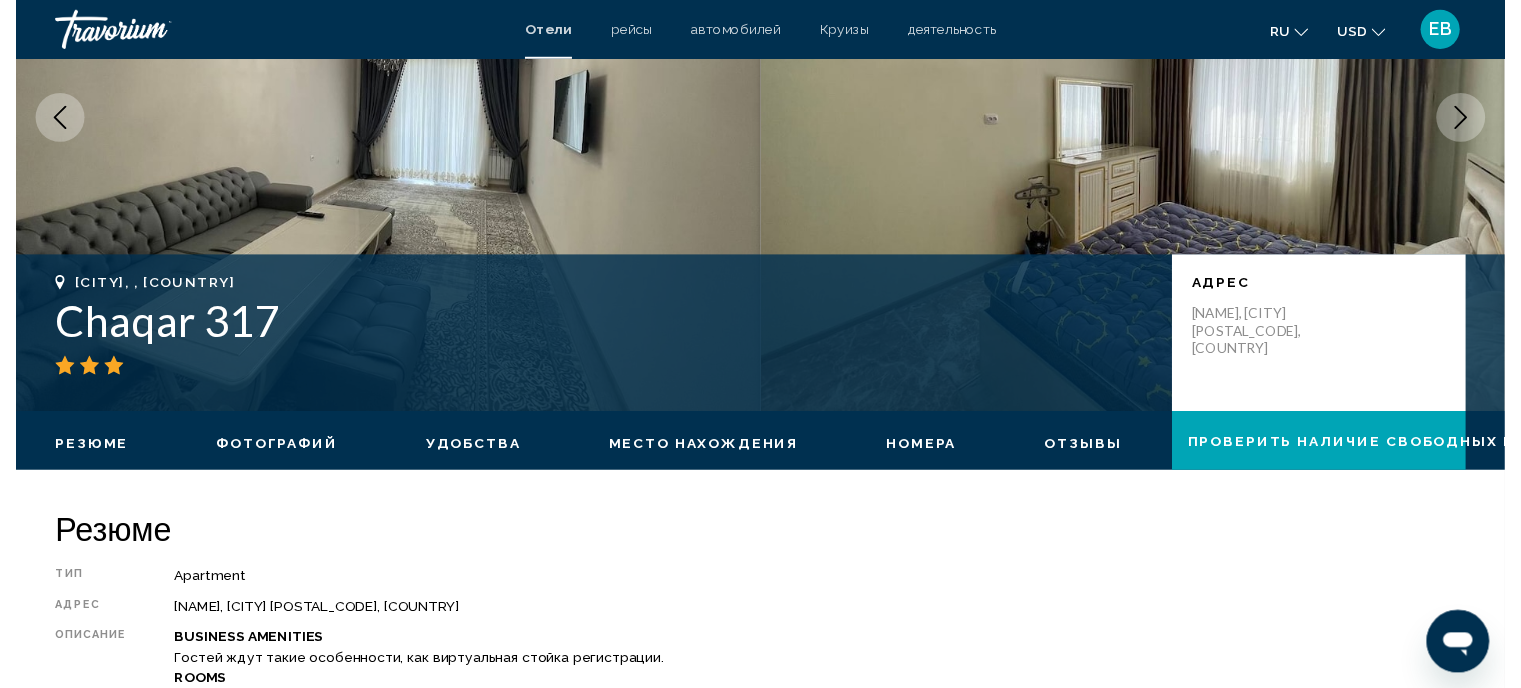 scroll, scrollTop: 8, scrollLeft: 0, axis: vertical 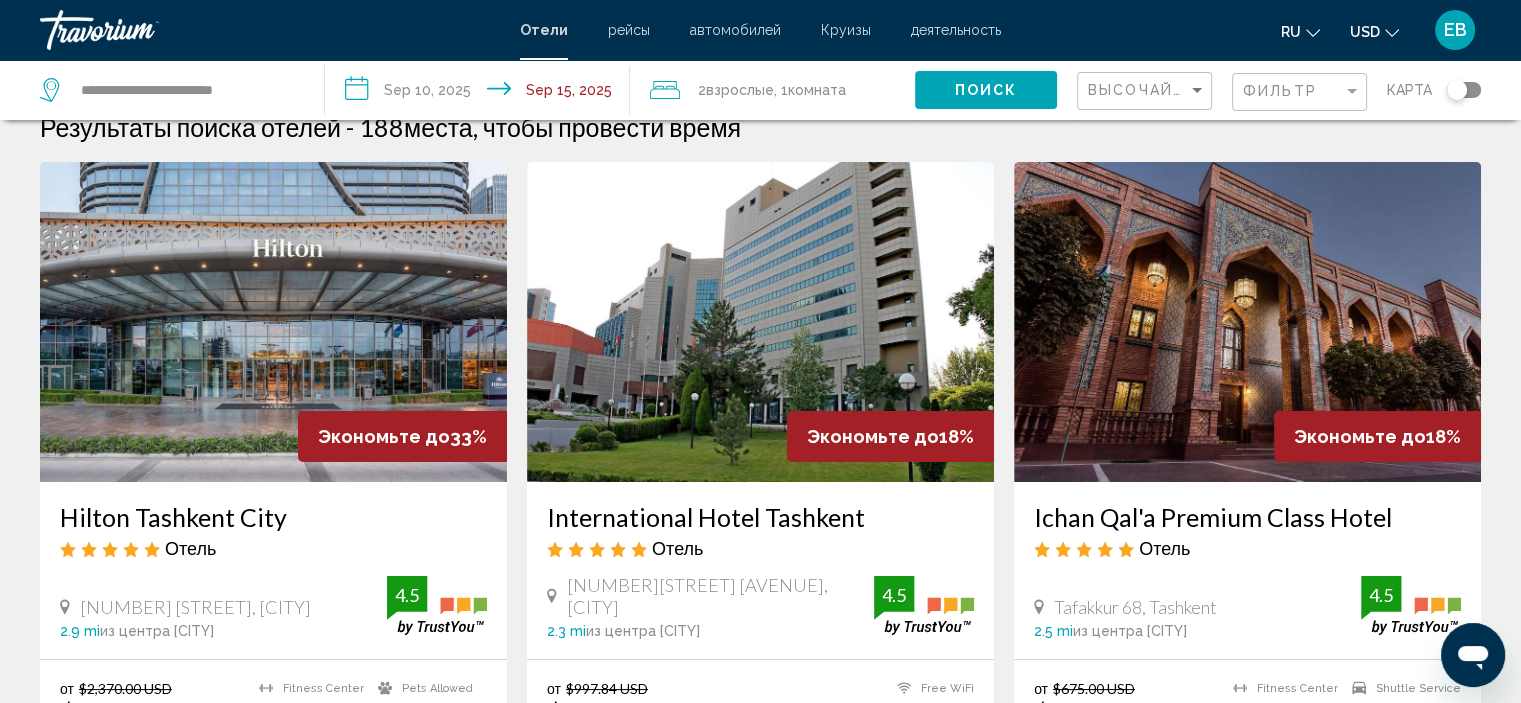 click 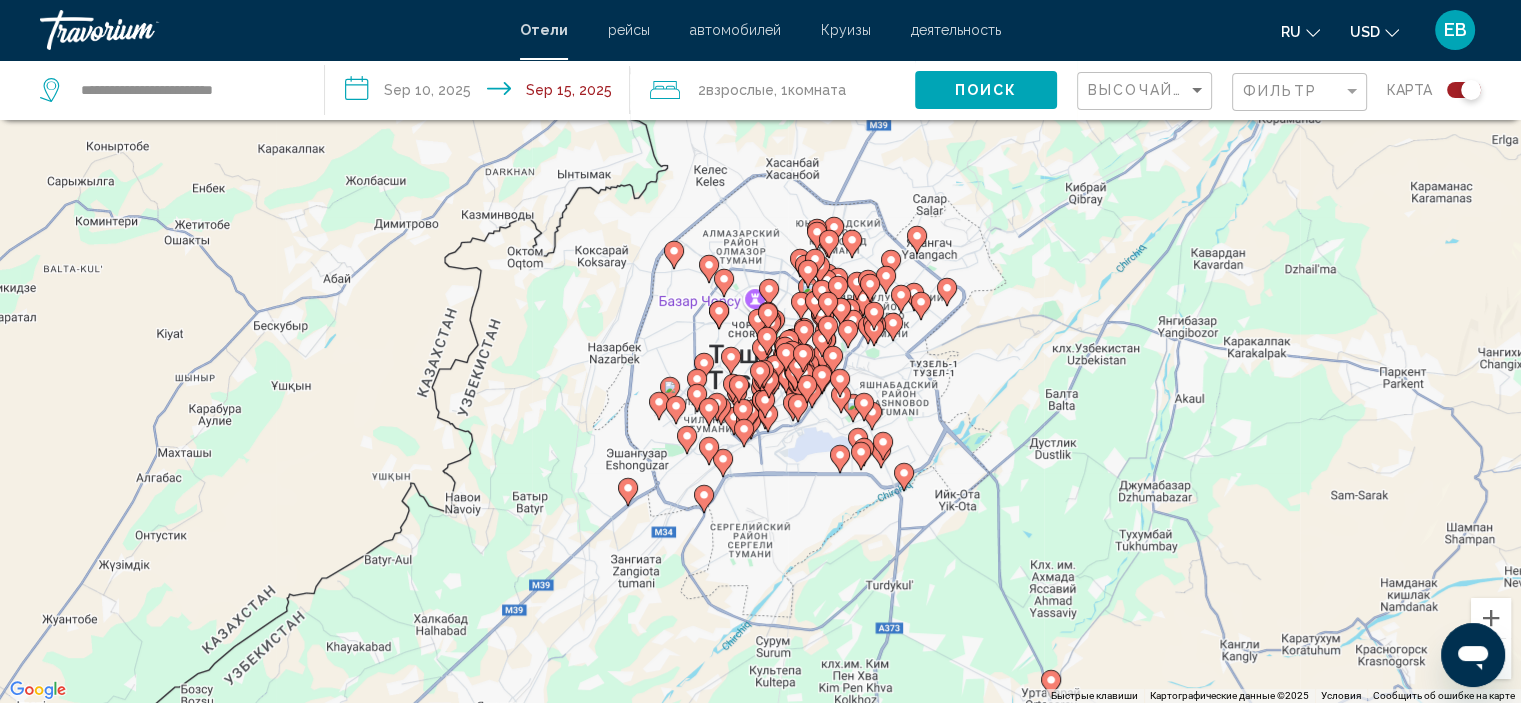 drag, startPoint x: 783, startPoint y: 321, endPoint x: 861, endPoint y: 443, distance: 144.80331 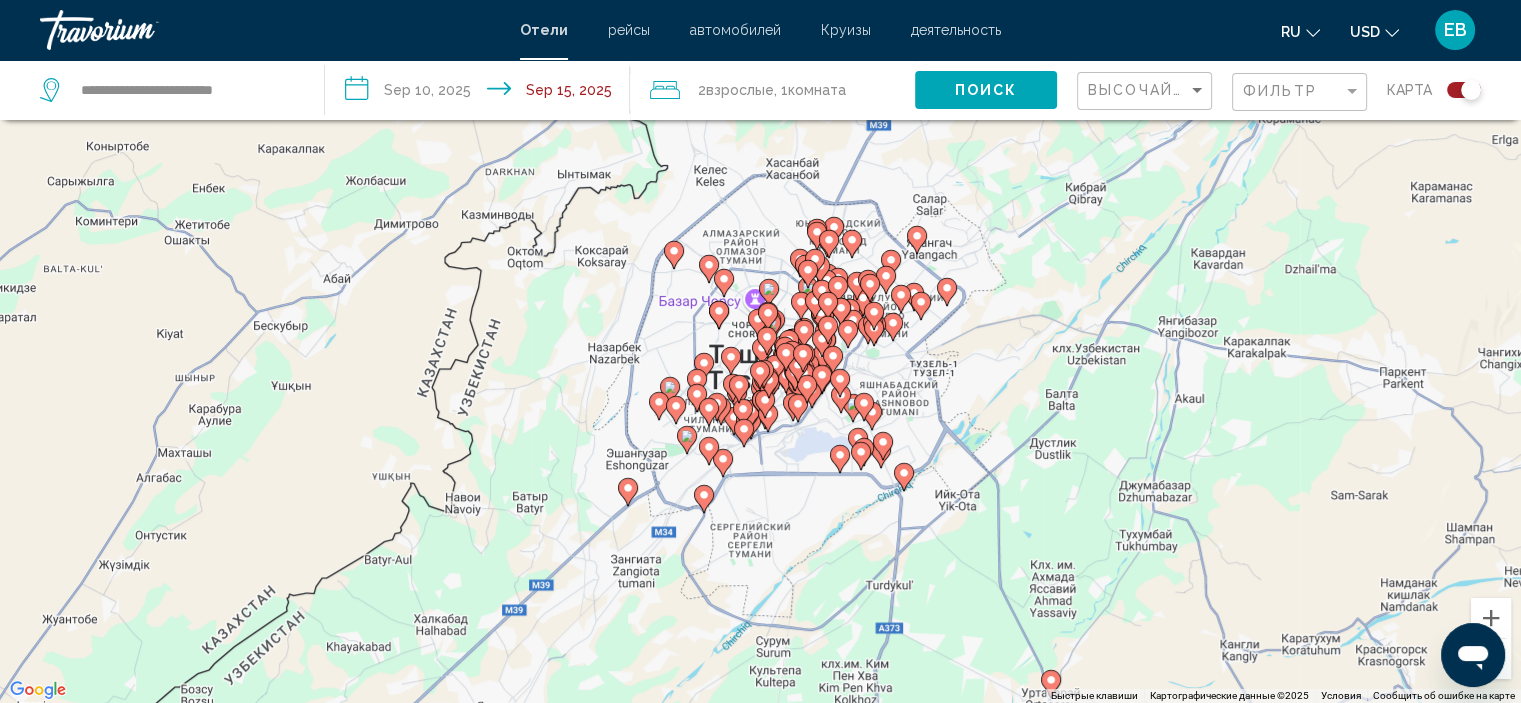 click at bounding box center (861, 456) 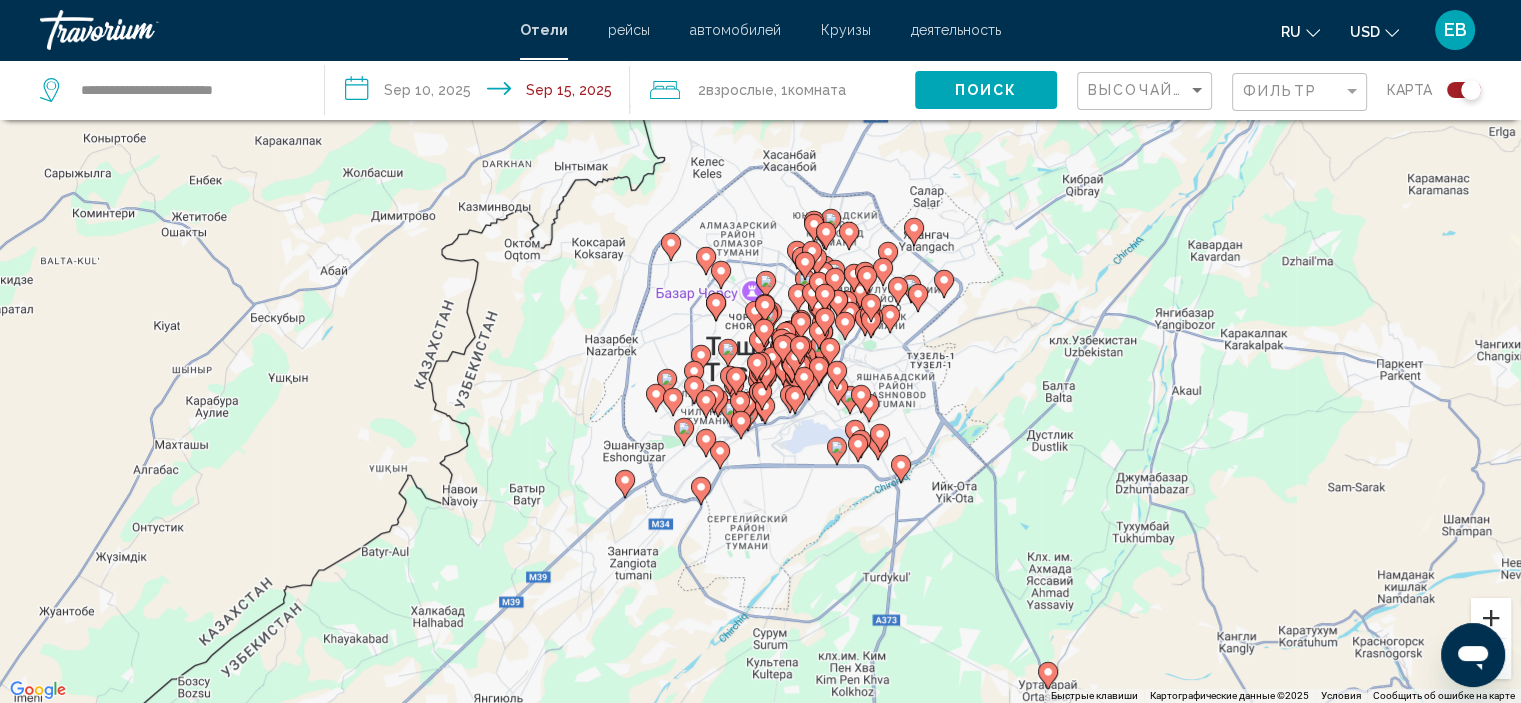 click at bounding box center (1491, 618) 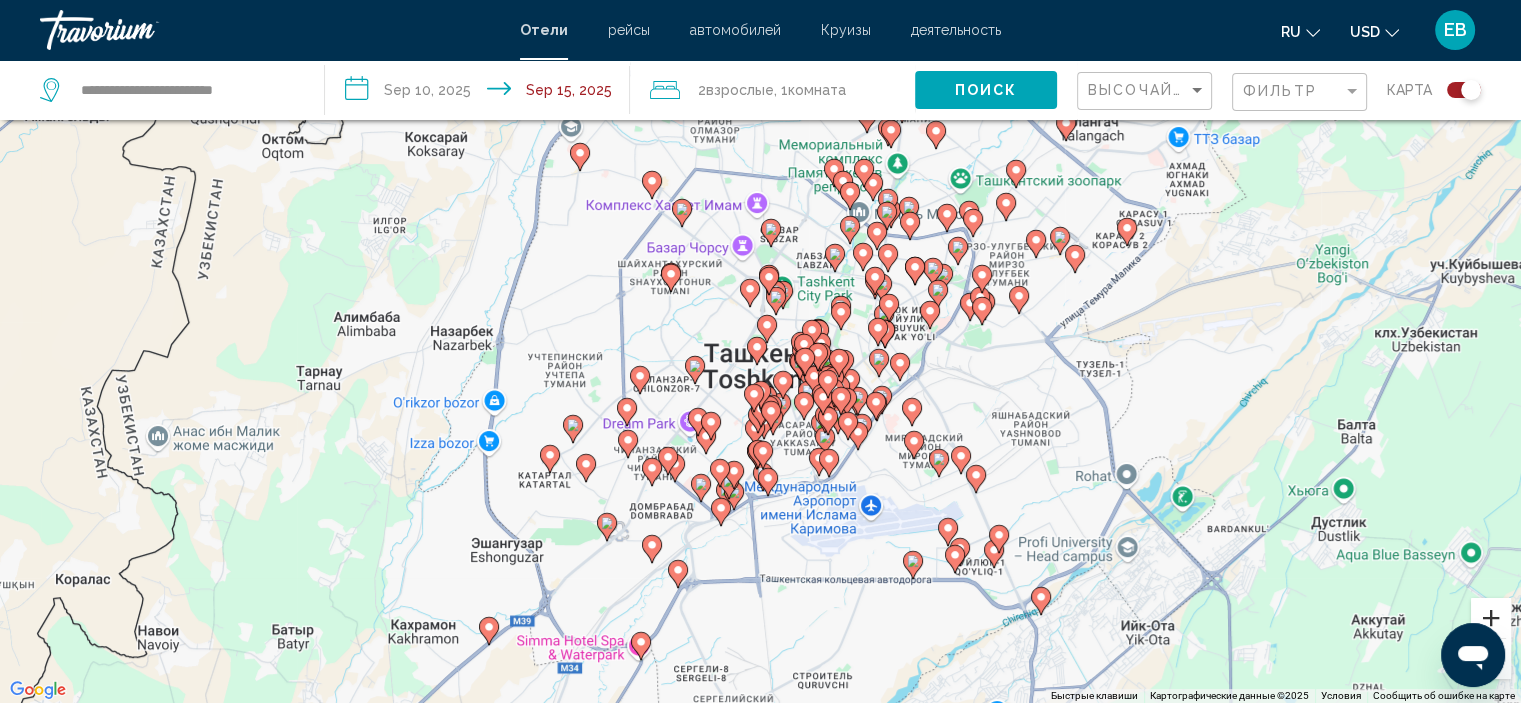 click at bounding box center [1491, 618] 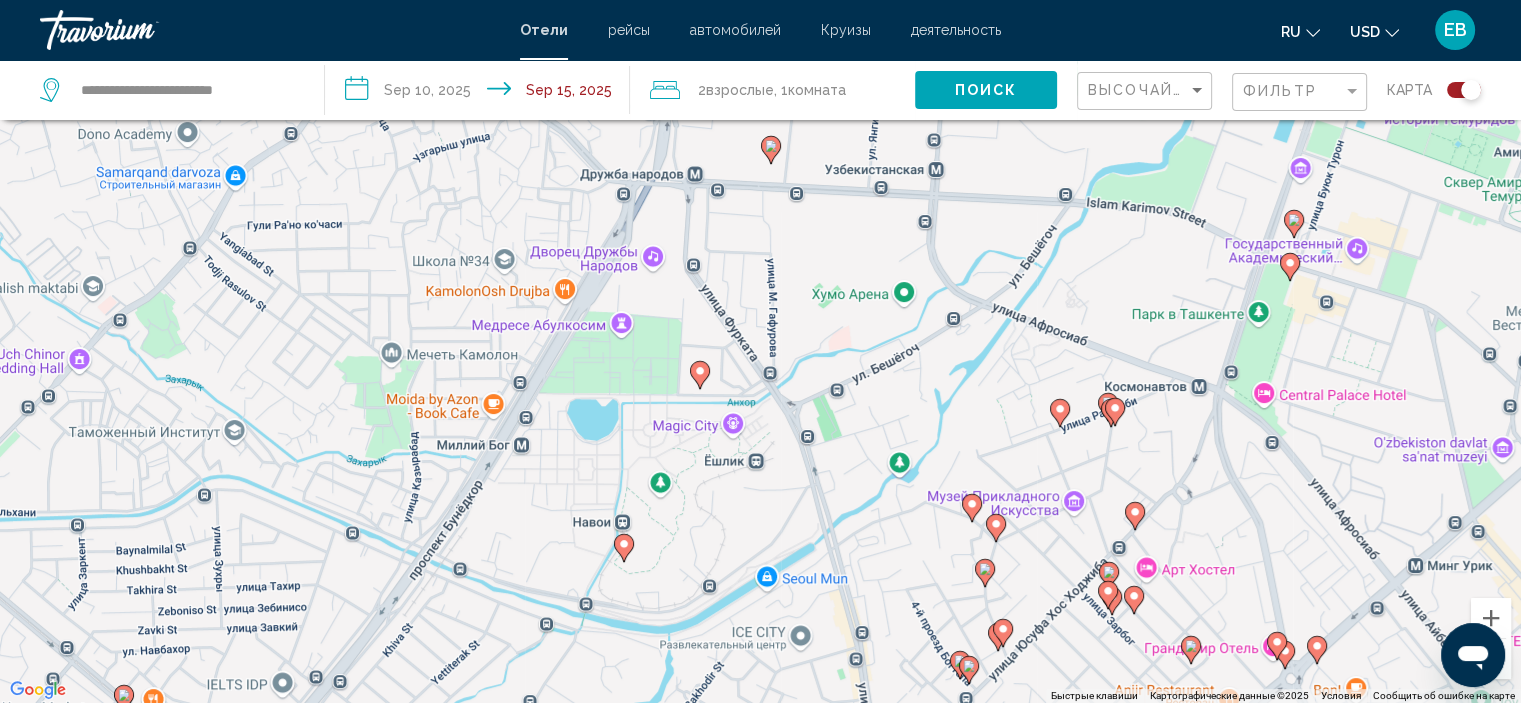 drag, startPoint x: 765, startPoint y: 355, endPoint x: 792, endPoint y: 472, distance: 120.074974 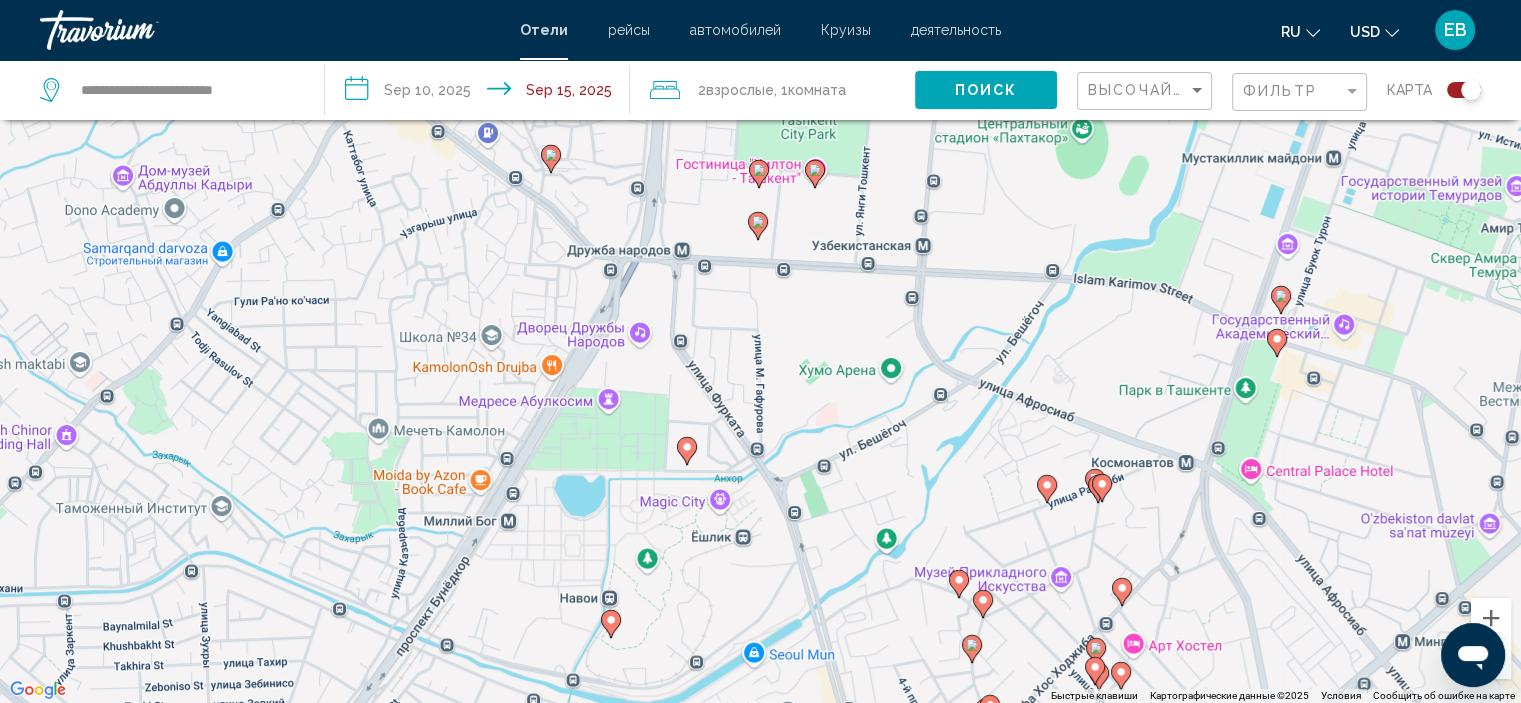drag, startPoint x: 913, startPoint y: 318, endPoint x: 900, endPoint y: 397, distance: 80.06248 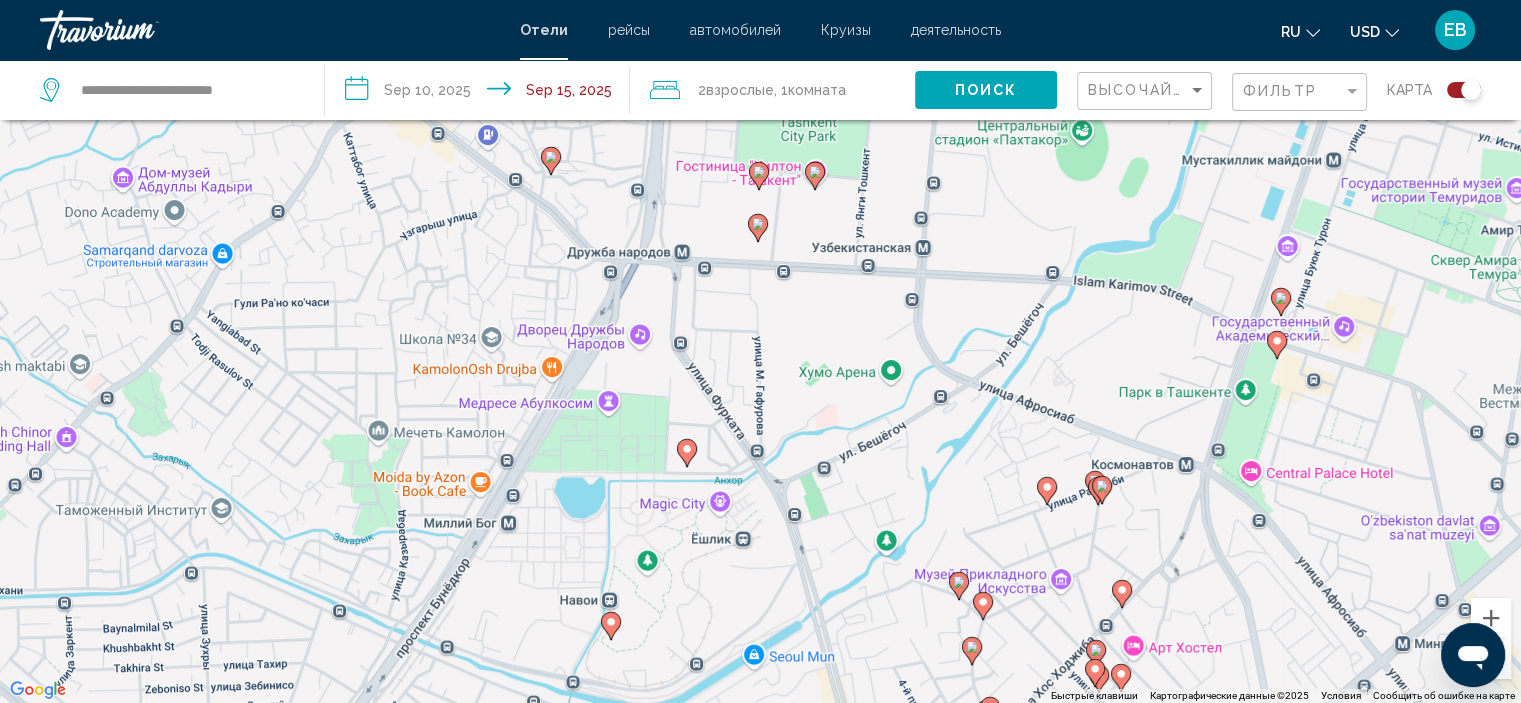 click at bounding box center (611, 626) 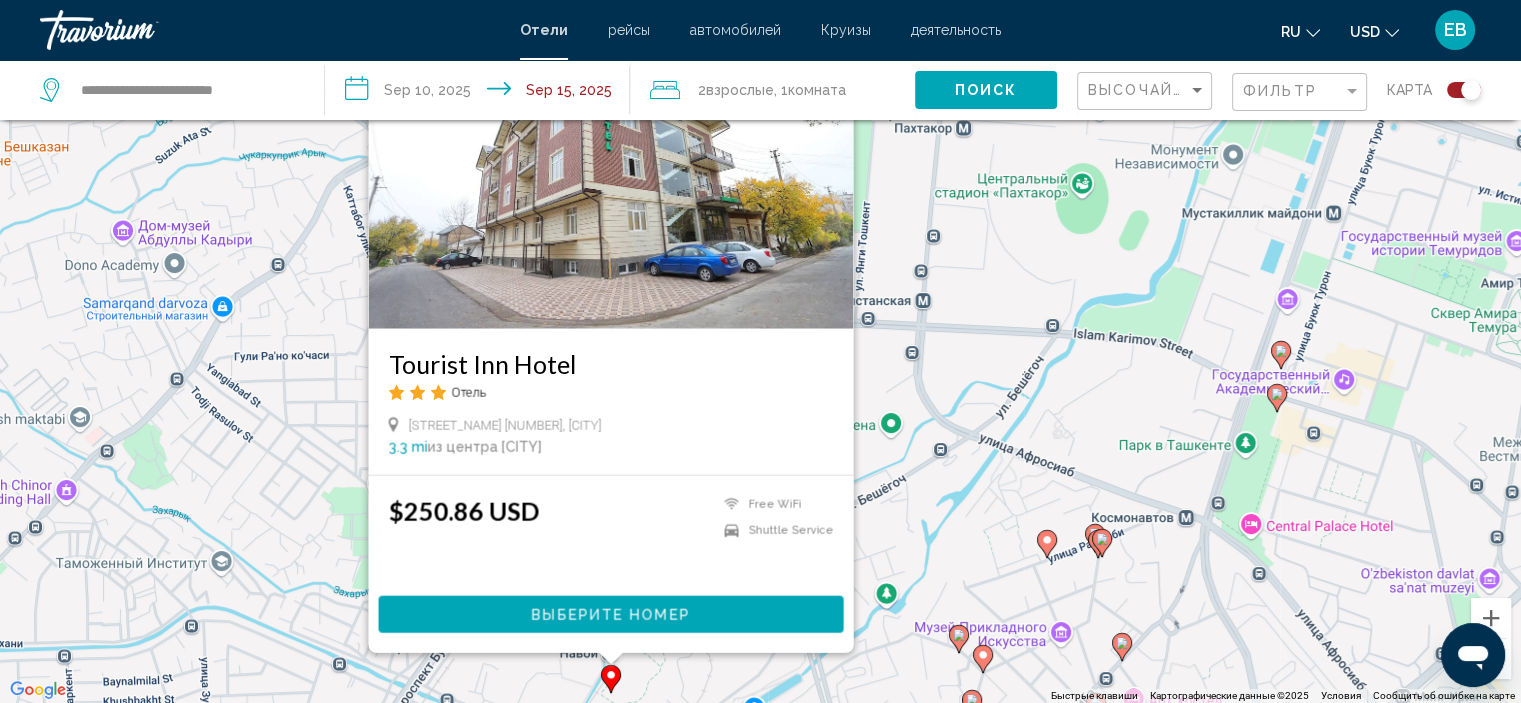 click on "Чтобы активировать перетаскивание с помощью клавиатуры, нажмите Alt + Ввод. После этого перемещайте маркер, используя клавиши со стрелками. Чтобы завершить перетаскивание, нажмите клавишу Ввод. Чтобы отменить действие, нажмите клавишу Esc.  [HOTEL_NAME]
Отель
[STREET_NAME] [NUMBER], [CITY] [DISTANCE]  из центра  [CITY] от отеля $[PRICE] [CURRENCY]
Free WiFi
Shuttle Service  Выберите номер" at bounding box center [760, 351] 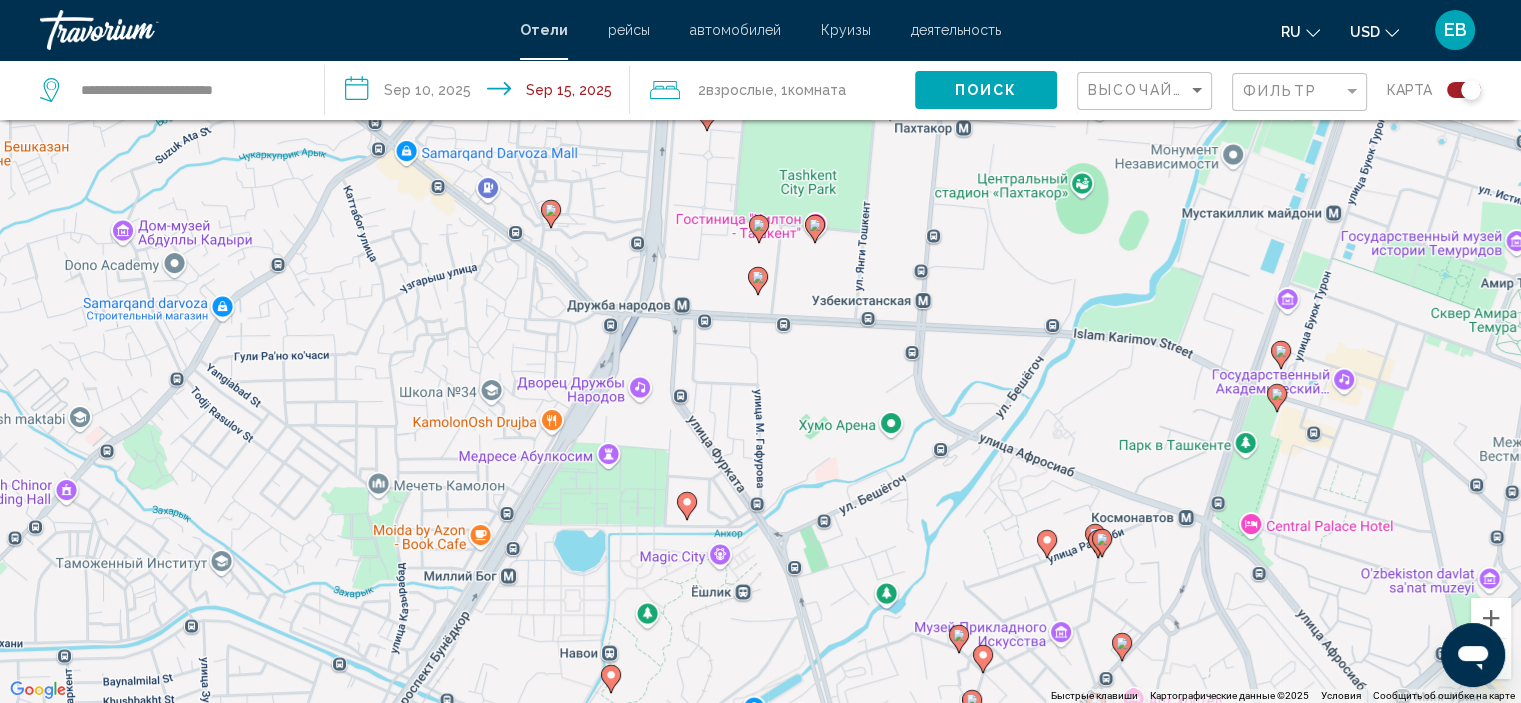 click 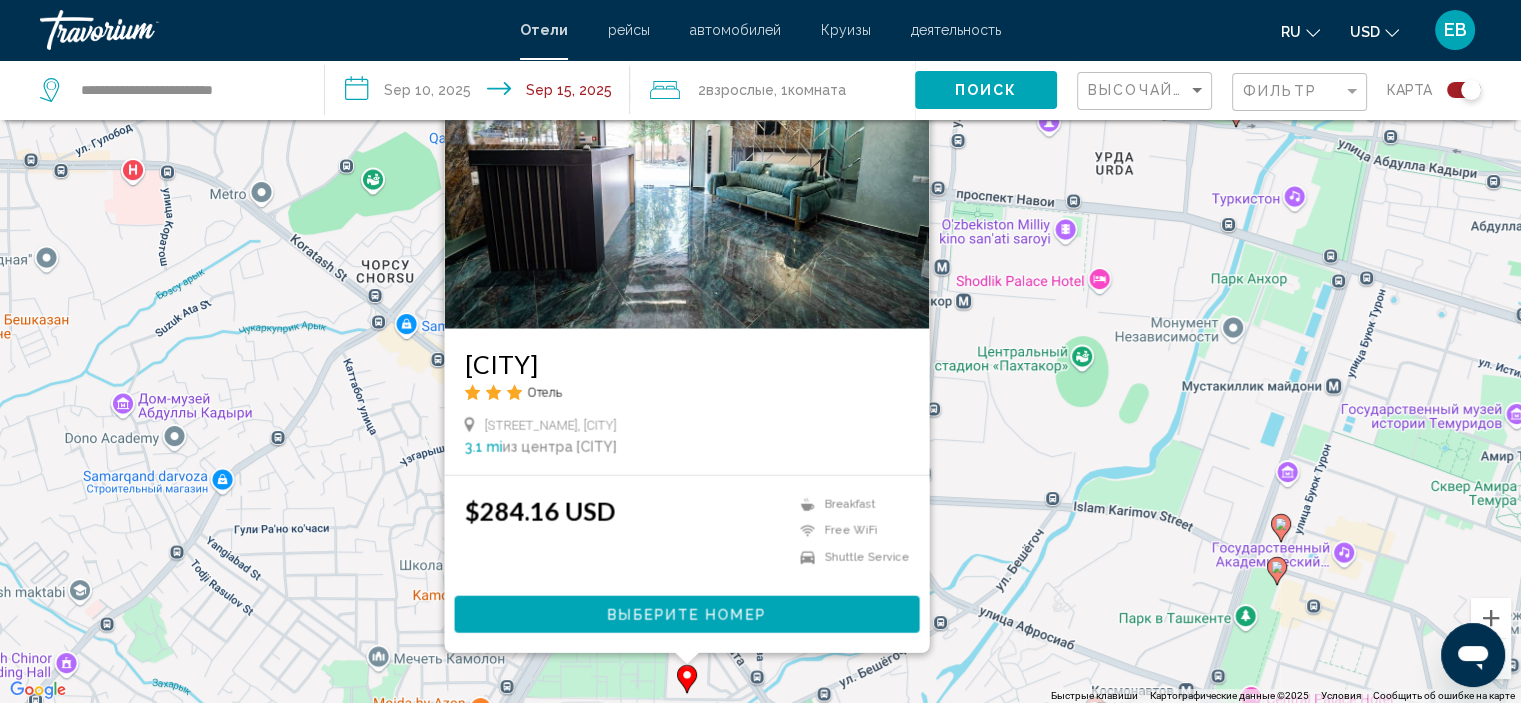 click on "Чтобы активировать перетаскивание с помощью клавиатуры, нажмите Alt + Ввод. После этого перемещайте маркер, используя клавиши со стрелками. Чтобы завершить перетаскивание, нажмите клавишу Ввод. Чтобы отменить действие, нажмите клавишу Esc.  [HOTEL_NAME]
Отель
[STREET_NAME], [CITY] [DISTANCE]  из центра  [CITY] от отеля $[PRICE] [CURRENCY]
Breakfast
Free WiFi
Shuttle Service  Выберите номер" at bounding box center (760, 351) 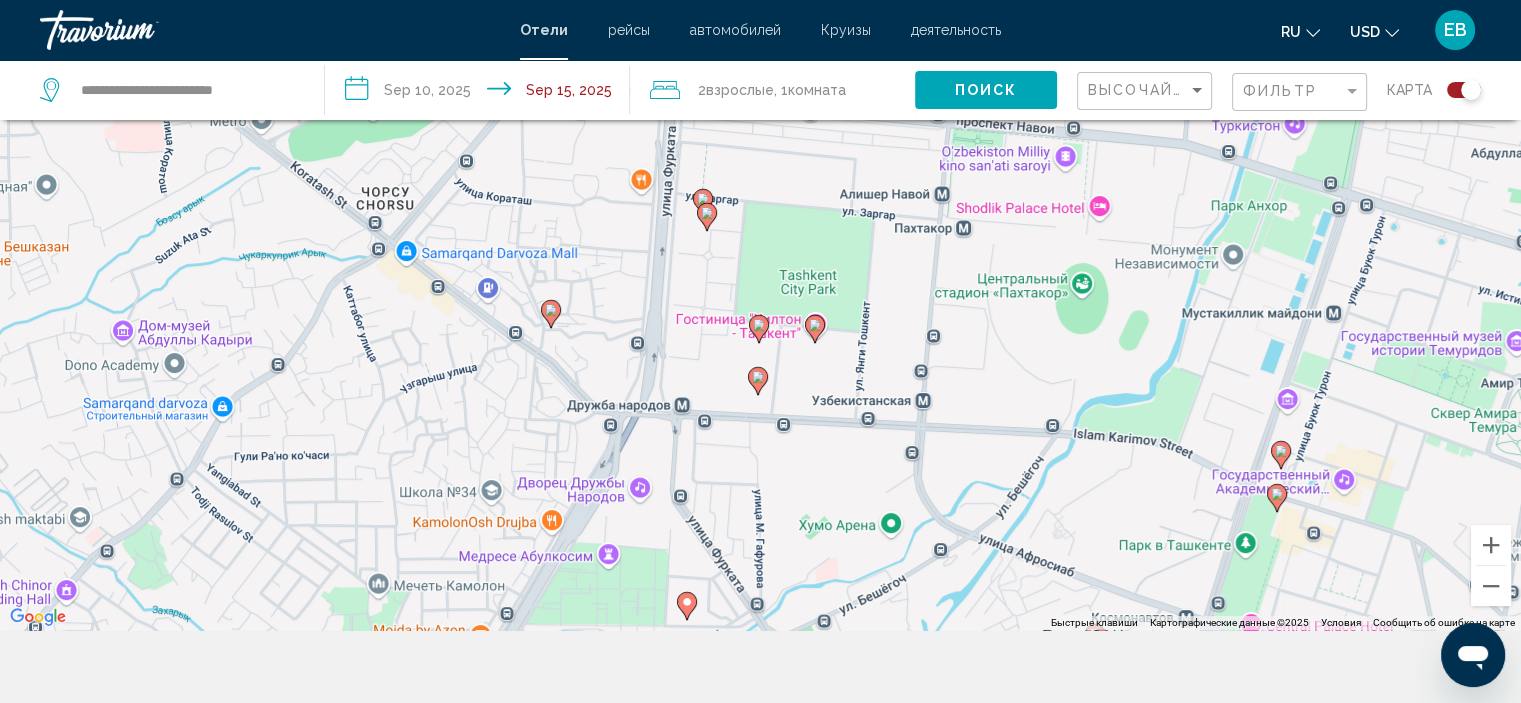 scroll, scrollTop: 240, scrollLeft: 0, axis: vertical 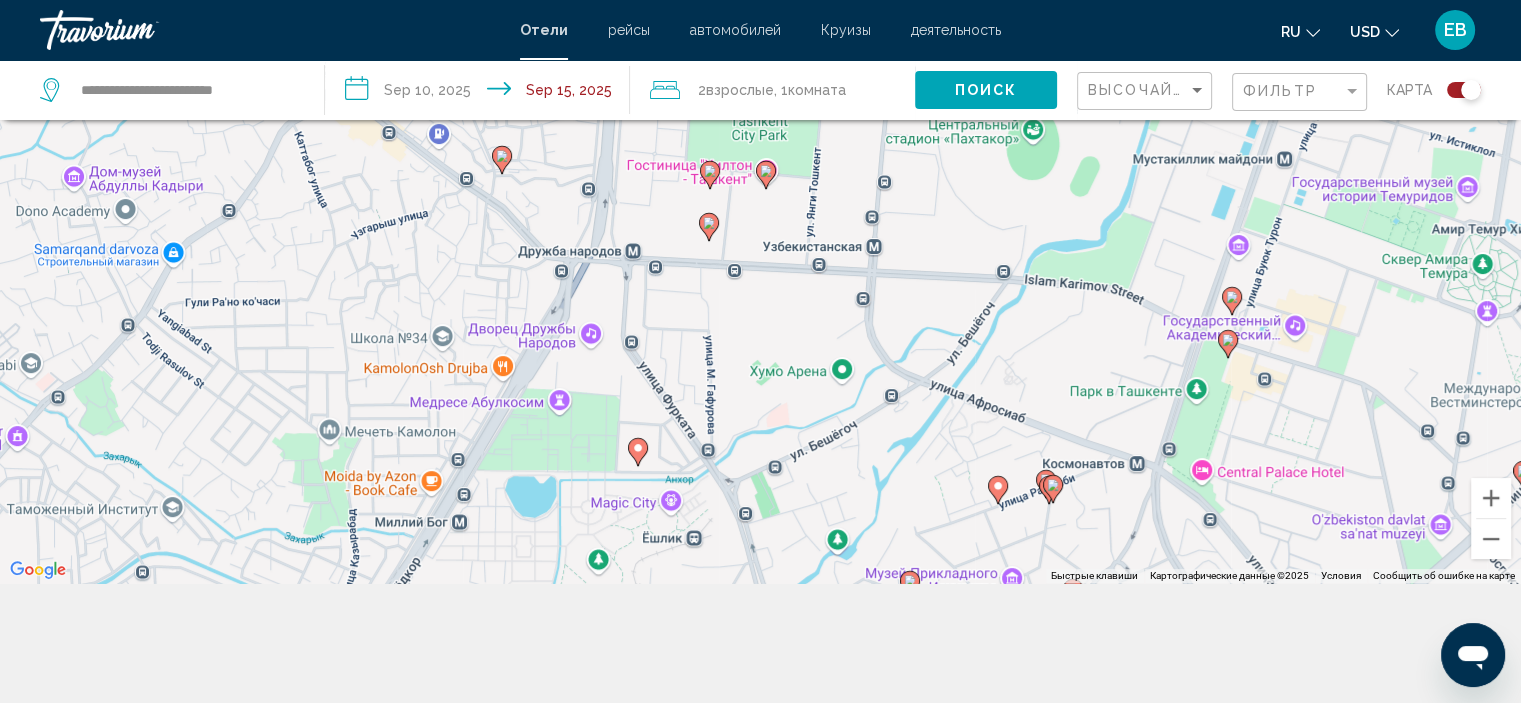 drag, startPoint x: 1009, startPoint y: 561, endPoint x: 958, endPoint y: 454, distance: 118.5327 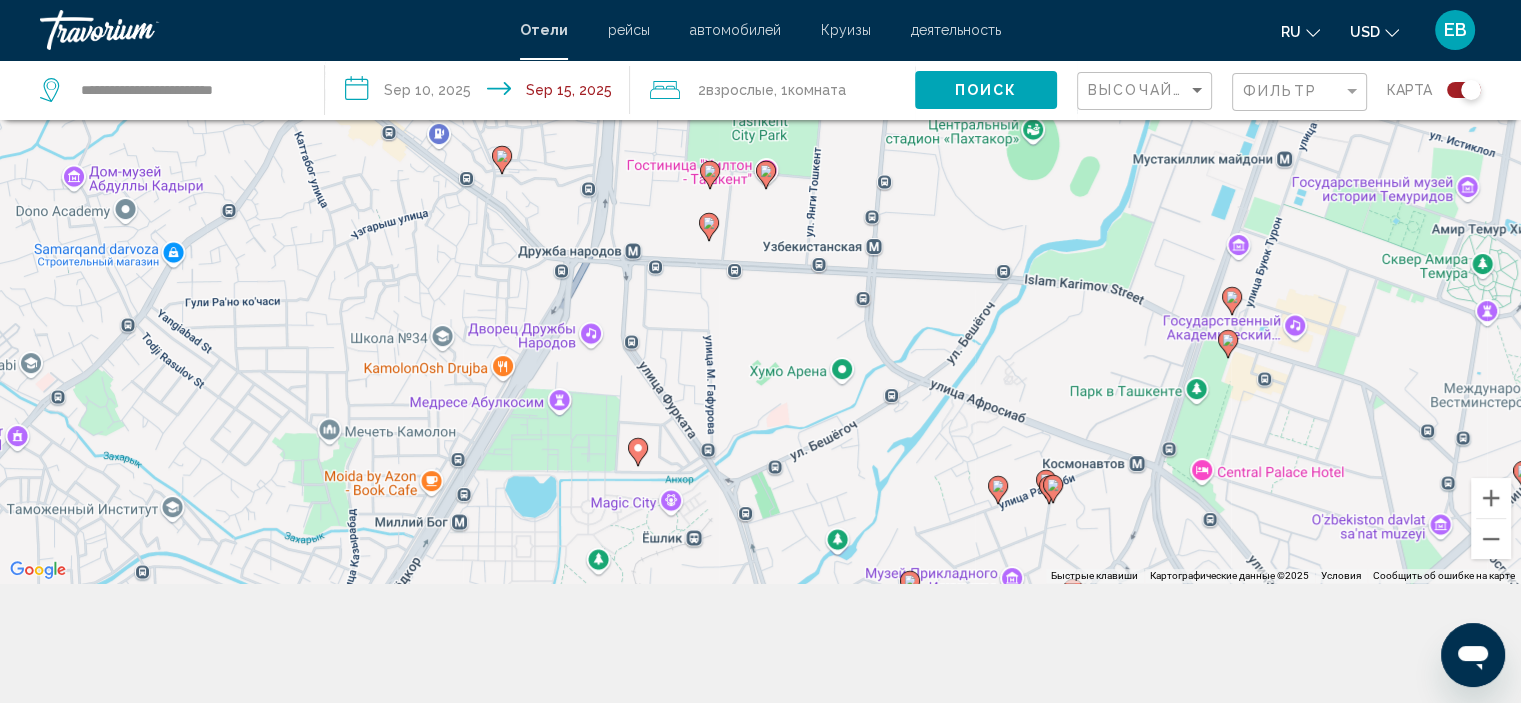 click on "Чтобы активировать перетаскивание с помощью клавиатуры, нажмите Alt + Ввод. После этого перемещайте маркер, используя клавиши со стрелками. Чтобы завершить перетаскивание, нажмите клавишу Ввод. Чтобы отменить действие, нажмите клавишу Esc." at bounding box center (760, 231) 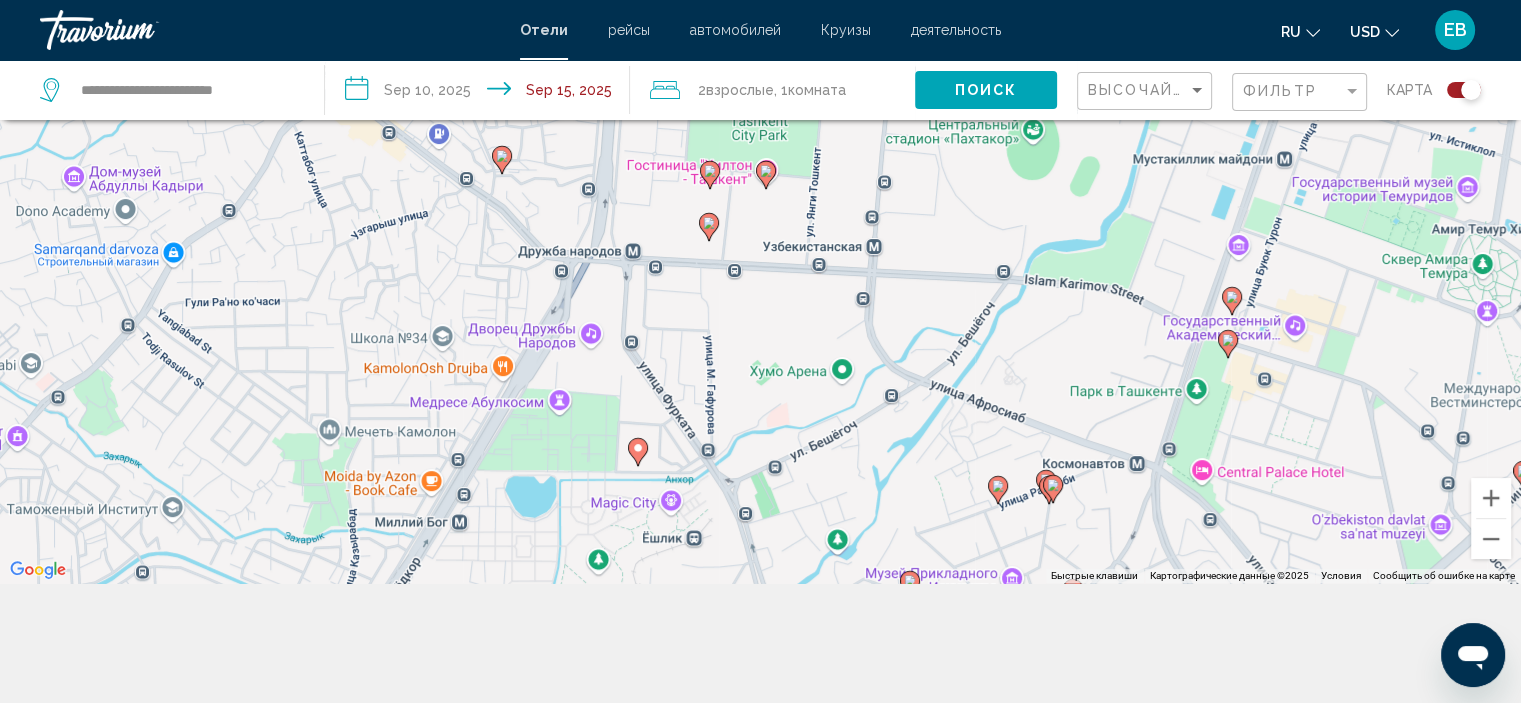 click 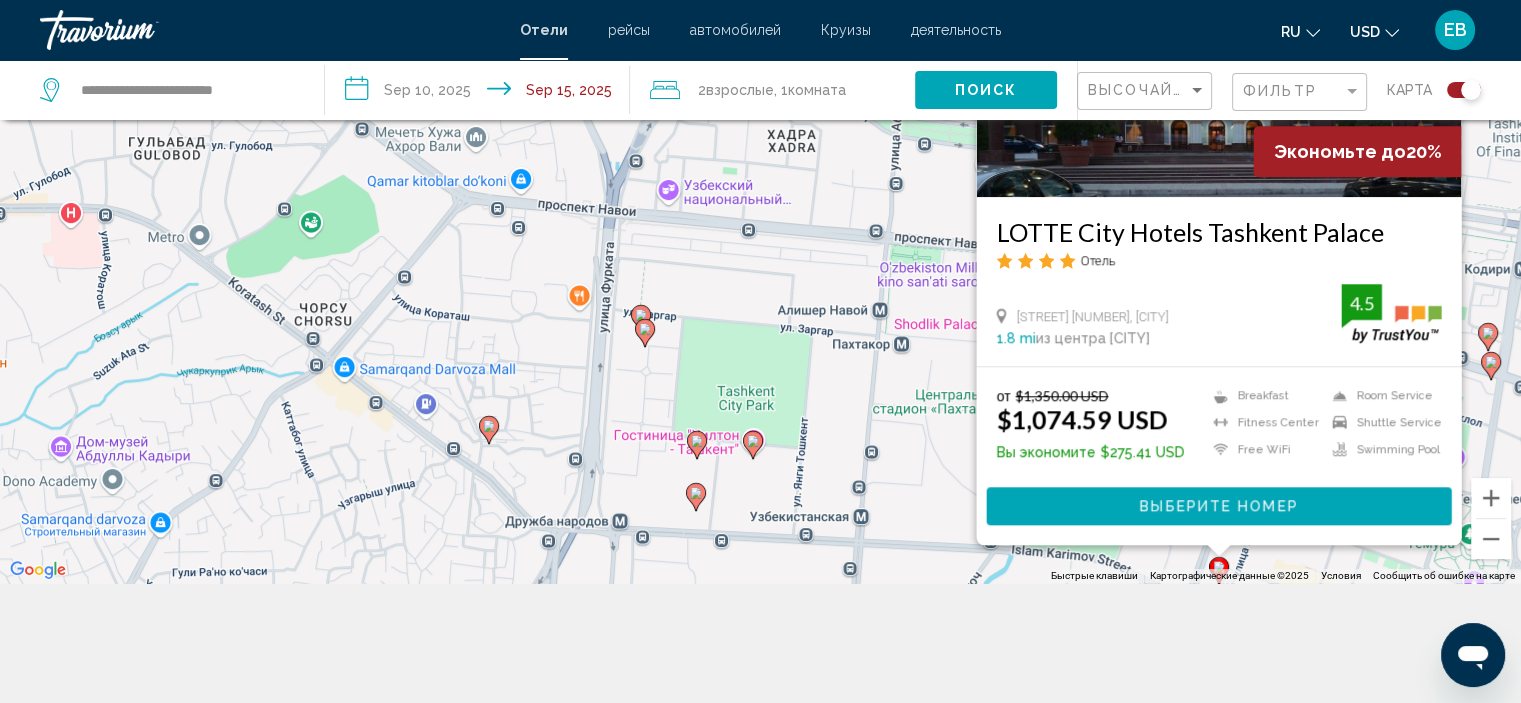 click on "прибытие [DATE], [YEAR]
Выезд [DATE], [YEAR]  Jul  [YEAR]  Su Mo Tu We Th Fr Sa 29 30 1 2 3 4 5 6 7 8 9 10 11 12 13 14 15 16 17 18 19 20 21 22 23 24 25 26 27 28 29 30 31 1 2 3 4 5 6 7 8 9 * * * * * * * * * ** ** ** ** ** ** ** ** ** ** ** ** ** ** ** ** ** ** ** ** ** ** ** ** ** ** ** ** ** ** ** ** ** ** ** ** ** ** ** ** ** ** ** ** ** ** ** ** ** ** ** ** ** ** ** ** ** ** ** ** ** ** ** ** **  Aug  [YEAR]  Su Mo Tu We Th Fr Sa 27 28 29 30 31 1 2 3 4 5 6 7 8 9 10 11 12 13 14 15 16 17 18 19 20 21 22 23 24 25 26 27 28 29 30 31 1 2 3 4 5 6 * * * * * * * * * ** ** ** ** ** ** ** ** ** ** ** ** ** ** ** ** ** ** ** ** ** ** ** ** ** ** ** ** ** ** ** ** ** ** ** ** ** ** ** ** ** ** ** ** ** ** ** ** ** ** ** ** ** ** ** ** ** ** ** ** ** ** ** ** **
2  Взрослый Взрослые , 1   -  4.5" 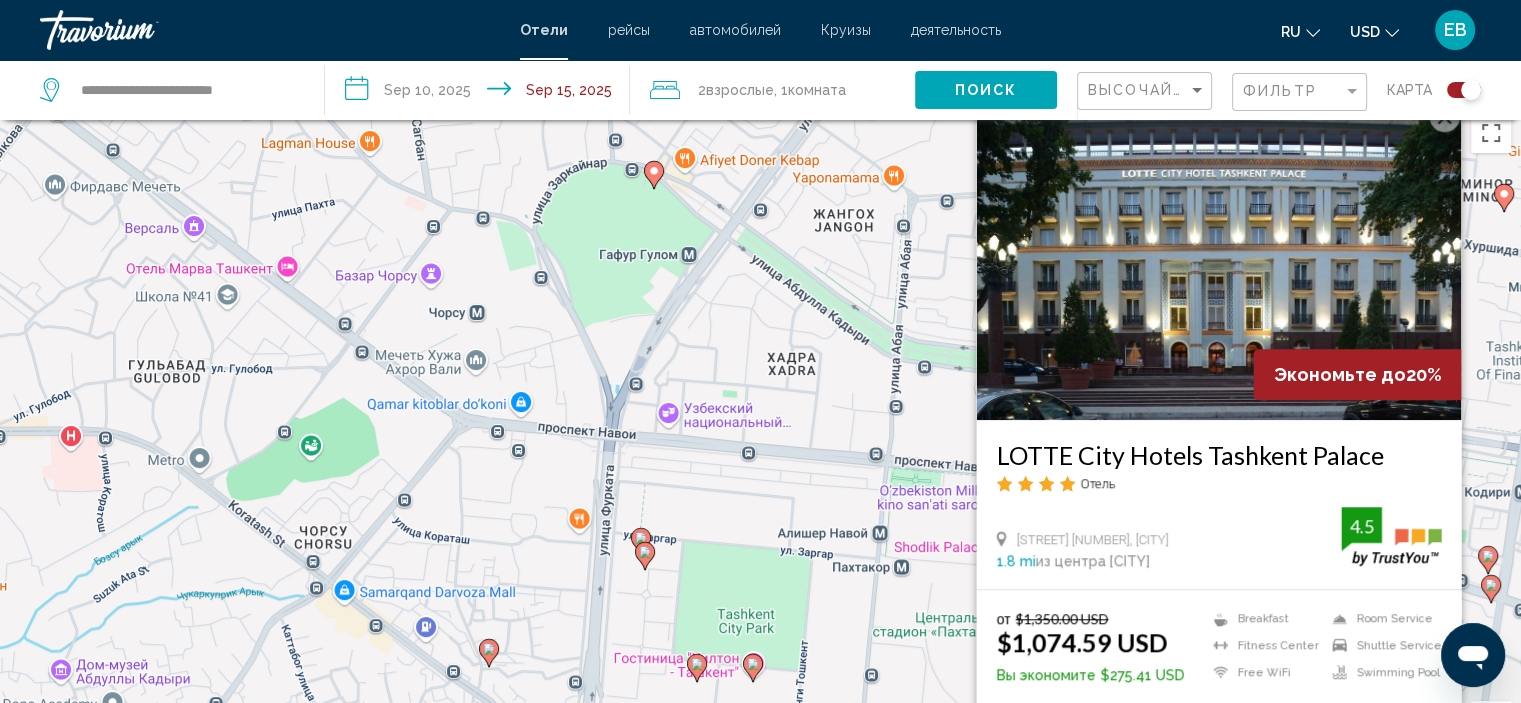 scroll, scrollTop: 0, scrollLeft: 0, axis: both 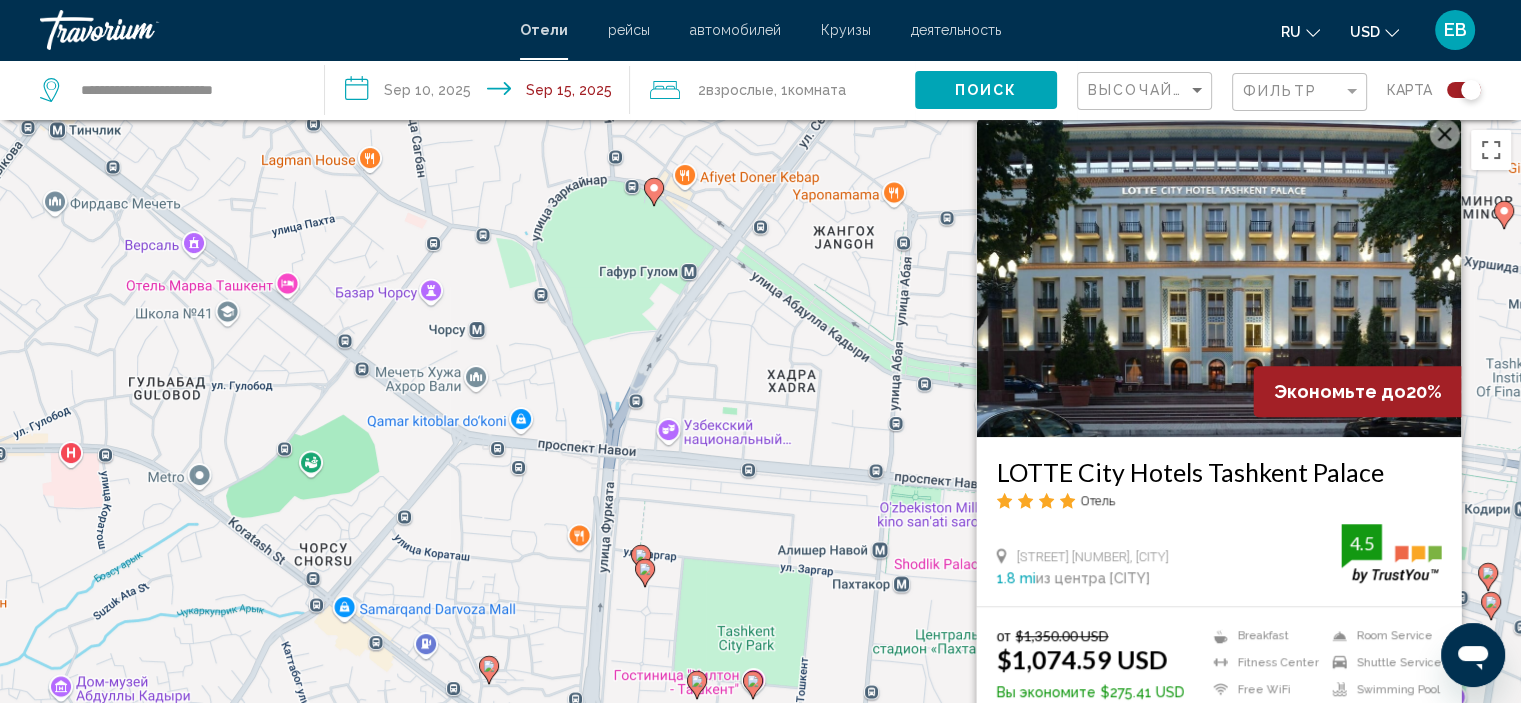 click at bounding box center (1444, 134) 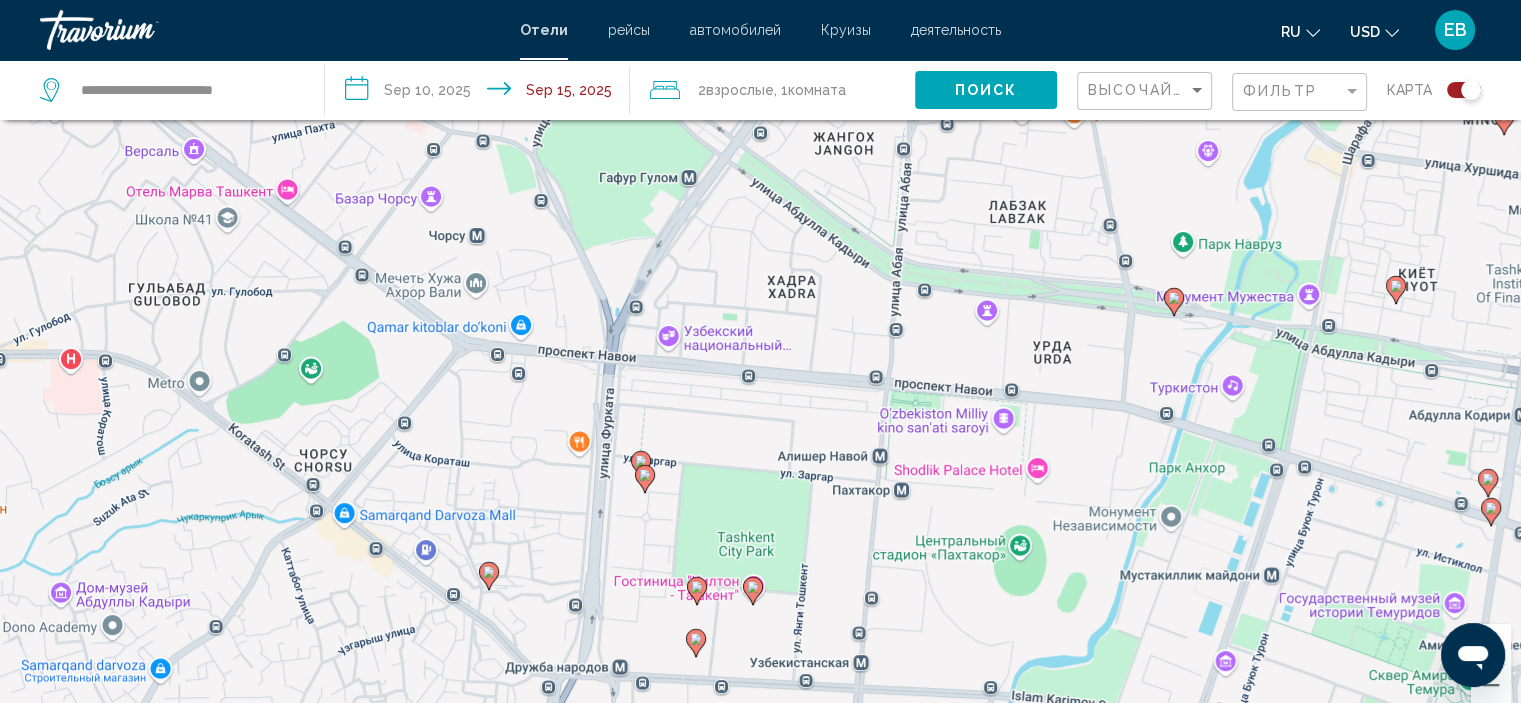scroll, scrollTop: 240, scrollLeft: 0, axis: vertical 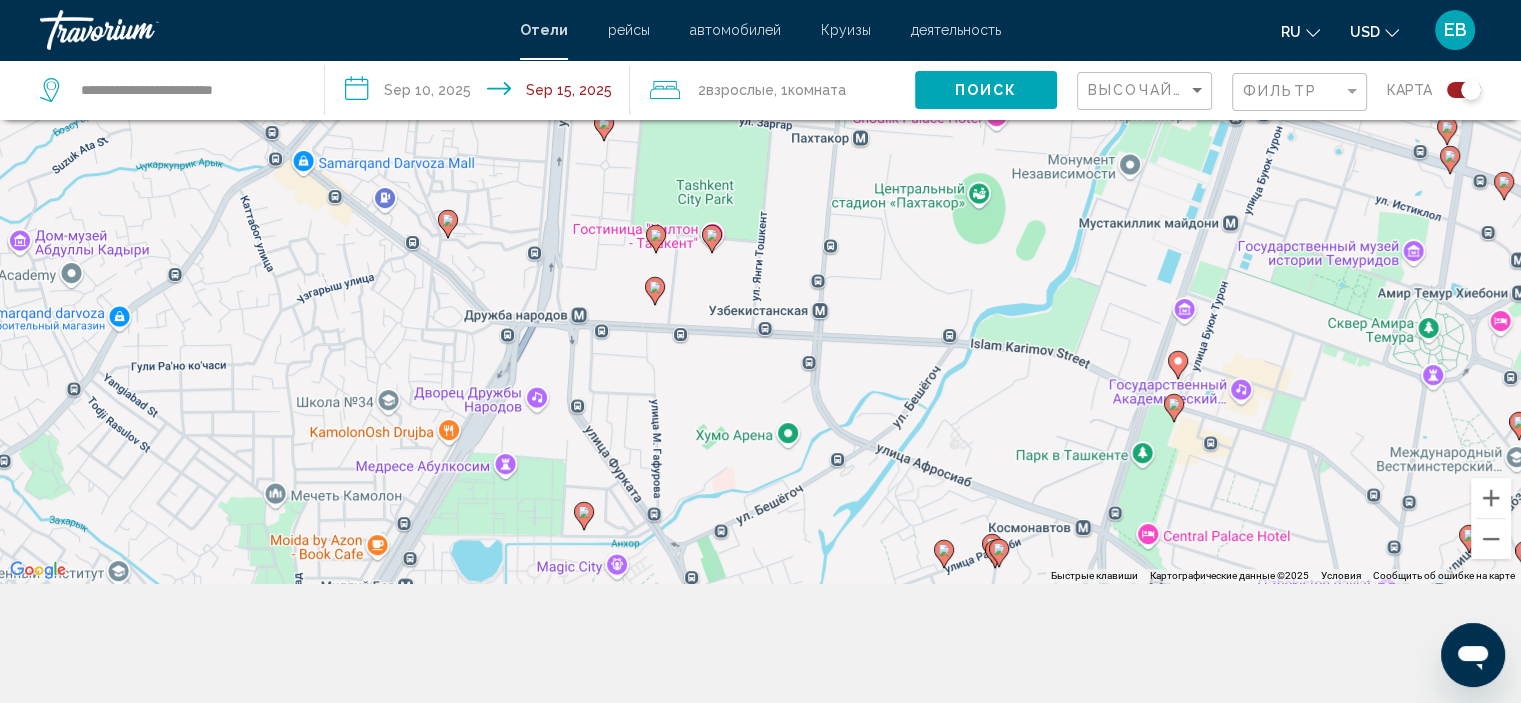drag, startPoint x: 880, startPoint y: 514, endPoint x: 839, endPoint y: 306, distance: 212.00237 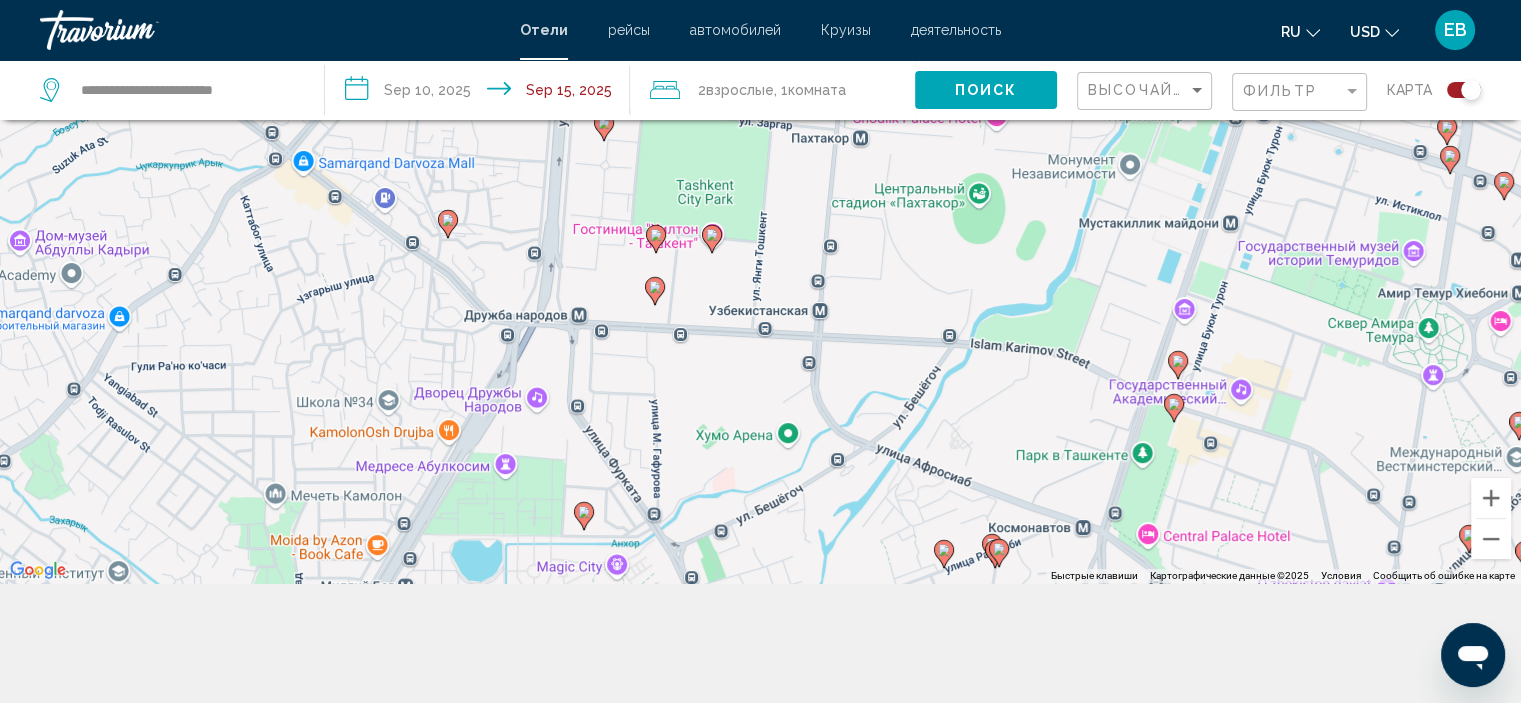 click on "Чтобы активировать перетаскивание с помощью клавиатуры, нажмите Alt + Ввод. После этого перемещайте маркер, используя клавиши со стрелками. Чтобы завершить перетаскивание, нажмите клавишу Ввод. Чтобы отменить действие, нажмите клавишу Esc." at bounding box center [760, 231] 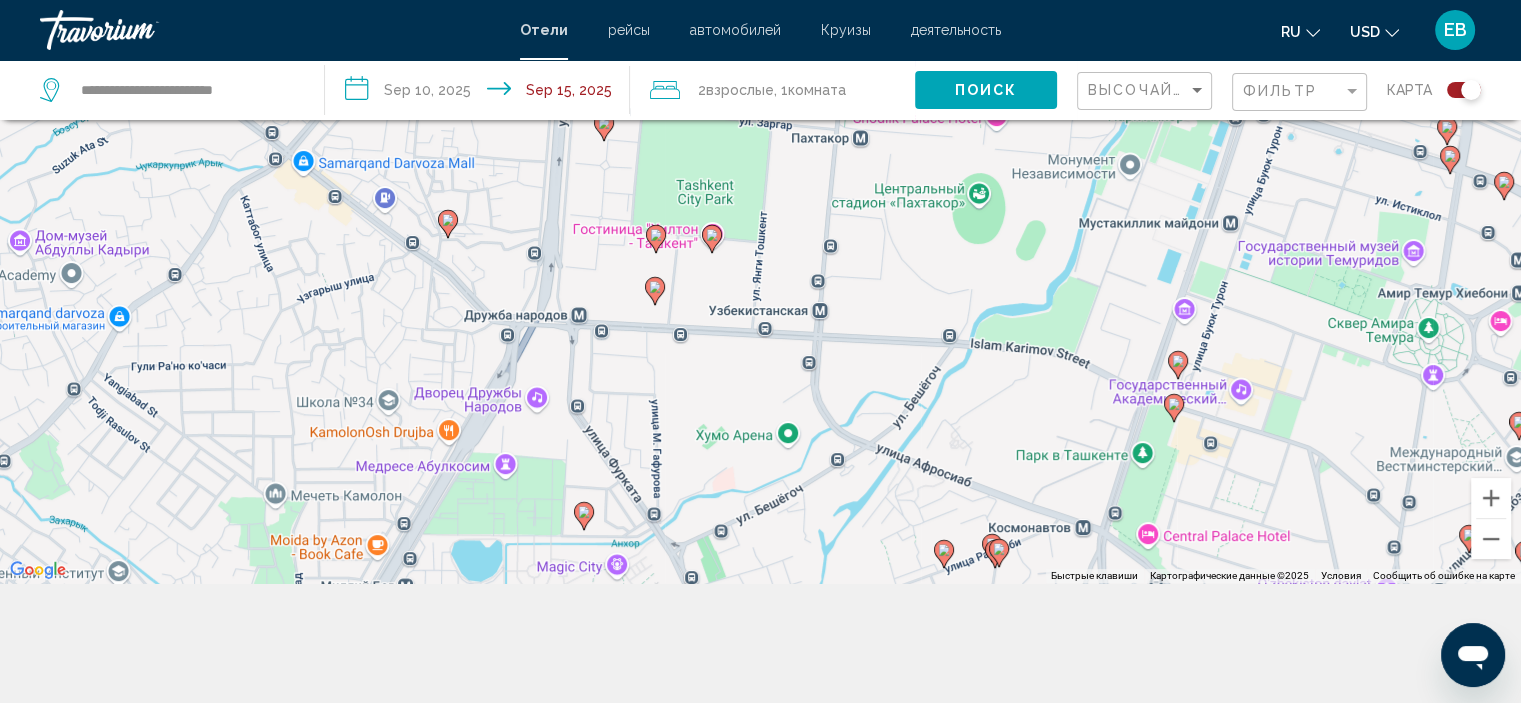 click 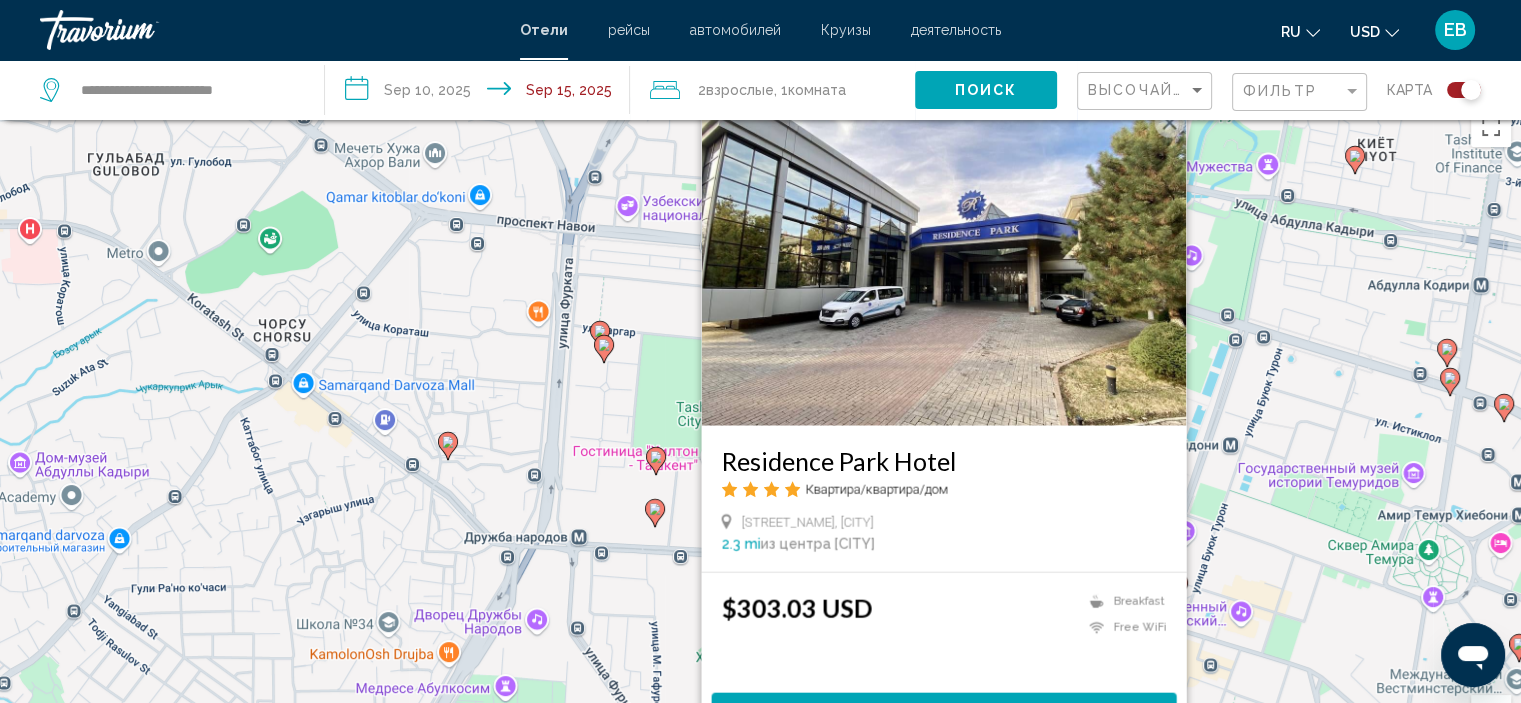 scroll, scrollTop: 16, scrollLeft: 0, axis: vertical 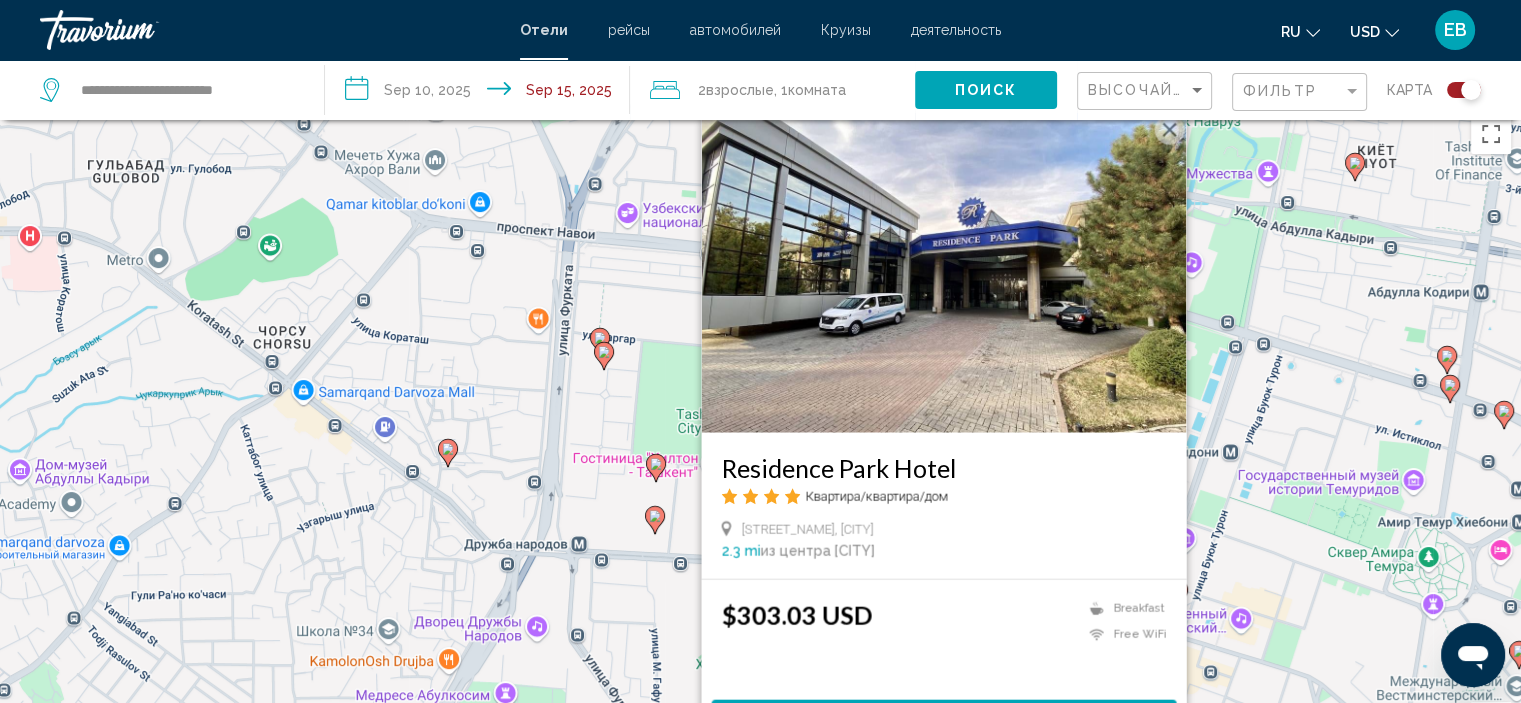 click at bounding box center [1169, 129] 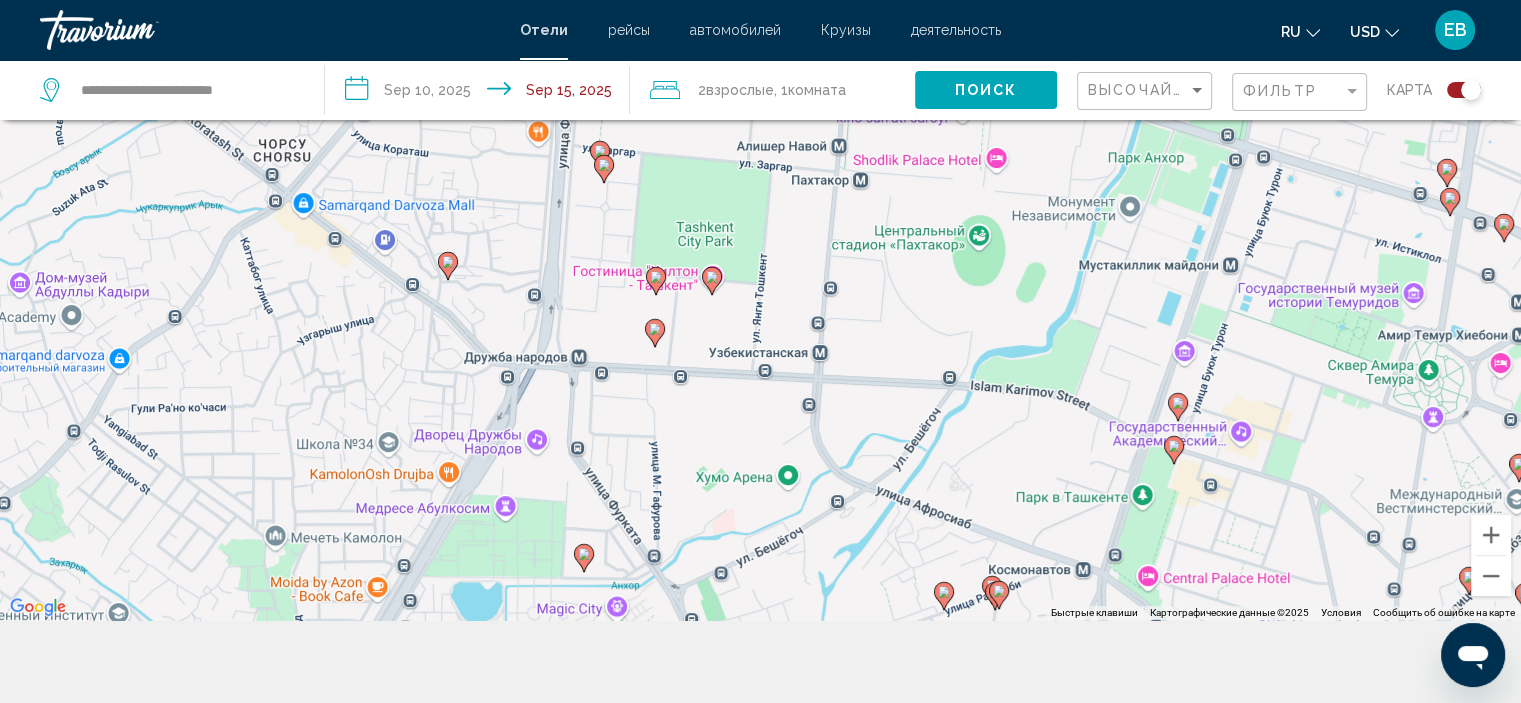 scroll, scrollTop: 204, scrollLeft: 0, axis: vertical 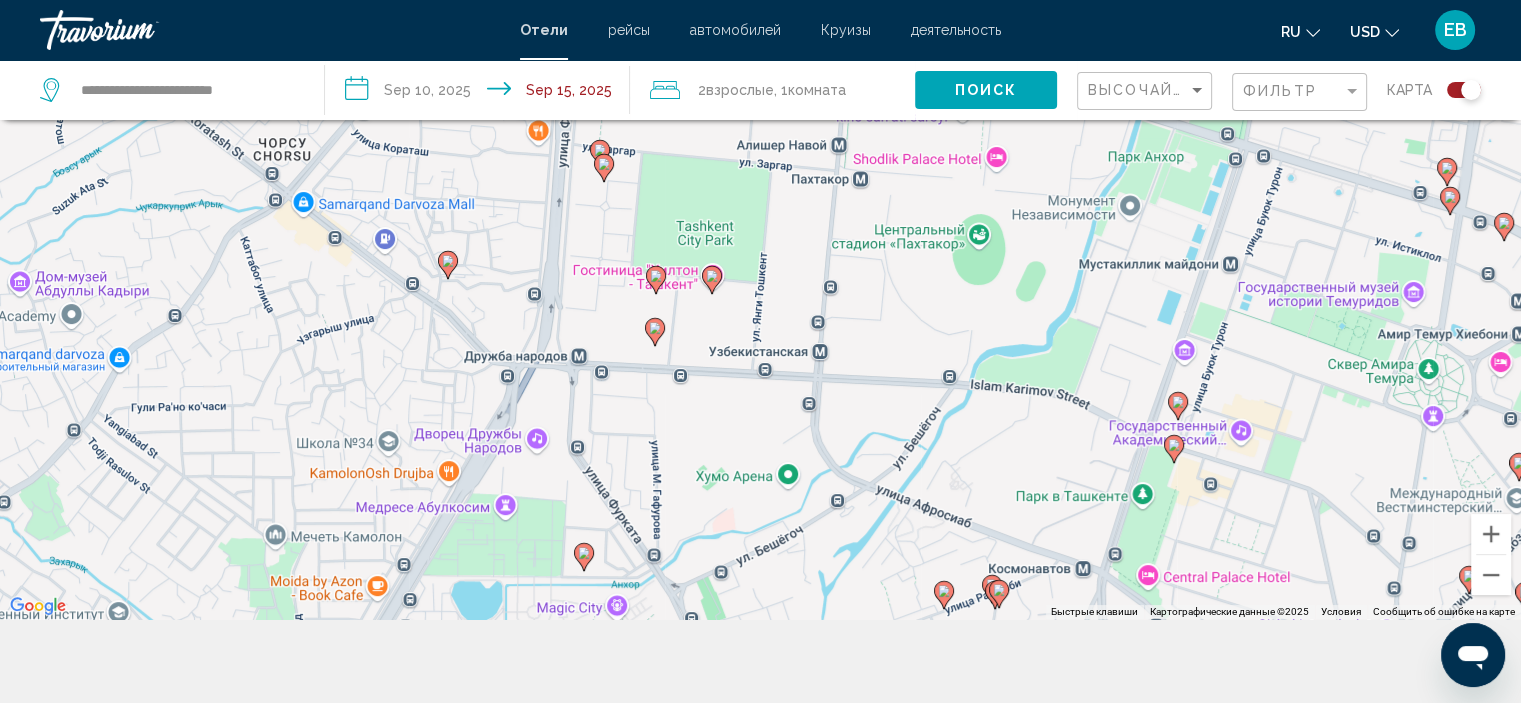 click 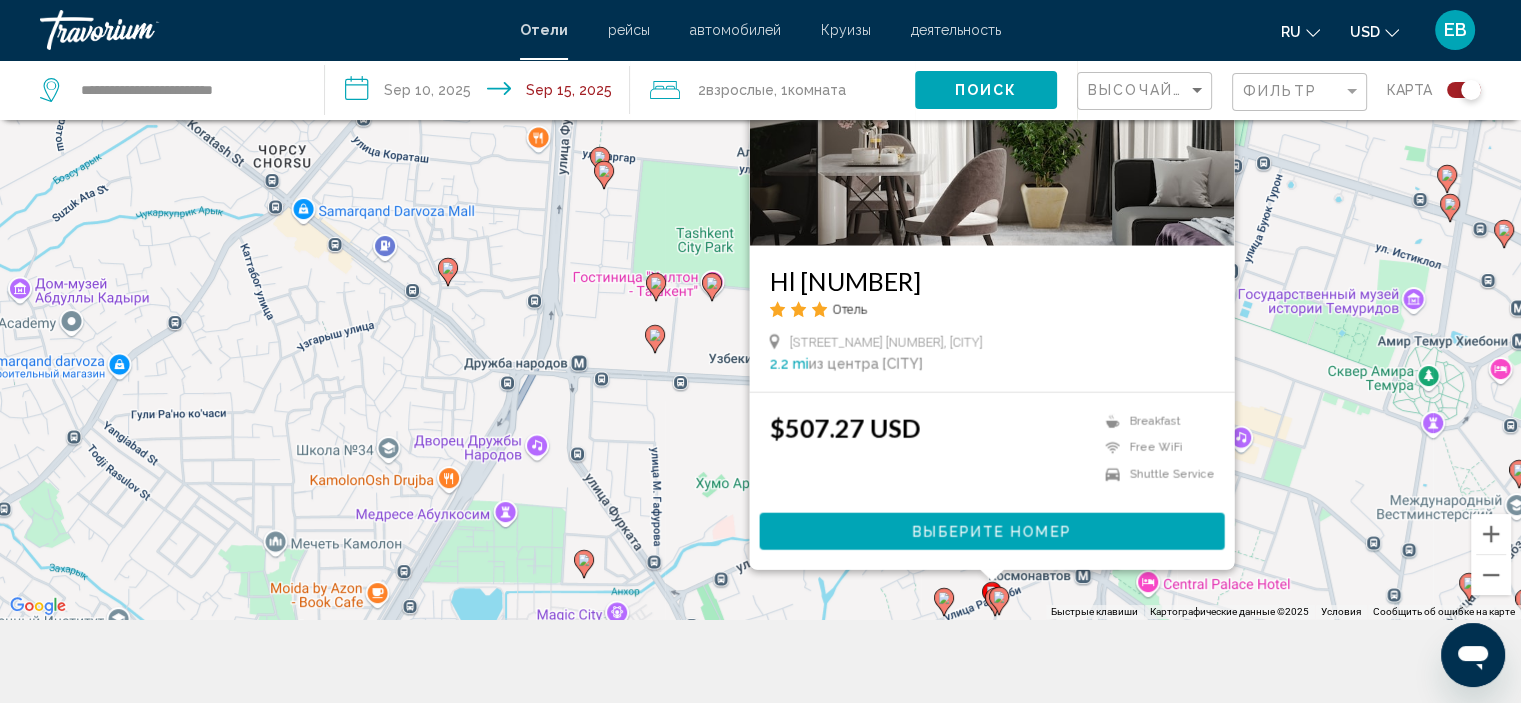 click 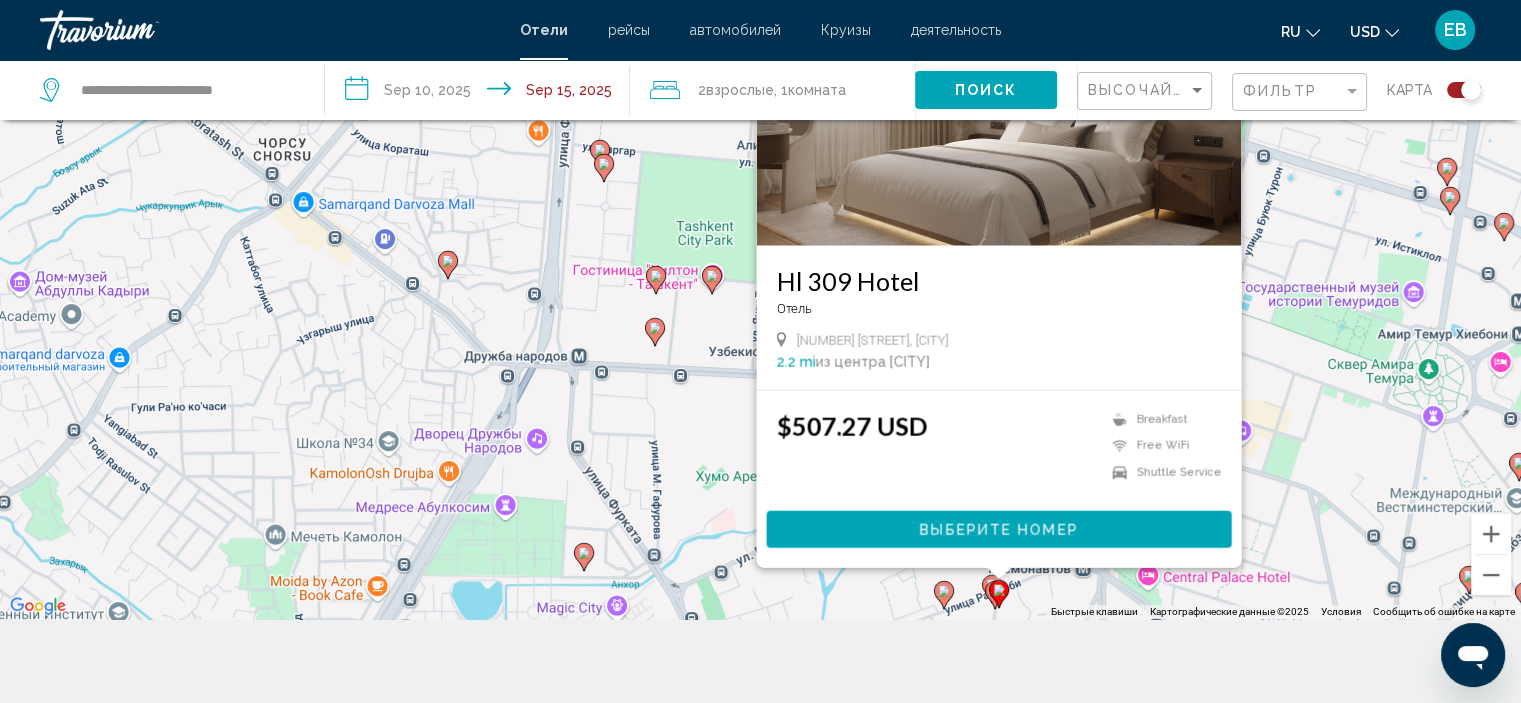 click 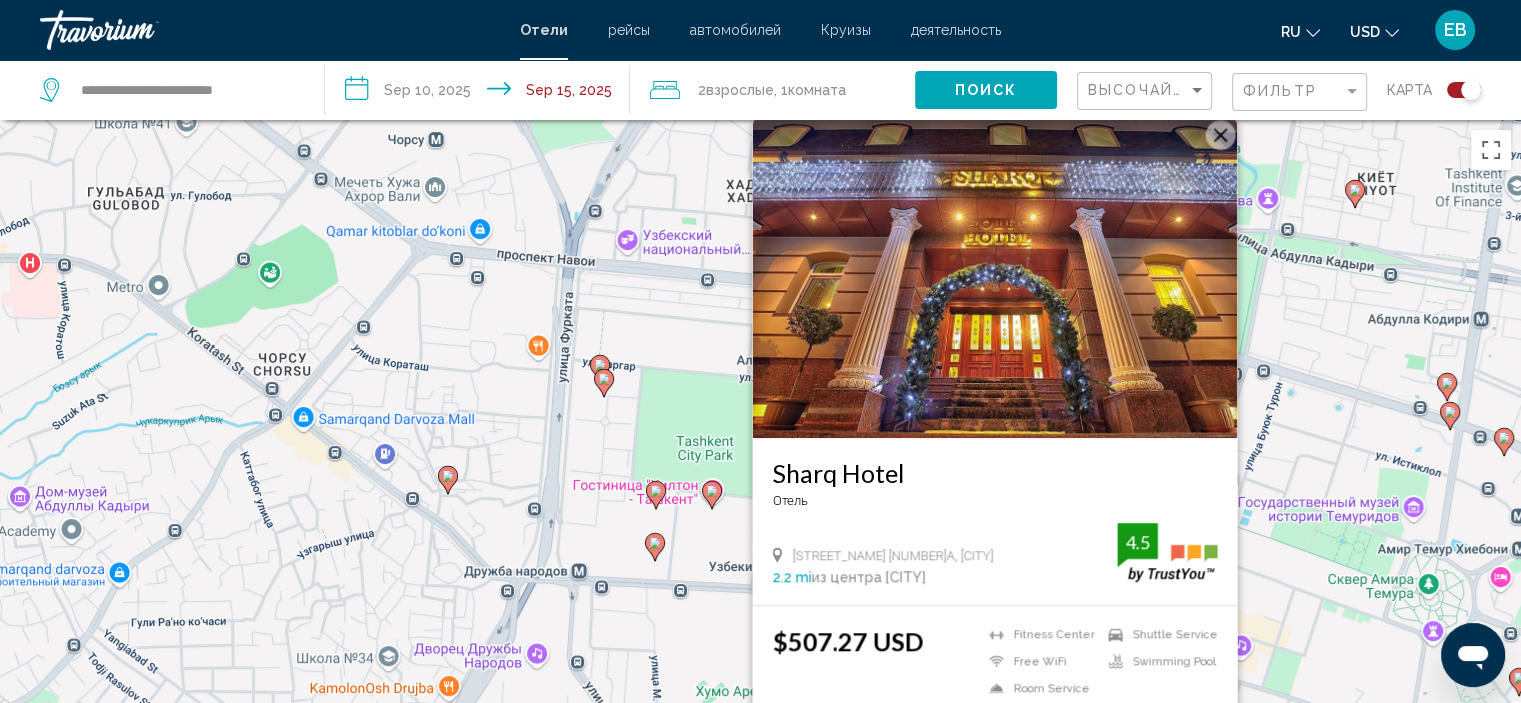scroll, scrollTop: 11, scrollLeft: 0, axis: vertical 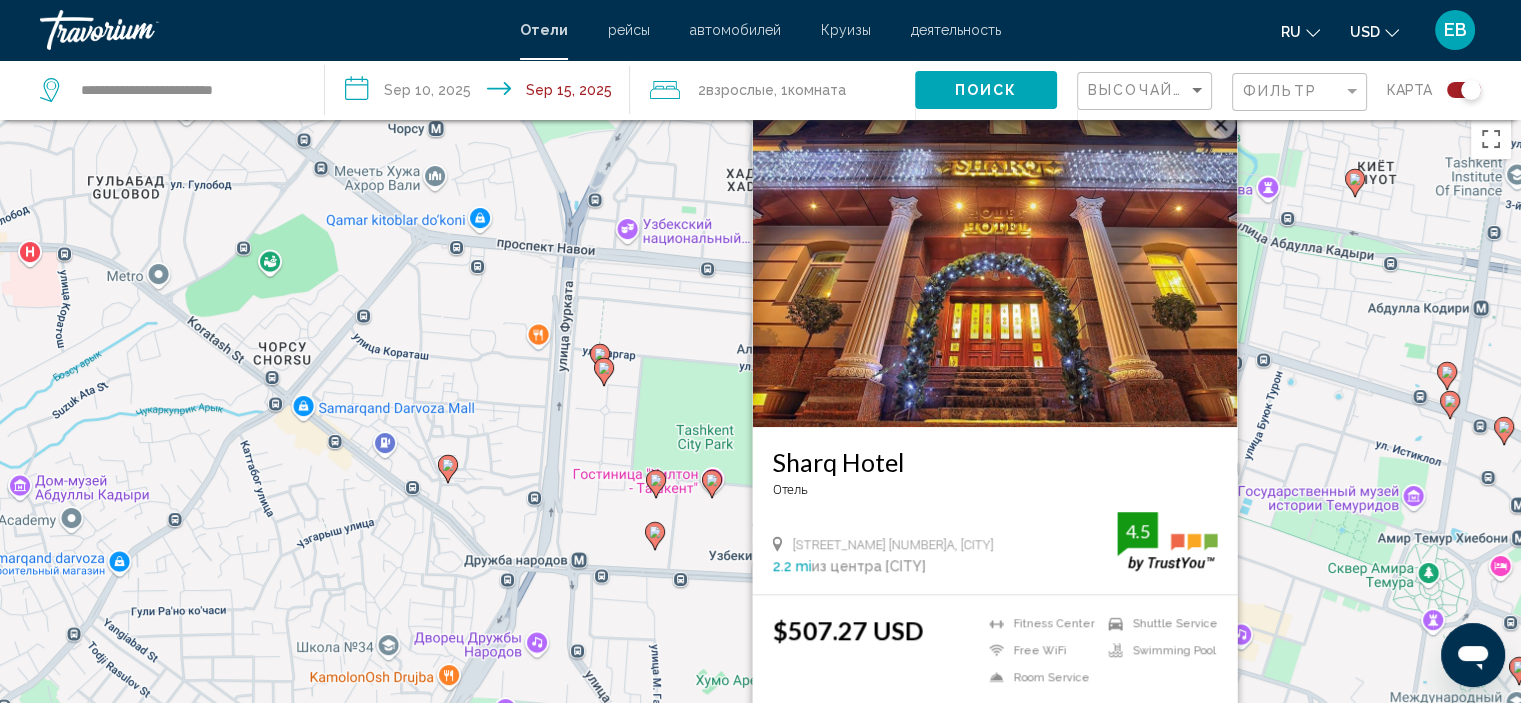 click at bounding box center (1220, 124) 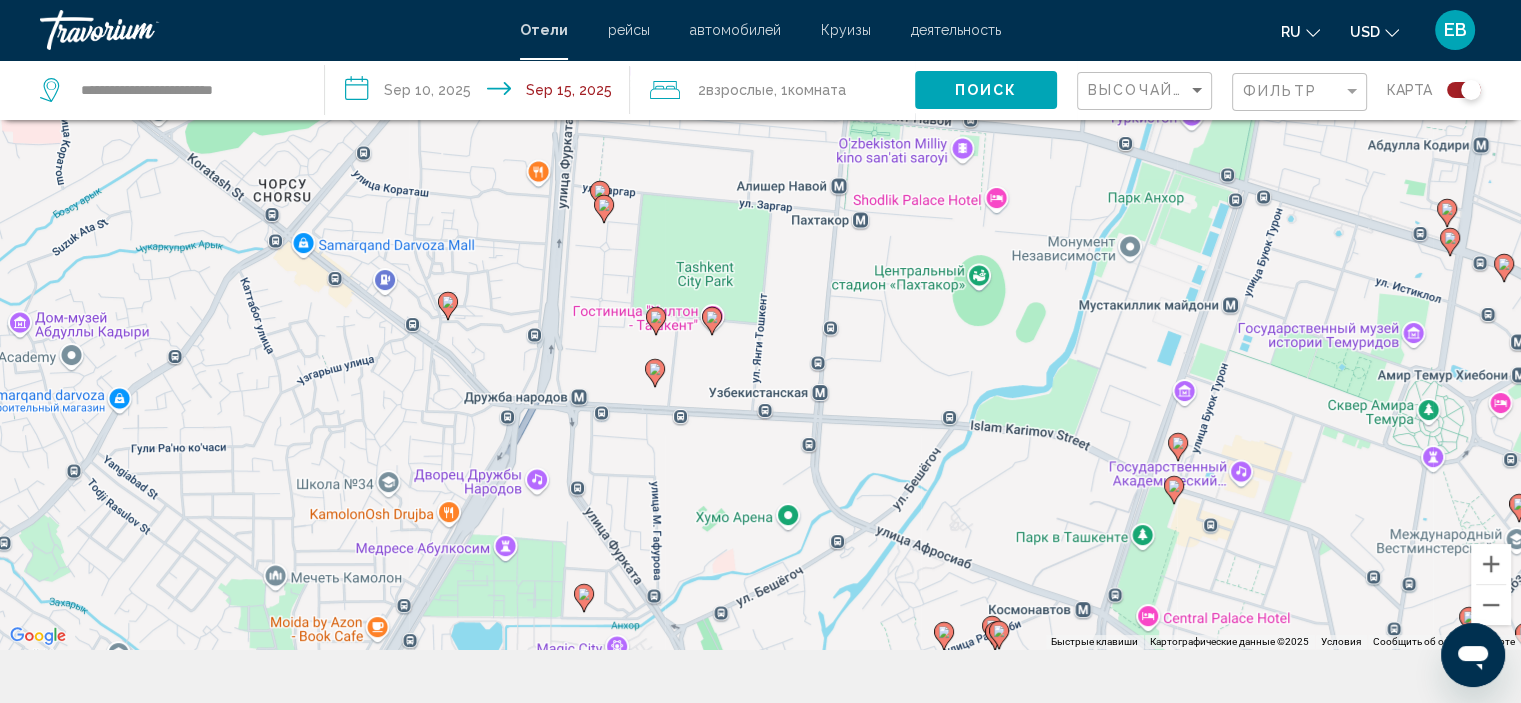 scroll, scrollTop: 184, scrollLeft: 0, axis: vertical 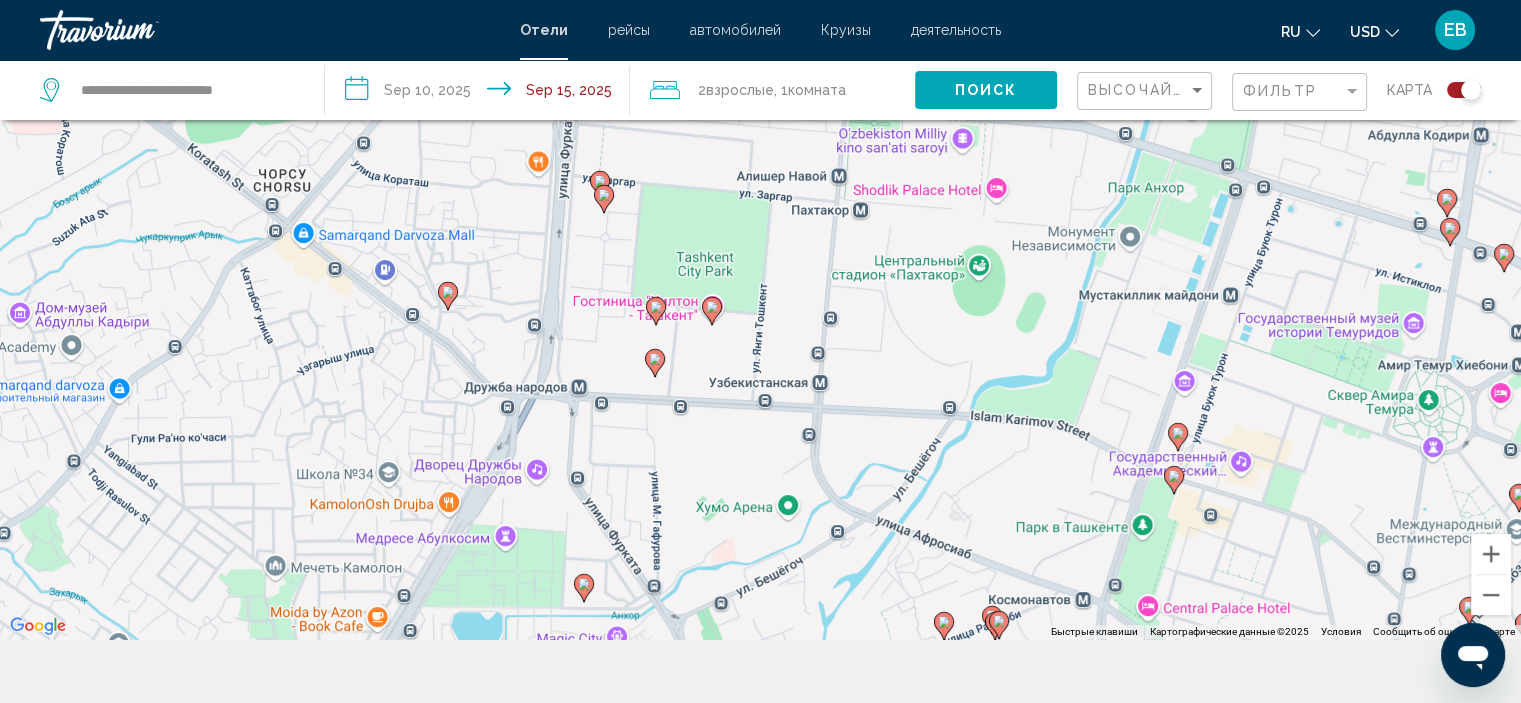 click 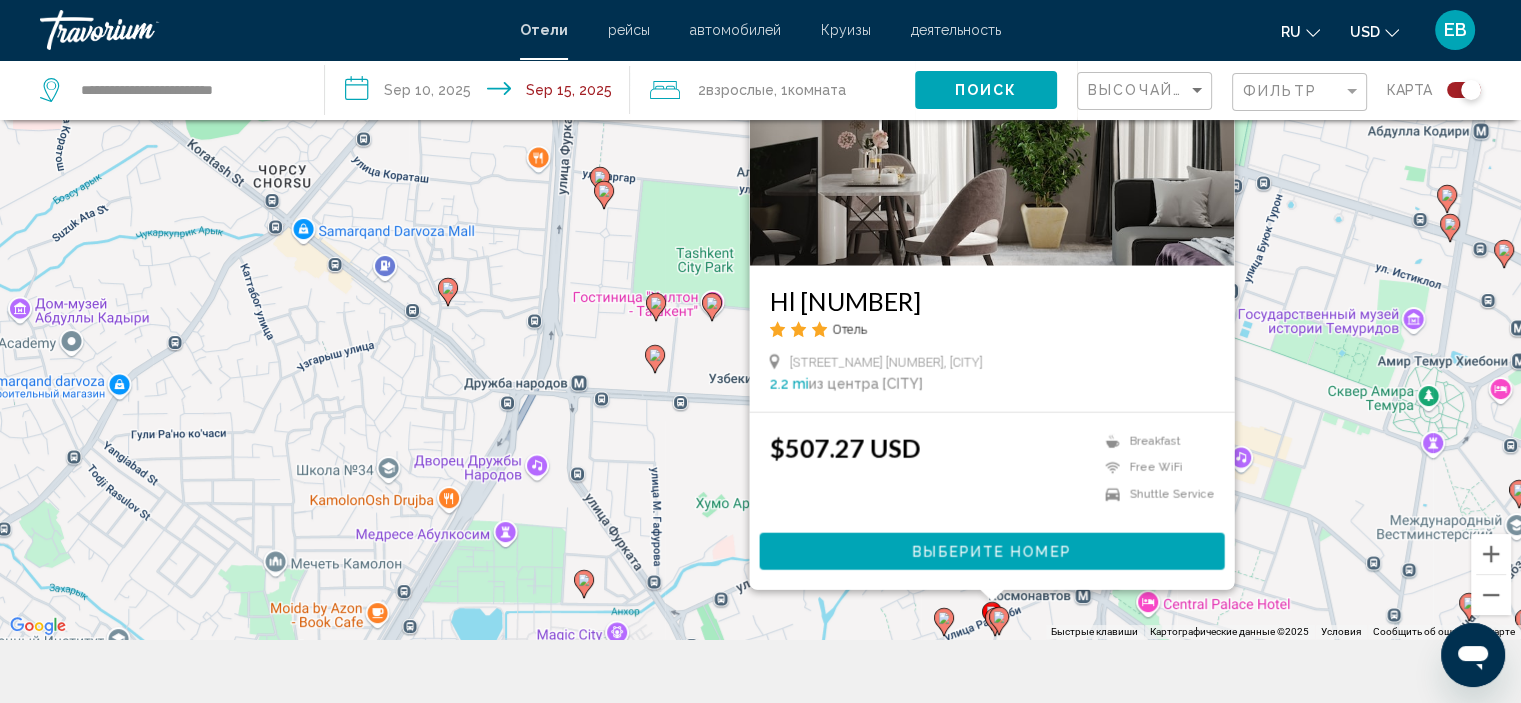click 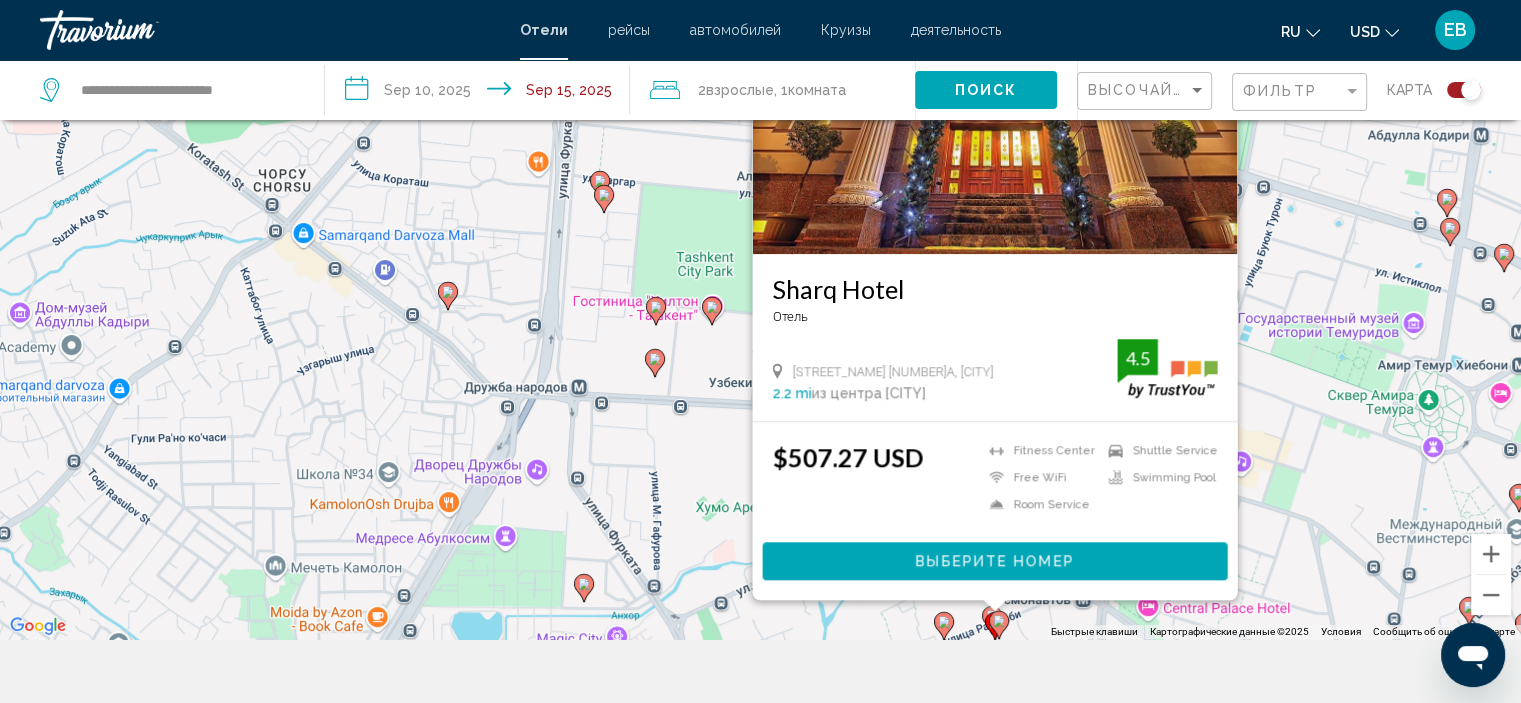 click 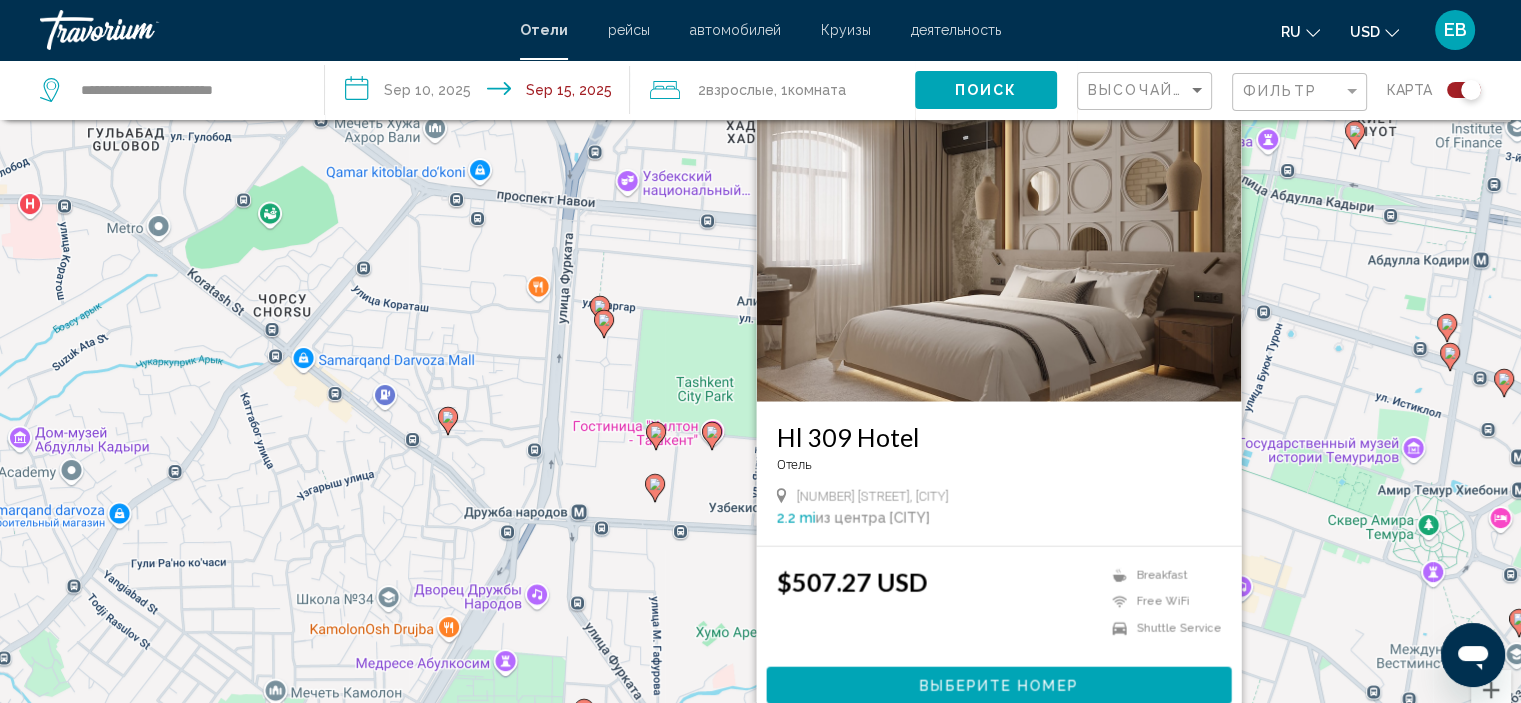 scroll, scrollTop: 0, scrollLeft: 0, axis: both 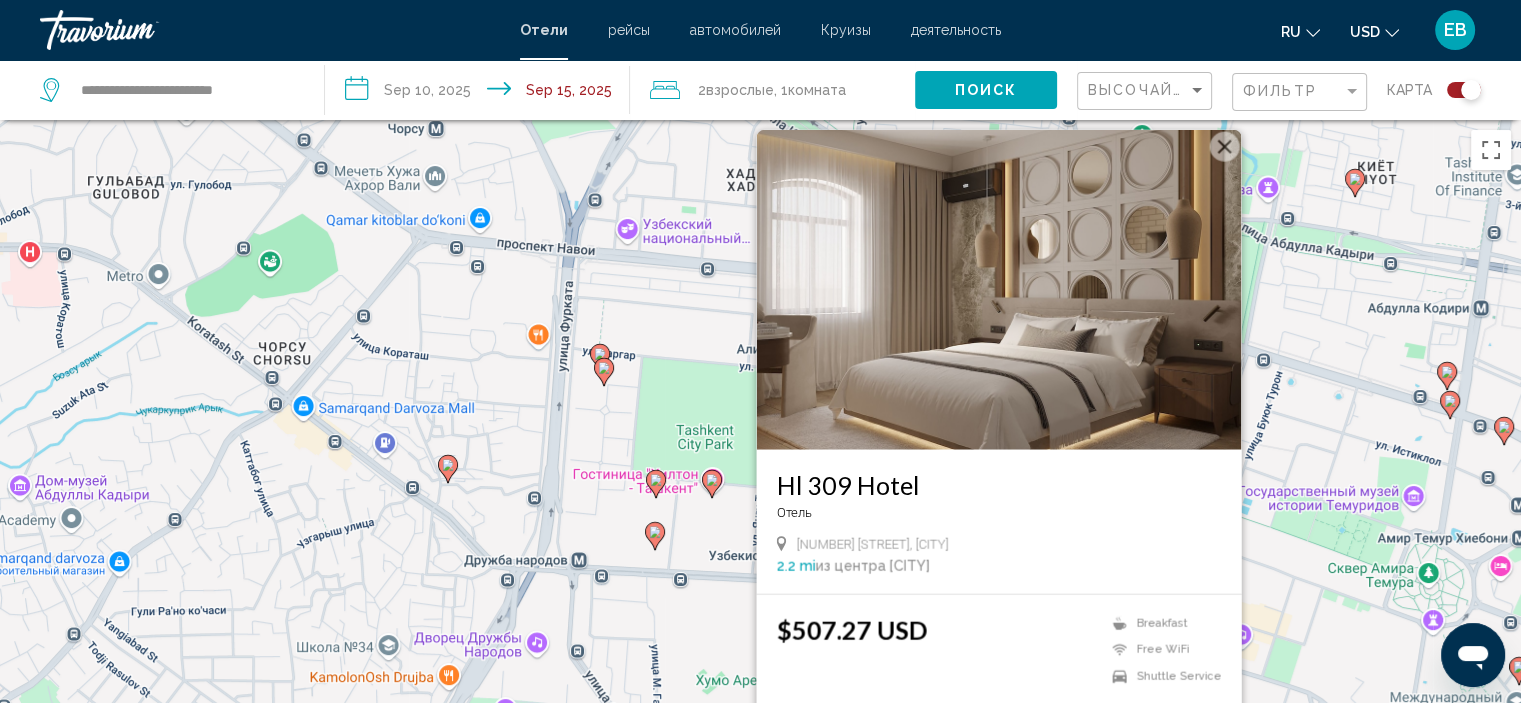 click at bounding box center [1224, 146] 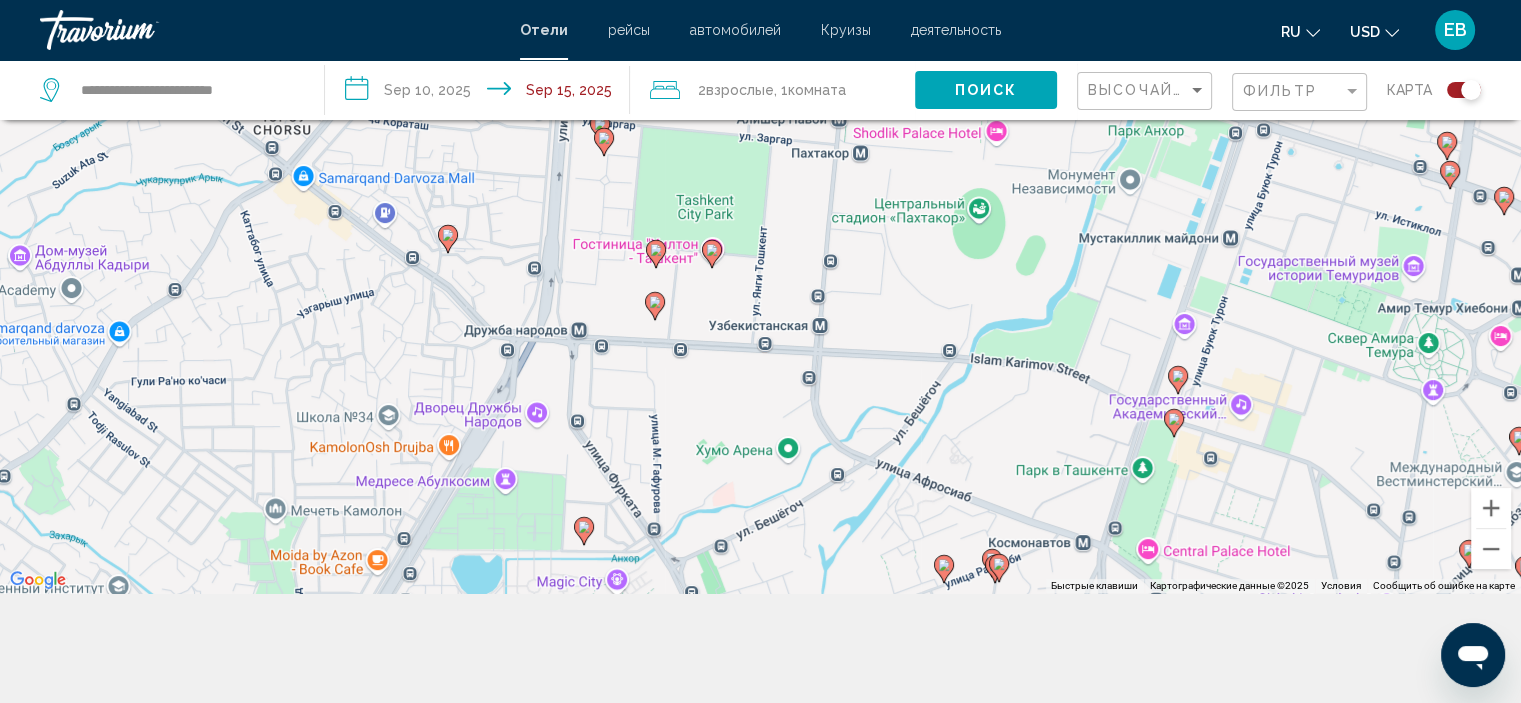scroll, scrollTop: 236, scrollLeft: 0, axis: vertical 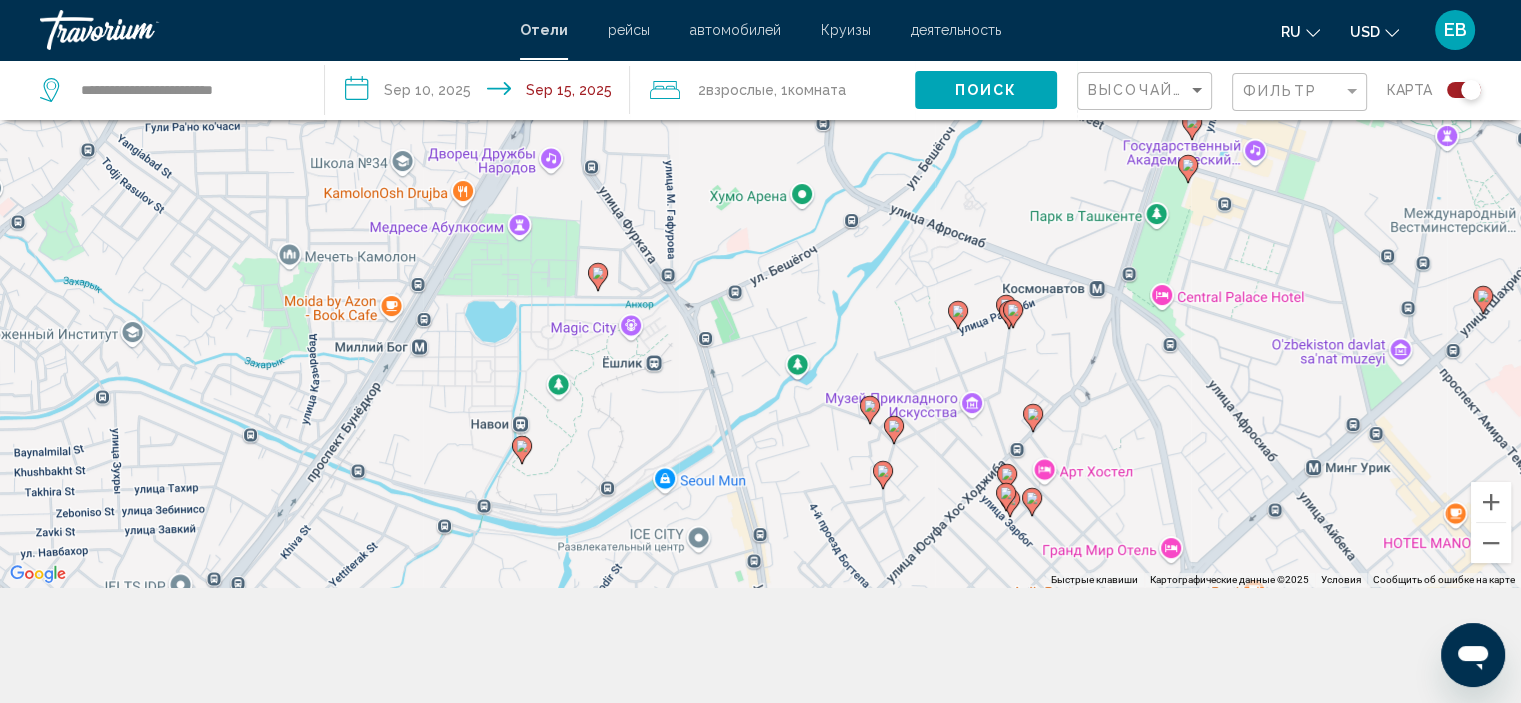 drag, startPoint x: 812, startPoint y: 519, endPoint x: 828, endPoint y: 261, distance: 258.49564 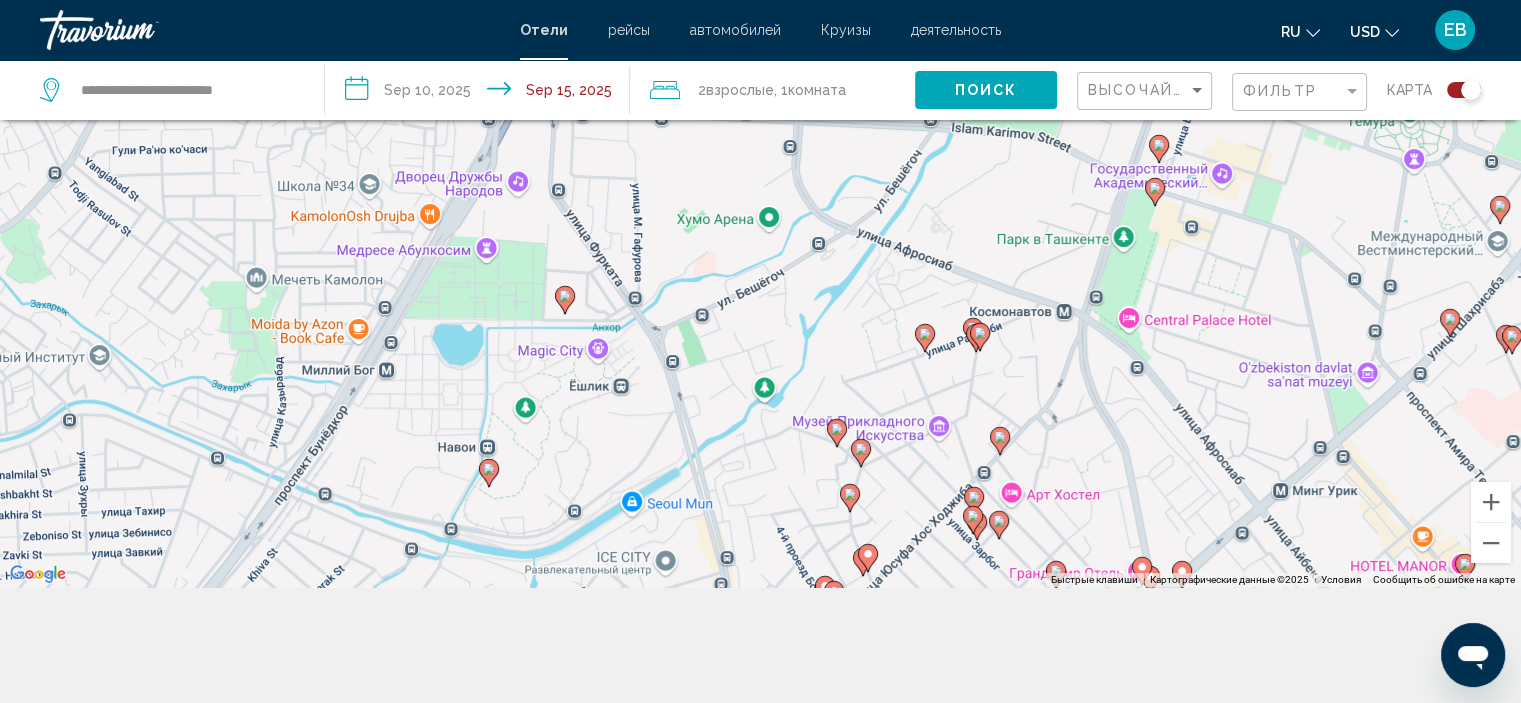 drag, startPoint x: 1167, startPoint y: 500, endPoint x: 1132, endPoint y: 521, distance: 40.81666 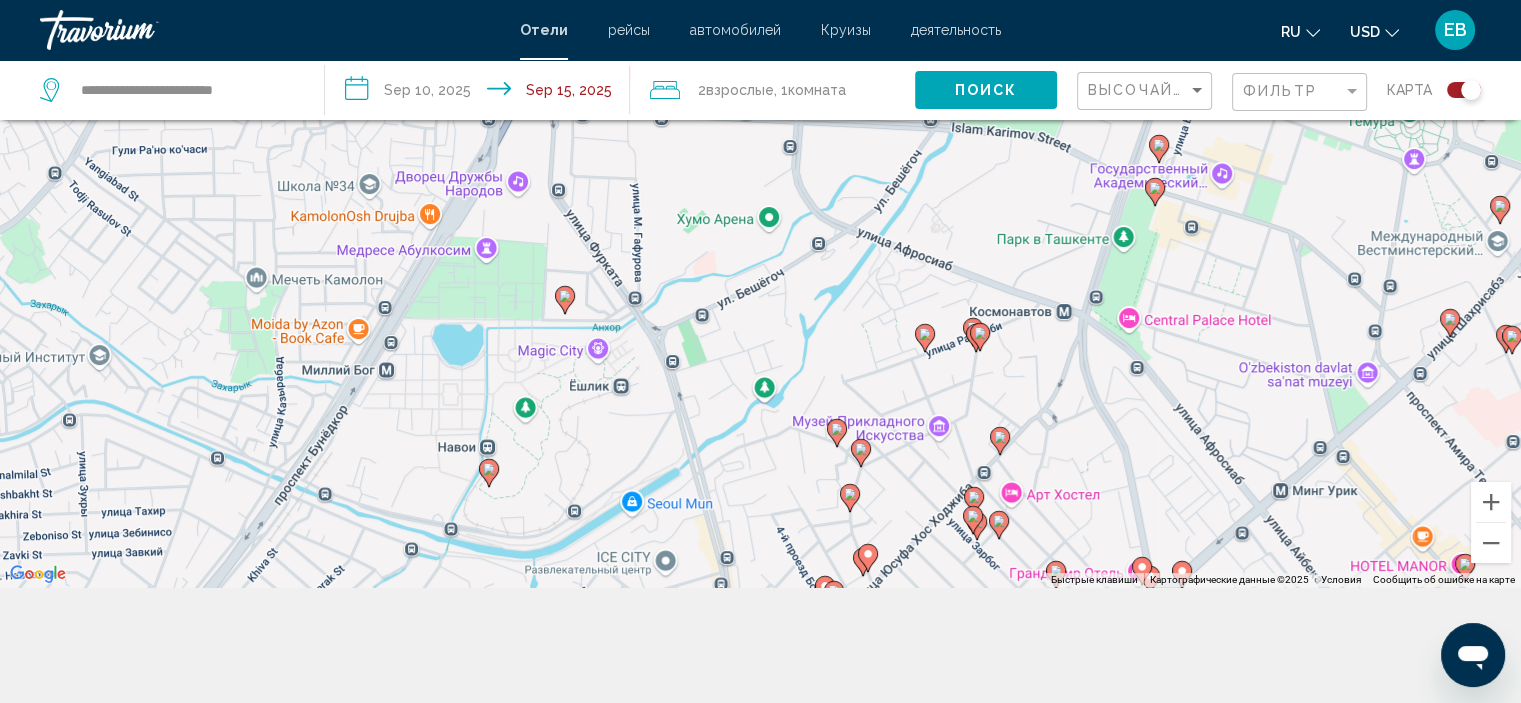 click on "Чтобы активировать перетаскивание с помощью клавиатуры, нажмите Alt + Ввод. После этого перемещайте маркер, используя клавиши со стрелками. Чтобы завершить перетаскивание, нажмите клавишу Ввод. Чтобы отменить действие, нажмите клавишу Esc." at bounding box center (760, 235) 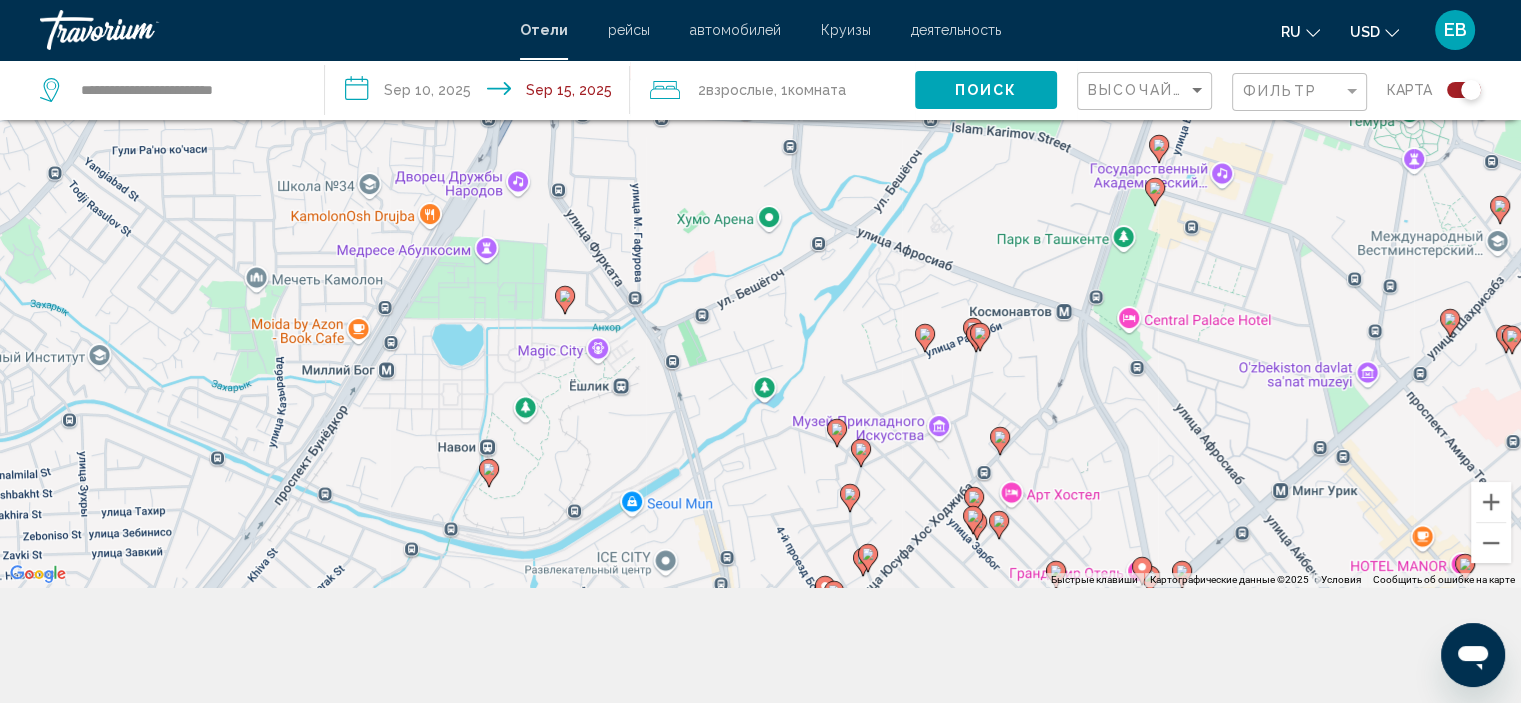 click 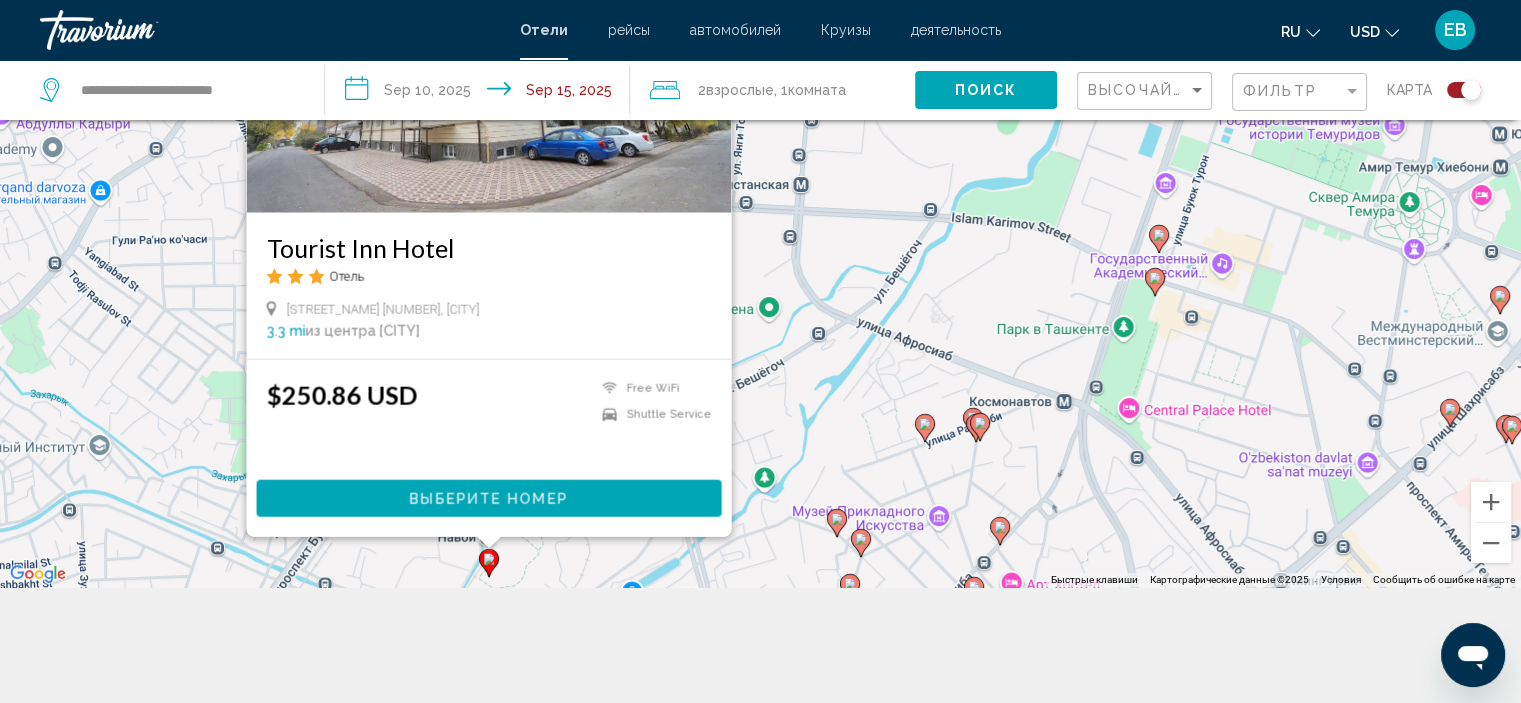 click on "Чтобы активировать перетаскивание с помощью клавиатуры, нажмите Alt + Ввод. После этого перемещайте маркер, используя клавиши со стрелками. Чтобы завершить перетаскивание, нажмите клавишу Ввод. Чтобы отменить действие, нажмите клавишу Esc.  [HOTEL_NAME]
Отель
[STREET_NAME] [NUMBER], [CITY] [DISTANCE]  из центра  [CITY] от отеля $[PRICE] [CURRENCY]
Free WiFi
Shuttle Service  Выберите номер" at bounding box center (760, 235) 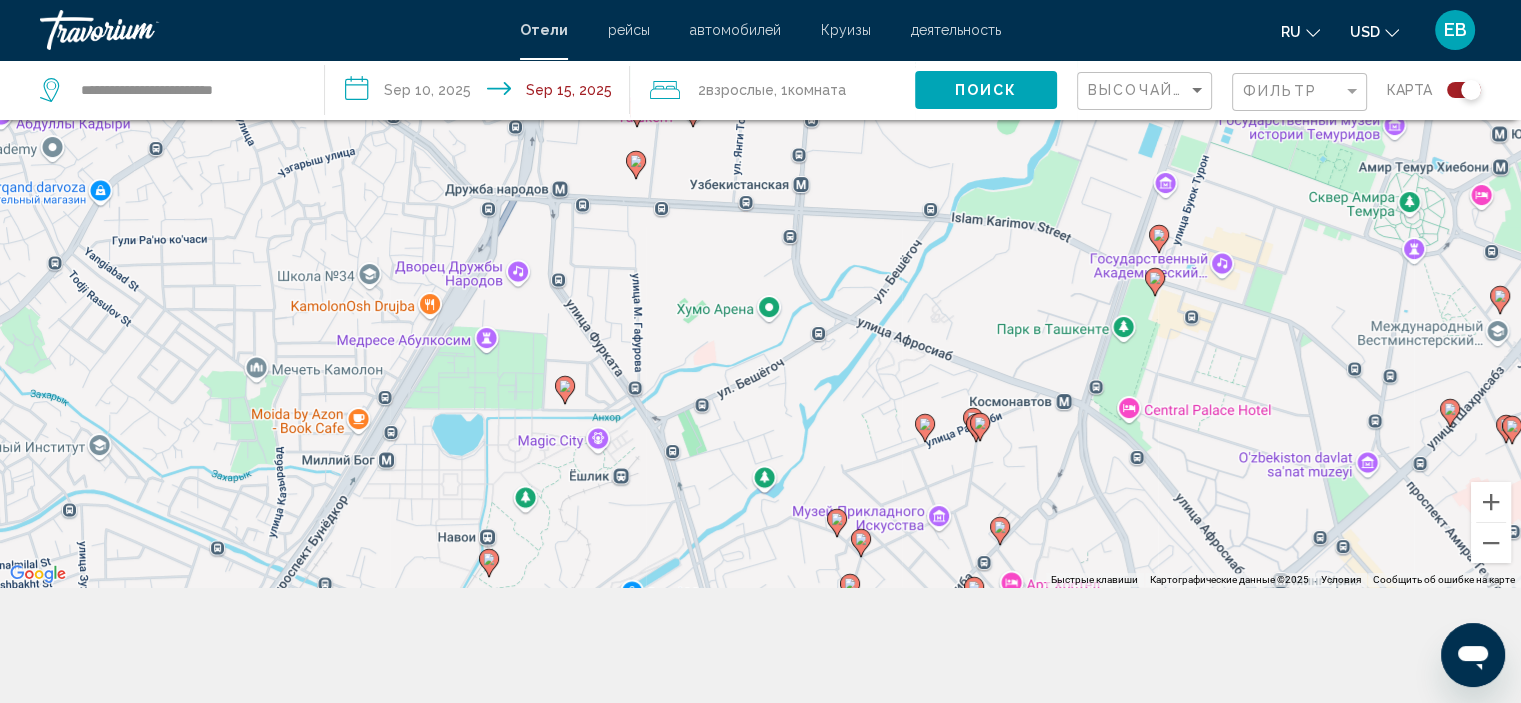 click 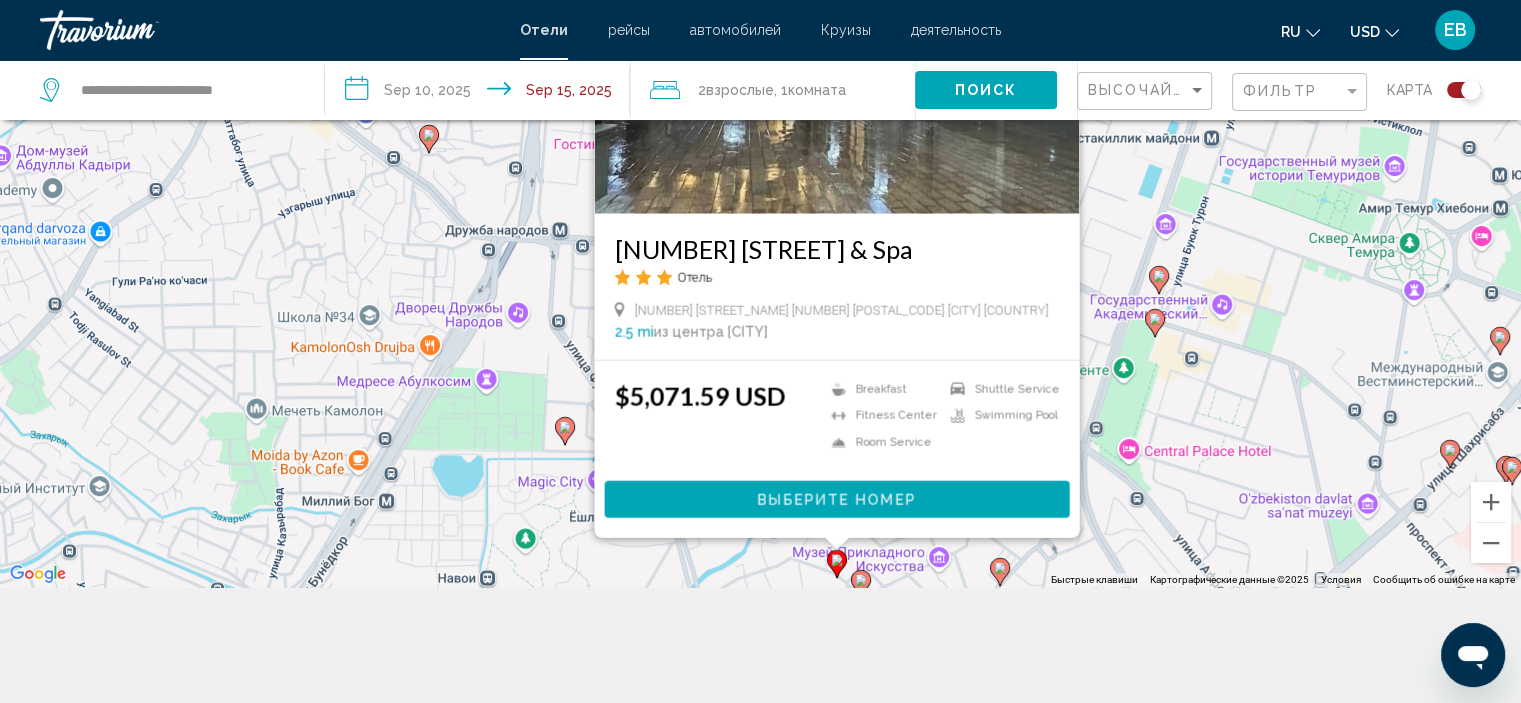 click 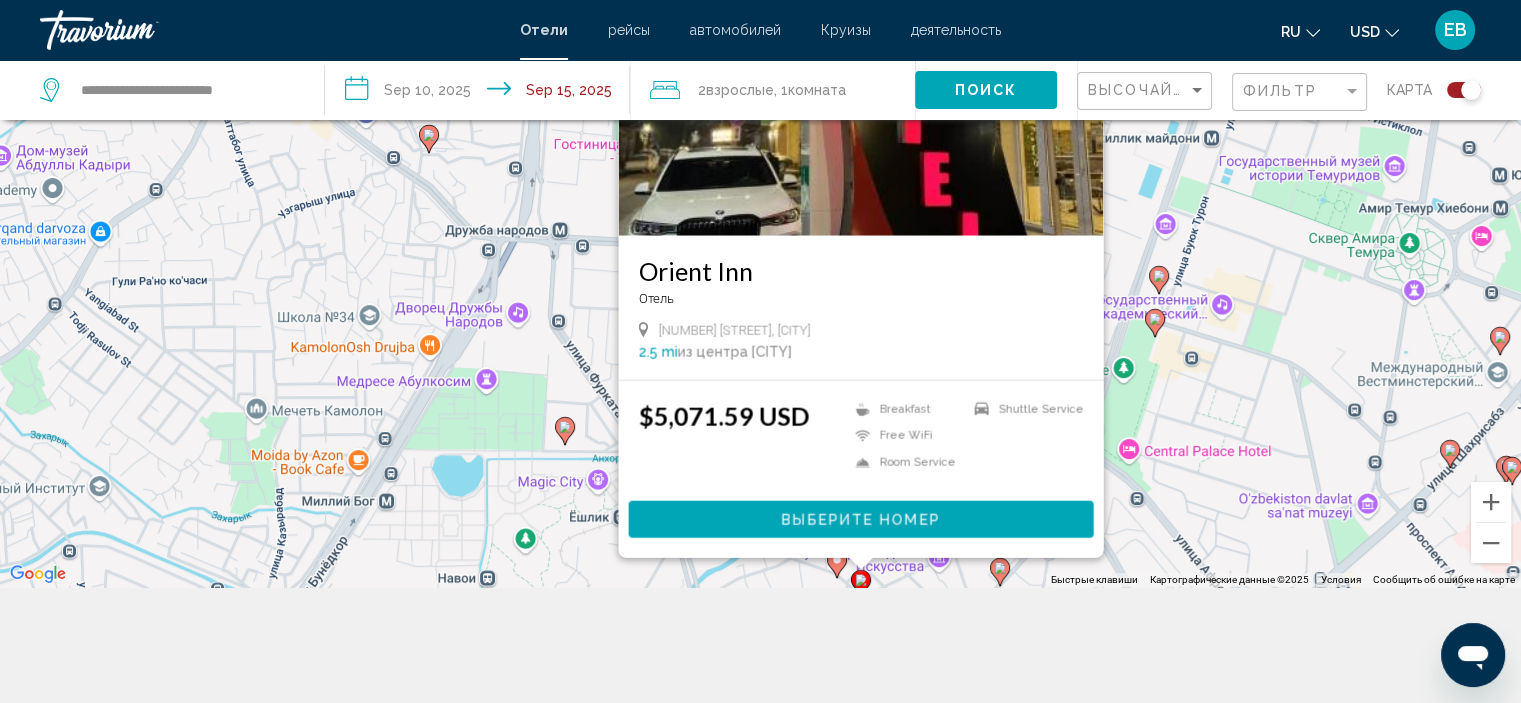 scroll, scrollTop: 0, scrollLeft: 0, axis: both 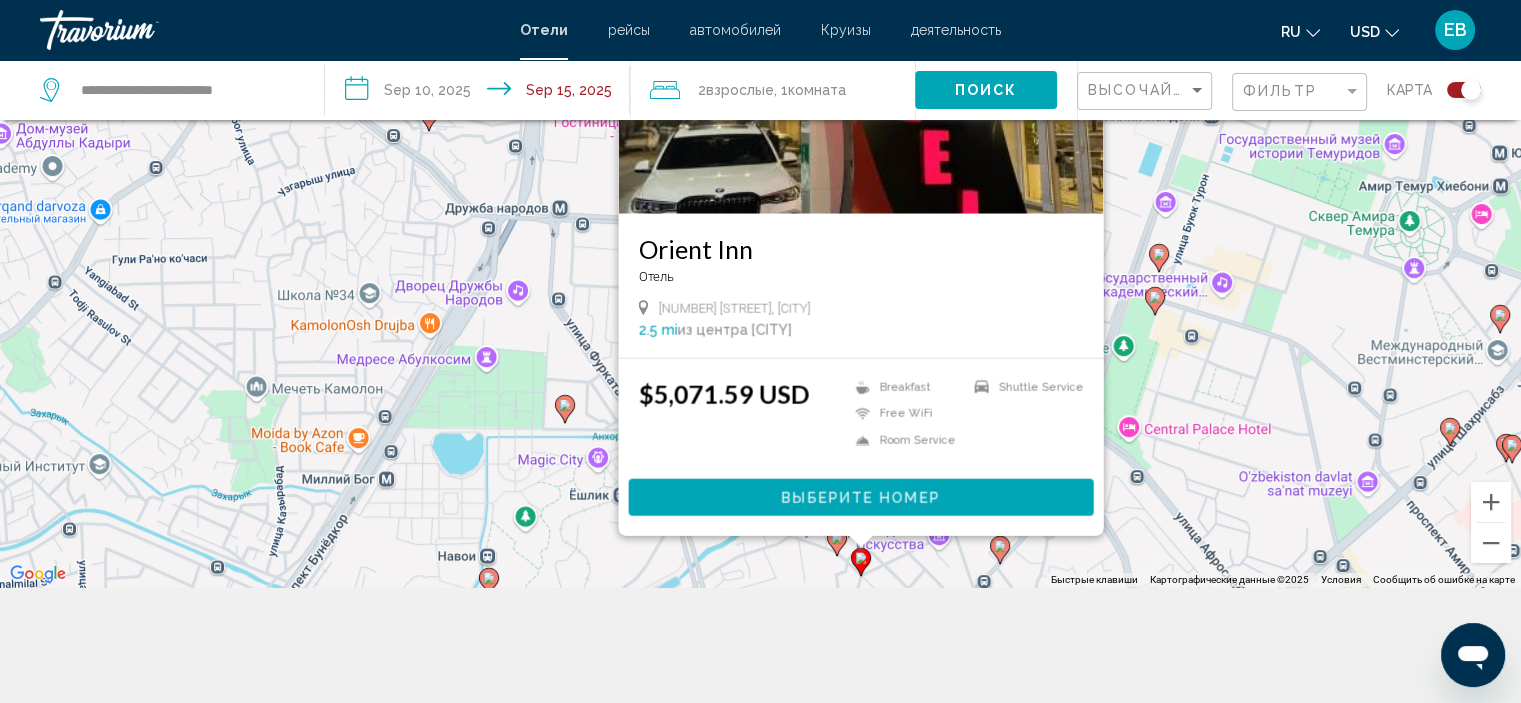 click 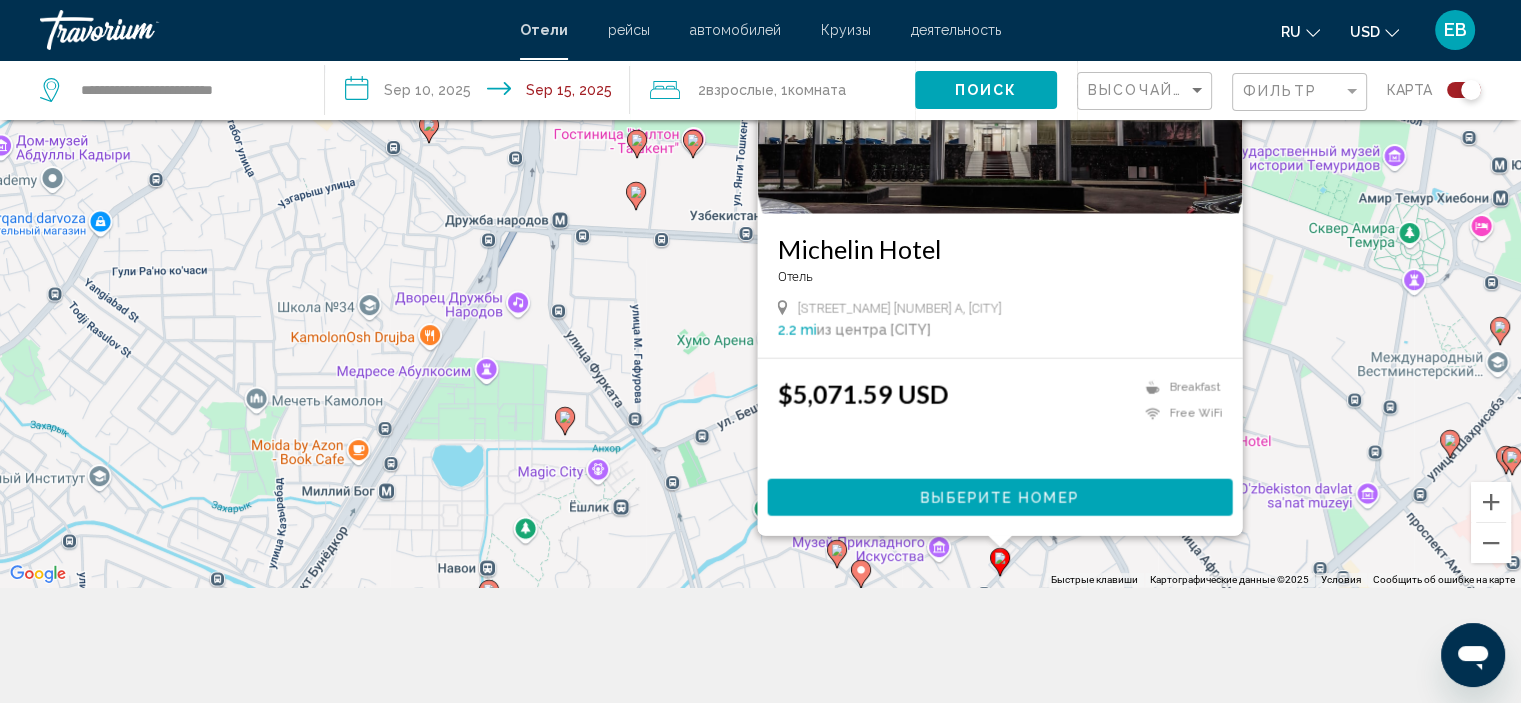 click on "Чтобы активировать перетаскивание с помощью клавиатуры, нажмите Alt + Ввод. После этого перемещайте маркер, используя клавиши со стрелками. Чтобы завершить перетаскивание, нажмите клавишу Ввод. Чтобы отменить действие, нажмите клавишу Esc.  [HOTEL_NAME] Отель
[STREET_NAME] [NUMBER], [CITY] [DISTANCE]  из центра  [CITY] от отеля $[PRICE] [CURRENCY]
Breakfast
Free WiFi  Выберите номер" at bounding box center (760, 235) 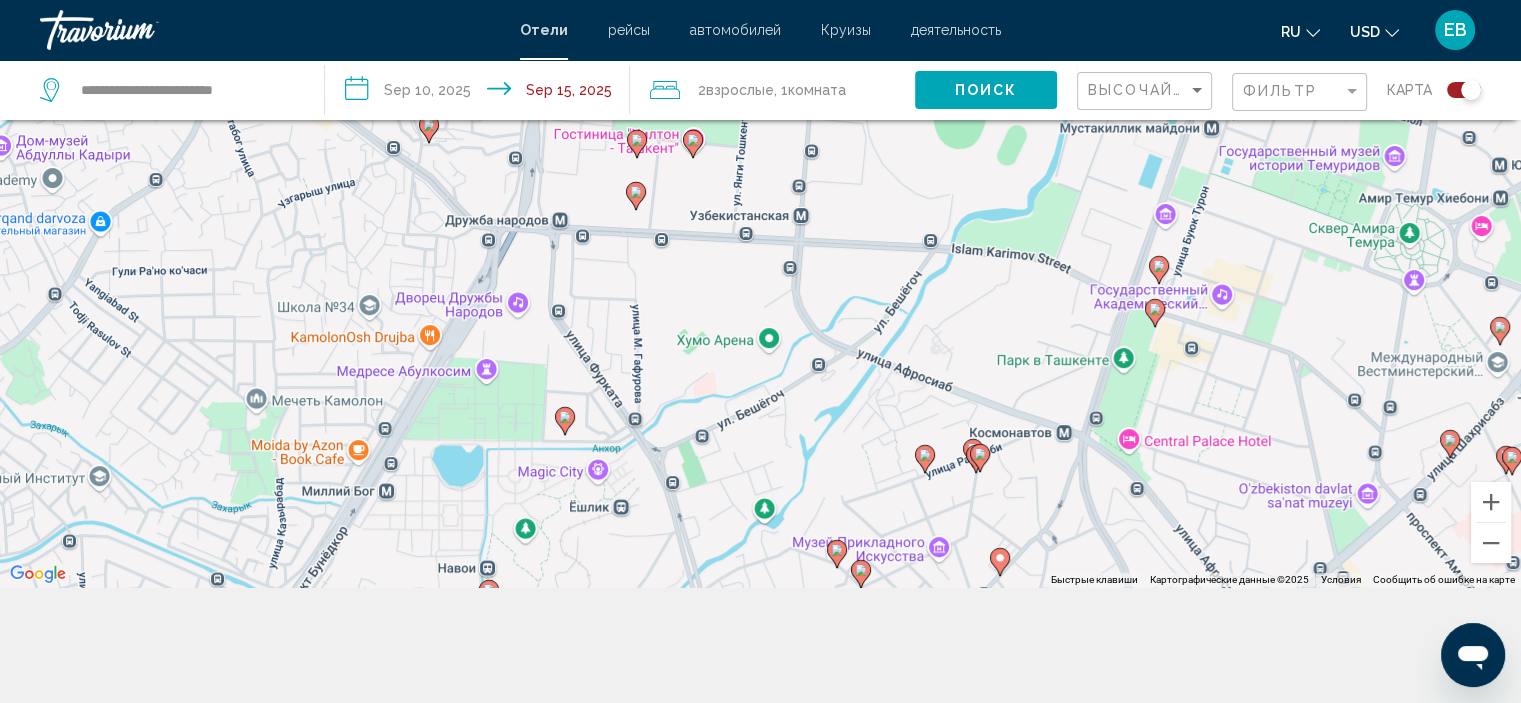 scroll, scrollTop: 240, scrollLeft: 0, axis: vertical 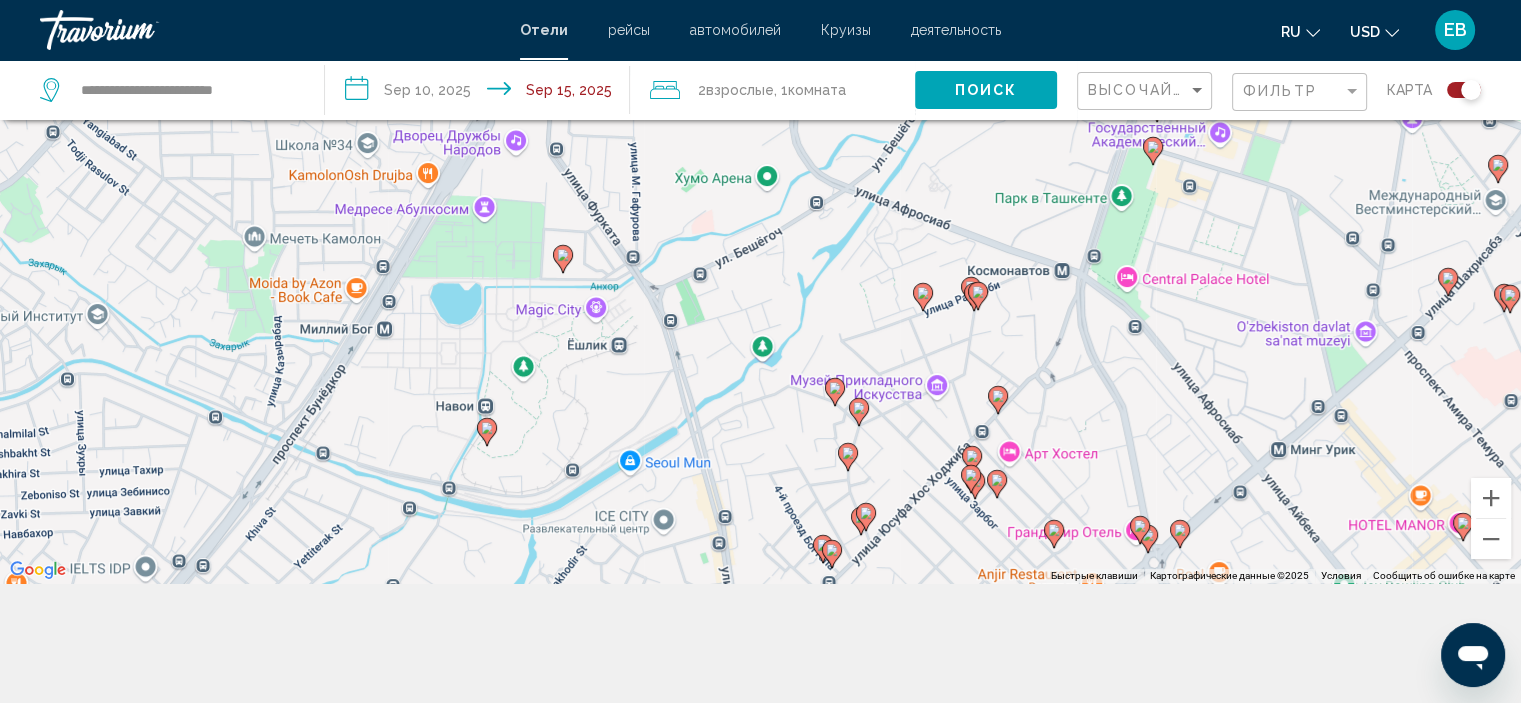 drag, startPoint x: 1255, startPoint y: 532, endPoint x: 1252, endPoint y: 369, distance: 163.0276 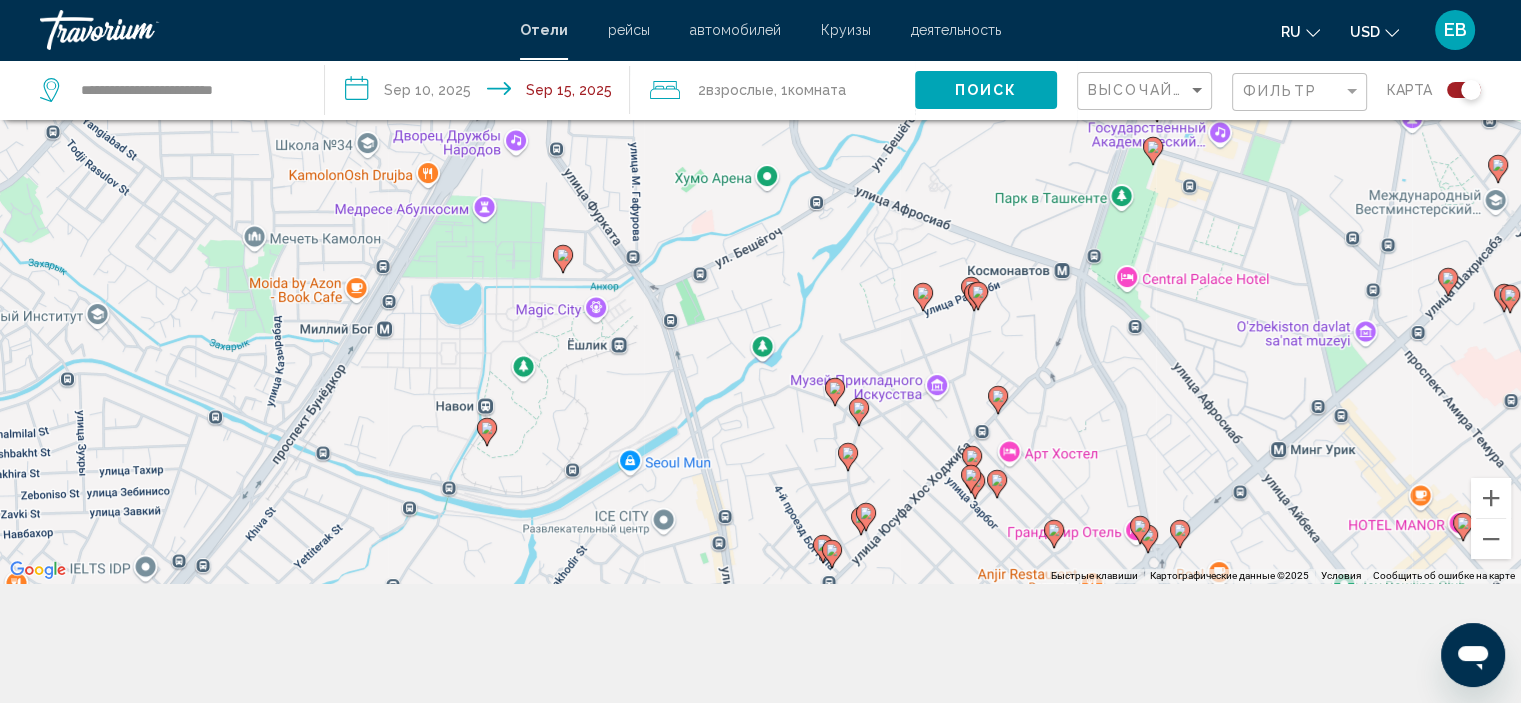 click 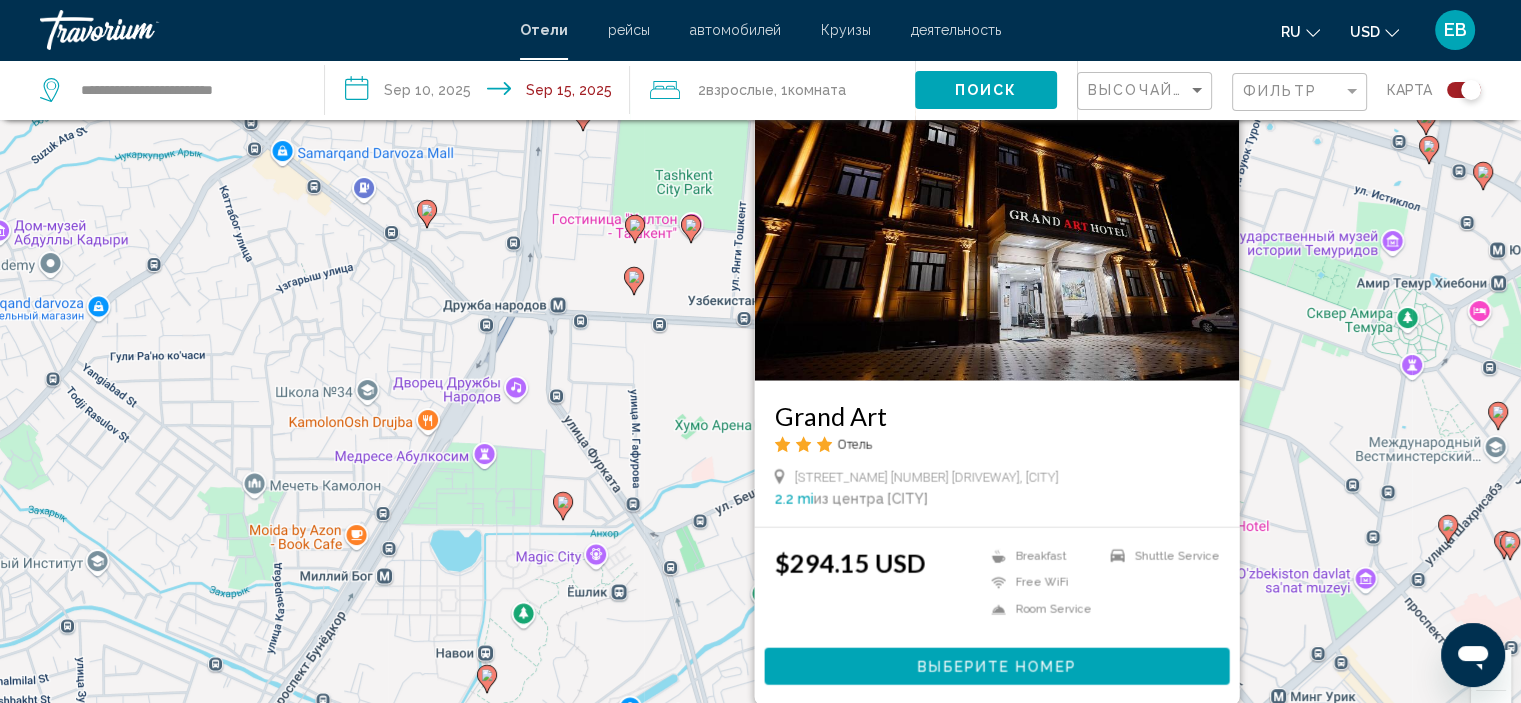 scroll, scrollTop: 84, scrollLeft: 0, axis: vertical 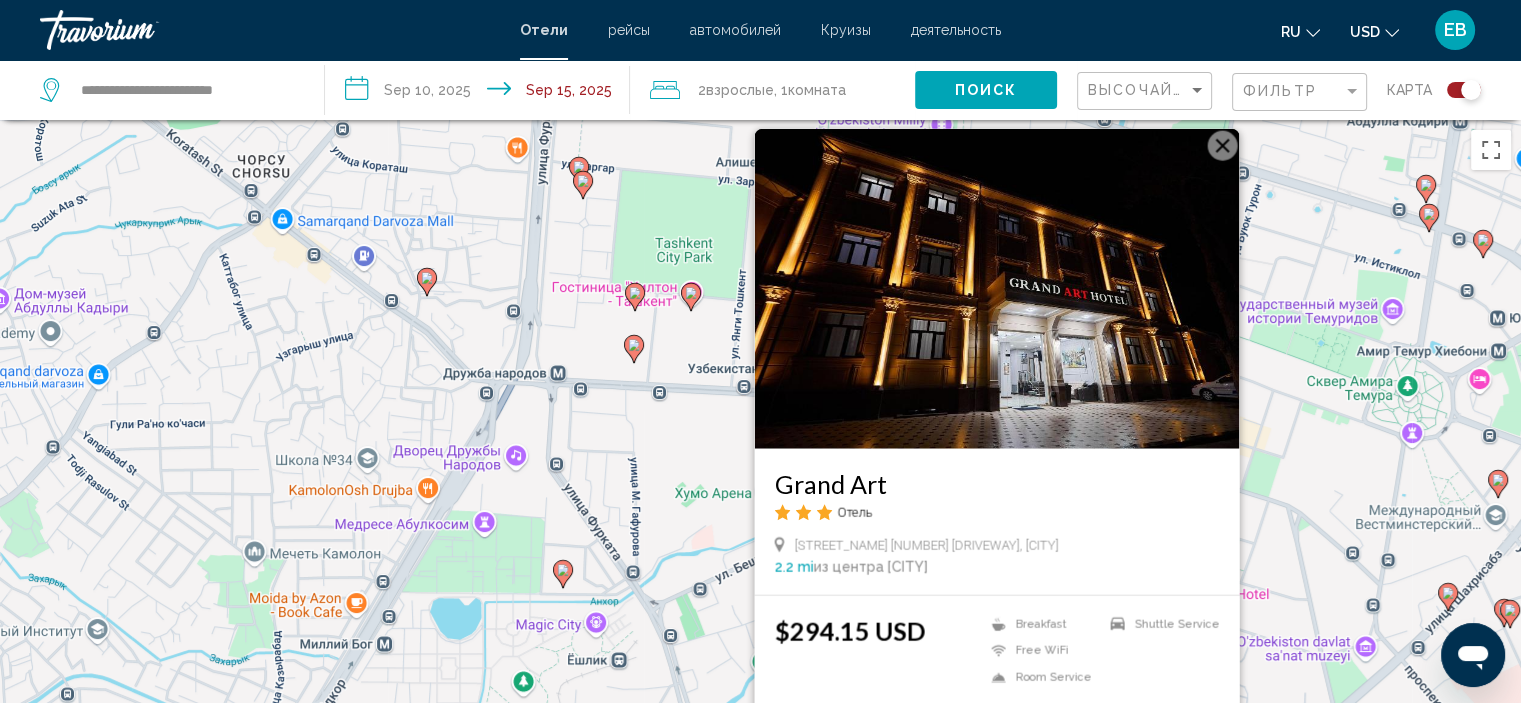 click at bounding box center [1222, 145] 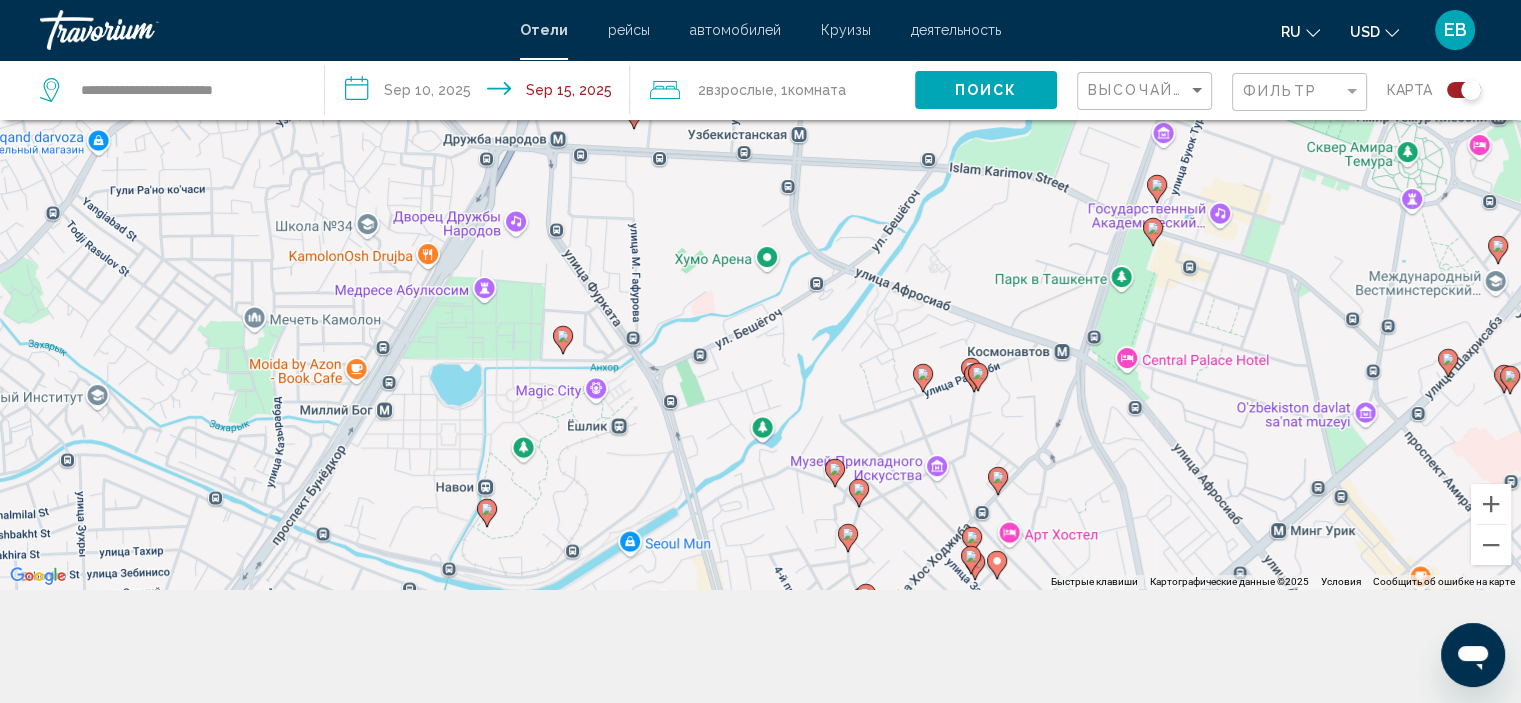 scroll, scrollTop: 236, scrollLeft: 0, axis: vertical 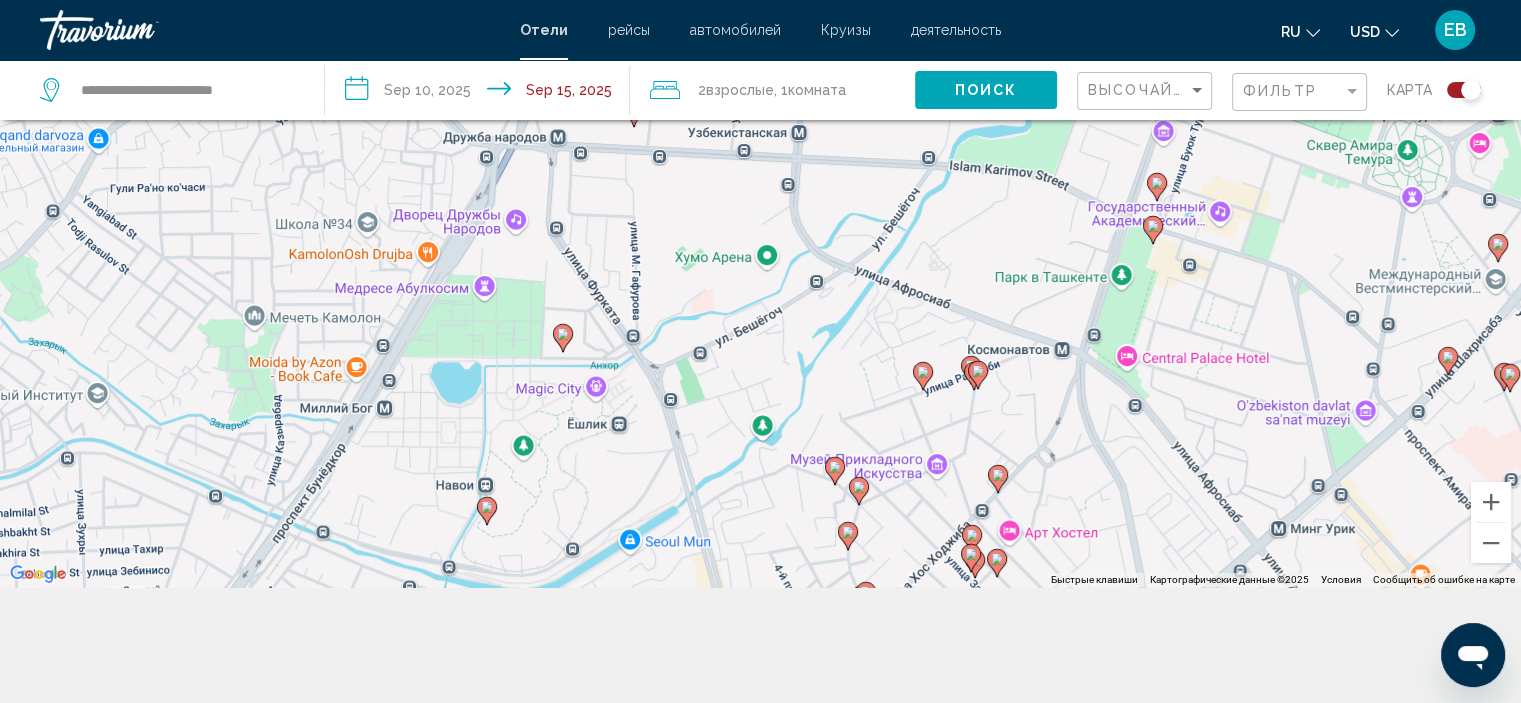 click 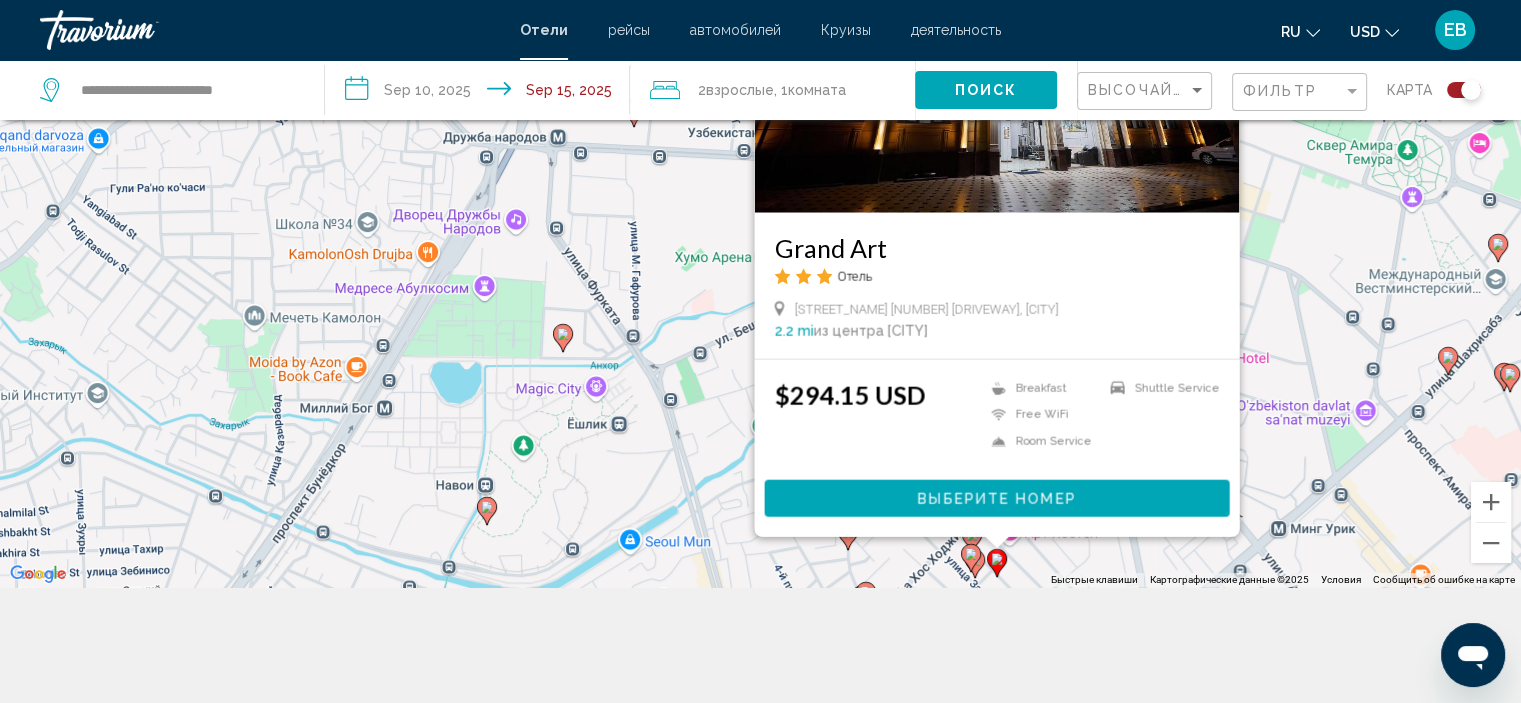 click at bounding box center (971, 558) 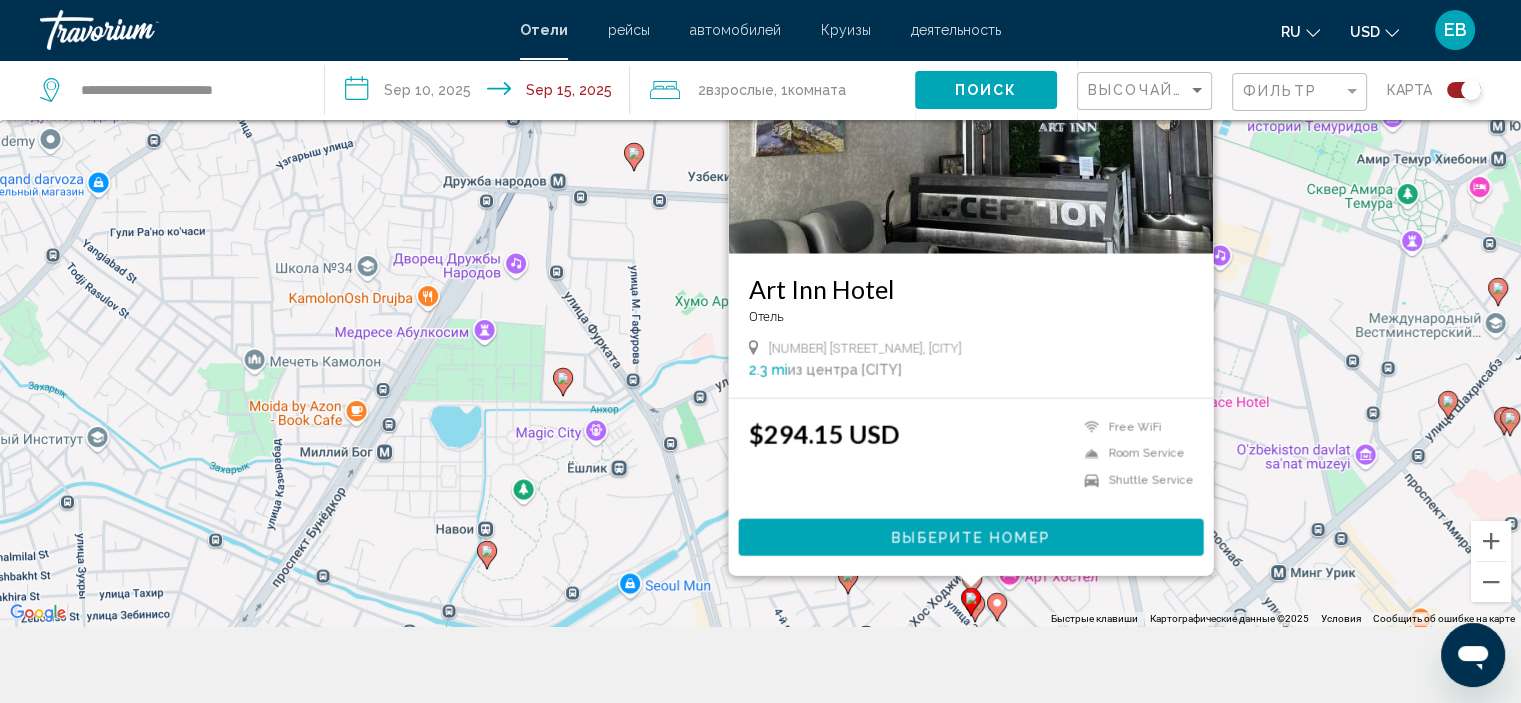 scroll, scrollTop: 198, scrollLeft: 0, axis: vertical 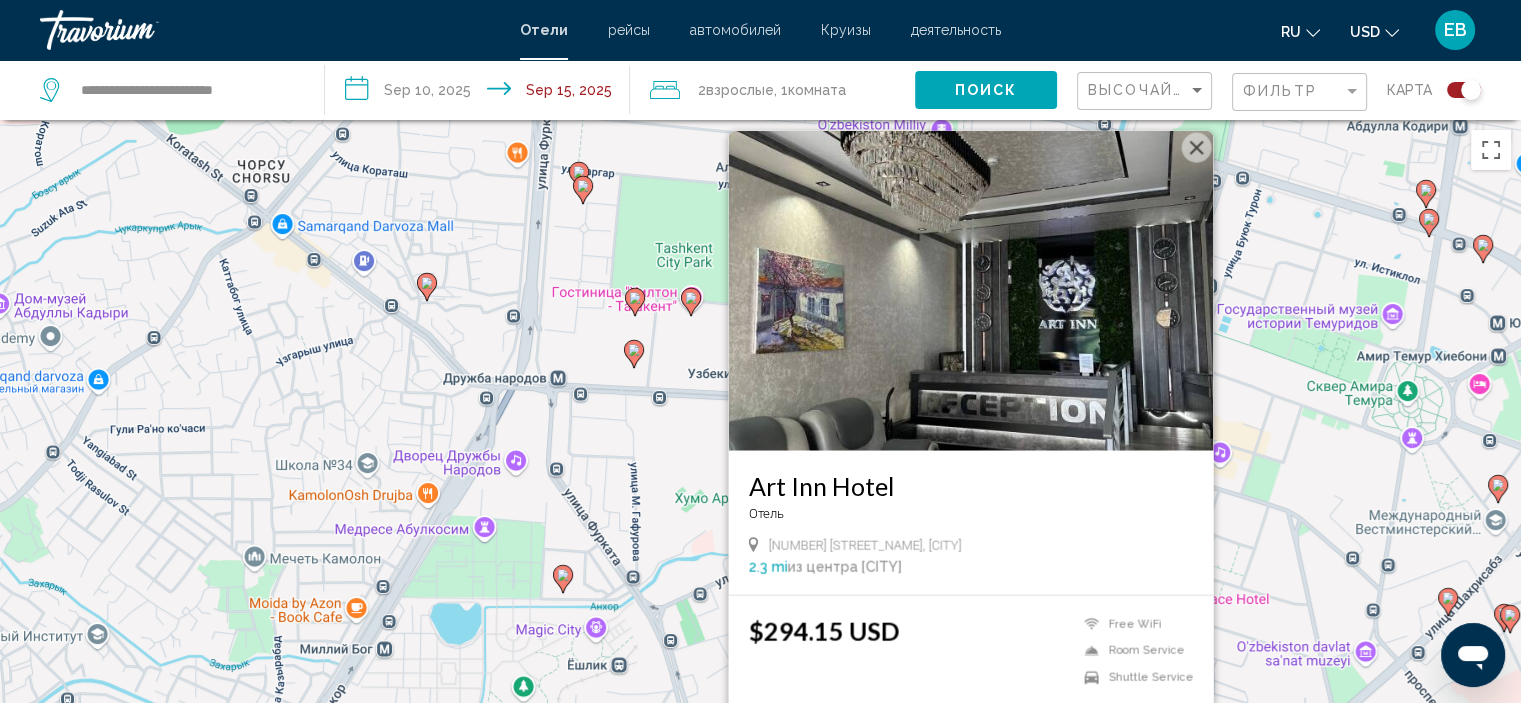 click at bounding box center (1196, 147) 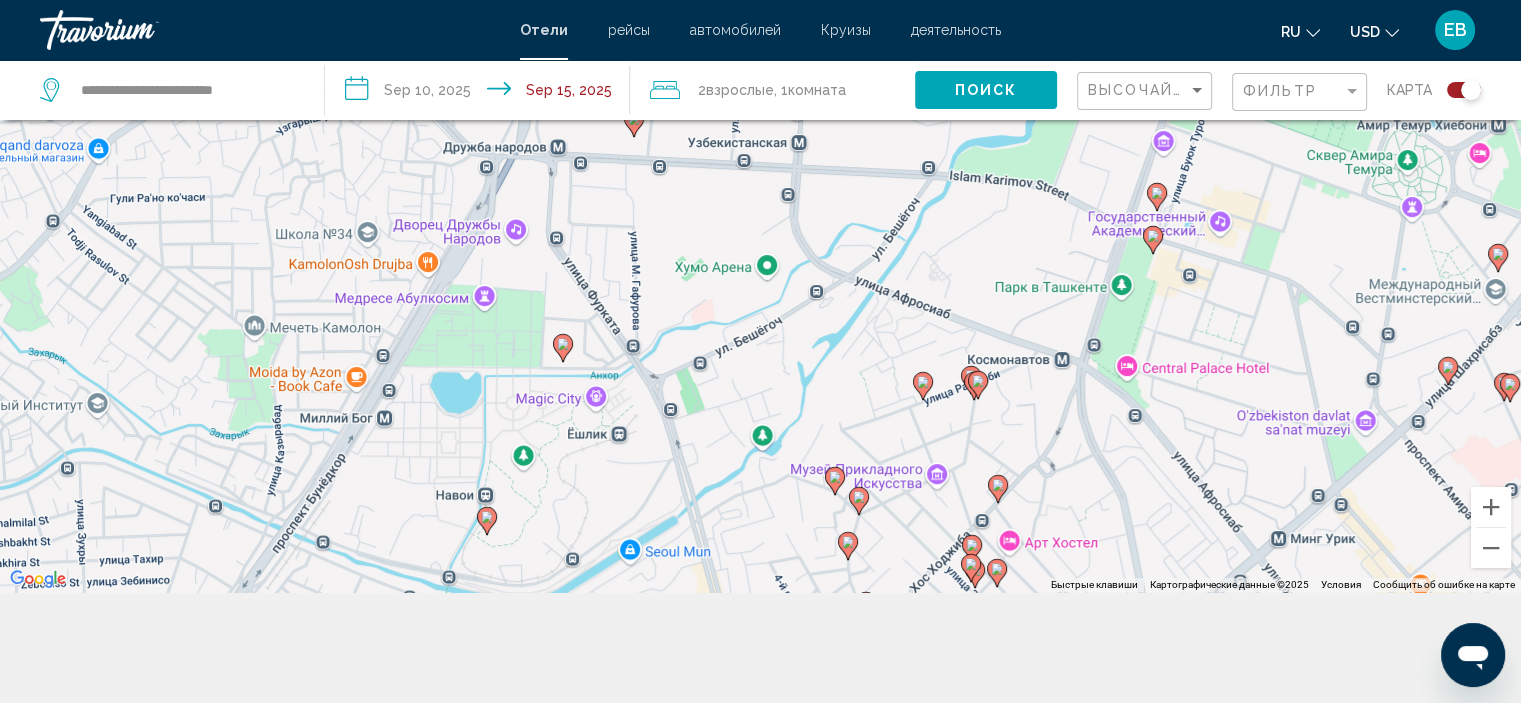scroll, scrollTop: 234, scrollLeft: 0, axis: vertical 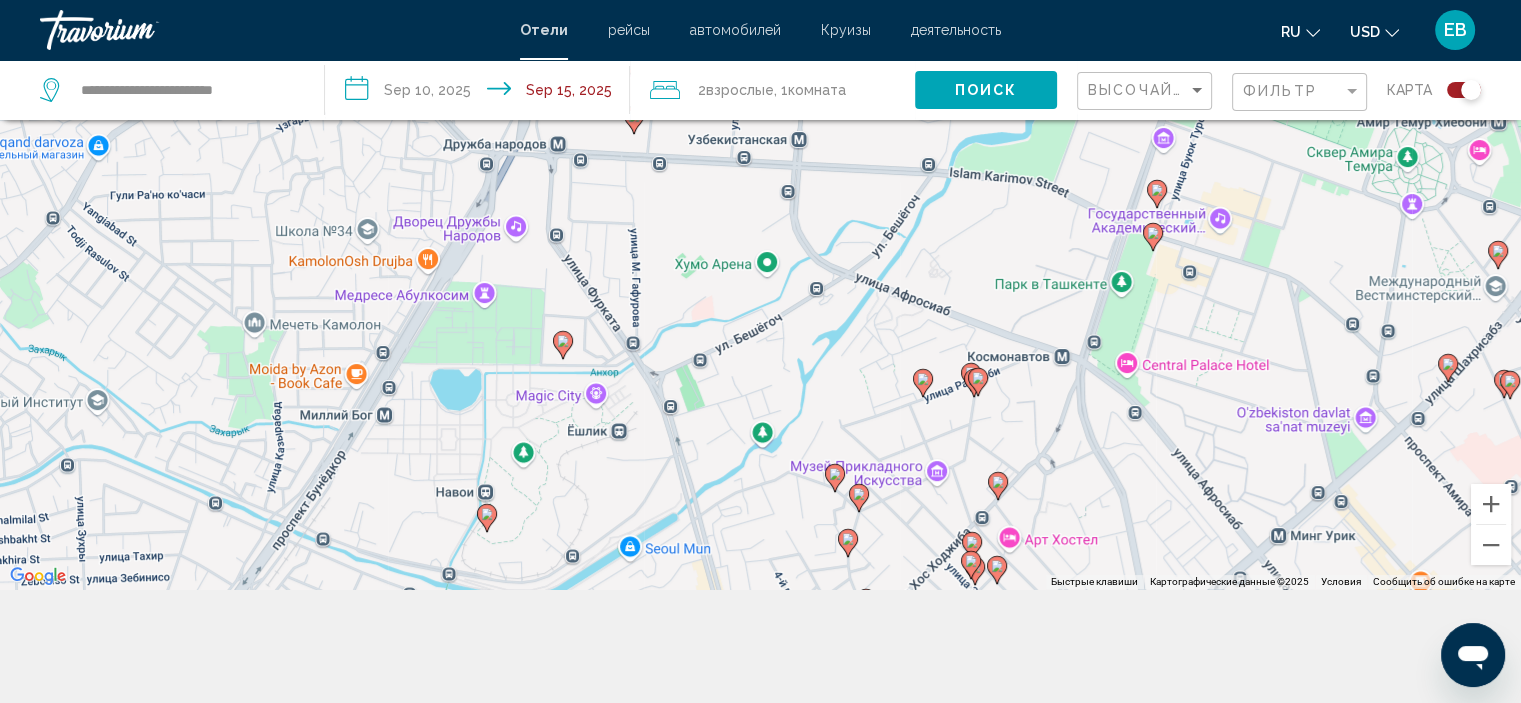 click 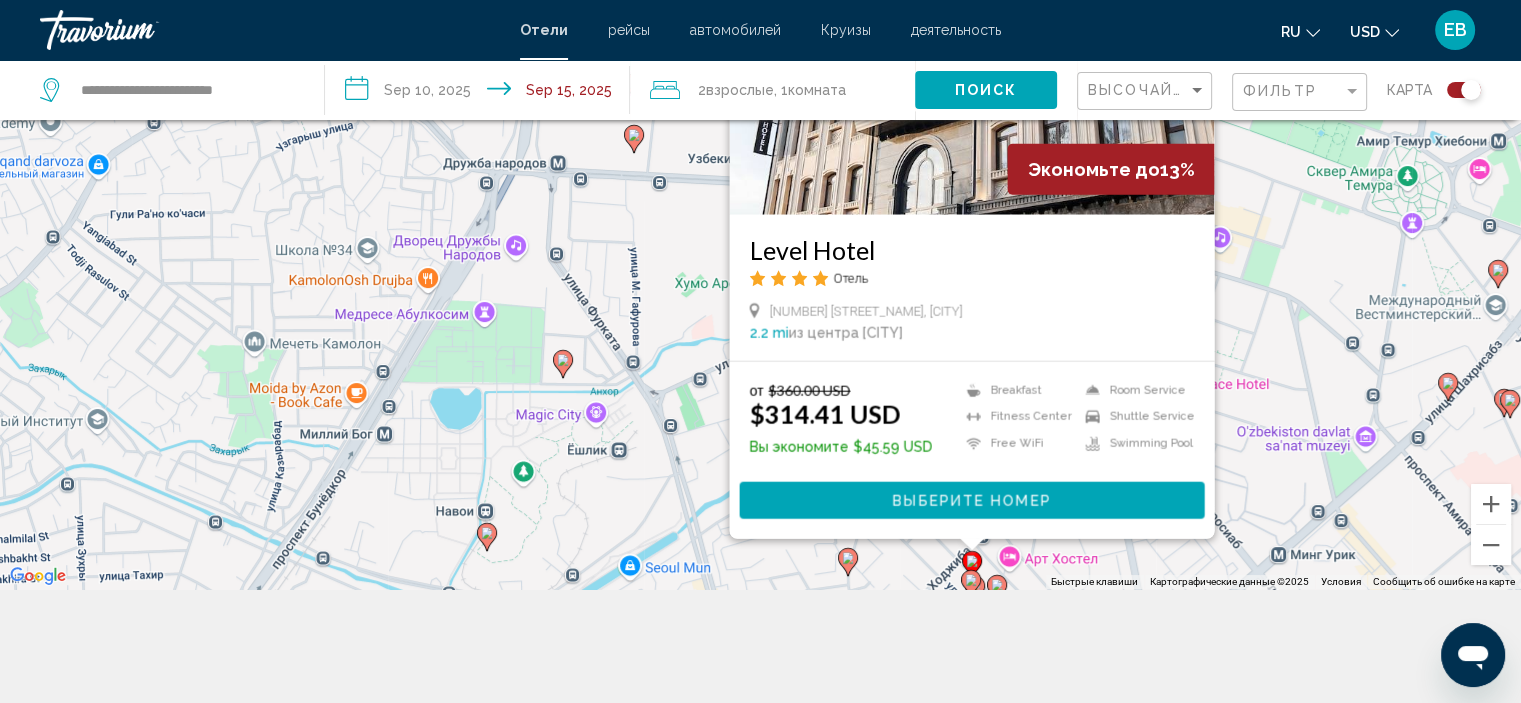 click 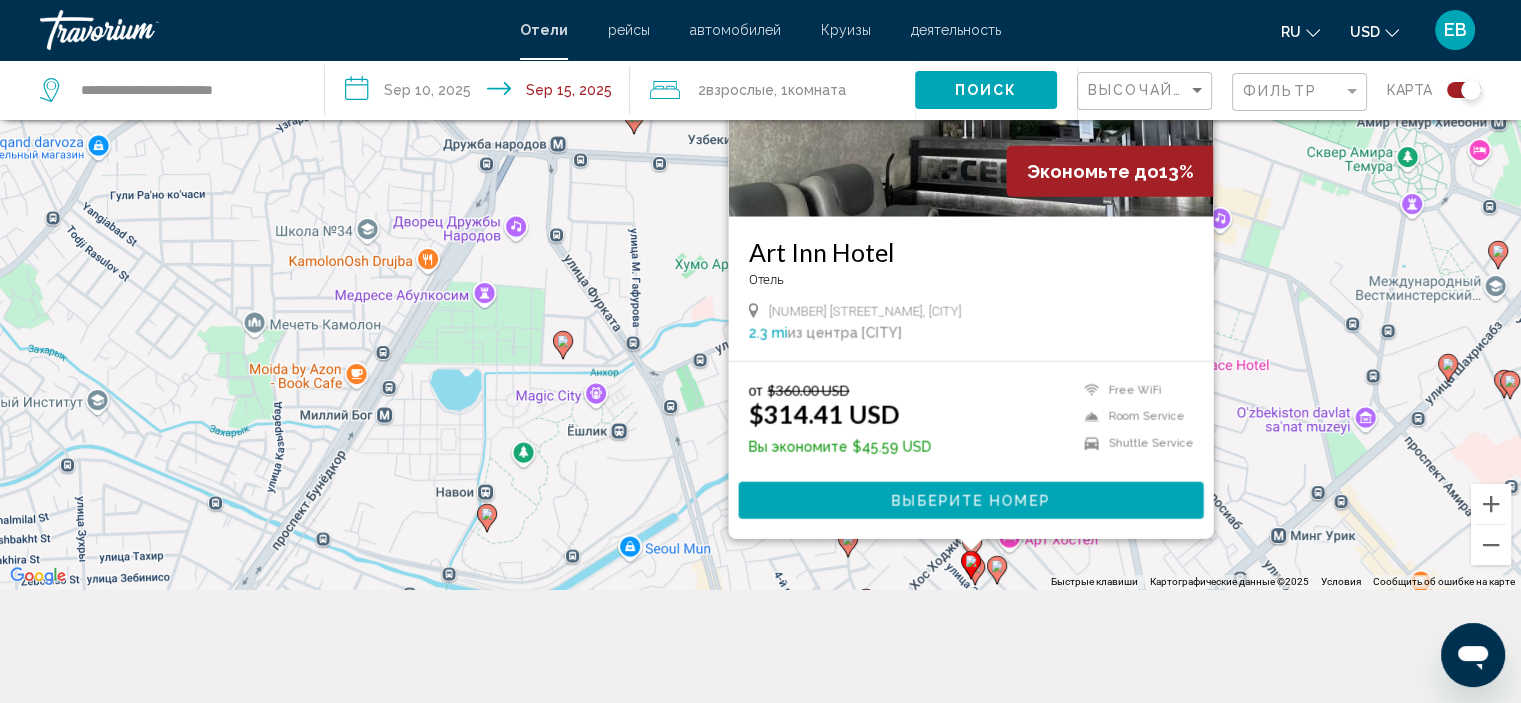 click 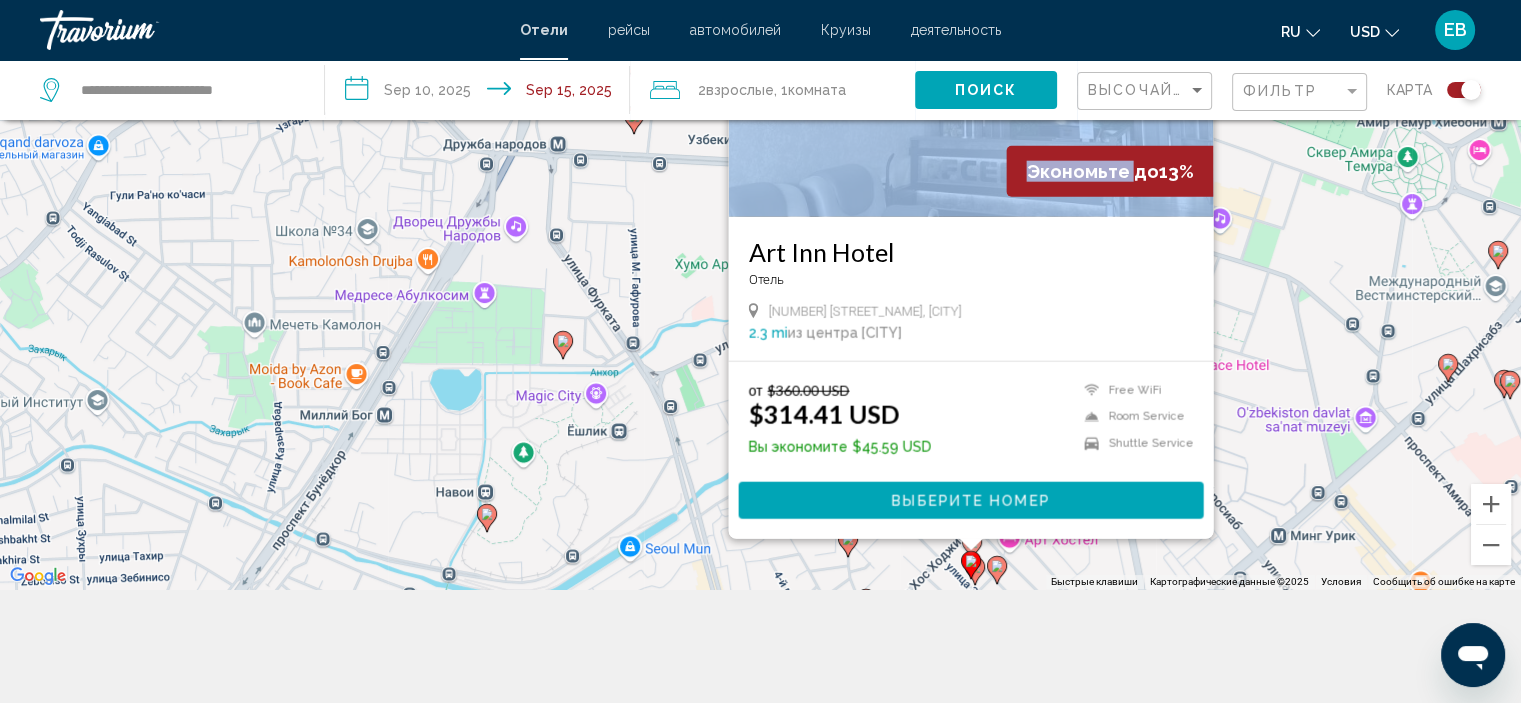 click at bounding box center [971, 565] 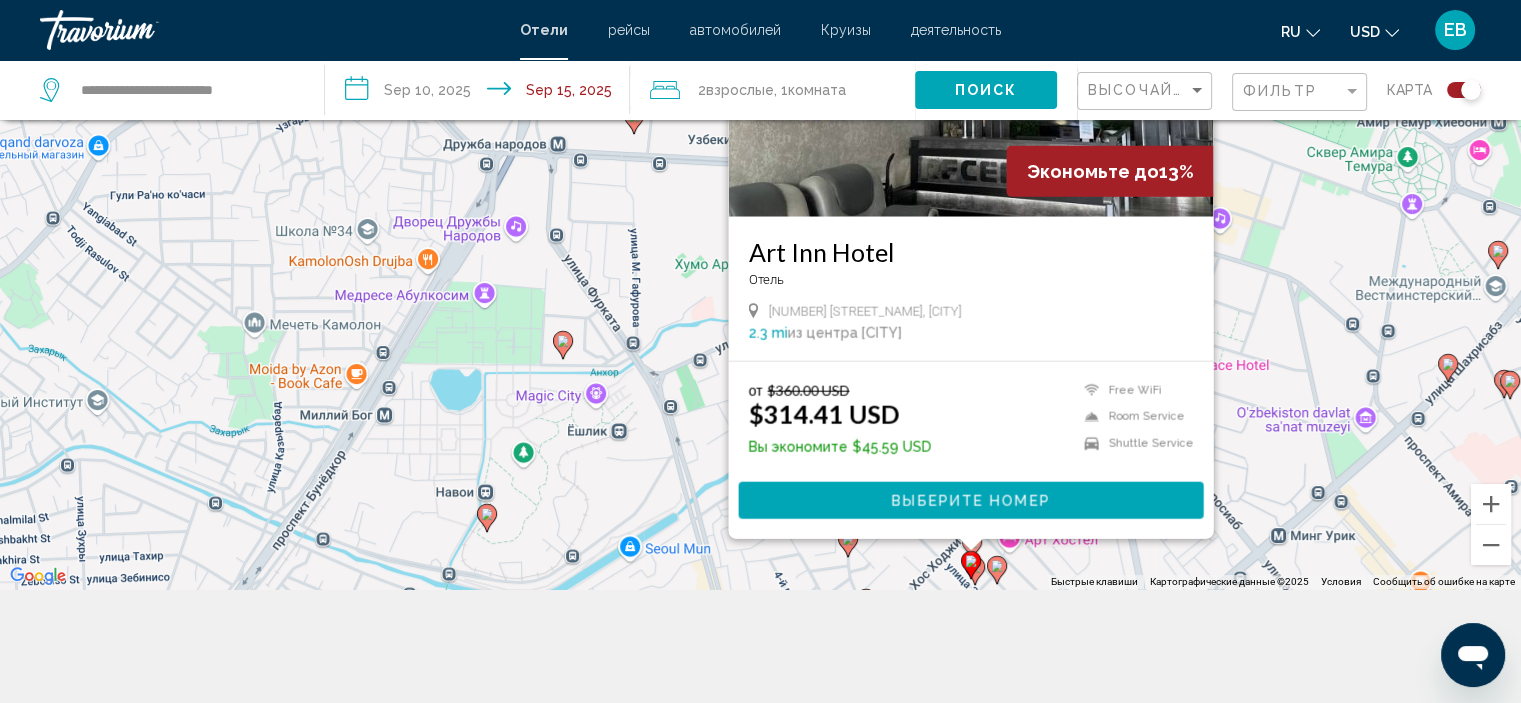 click at bounding box center (971, 565) 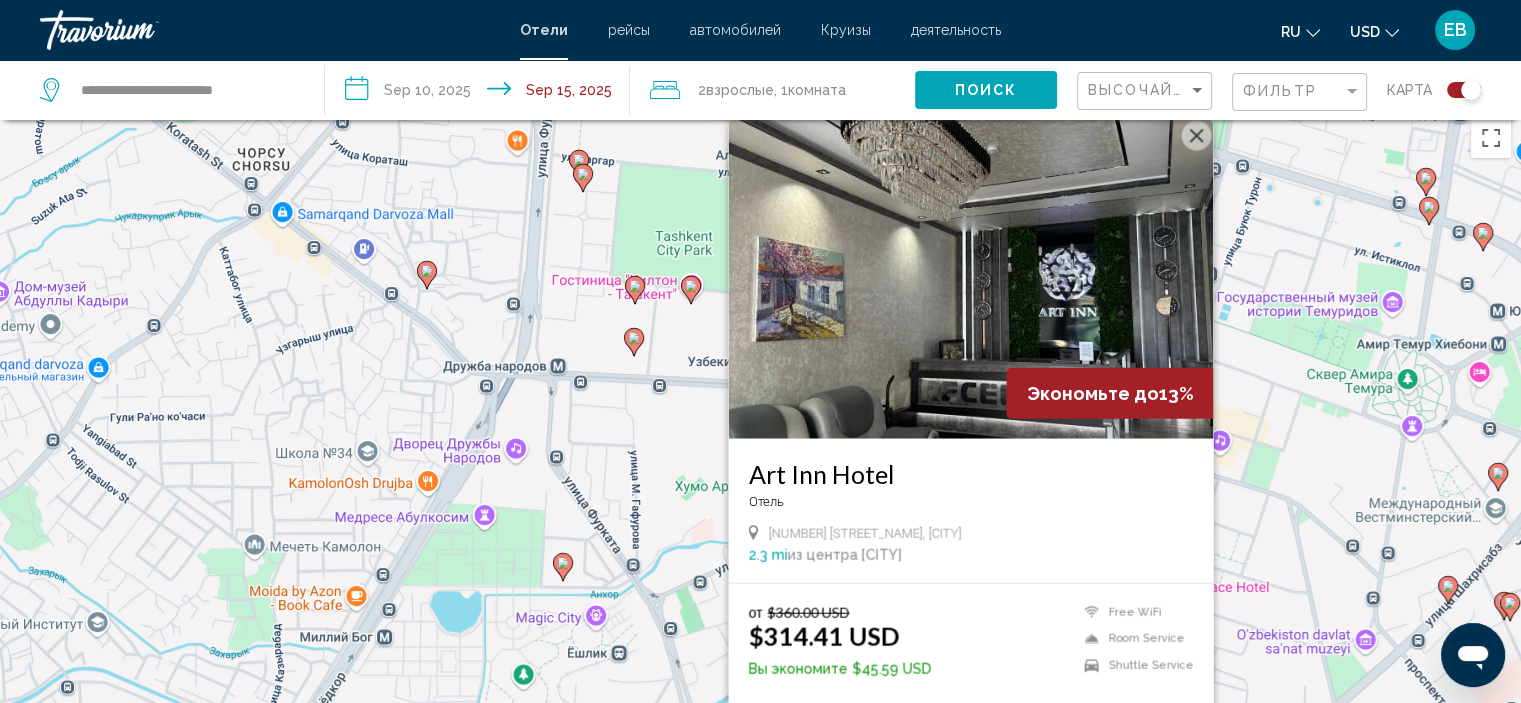 scroll, scrollTop: 0, scrollLeft: 0, axis: both 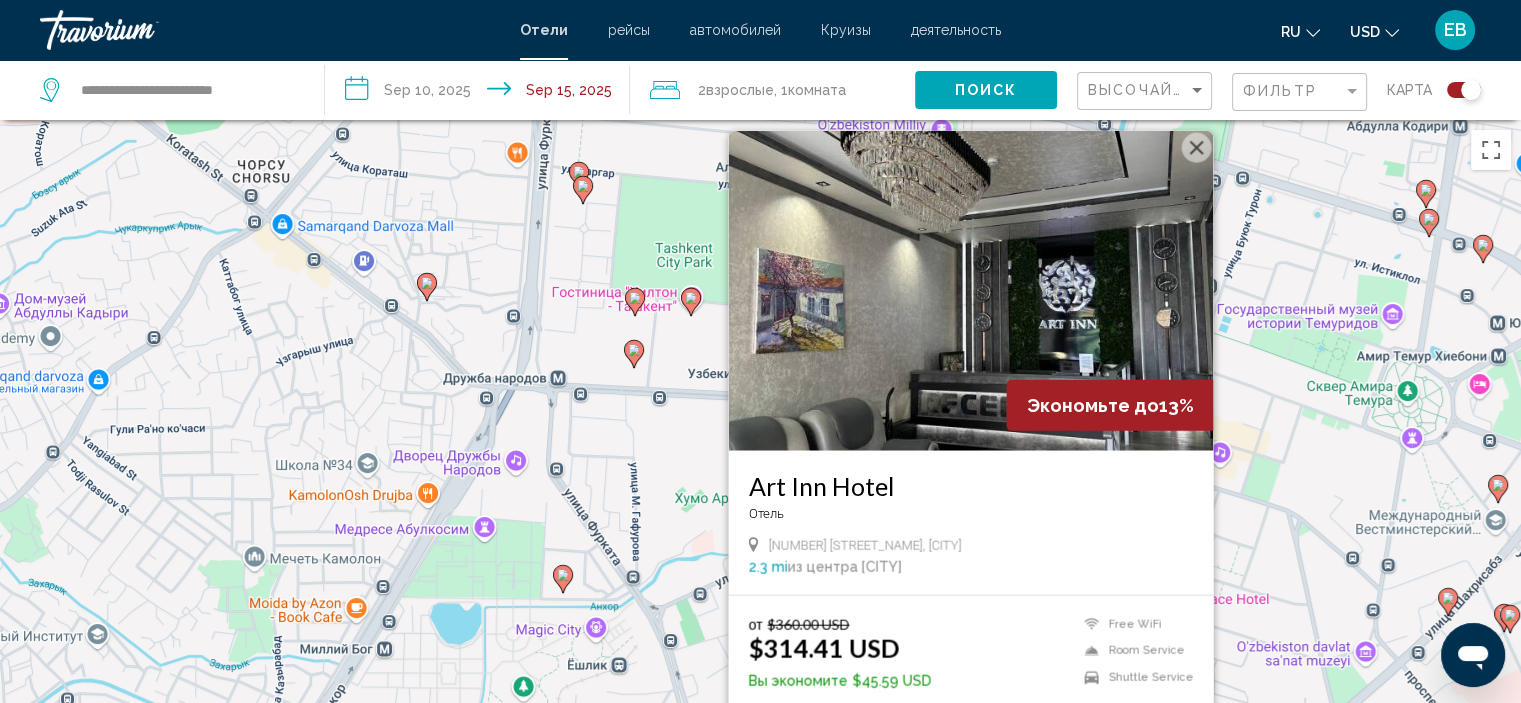 click at bounding box center [1196, 147] 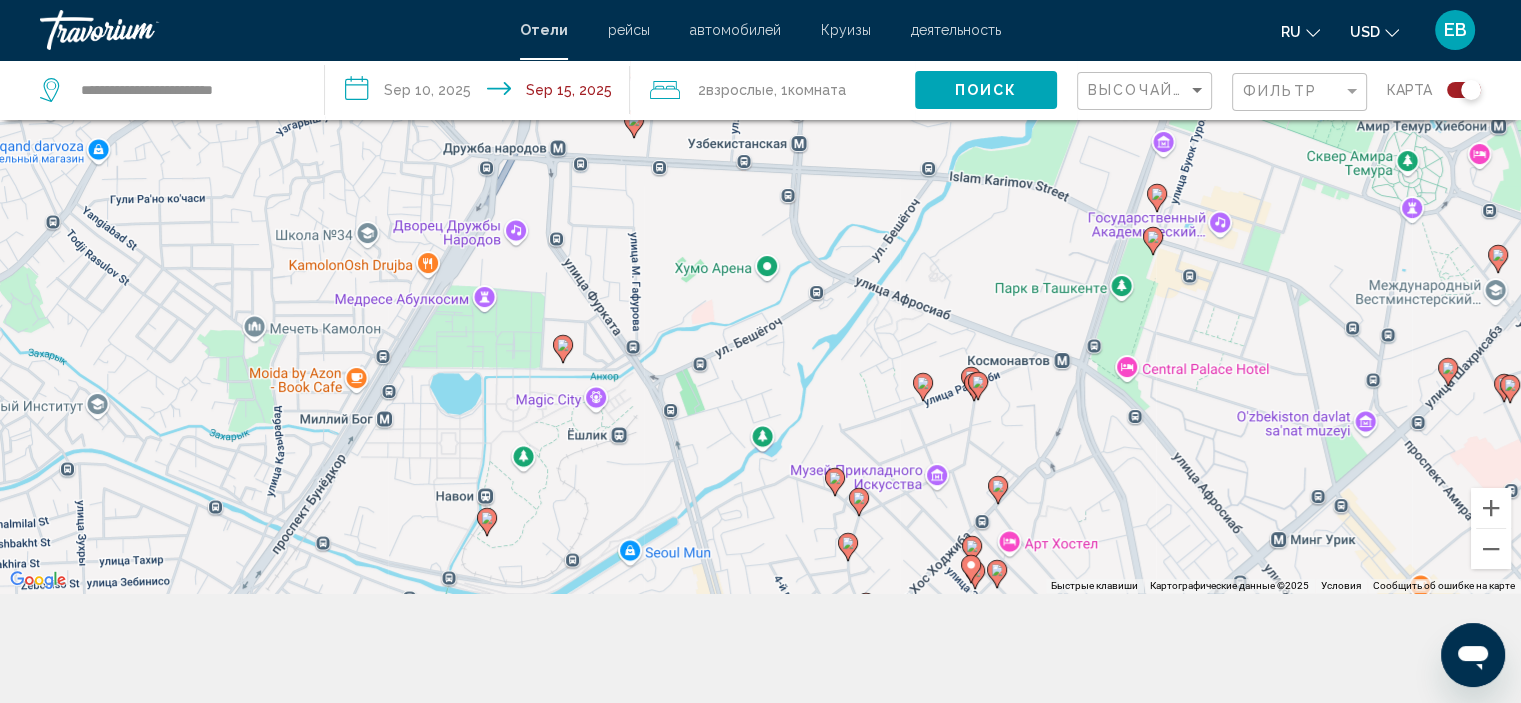 scroll, scrollTop: 234, scrollLeft: 0, axis: vertical 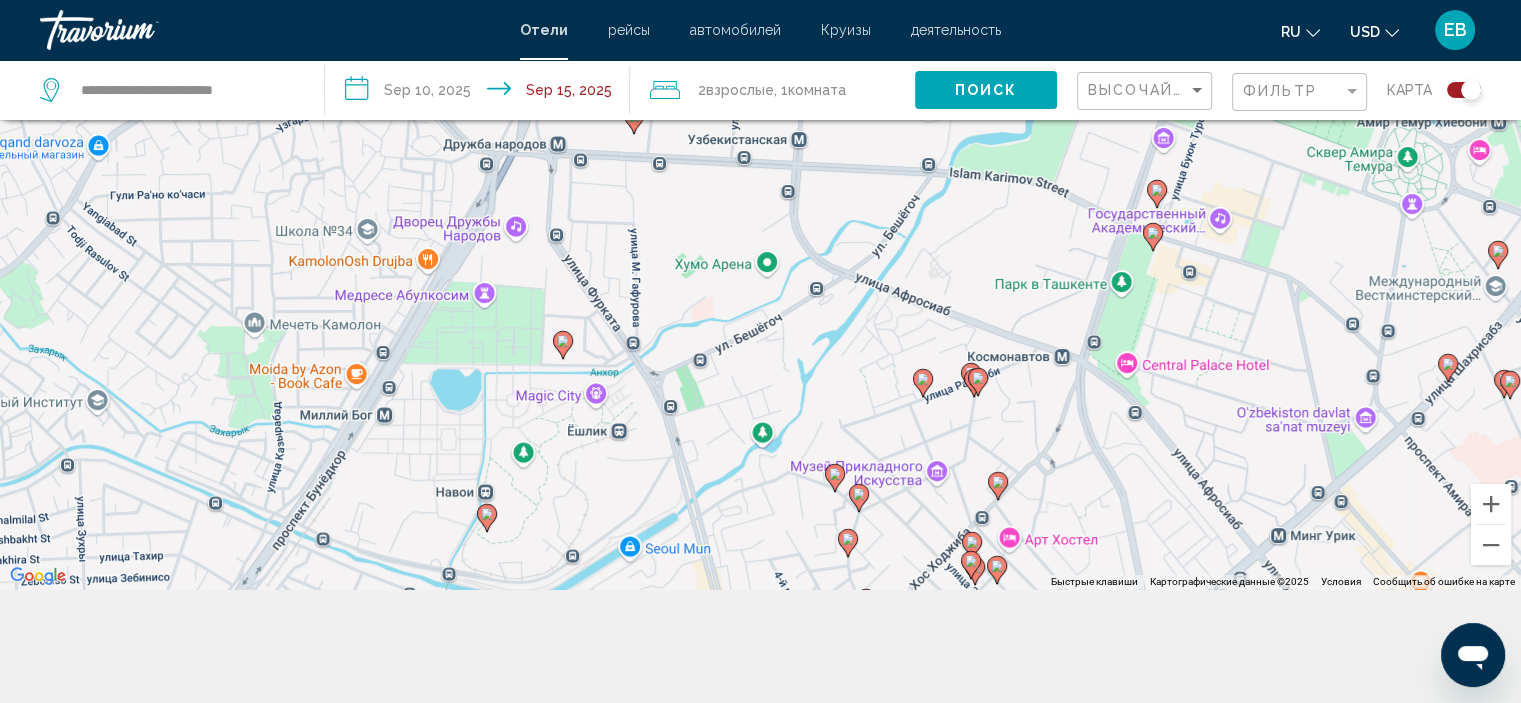 click at bounding box center [971, 565] 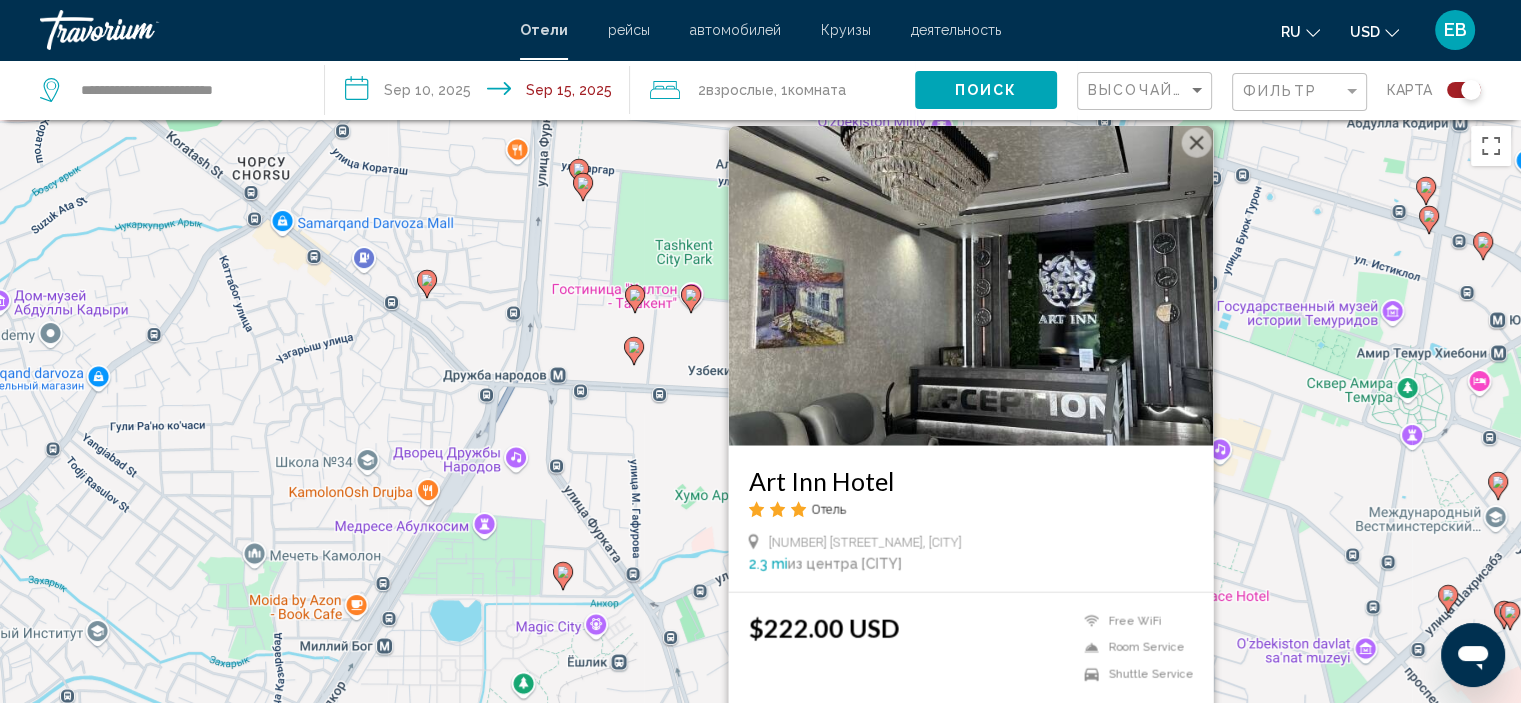scroll, scrollTop: 0, scrollLeft: 0, axis: both 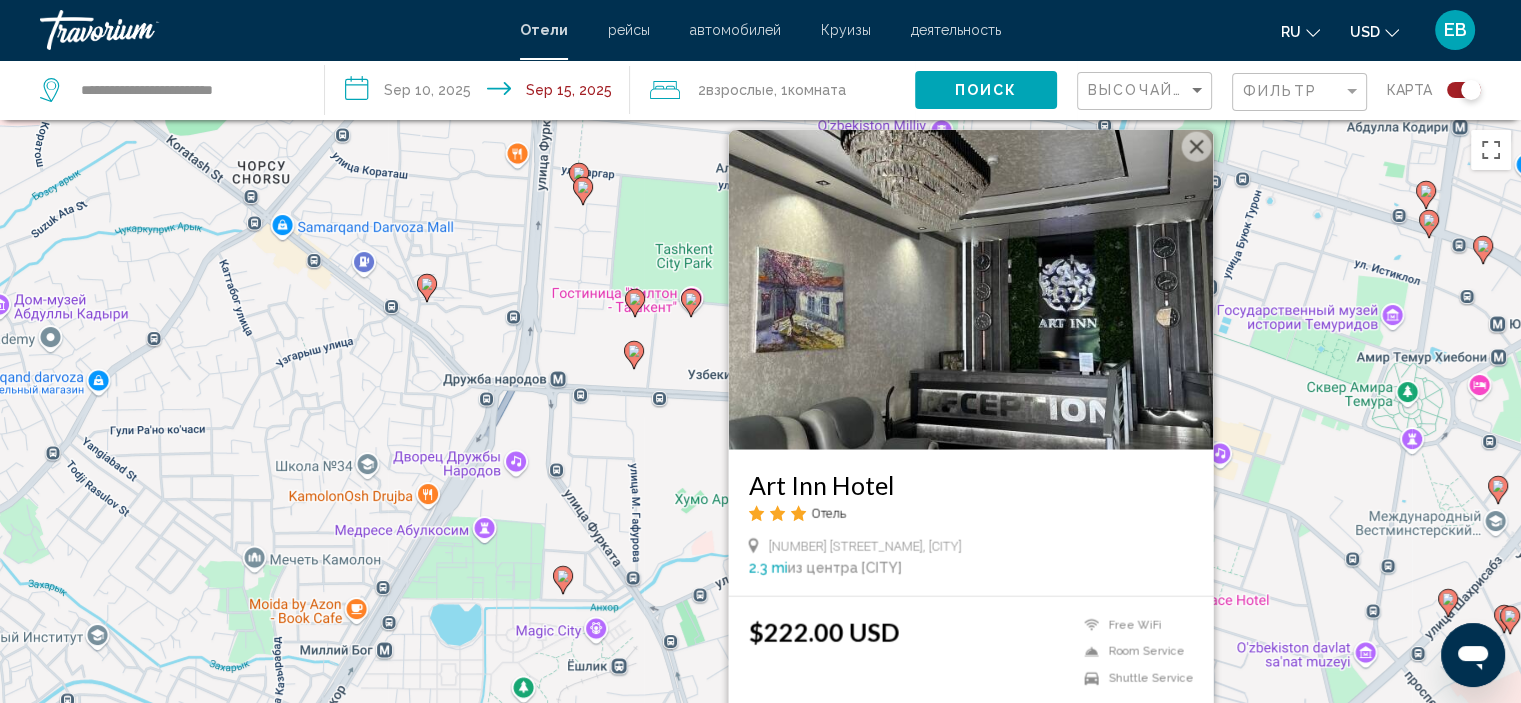 click at bounding box center (1196, 146) 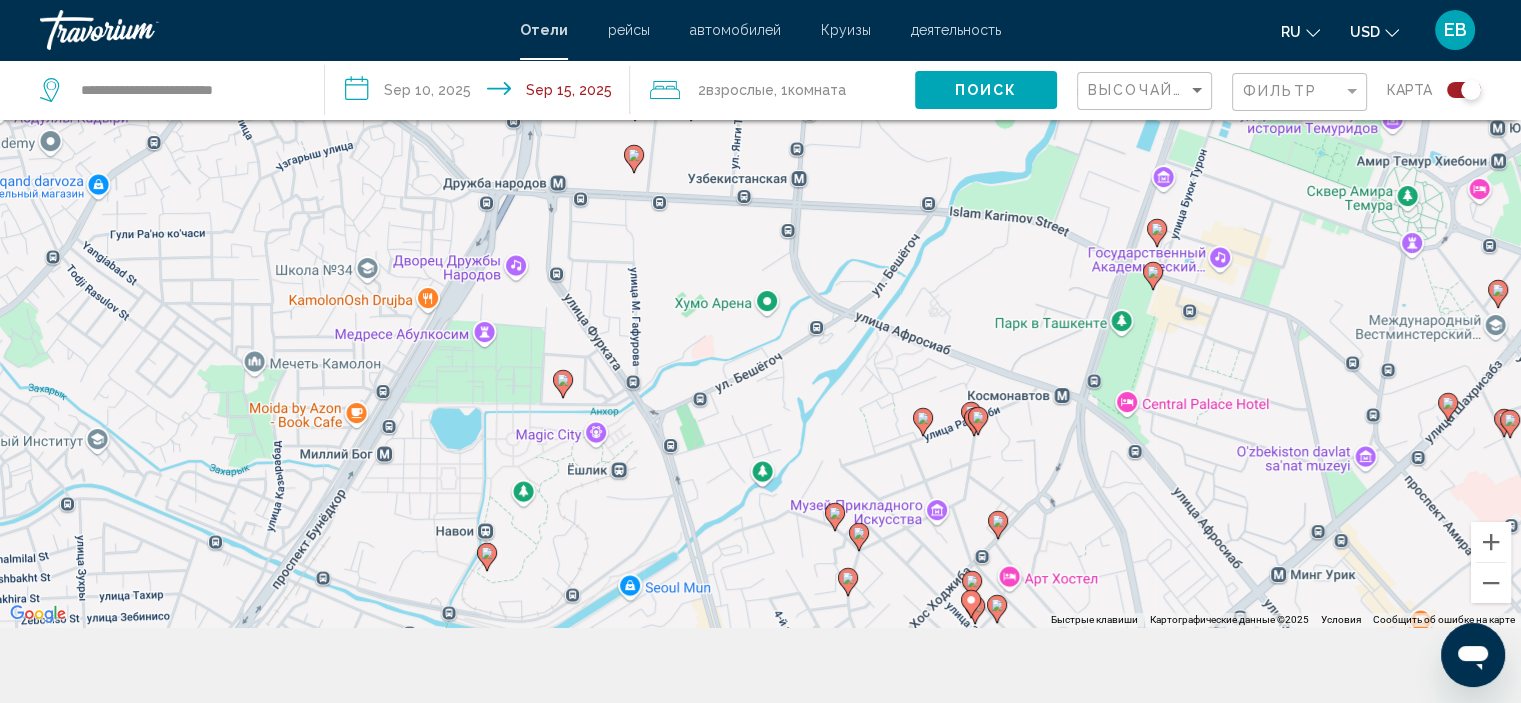 scroll, scrollTop: 200, scrollLeft: 0, axis: vertical 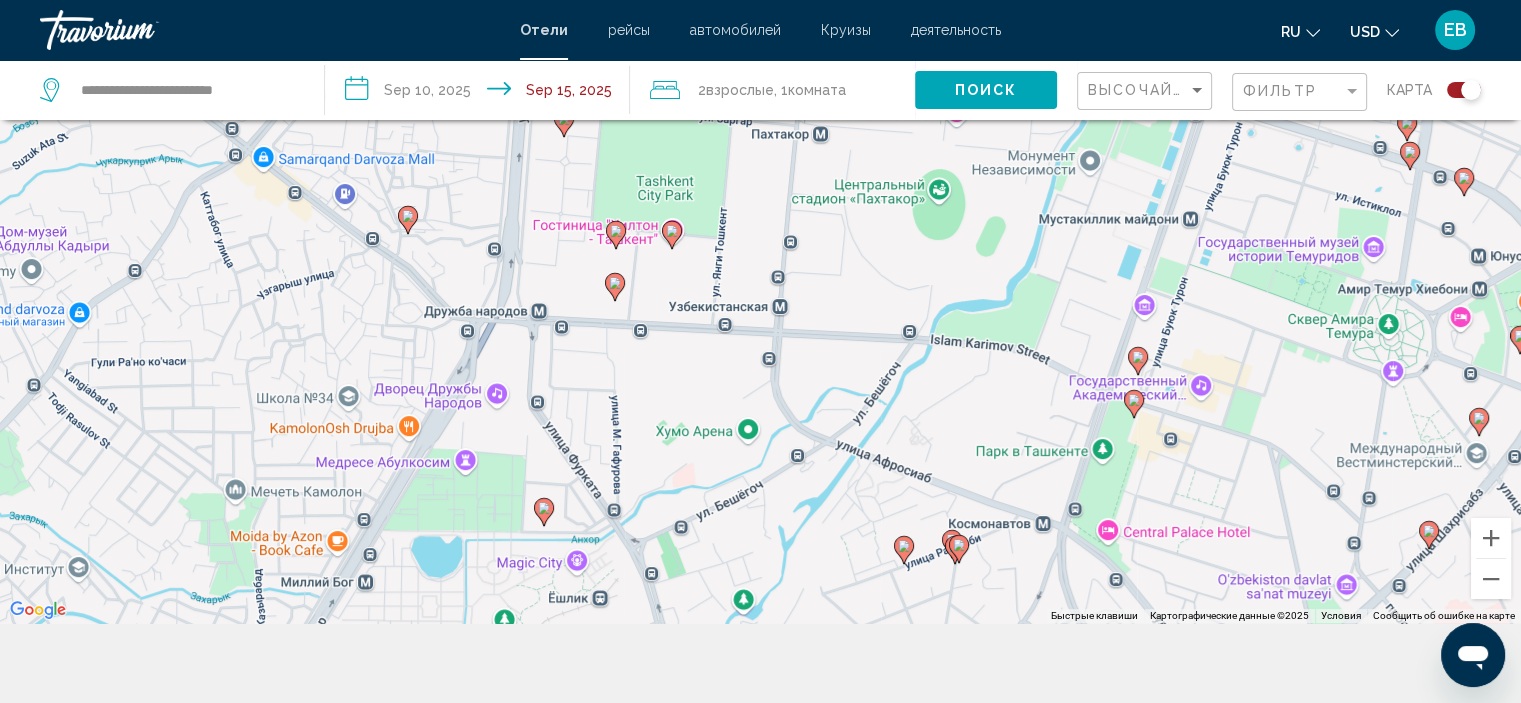 drag, startPoint x: 1281, startPoint y: 503, endPoint x: 1261, endPoint y: 640, distance: 138.45216 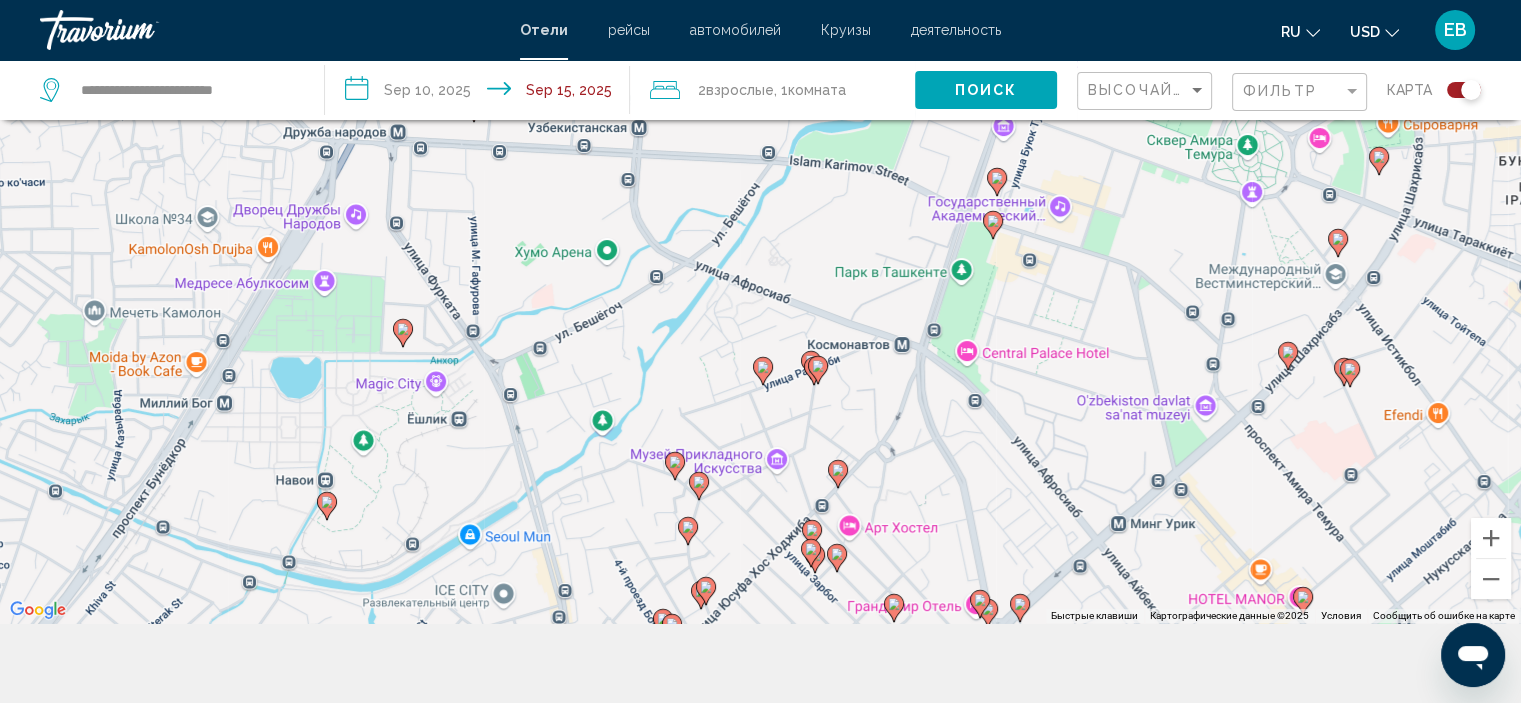 drag, startPoint x: 861, startPoint y: 502, endPoint x: 720, endPoint y: 319, distance: 231.01949 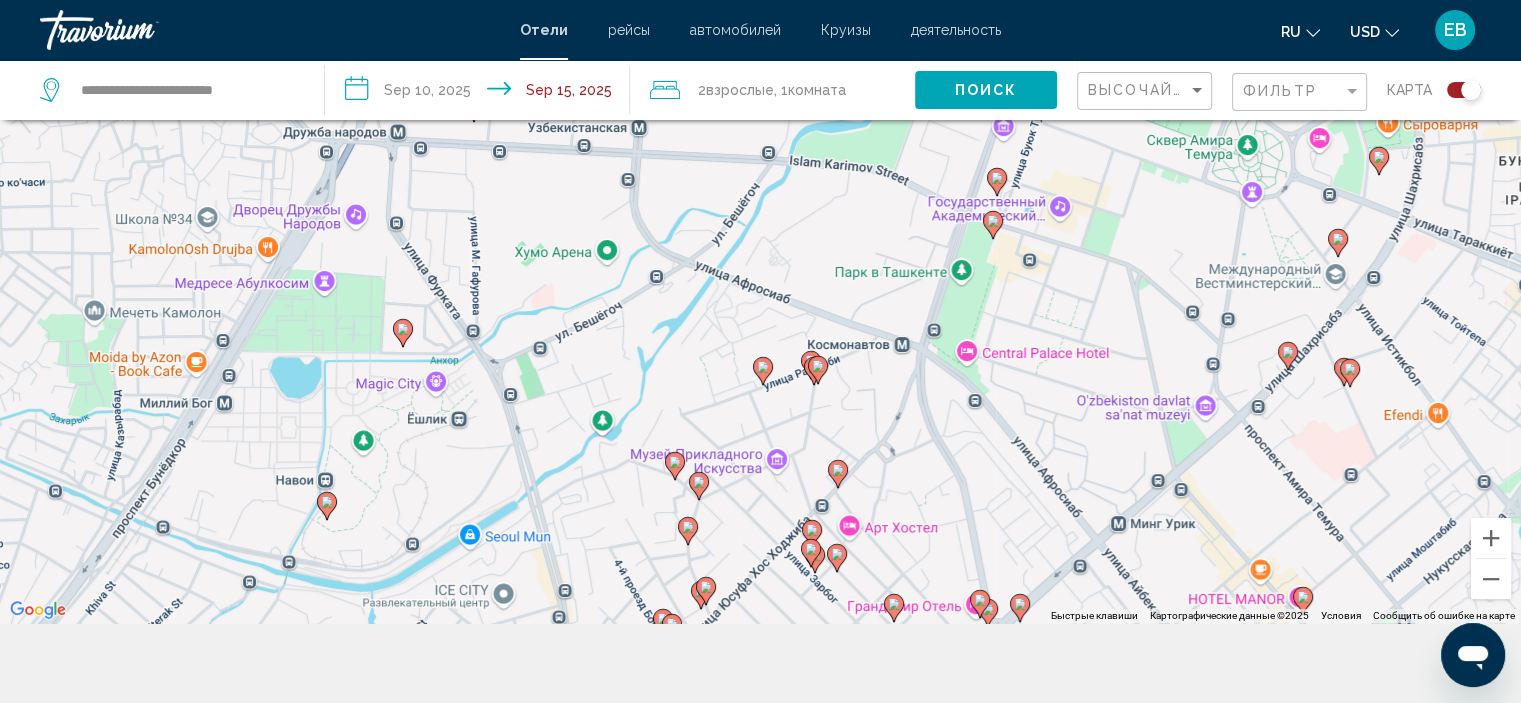 click 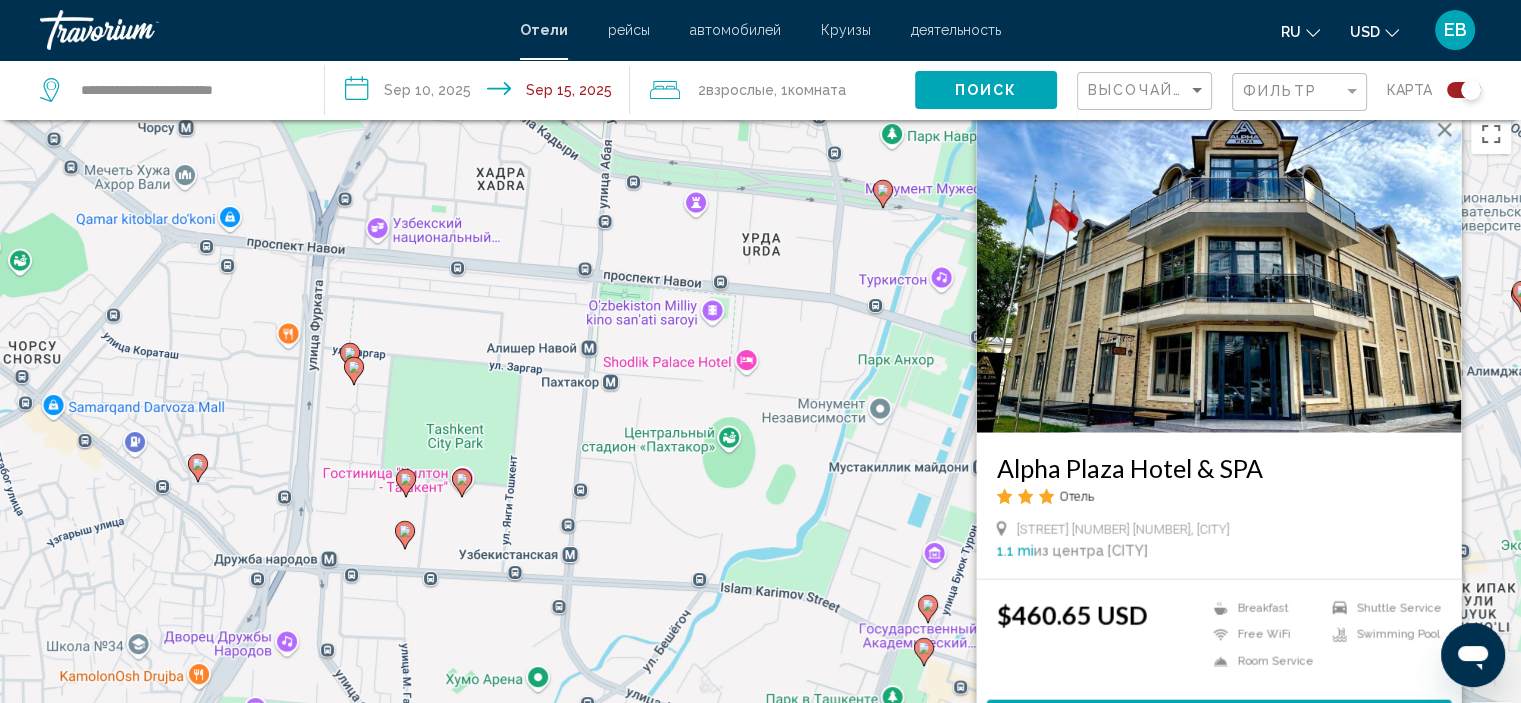 scroll, scrollTop: 0, scrollLeft: 0, axis: both 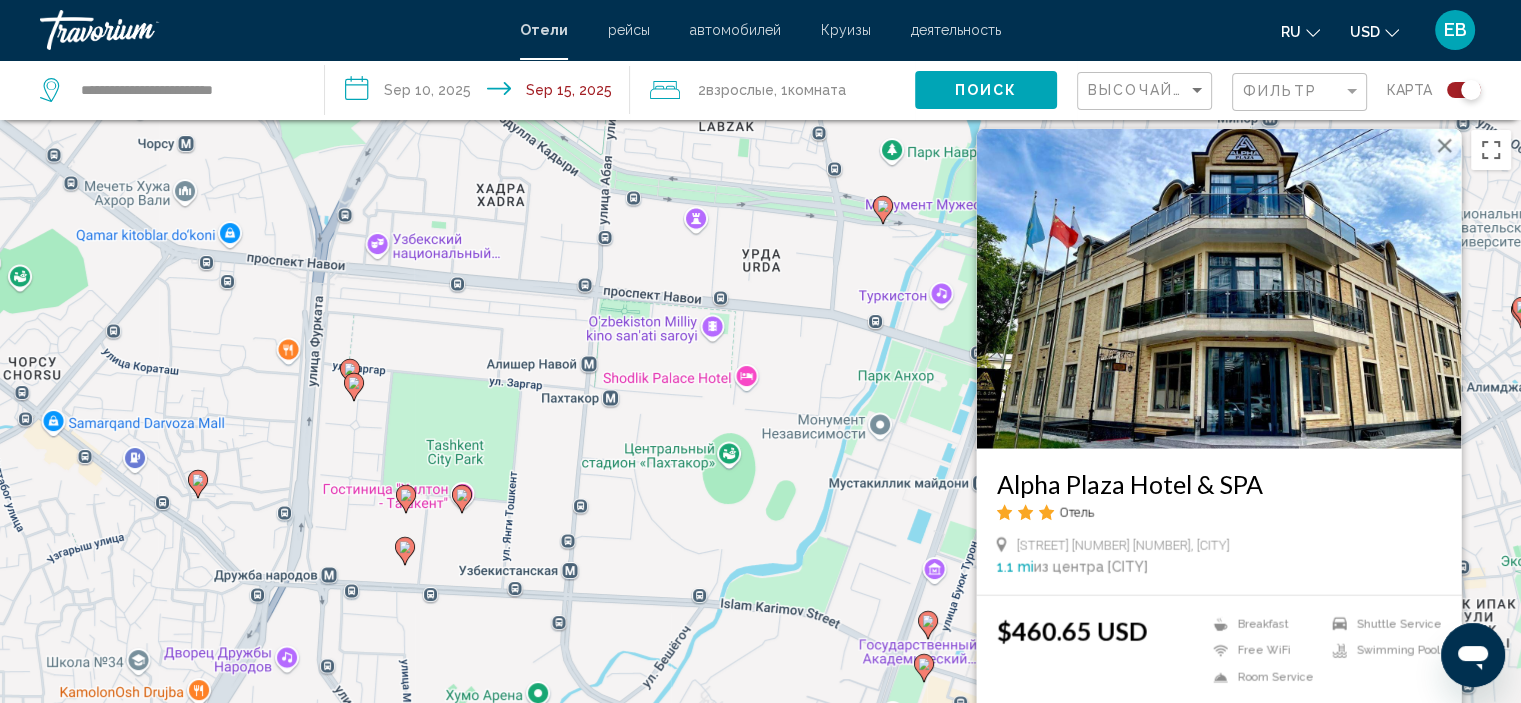 click at bounding box center (1444, 145) 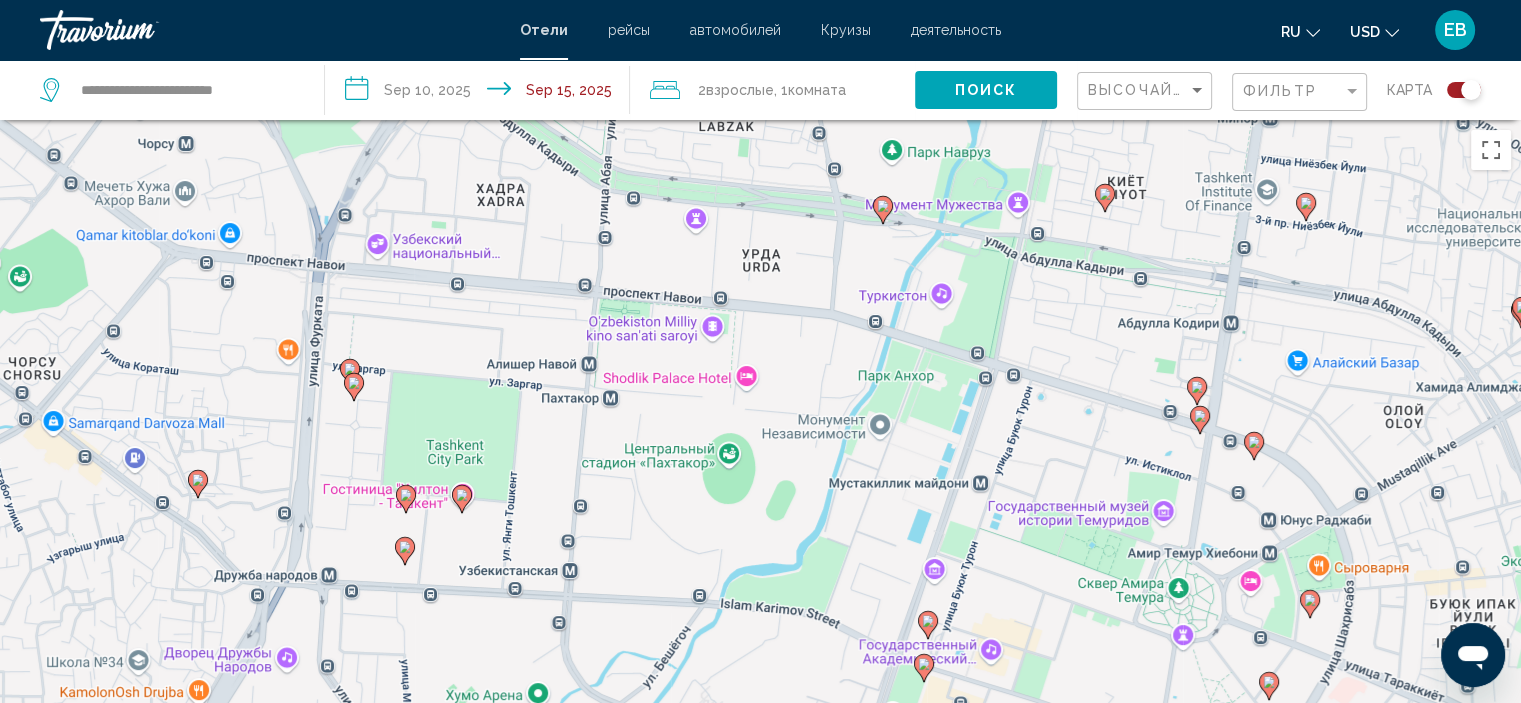 scroll, scrollTop: 50, scrollLeft: 0, axis: vertical 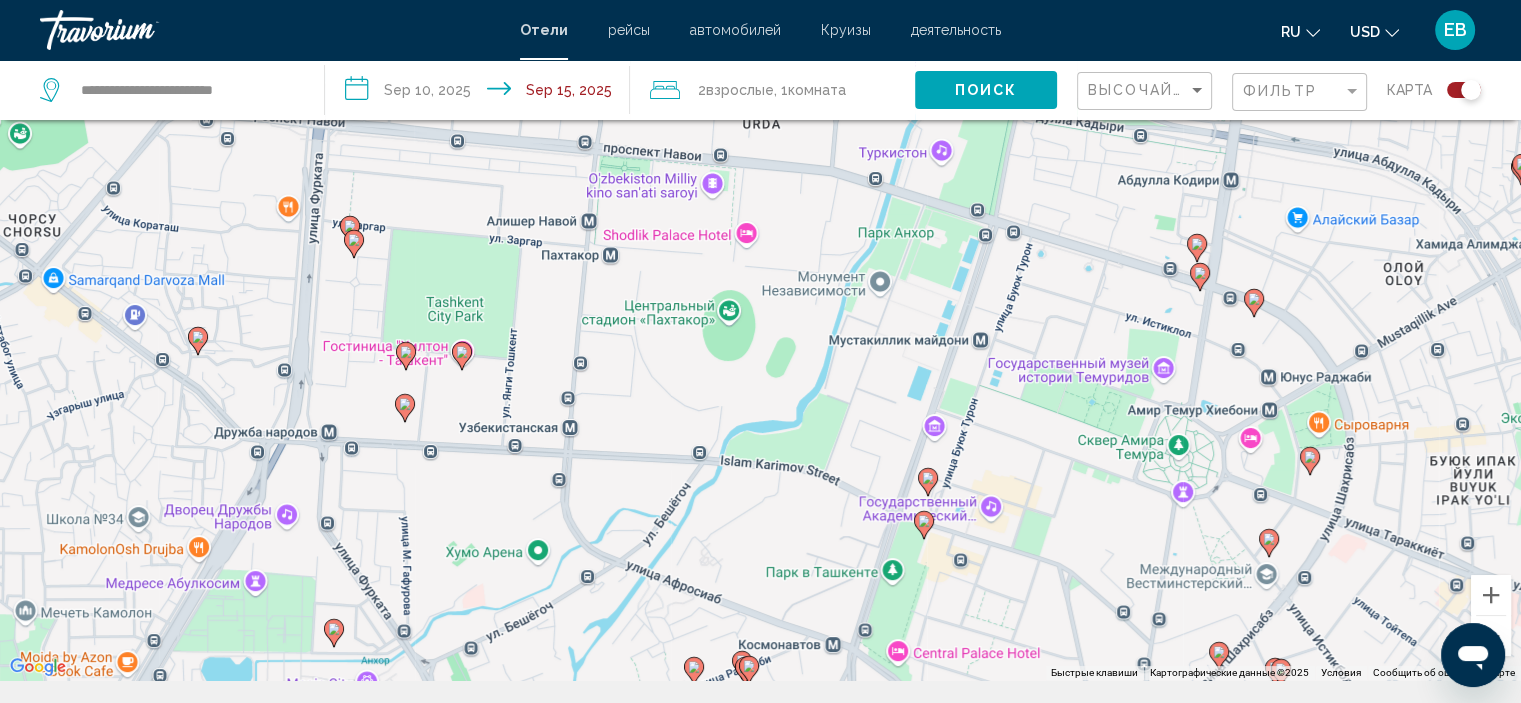 click 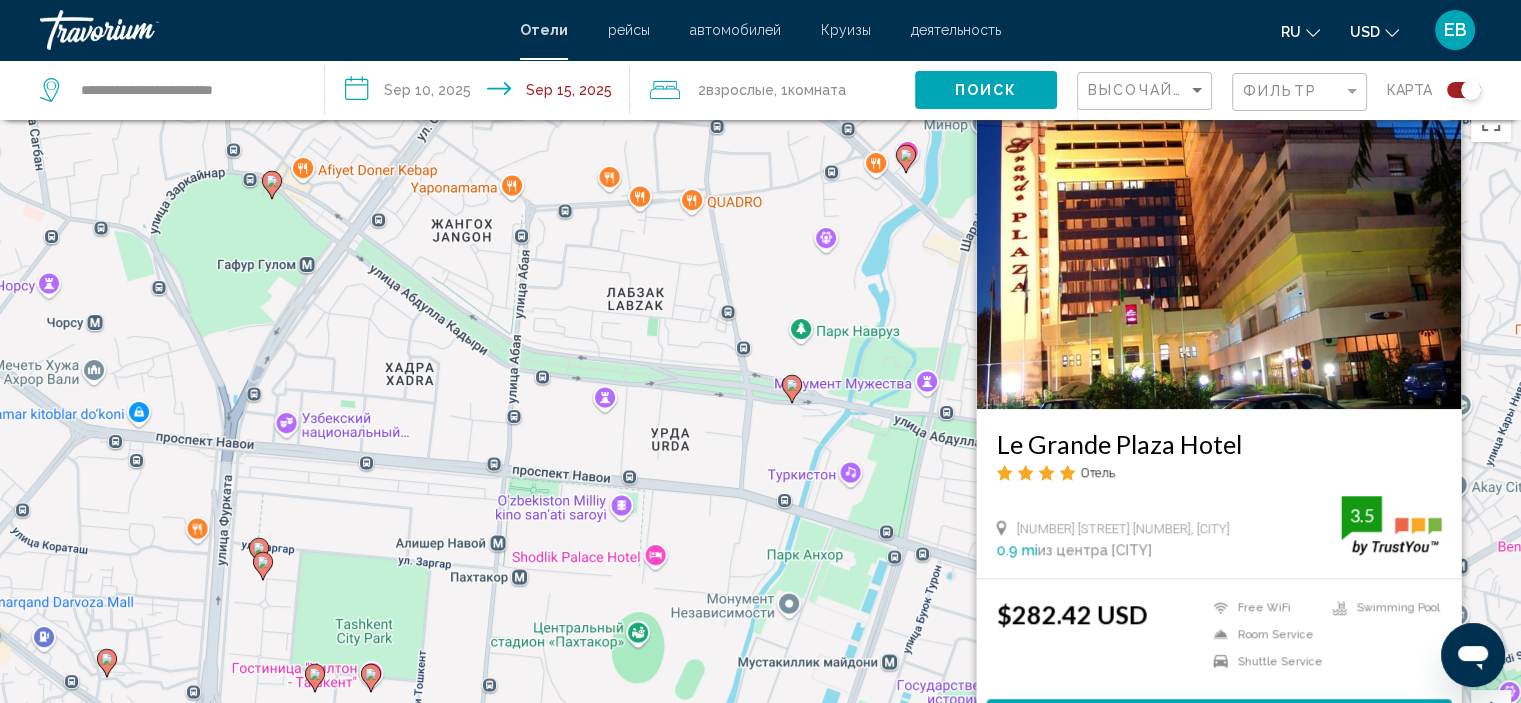 scroll, scrollTop: 32, scrollLeft: 0, axis: vertical 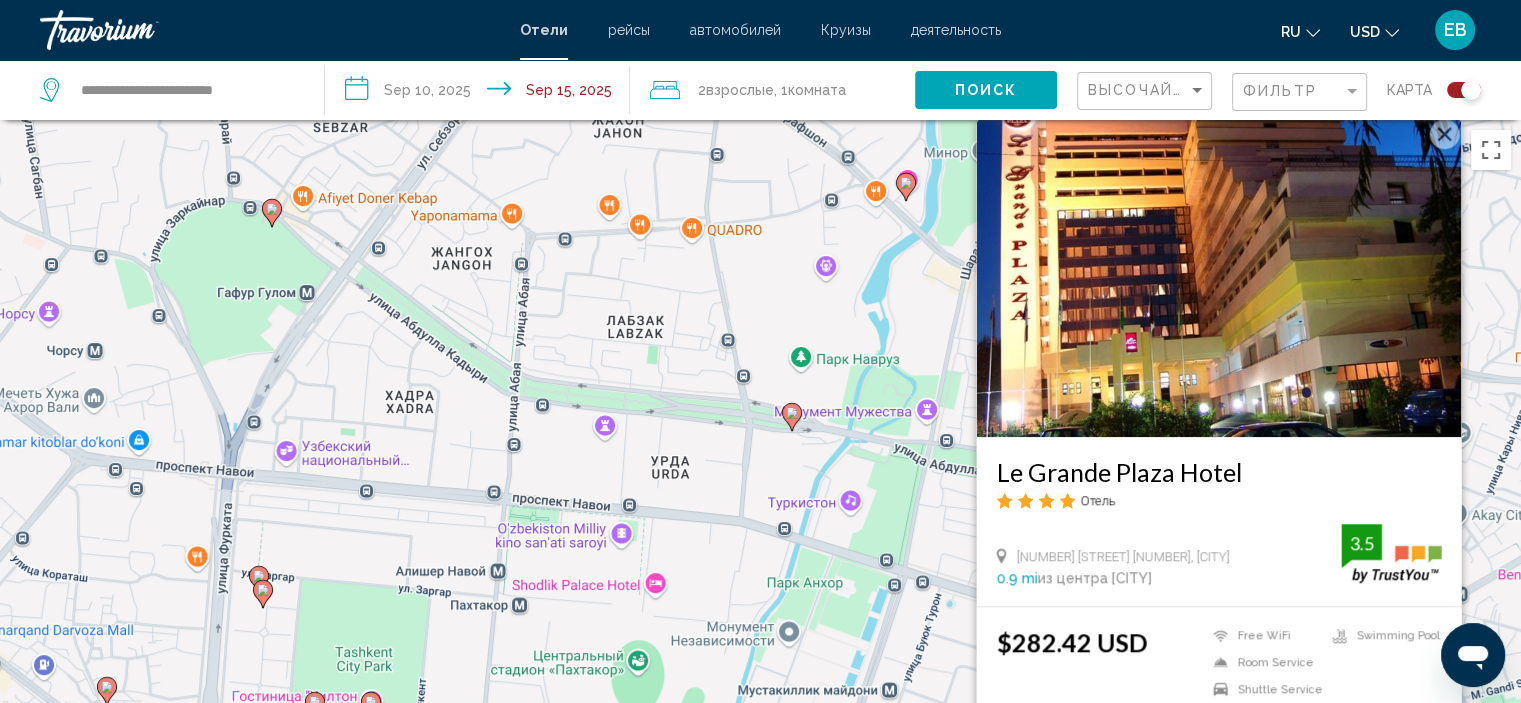 click at bounding box center (1444, 134) 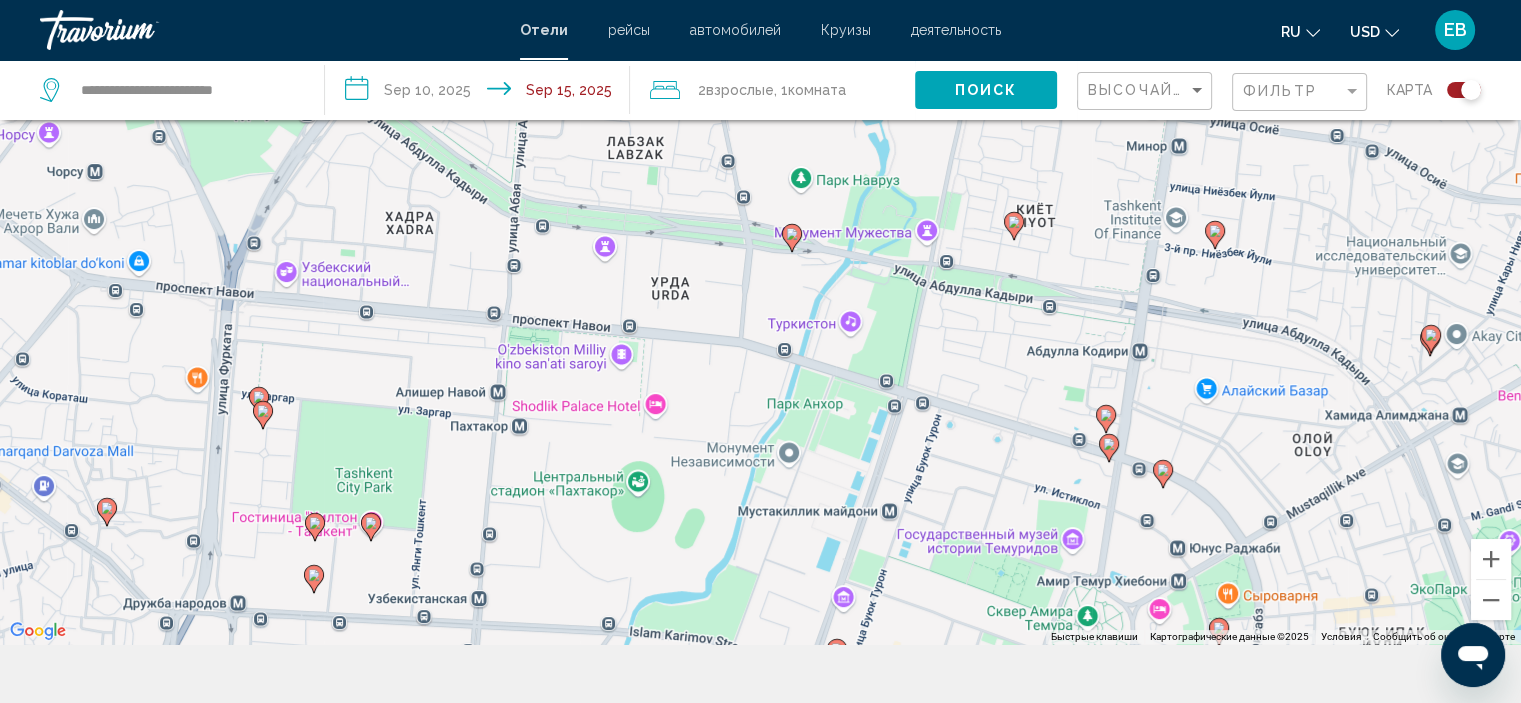 scroll, scrollTop: 192, scrollLeft: 0, axis: vertical 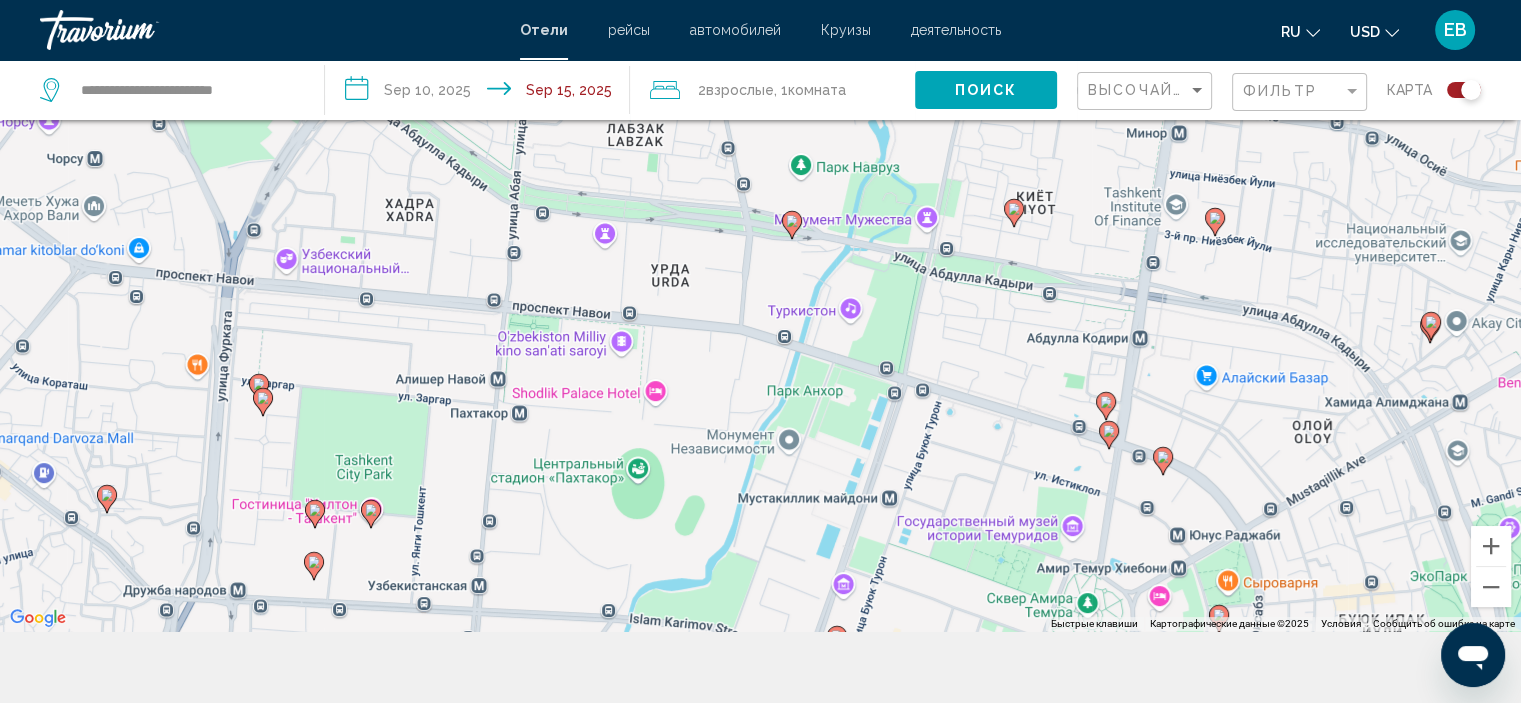 click 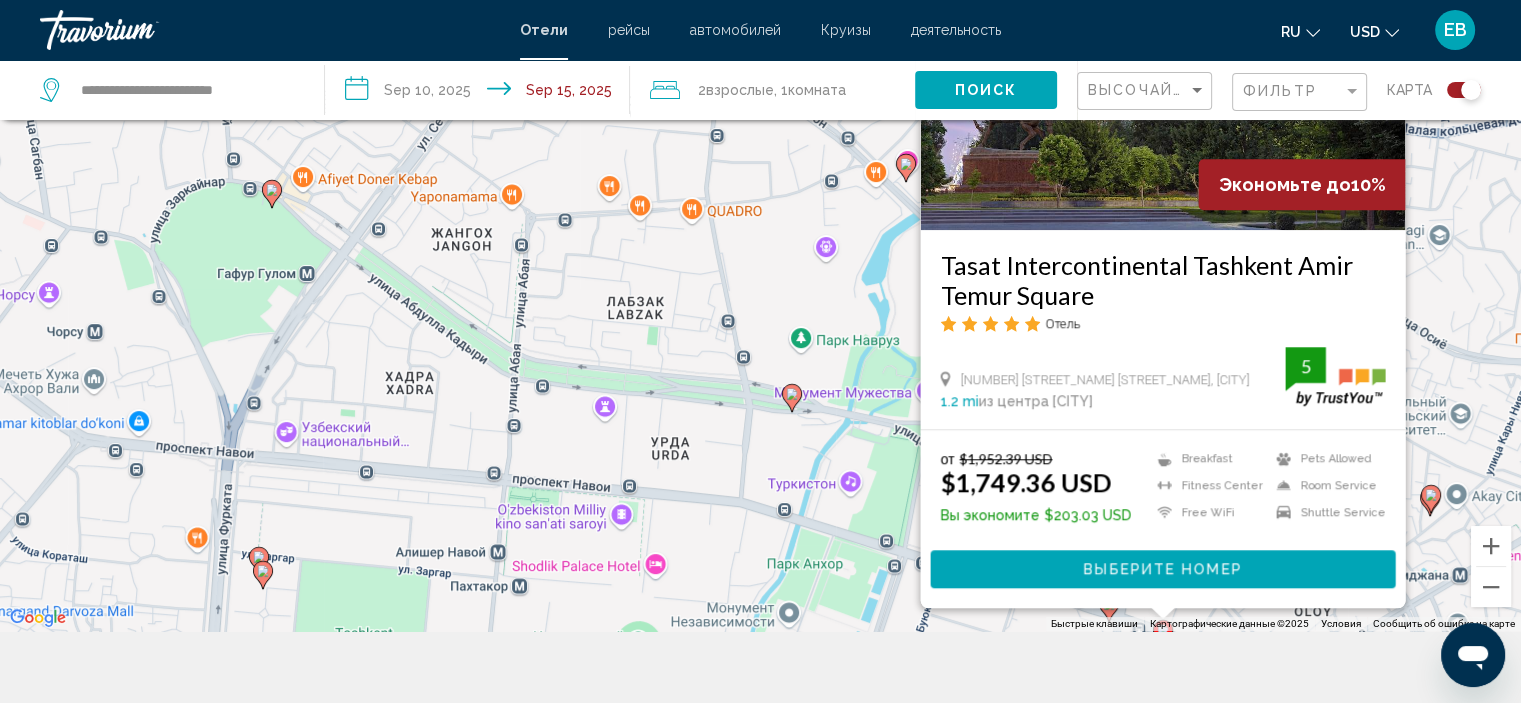 click on "Экономьте до  10%   Tasat Intercontinental [CITY] [NAME]
Отель
2 [STREET] [STREET], [CITY] 1.2 mi  из центра  [CITY] от отеля 5 от $1,952.39 USD $1,749.36 USD  Вы экономите  $203.03 USD
Breakfast
Fitness Center
5" at bounding box center [760, 279] 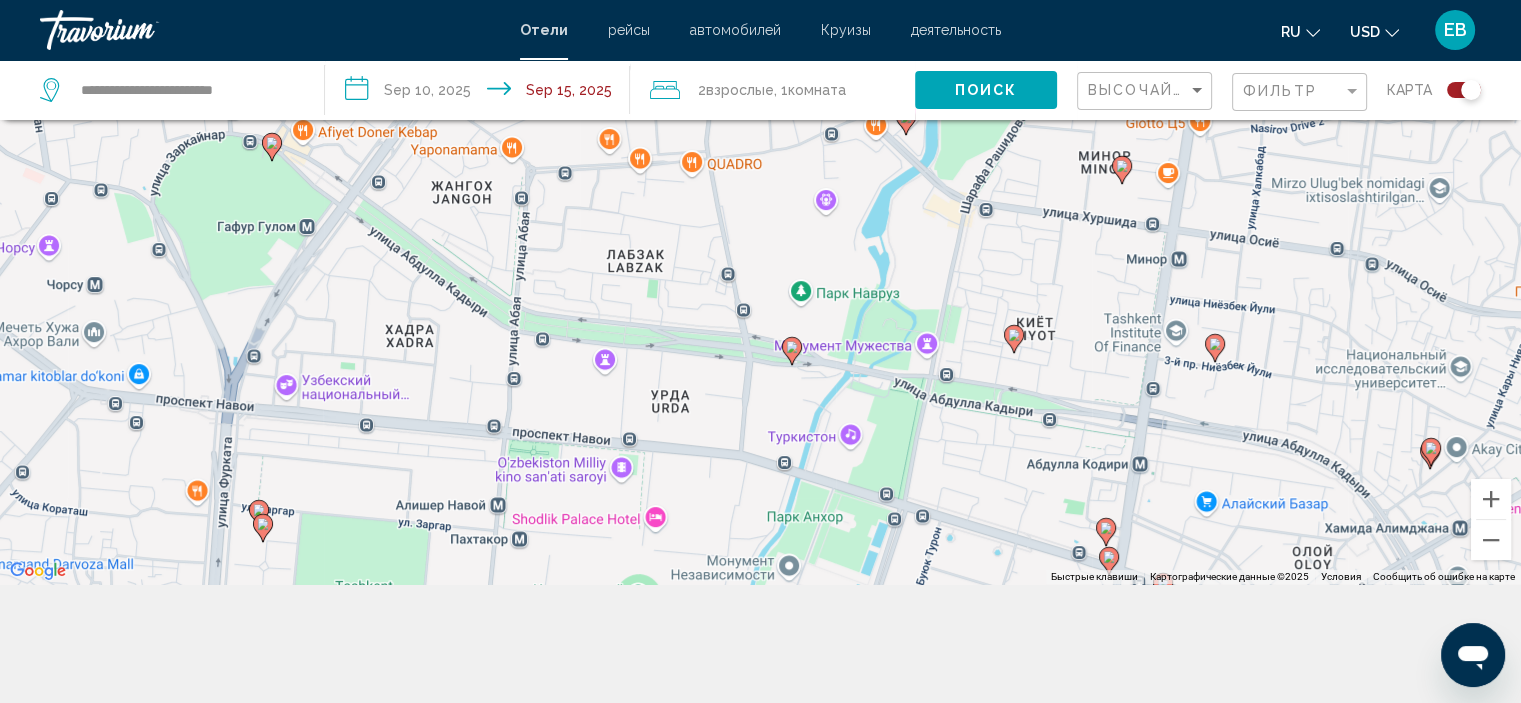scroll, scrollTop: 240, scrollLeft: 0, axis: vertical 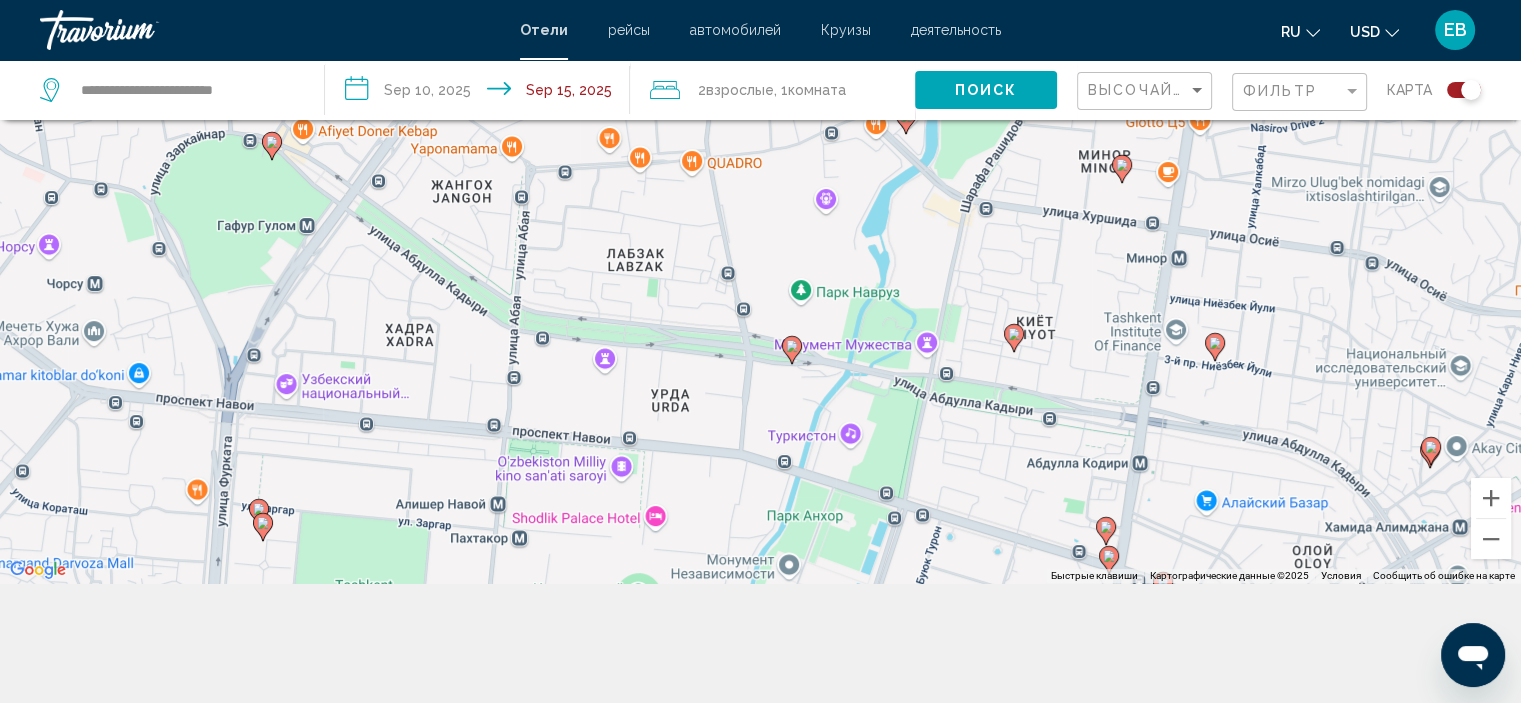 click 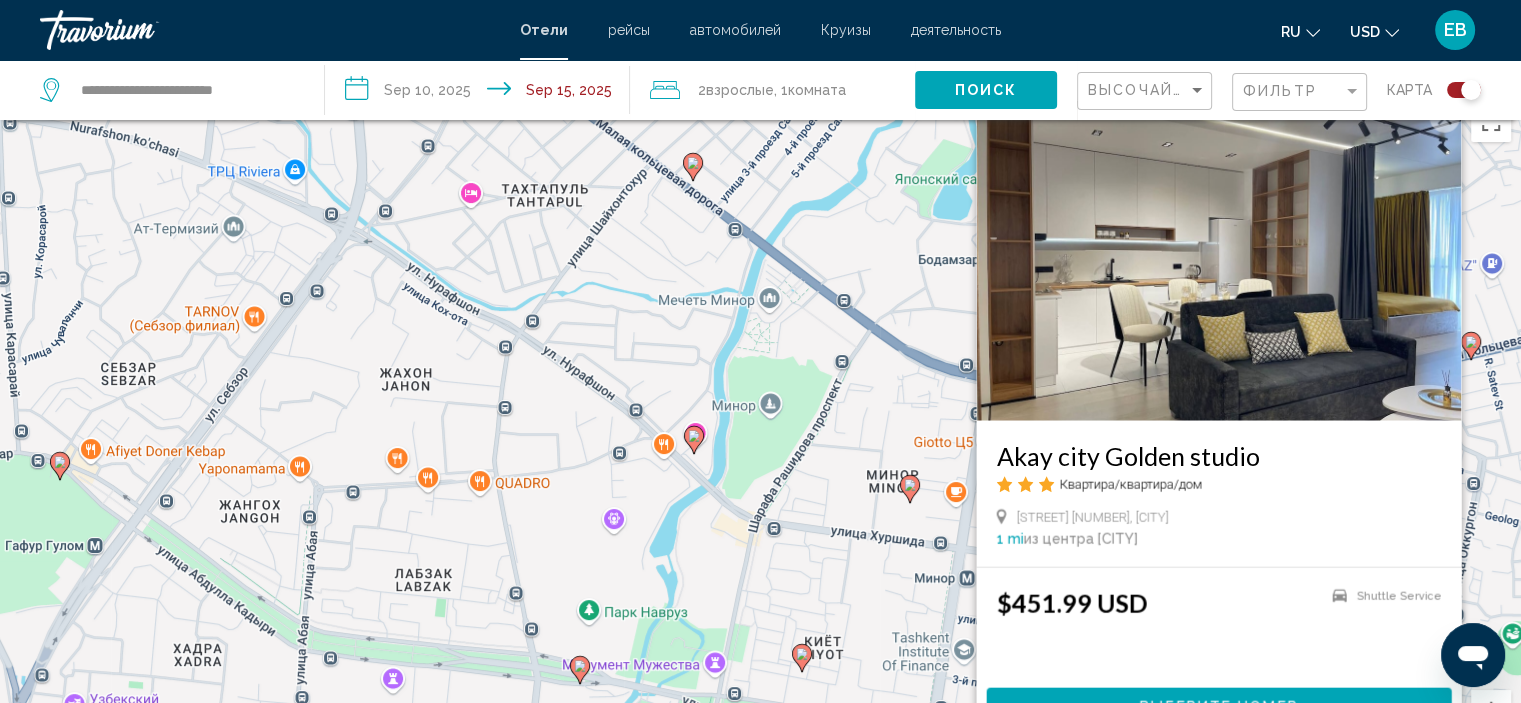 scroll, scrollTop: 0, scrollLeft: 0, axis: both 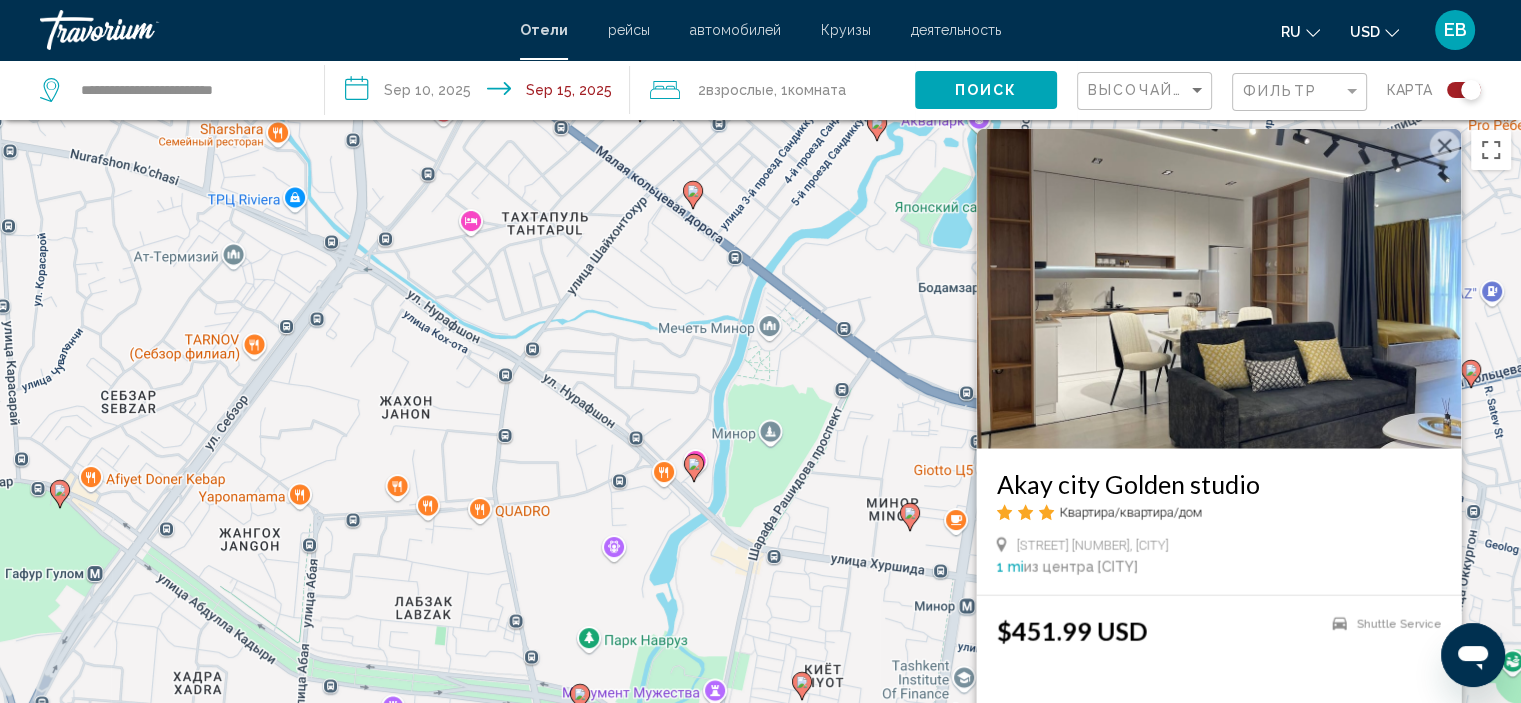 click on "Чтобы активировать перетаскивание с помощью клавиатуры, нажмите Alt + Ввод. После этого перемещайте маркер, используя клавиши со стрелками. Чтобы завершить перетаскивание, нажмите клавишу Ввод. Чтобы отменить действие, нажмите клавишу Esc.  [APARTMENT_NAME]
Квартира/квартира/дом
[STREET_NAME] [NUMBER], [CITY] [DISTANCE]  из центра  [CITY] от отеля $[PRICE] [CURRENCY]
Shuttle Service  Выберите номер" at bounding box center [760, 471] 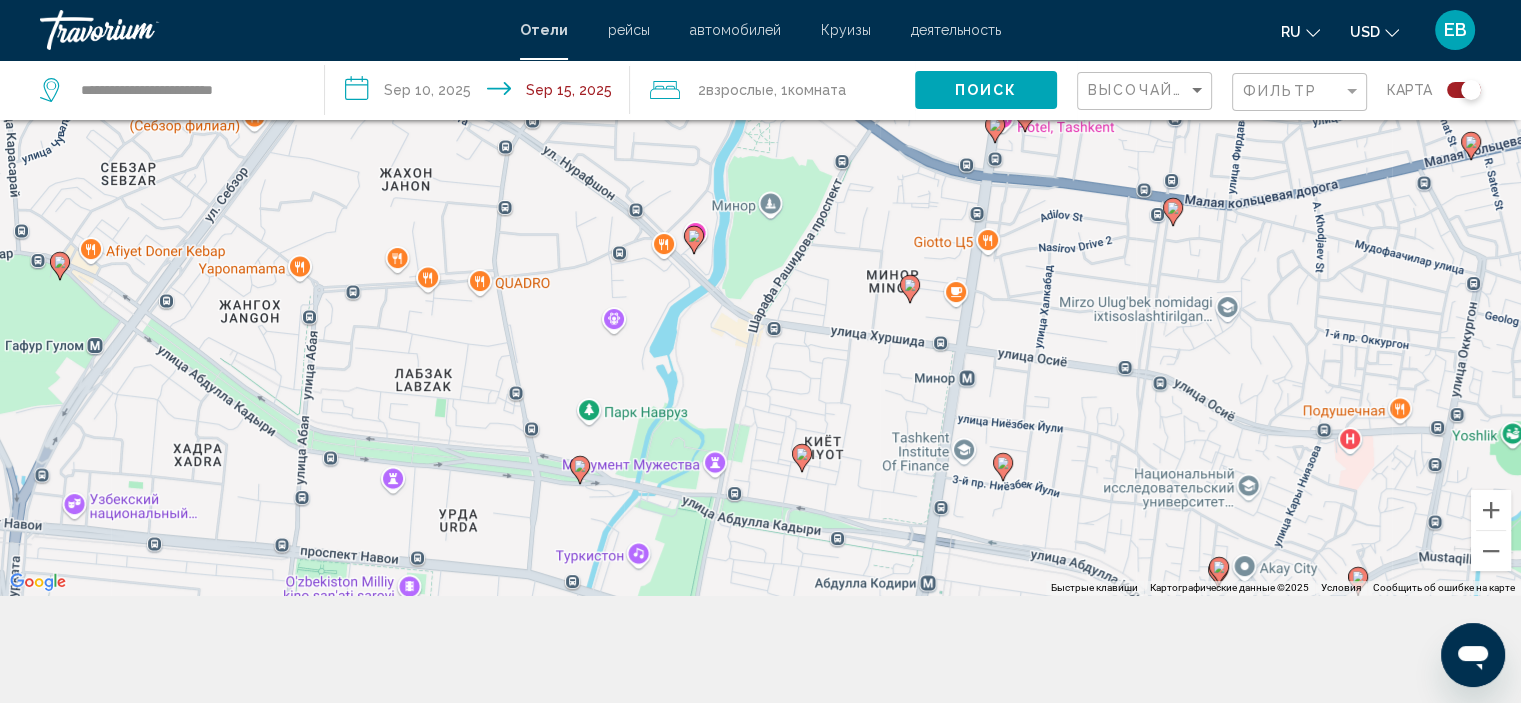scroll, scrollTop: 233, scrollLeft: 0, axis: vertical 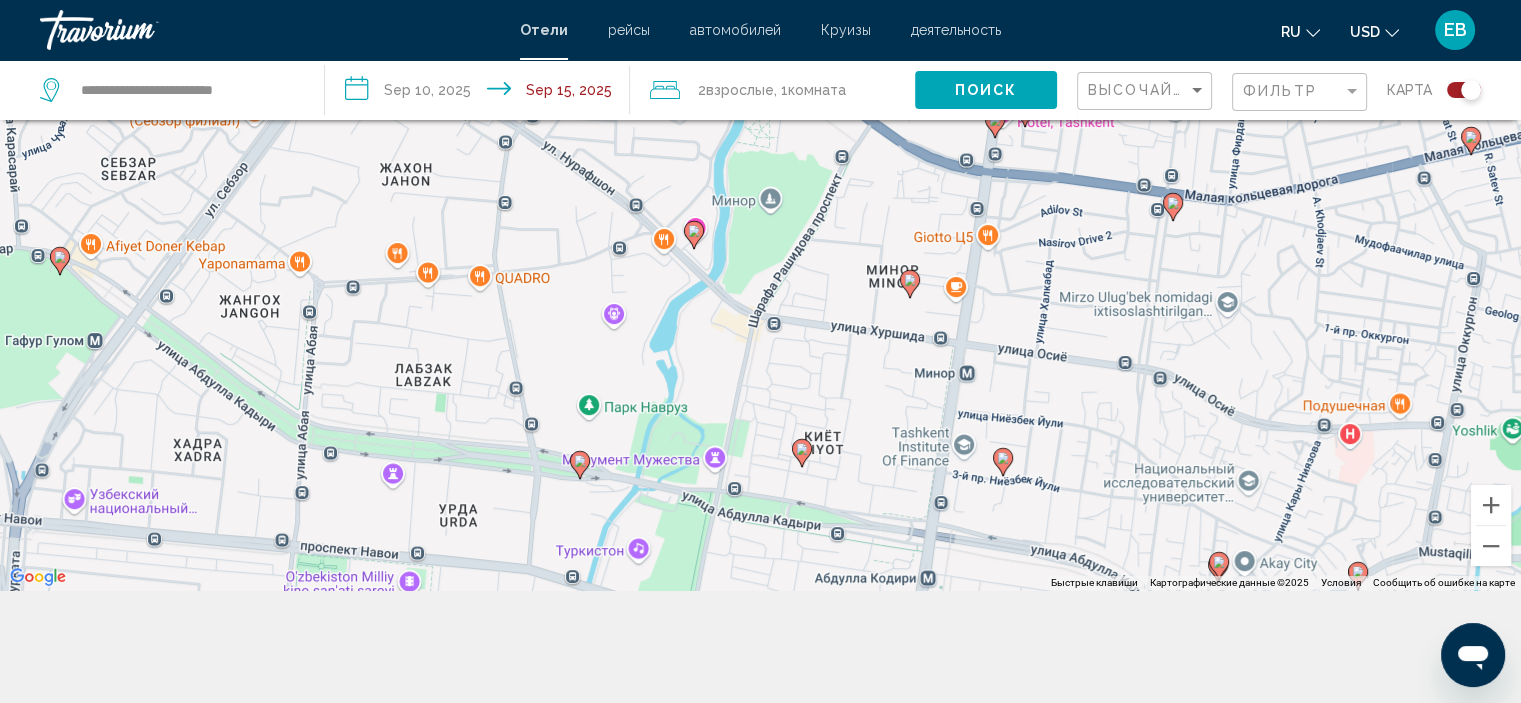click 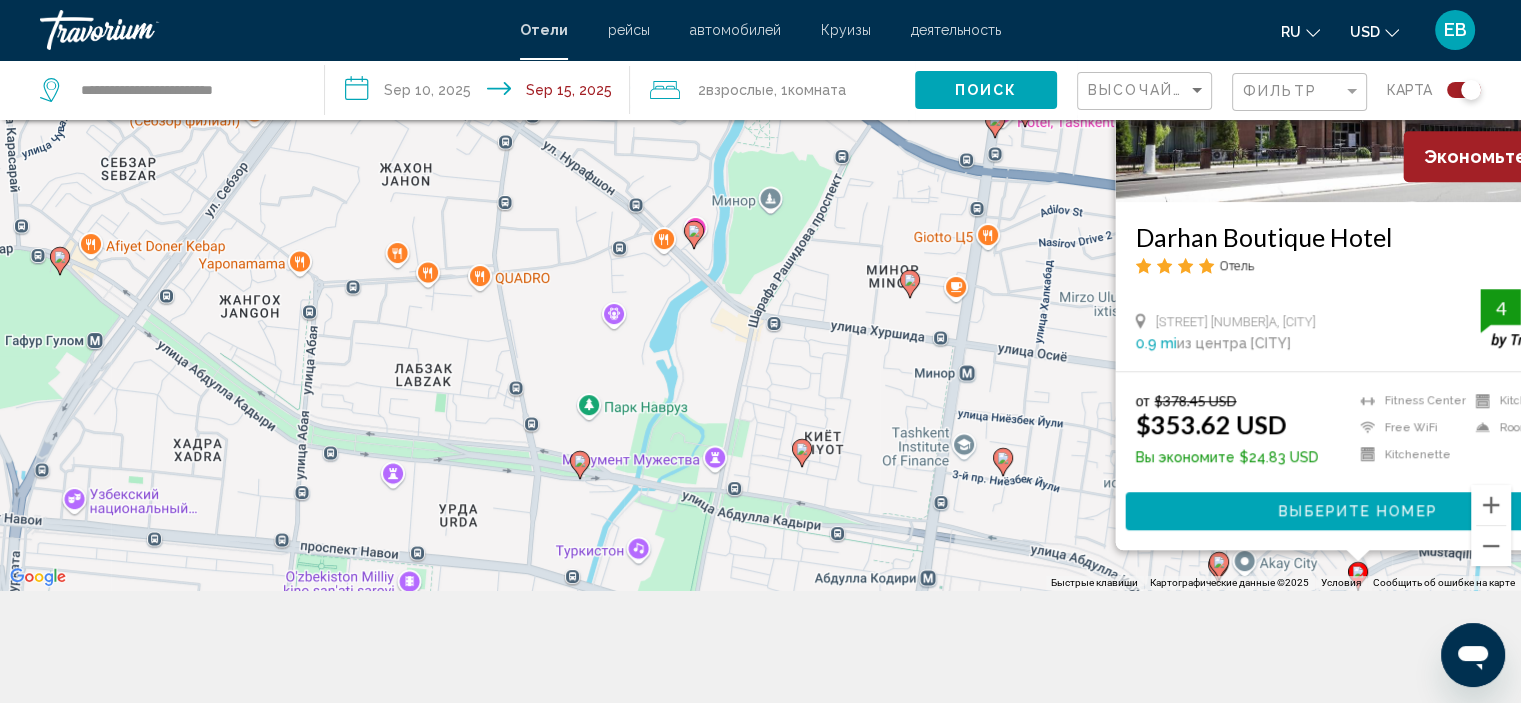 scroll, scrollTop: 0, scrollLeft: 0, axis: both 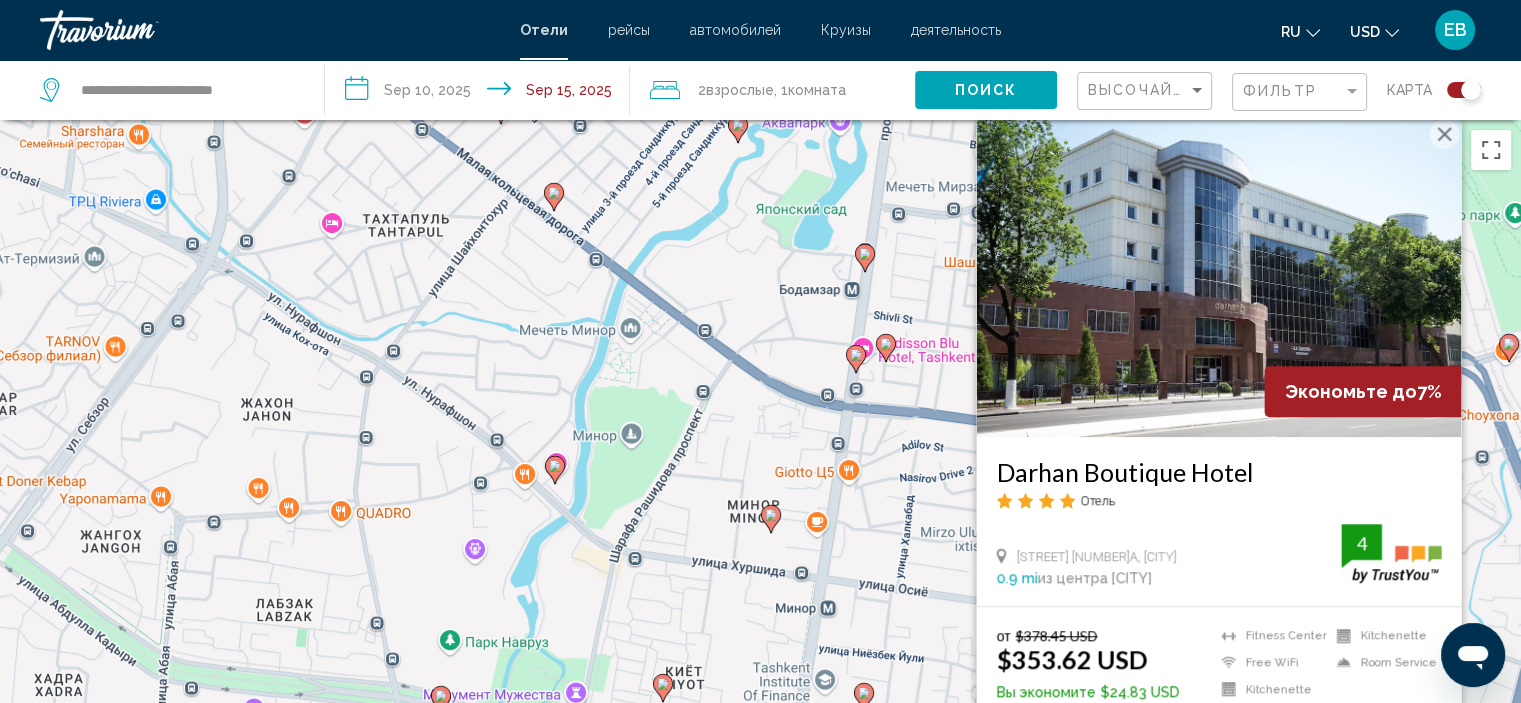 click at bounding box center (1444, 134) 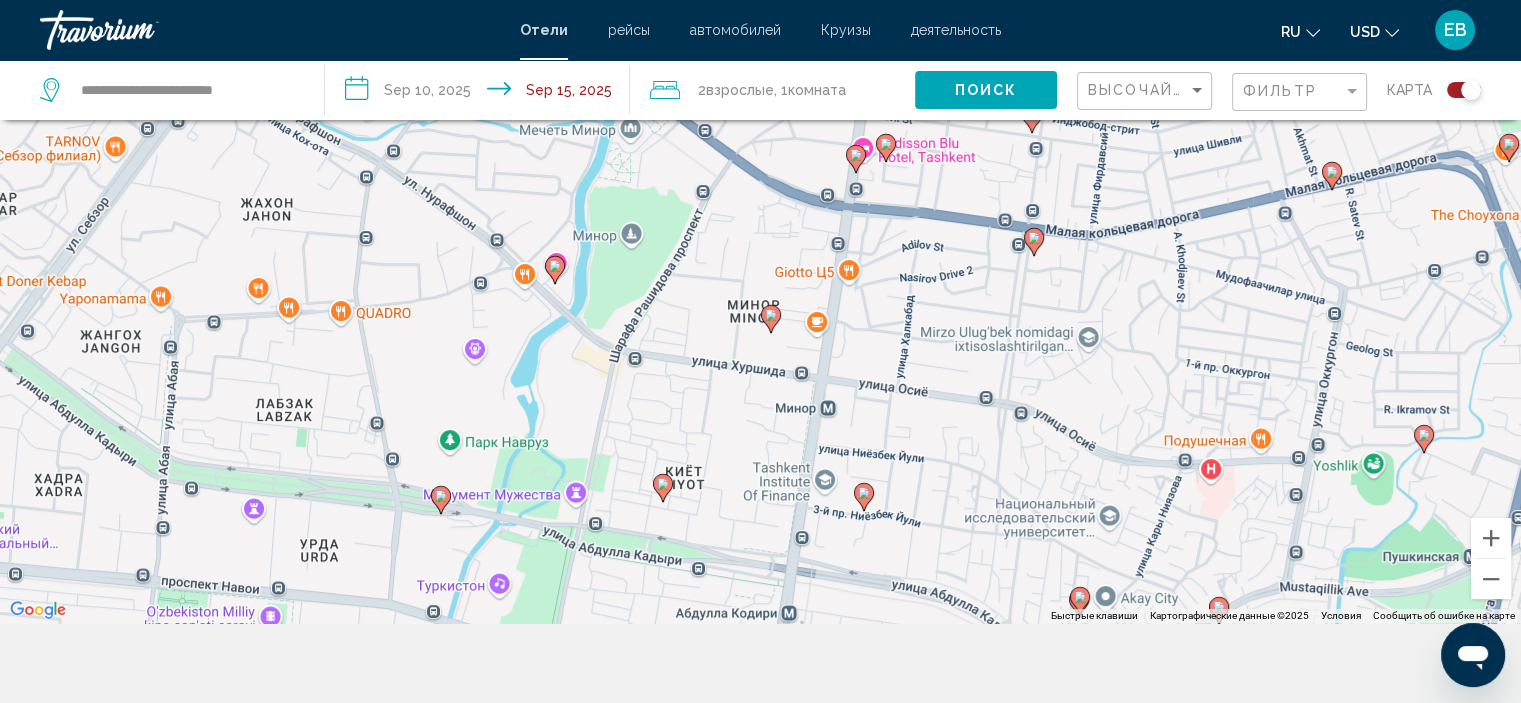 scroll, scrollTop: 240, scrollLeft: 0, axis: vertical 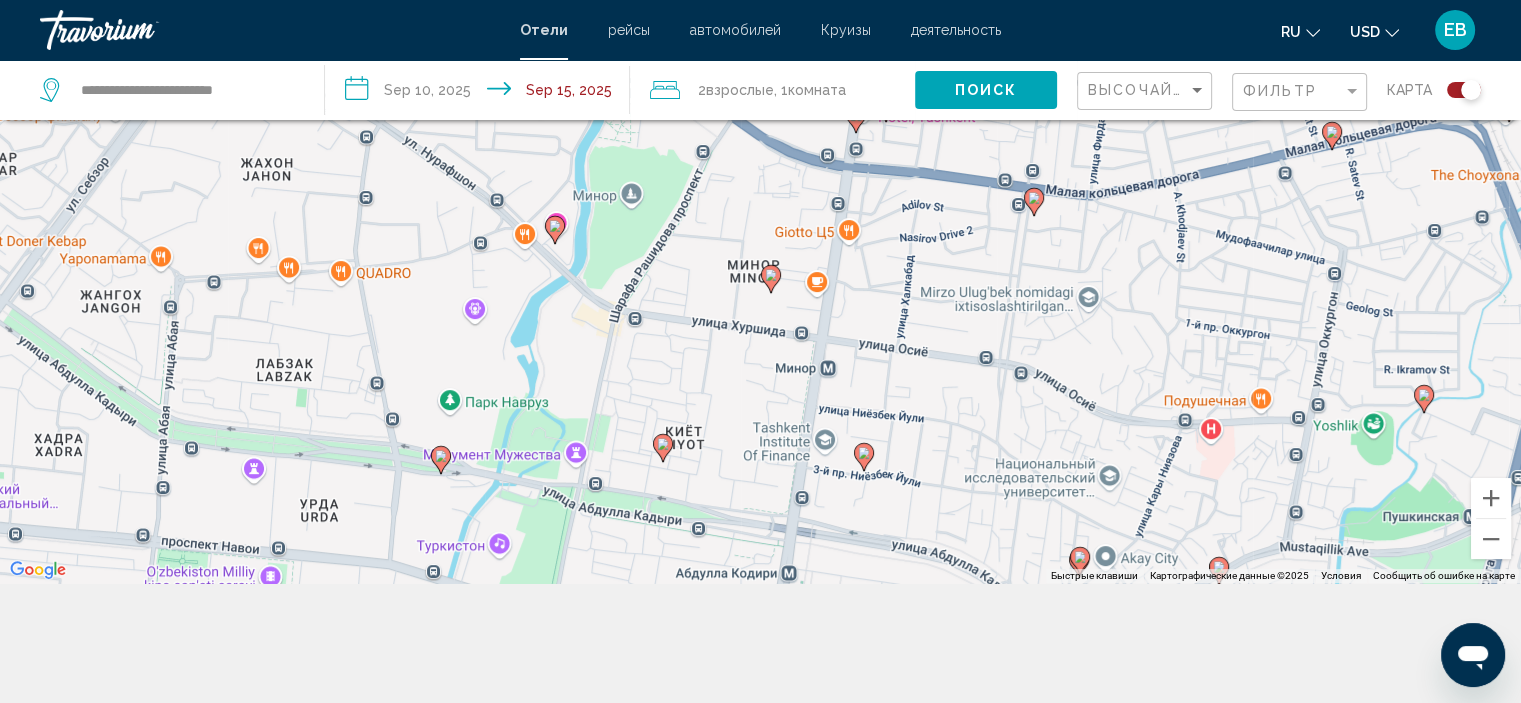 click 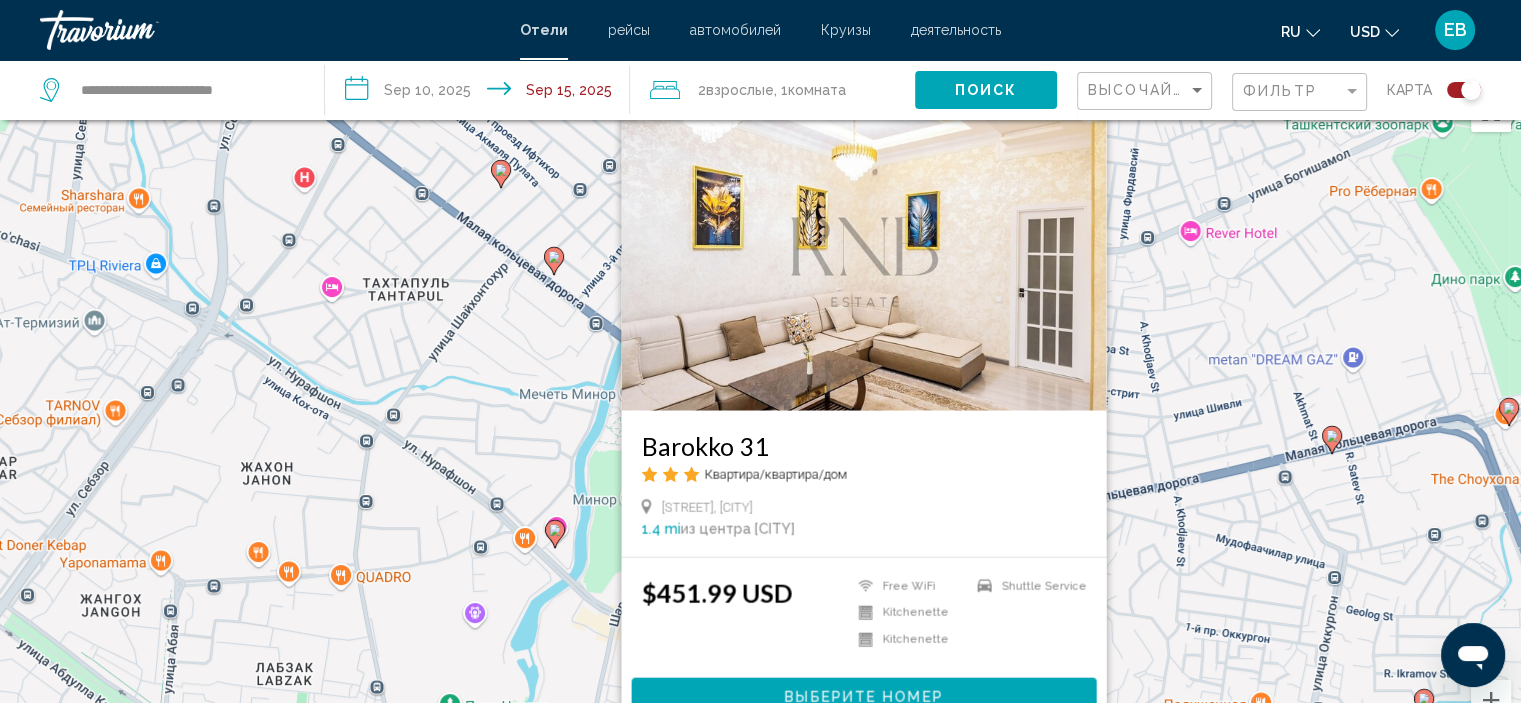 scroll, scrollTop: 40, scrollLeft: 0, axis: vertical 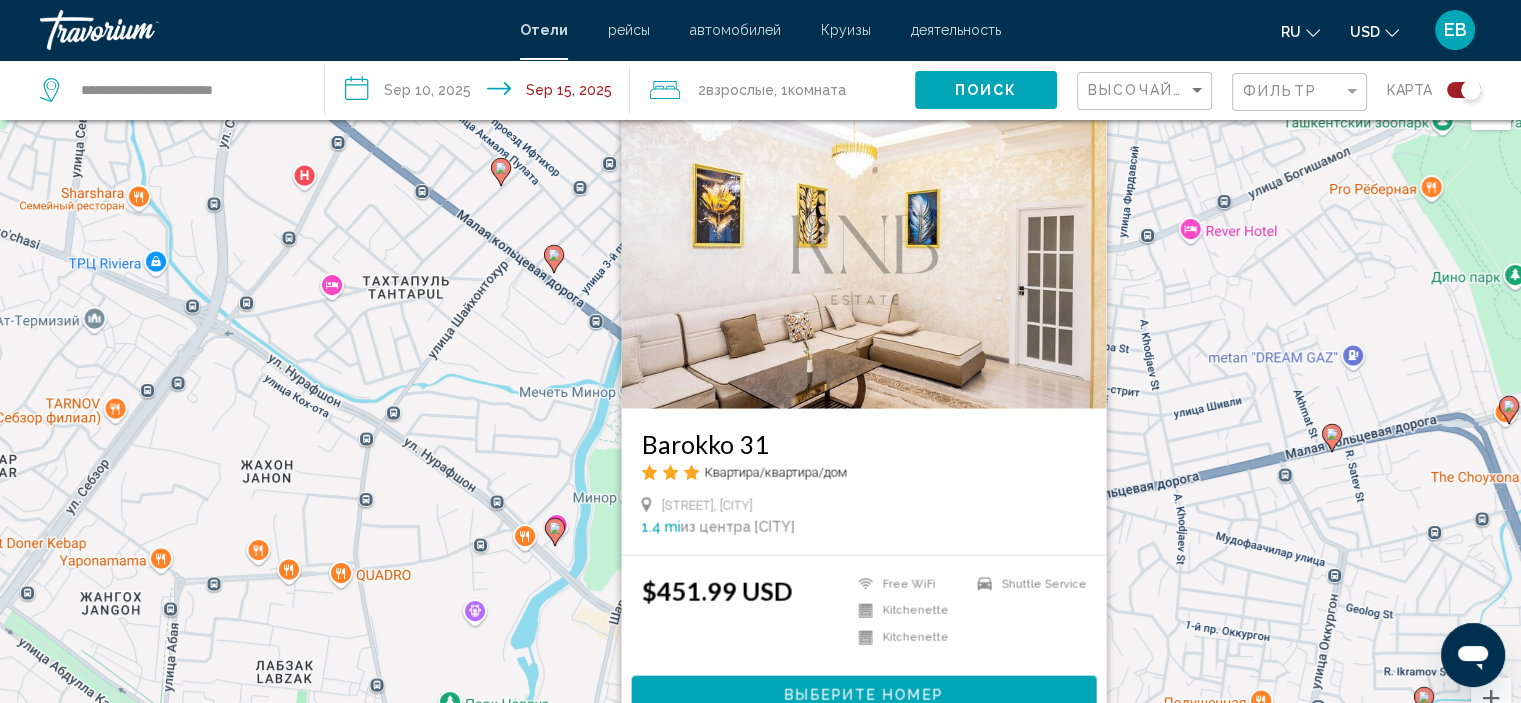click on "Barokko 31
Квартира/квартира/дом
Niyozbek Yo'li Ko'chasi, [CITY] 1.4 mi  из центра  [CITY] от отеля $451.99 USD
Free WiFi
Kitchenette
Kitchenette" at bounding box center (760, 431) 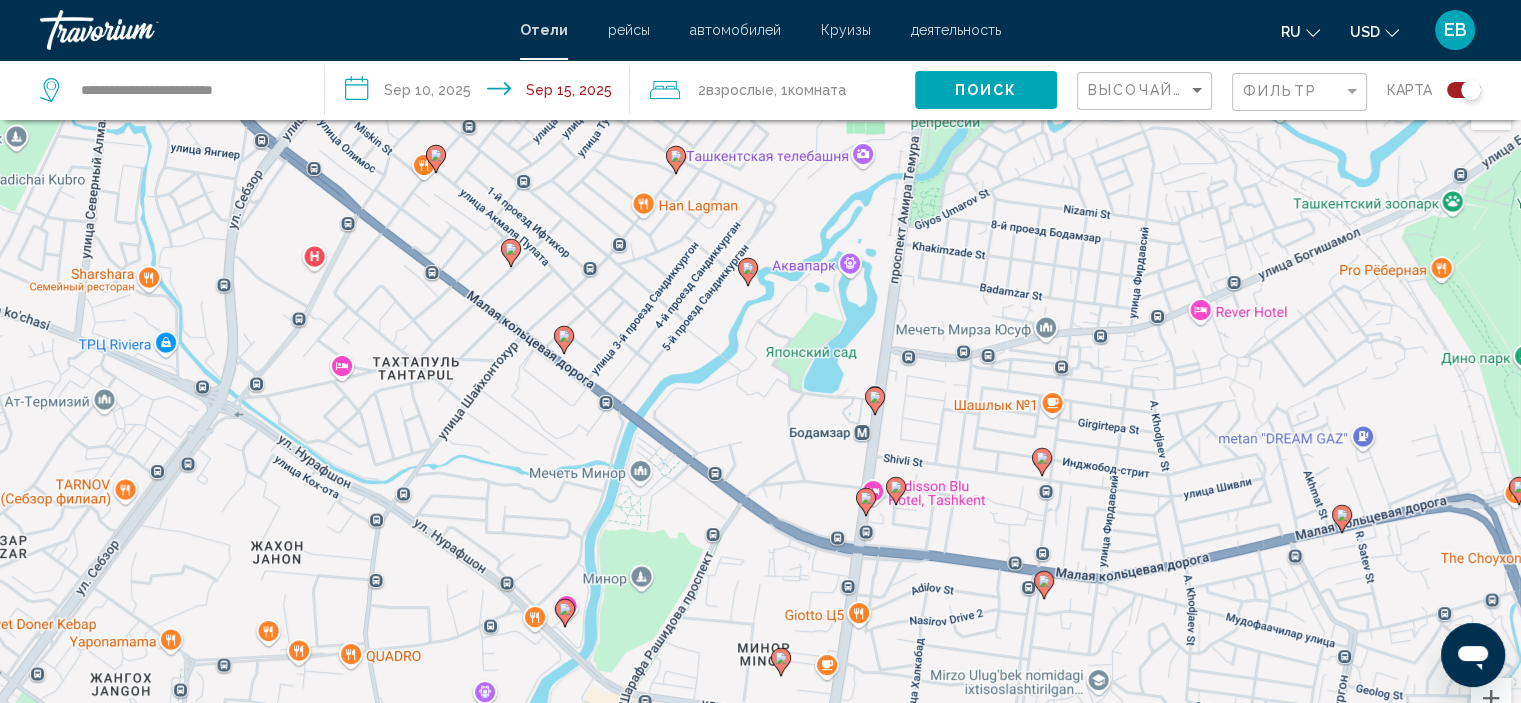 drag, startPoint x: 590, startPoint y: 668, endPoint x: 599, endPoint y: 742, distance: 74.54529 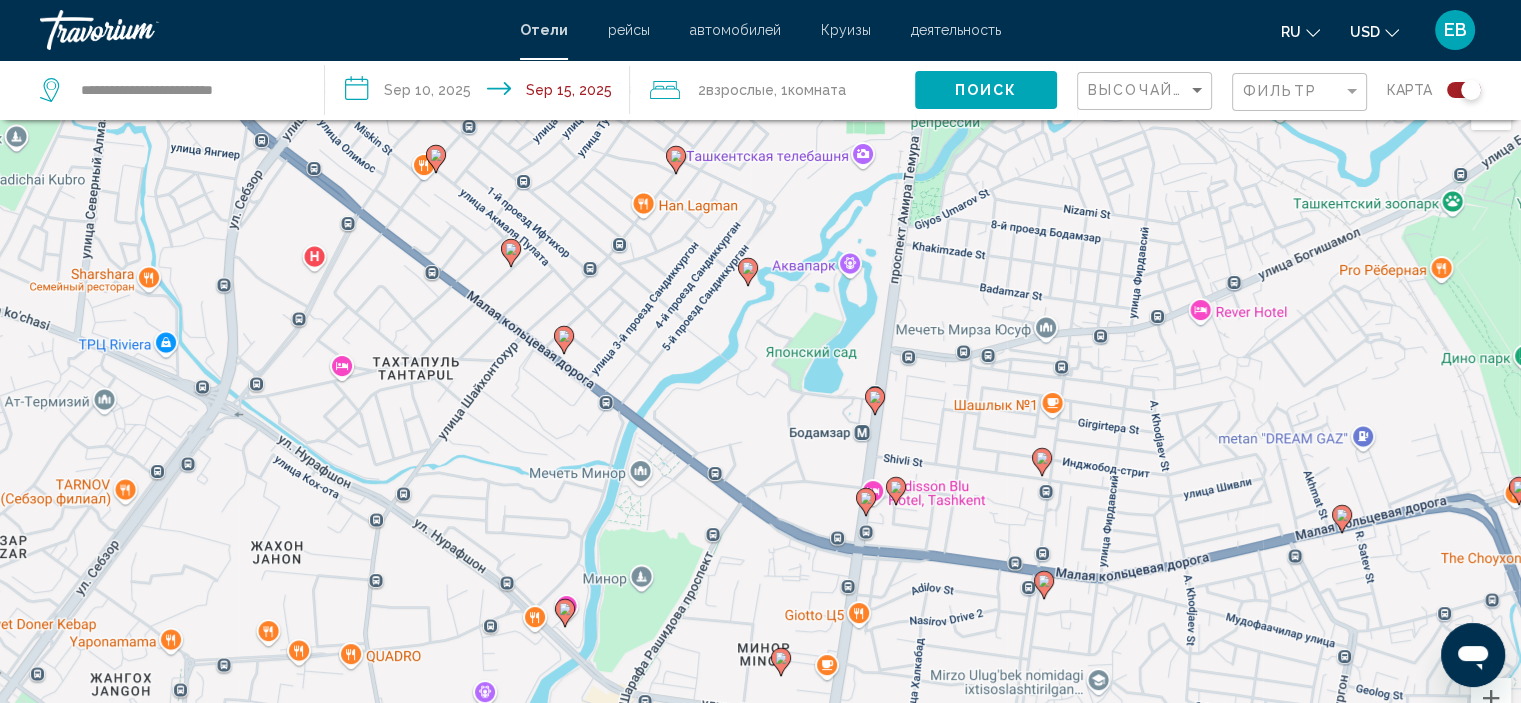 click 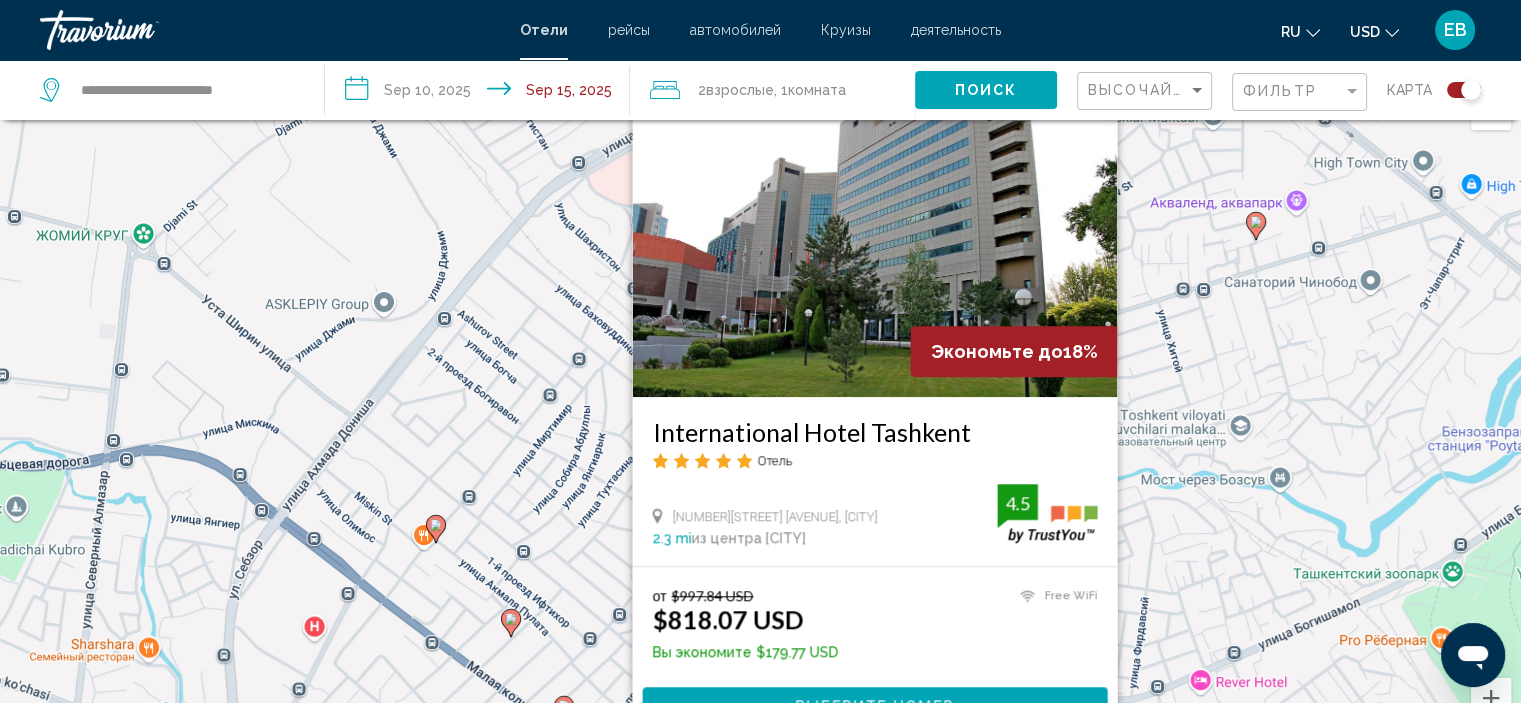 click on "Экономьте до  18%   International Hotel [CITY]
Отель
107A [STREET] [AVENUE], [CITY] 2.3 mi  из центра  [CITY] от отеля 4.5 от $997.84 USD $818.07 USD  Вы экономите  $179.77 USD
Free WiFi  4.5 Выберите номер" at bounding box center [760, 431] 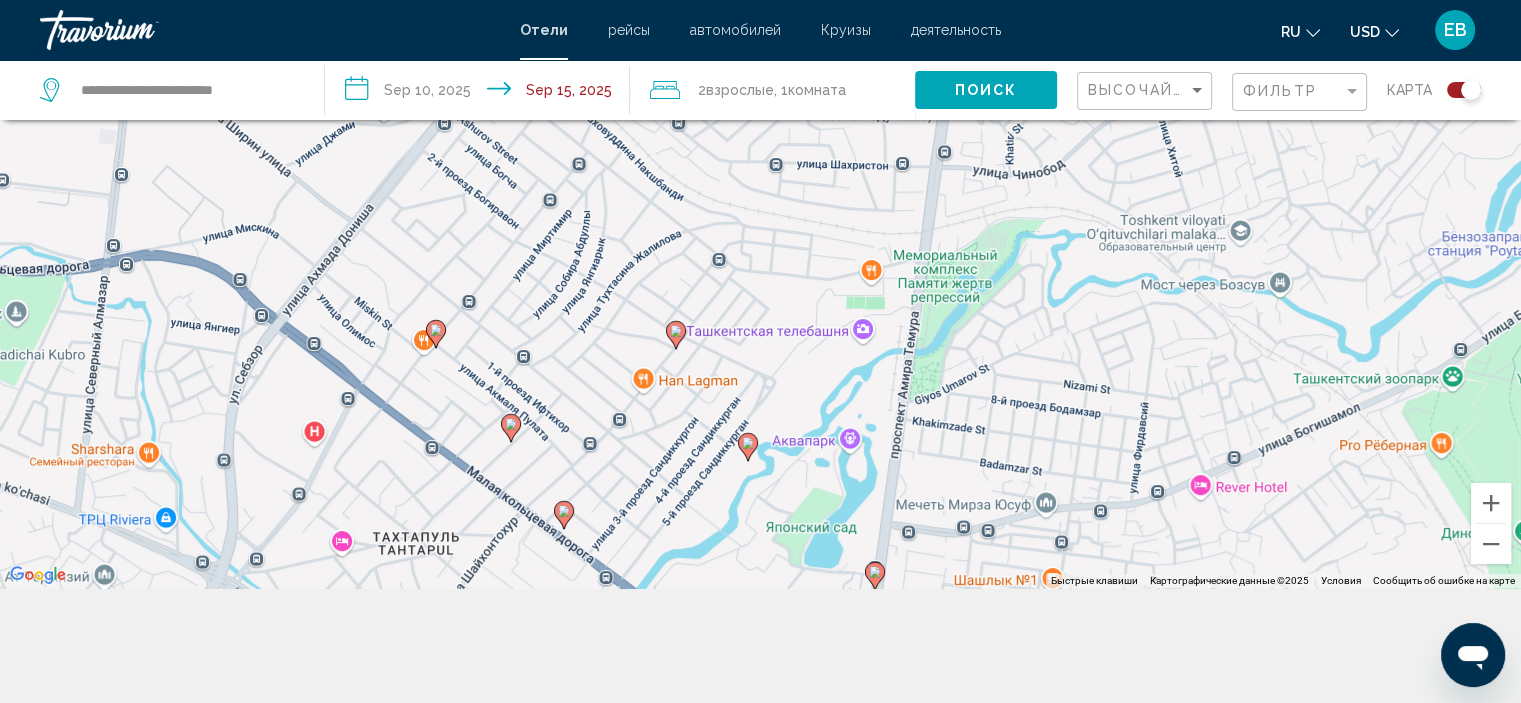 scroll, scrollTop: 240, scrollLeft: 0, axis: vertical 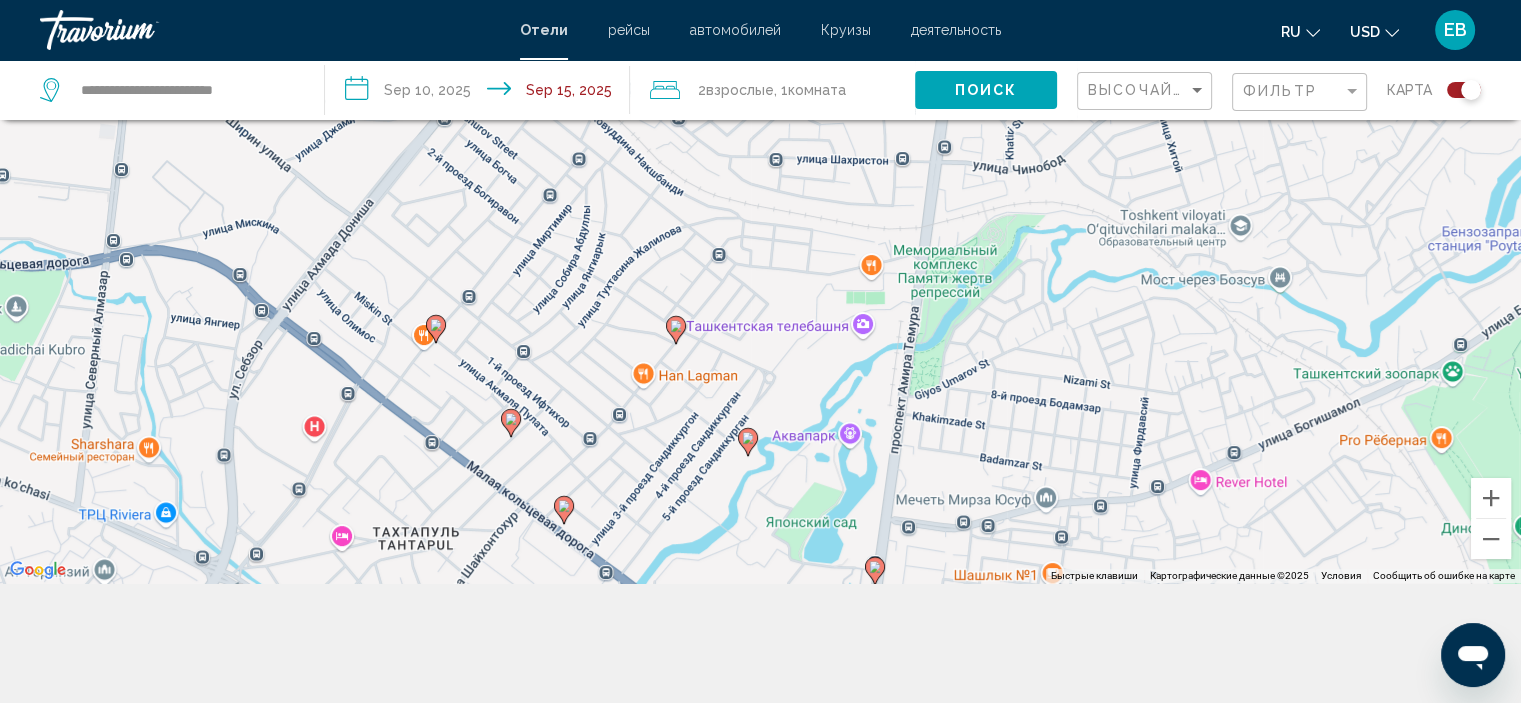 click 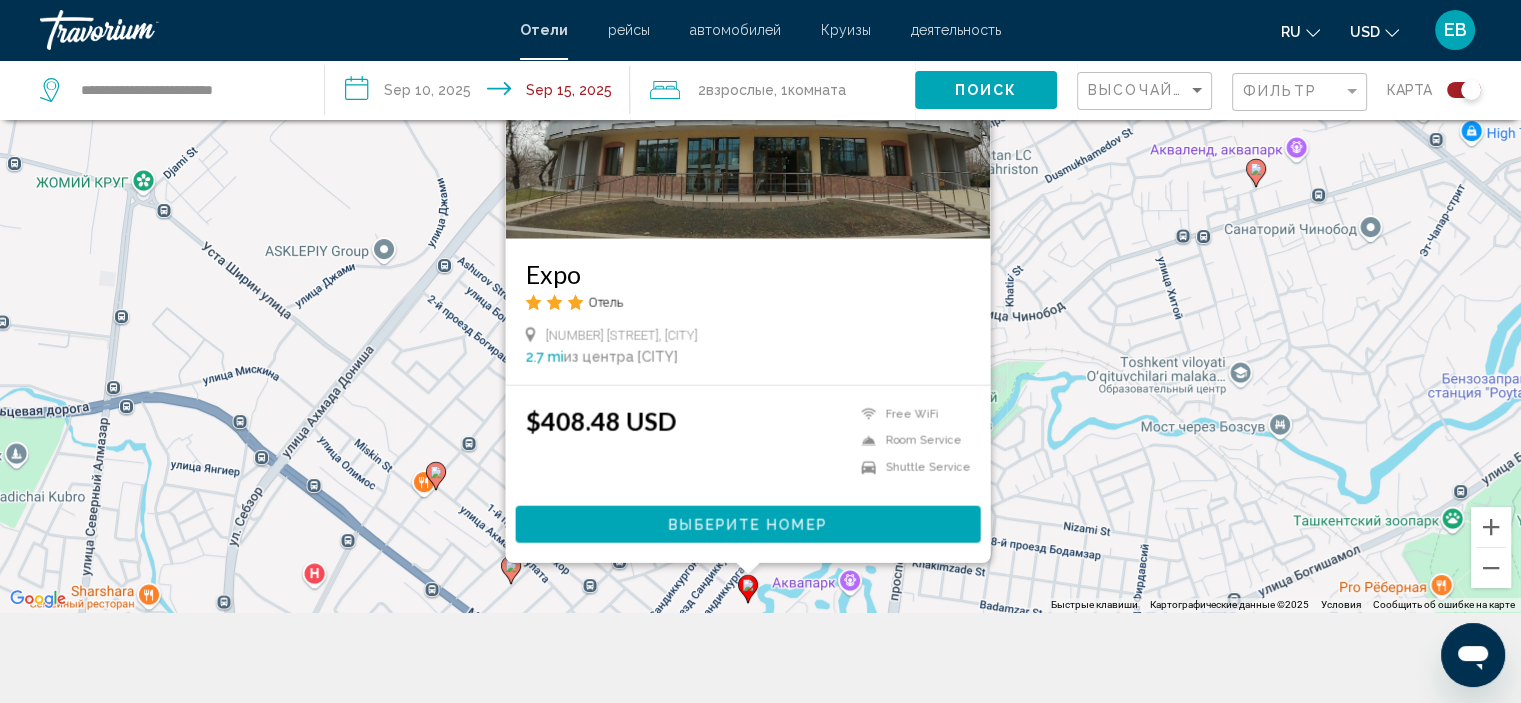 scroll, scrollTop: 240, scrollLeft: 0, axis: vertical 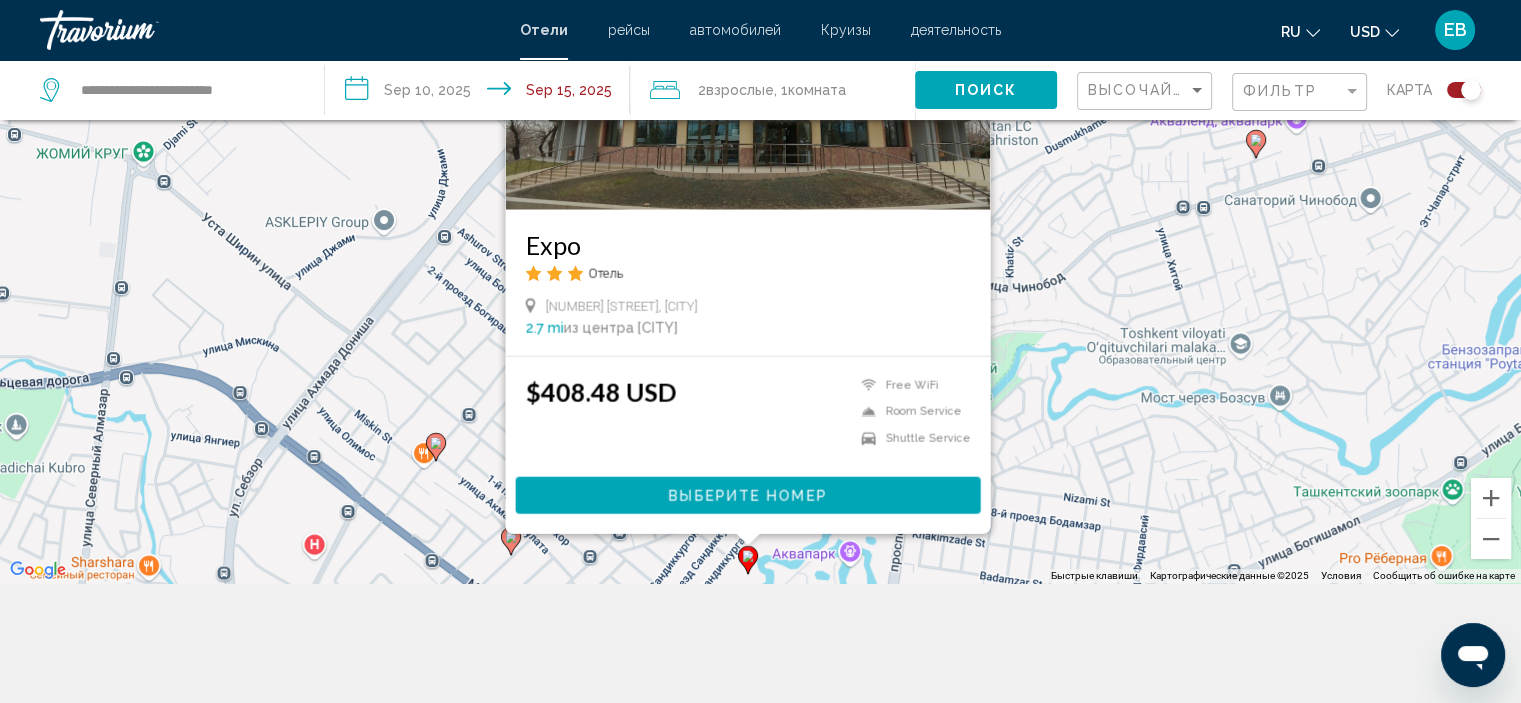 click on "Expo
Отель
107 [STREET], [CITY] 2.7 mi  из центра  [CITY] от отеля $408.48 USD
Free WiFi
Room Service
Shuttle Service  Выберите номер" at bounding box center (760, 231) 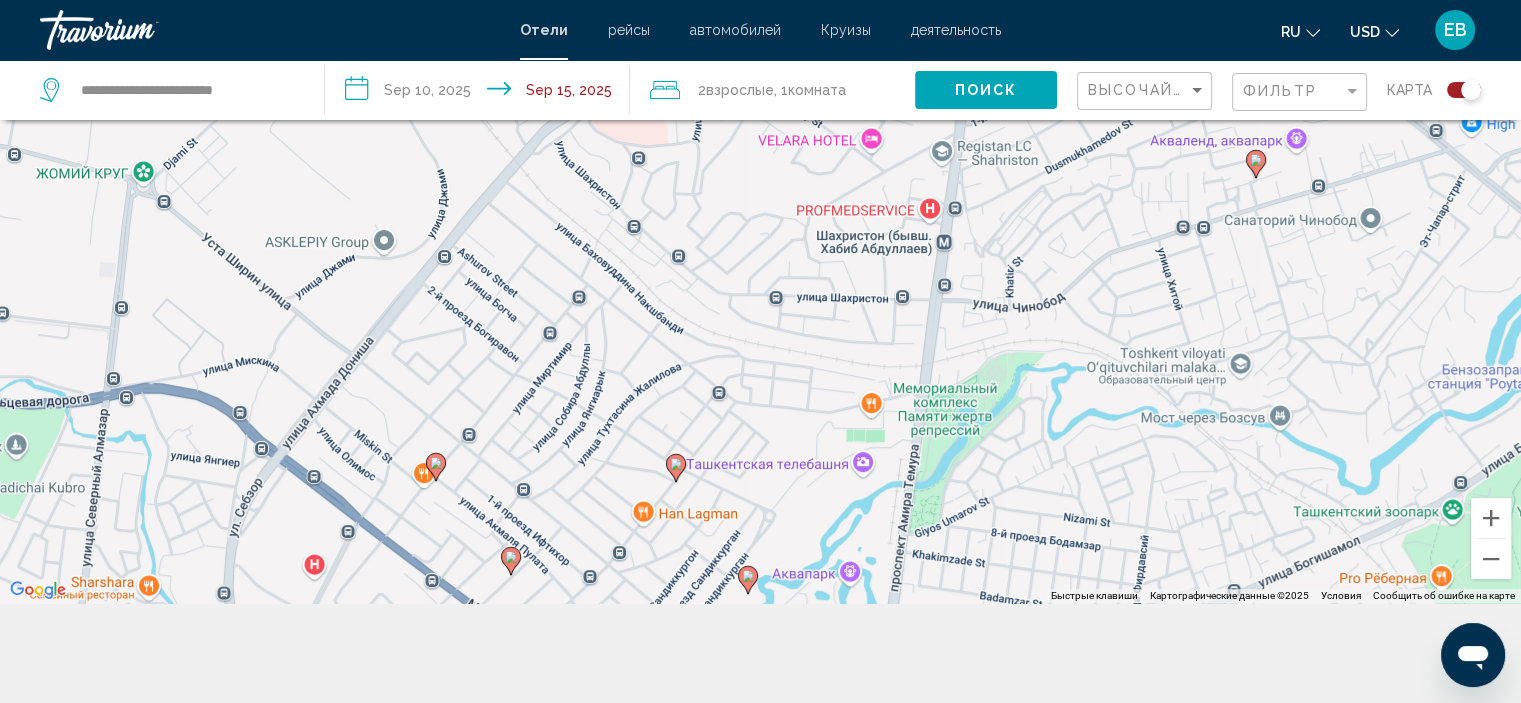 scroll, scrollTop: 240, scrollLeft: 0, axis: vertical 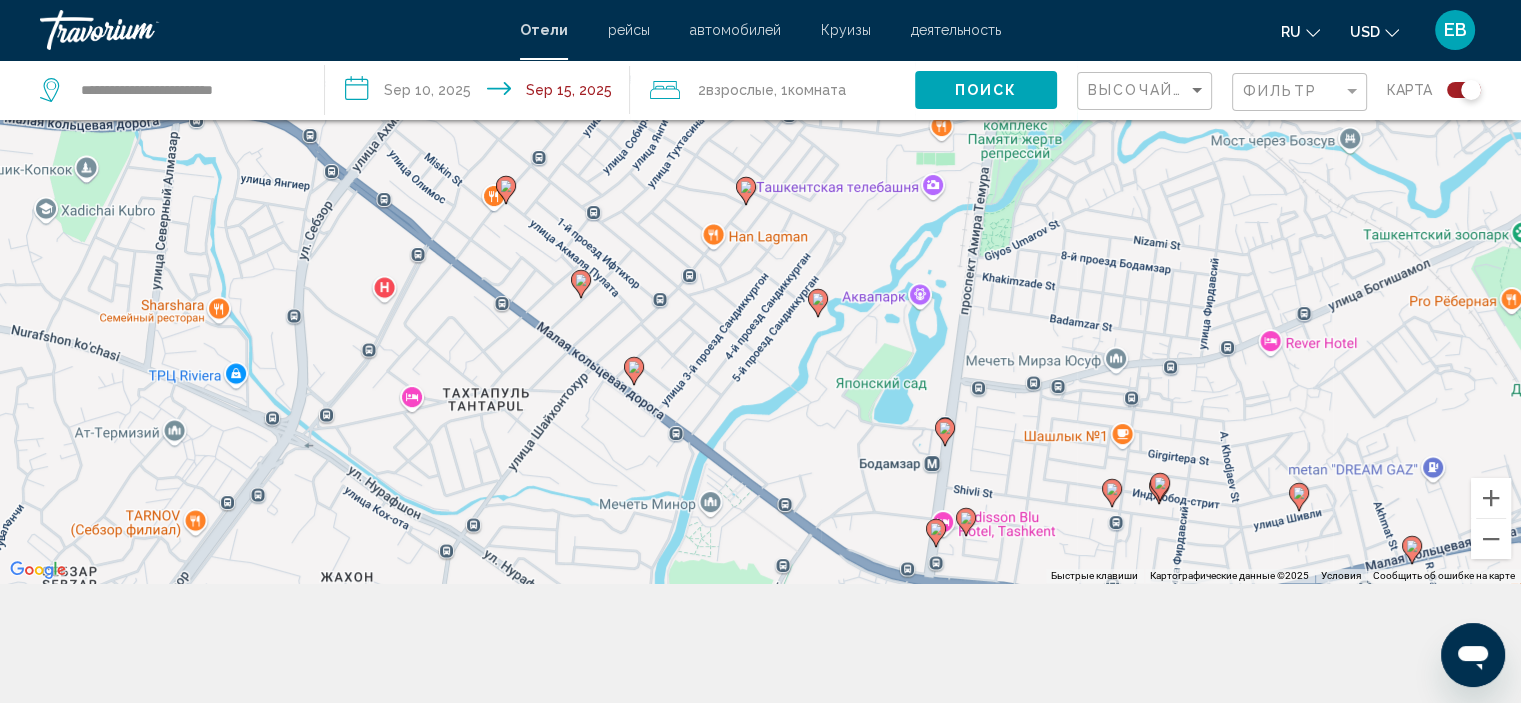 drag, startPoint x: 903, startPoint y: 555, endPoint x: 973, endPoint y: 294, distance: 270.22397 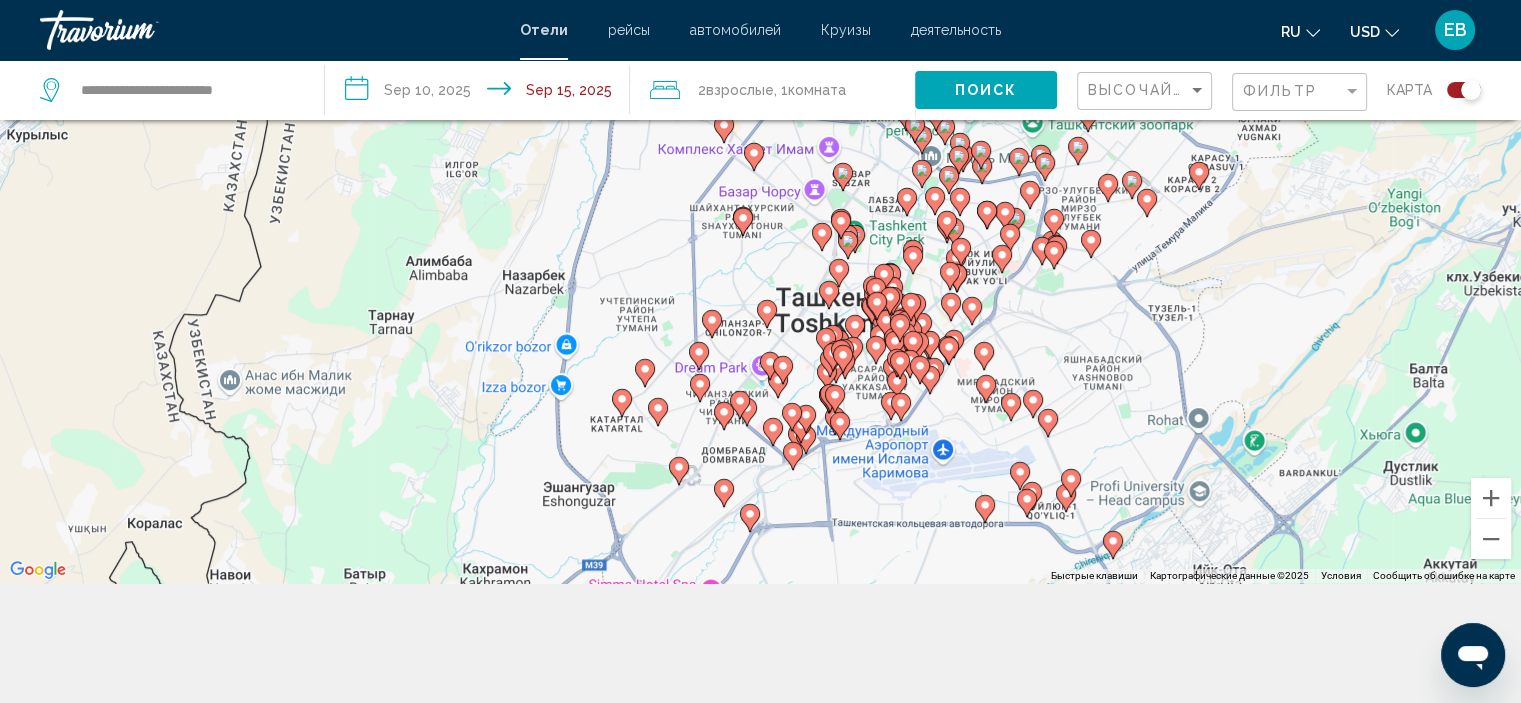 drag, startPoint x: 1040, startPoint y: 427, endPoint x: 976, endPoint y: 207, distance: 229.12006 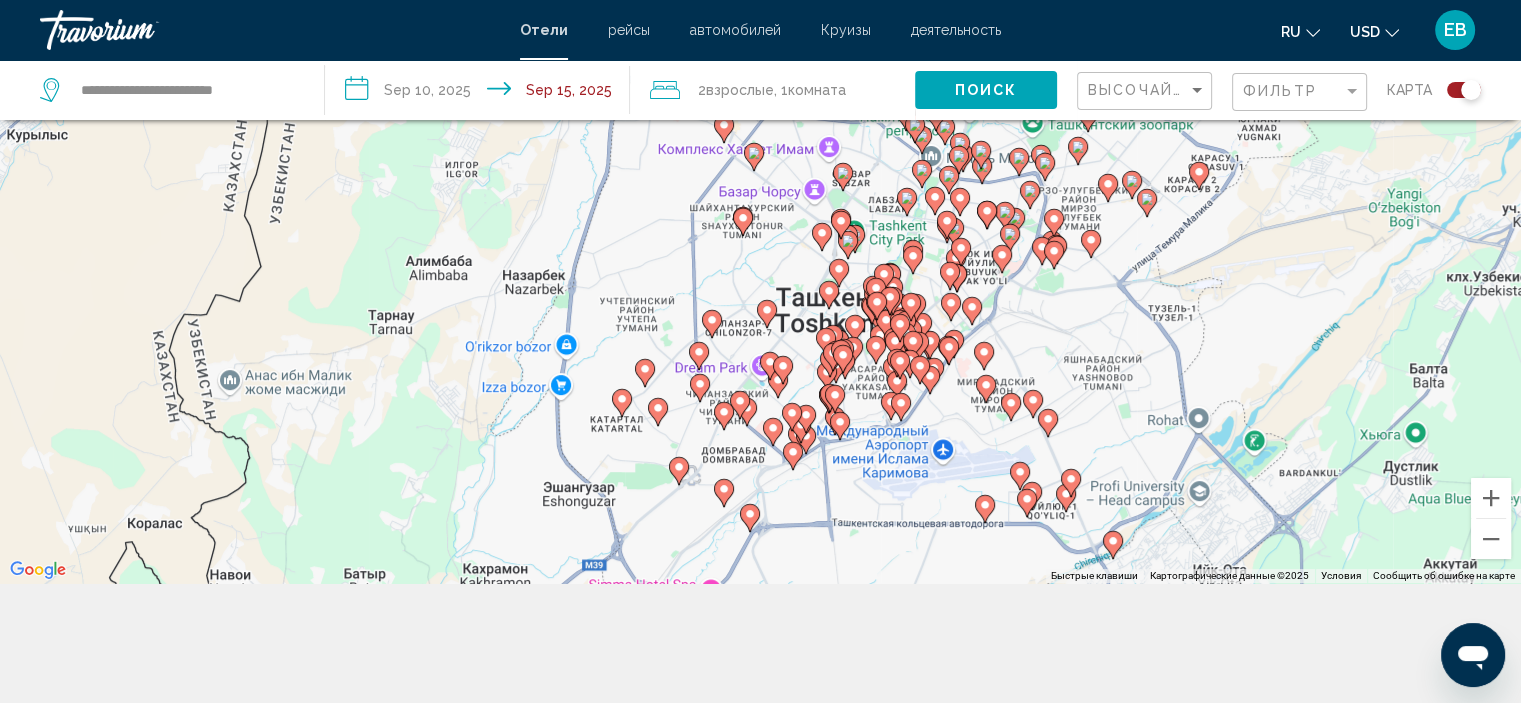click on "Чтобы активировать перетаскивание с помощью клавиатуры, нажмите Alt + Ввод. После этого перемещайте маркер, используя клавиши со стрелками. Чтобы завершить перетаскивание, нажмите клавишу Ввод. Чтобы отменить действие, нажмите клавишу Esc." at bounding box center [760, 231] 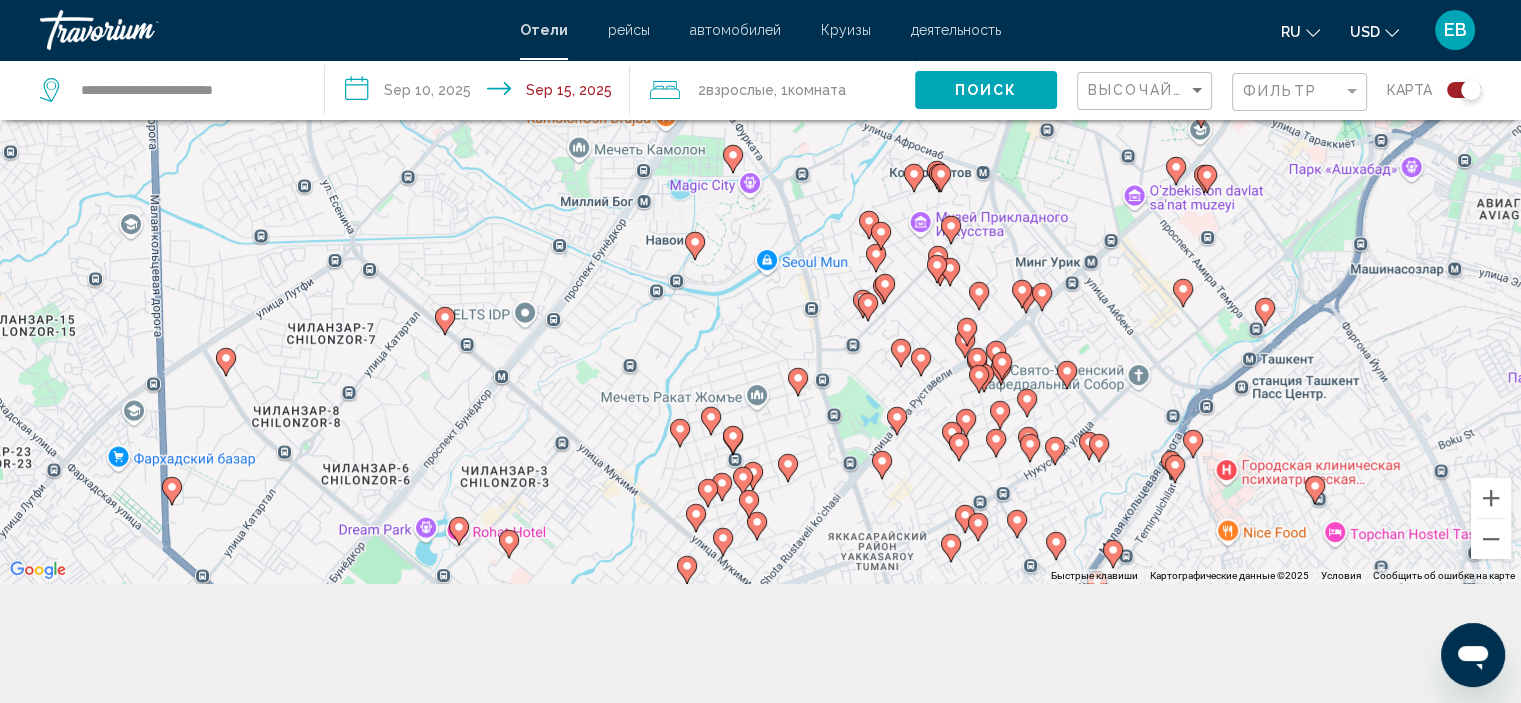 drag, startPoint x: 824, startPoint y: 262, endPoint x: 824, endPoint y: 339, distance: 77 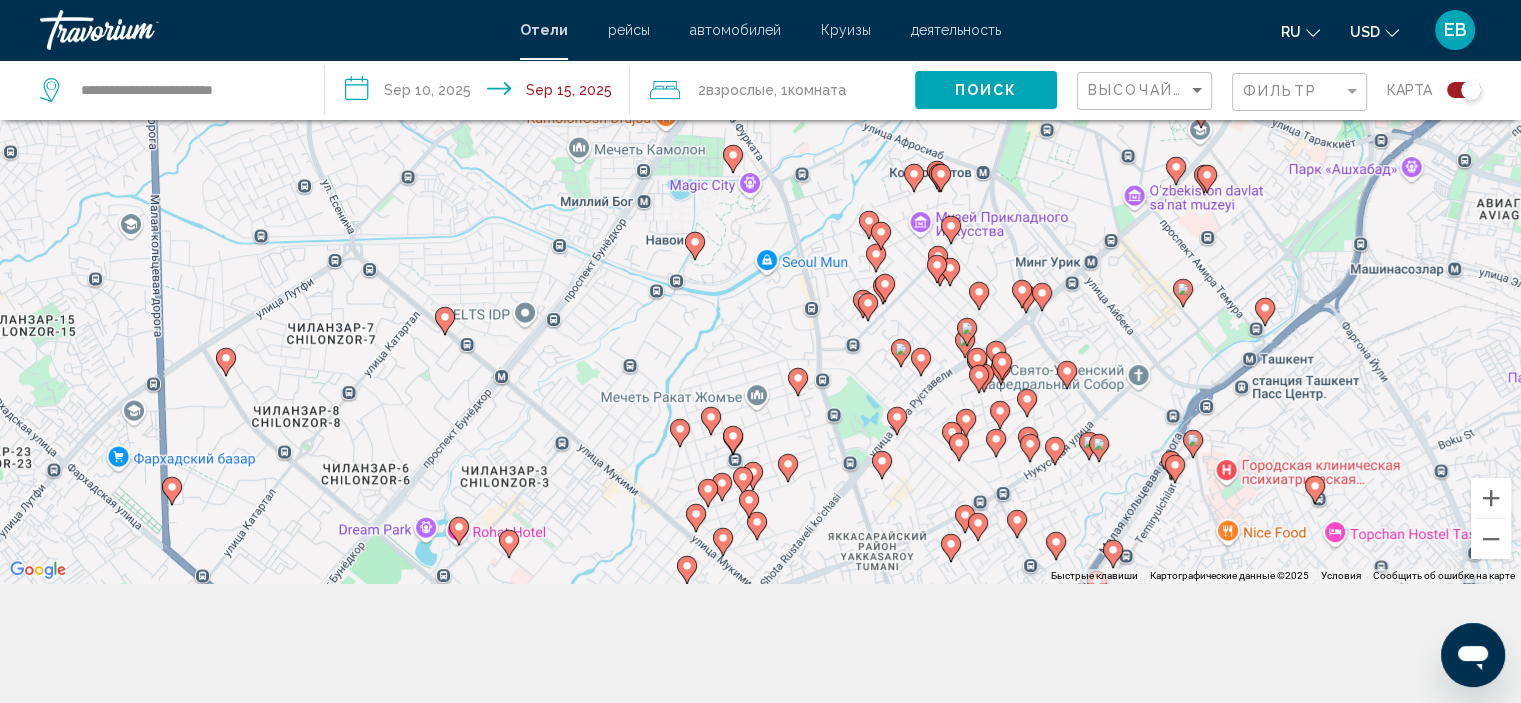 click on "Чтобы активировать перетаскивание с помощью клавиатуры, нажмите Alt + Ввод. После этого перемещайте маркер, используя клавиши со стрелками. Чтобы завершить перетаскивание, нажмите клавишу Ввод. Чтобы отменить действие, нажмите клавишу Esc." at bounding box center (760, 231) 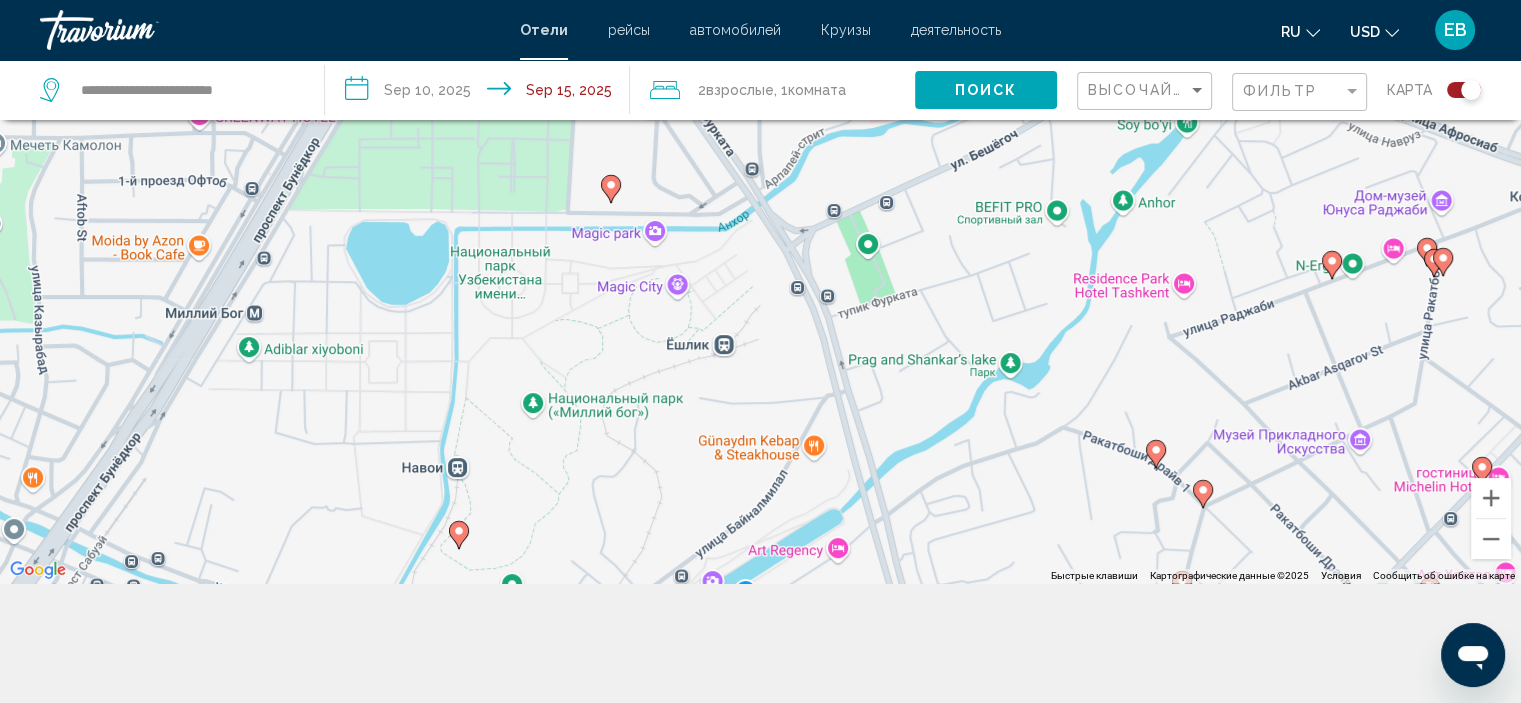 drag, startPoint x: 793, startPoint y: 271, endPoint x: 813, endPoint y: 587, distance: 316.6323 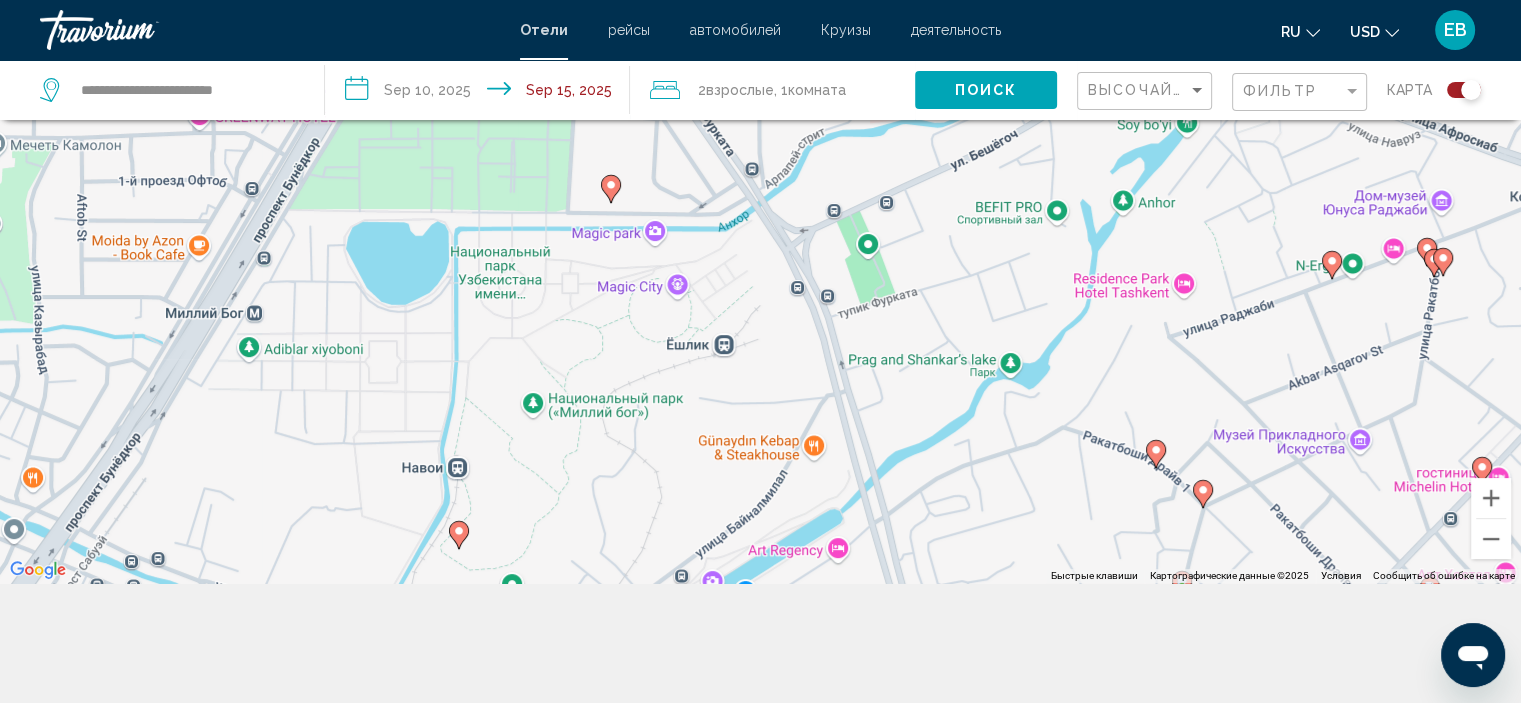 click on "прибытие [DATE], [YEAR]
Выезд [DATE], [YEAR]  Jul  [YEAR]  Su Mo Tu We Th Fr Sa 29 30 1 2 3 4 5 6 7 8 9 10 11 12 13 14 15 16 17 18 19 20 21 22 23 24 25 26 27 28 29 30 31 1 2 3 4 5 6 7 8 9 * * * * * * * * * ** ** ** ** ** ** ** ** ** ** ** ** ** ** ** ** ** ** ** ** ** ** ** ** ** ** ** ** ** ** ** ** ** ** ** ** ** ** ** ** ** ** ** ** ** ** ** ** ** ** ** ** ** ** ** ** ** ** ** ** ** ** ** ** **  Aug  [YEAR]  Su Mo Tu We Th Fr Sa 27 28 29 30 31 1 2 3 4 5 6 7 8 9 10 11 12 13 14 15 16 17 18 19 20 21 22 23 24 25 26 27 28 29 30 31 1 2 3 4 5 6 * * * * * * * * * ** ** ** ** ** ** ** ** ** ** ** ** ** ** ** ** ** ** ** ** ** ** ** ** ** ** ** ** ** ** ** ** ** ** ** ** ** ** ** ** ** ** ** ** ** ** ** ** ** ** ** ** ** ** ** ** ** ** ** ** ** ** ** ** **
2  Взрослый Взрослые , 1   -  4.5" 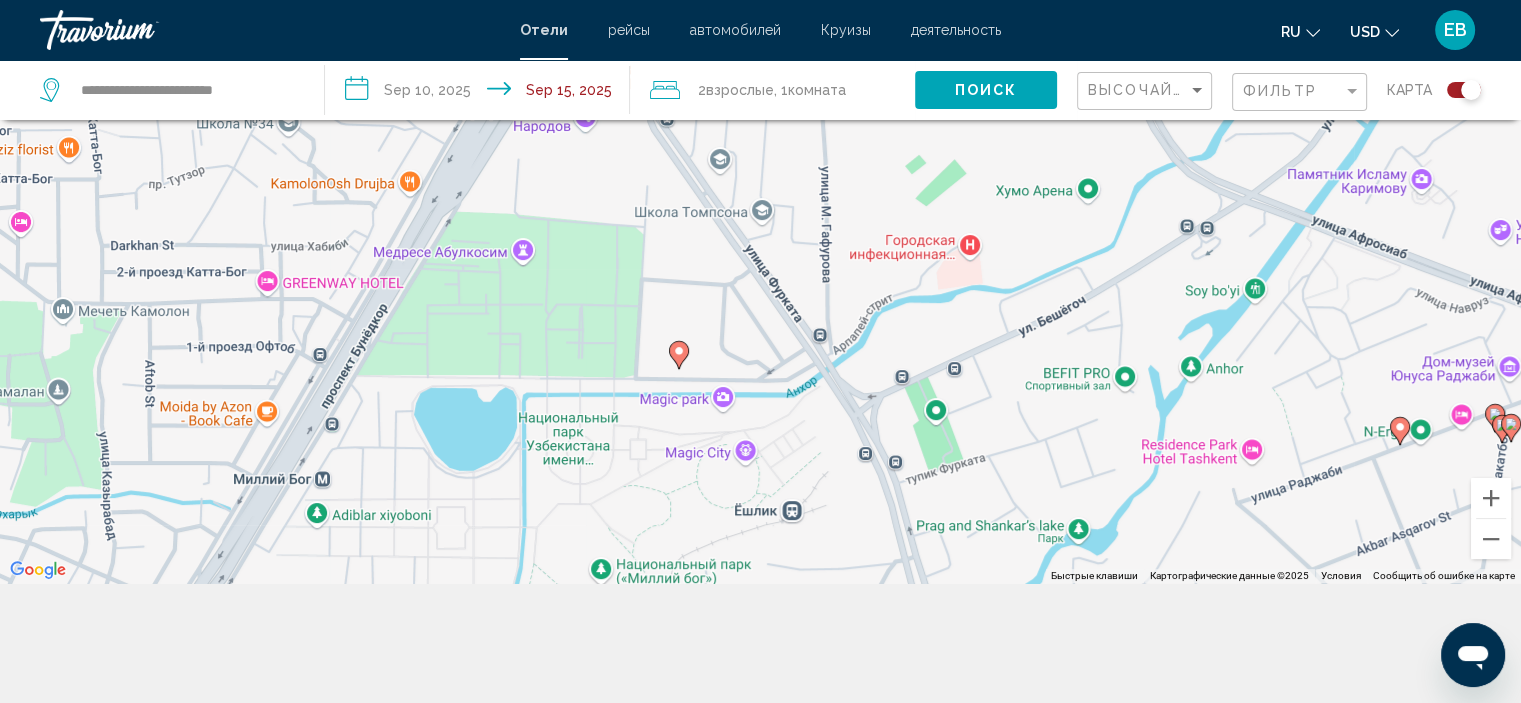 drag, startPoint x: 571, startPoint y: 190, endPoint x: 644, endPoint y: 374, distance: 197.95201 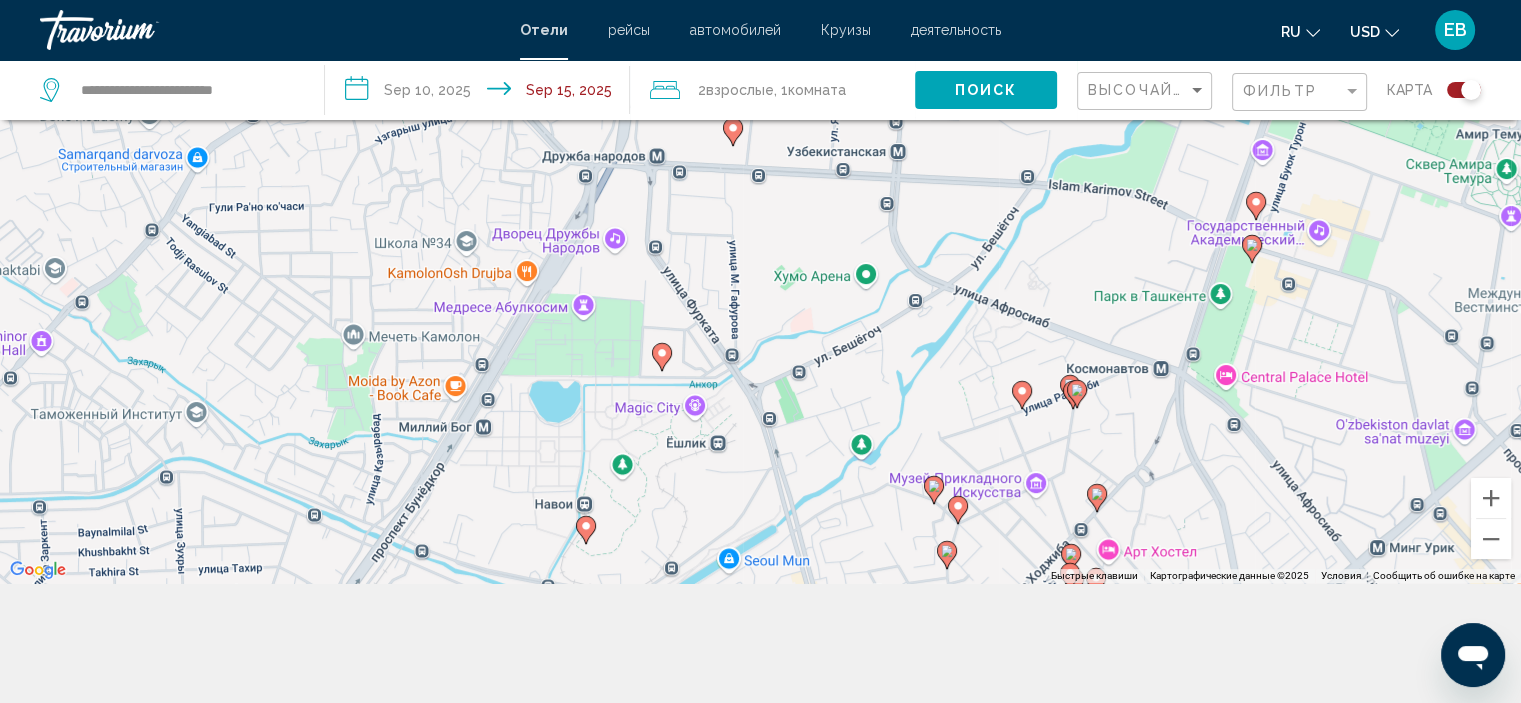 click on "Чтобы активировать перетаскивание с помощью клавиатуры, нажмите Alt + Ввод. После этого перемещайте маркер, используя клавиши со стрелками. Чтобы завершить перетаскивание, нажмите клавишу Ввод. Чтобы отменить действие, нажмите клавишу Esc." at bounding box center (760, 231) 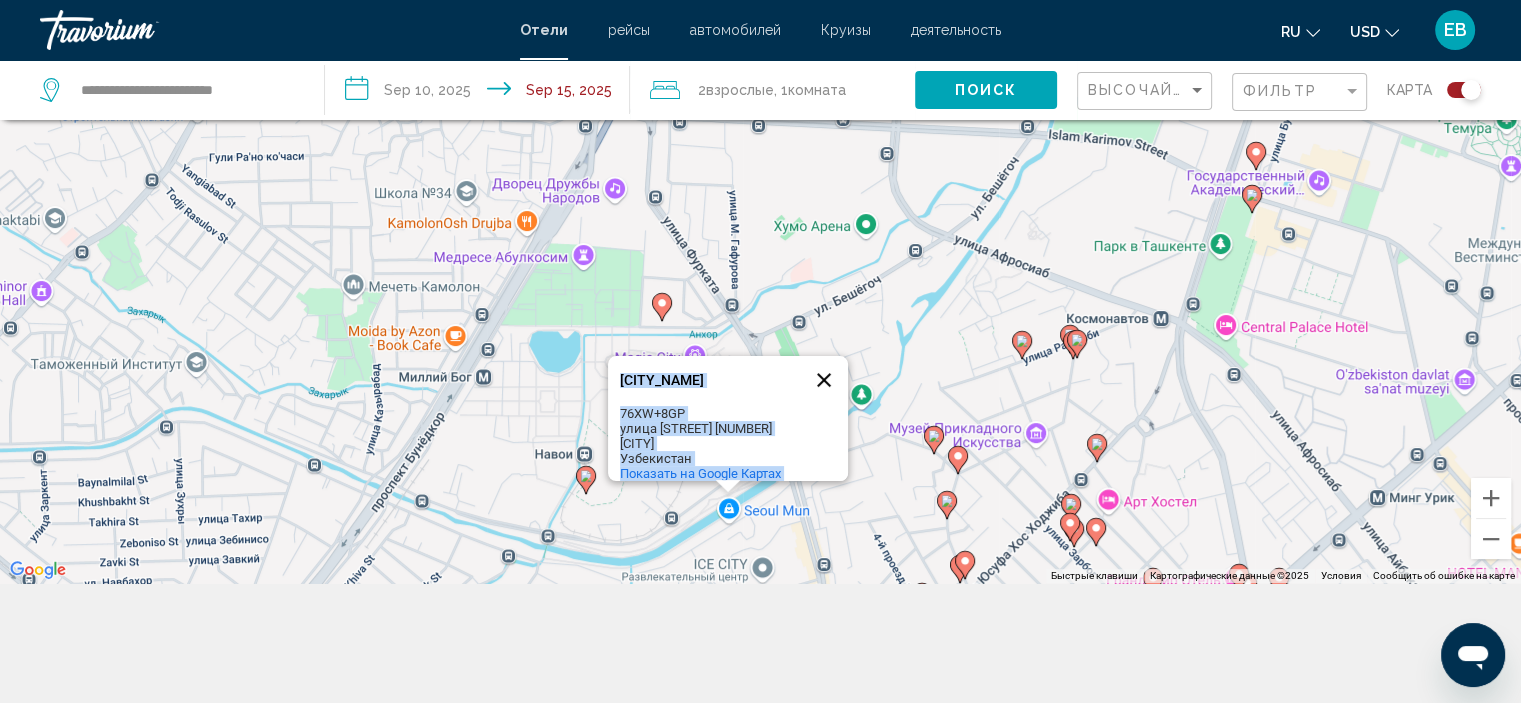 click at bounding box center (824, 380) 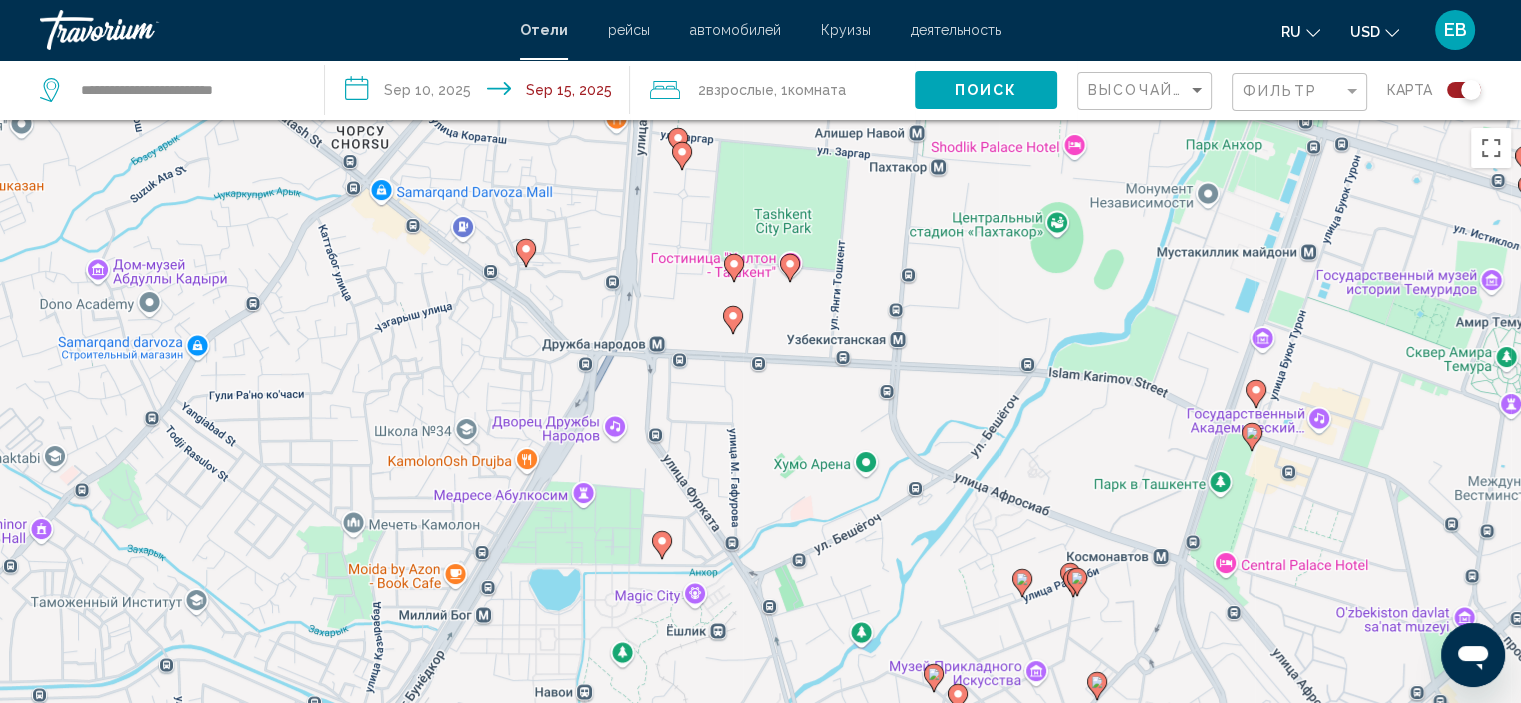 scroll, scrollTop: 0, scrollLeft: 0, axis: both 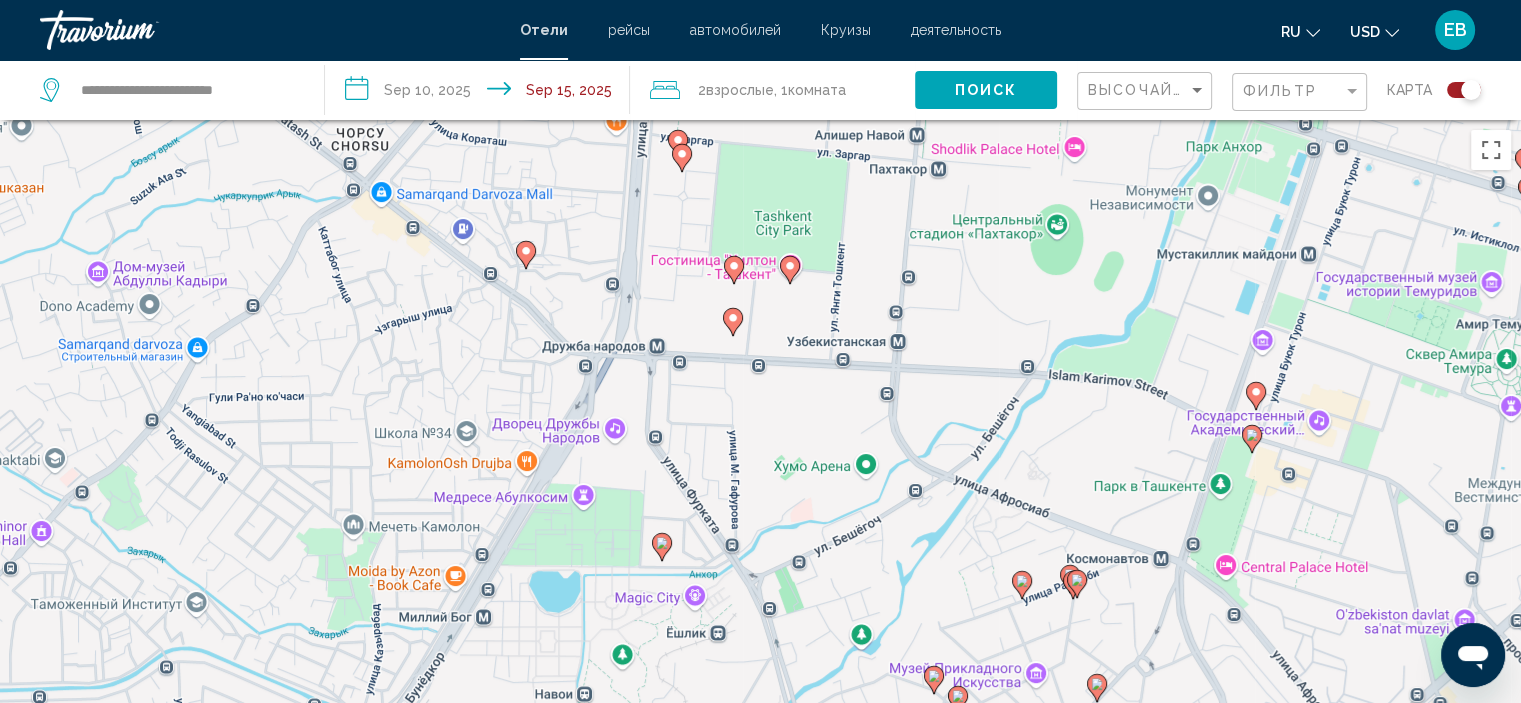click at bounding box center [526, 255] 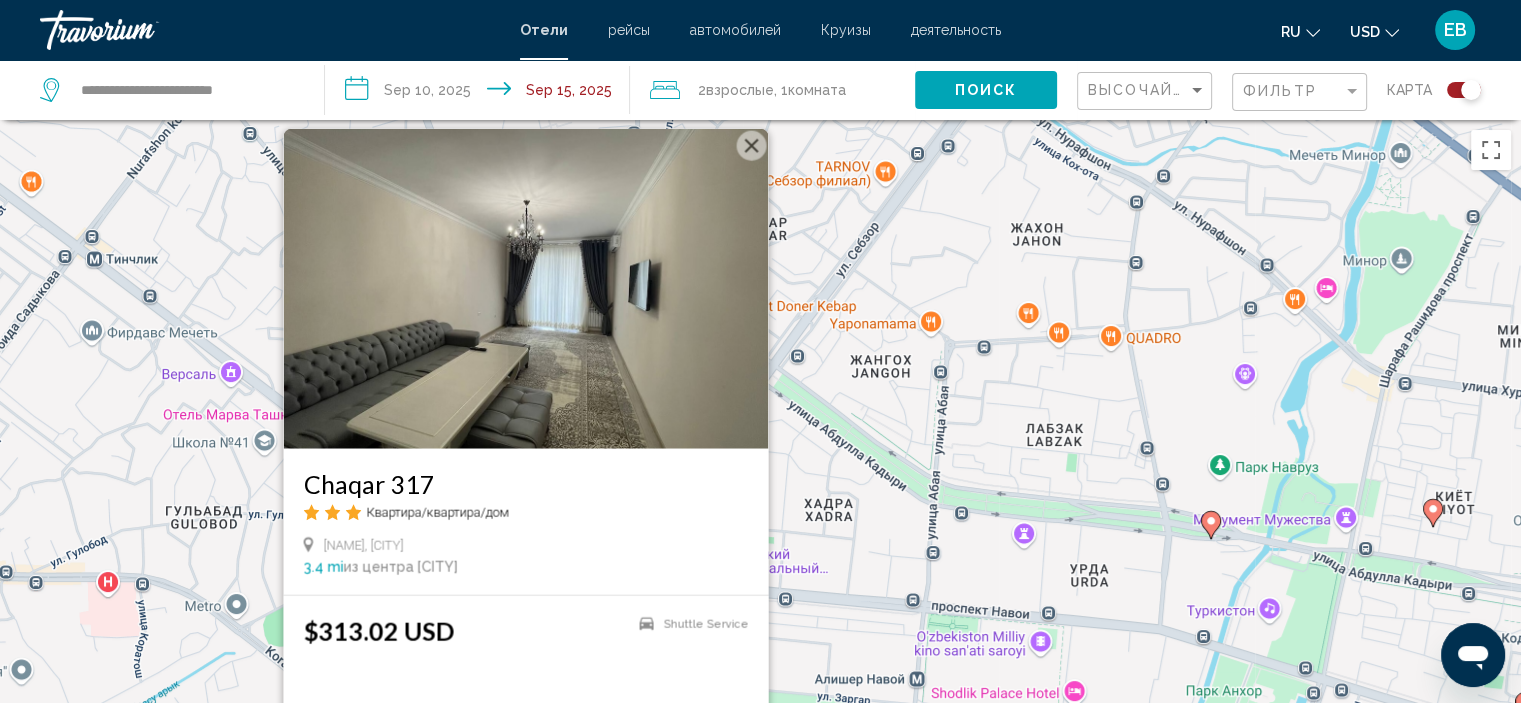 click at bounding box center (751, 145) 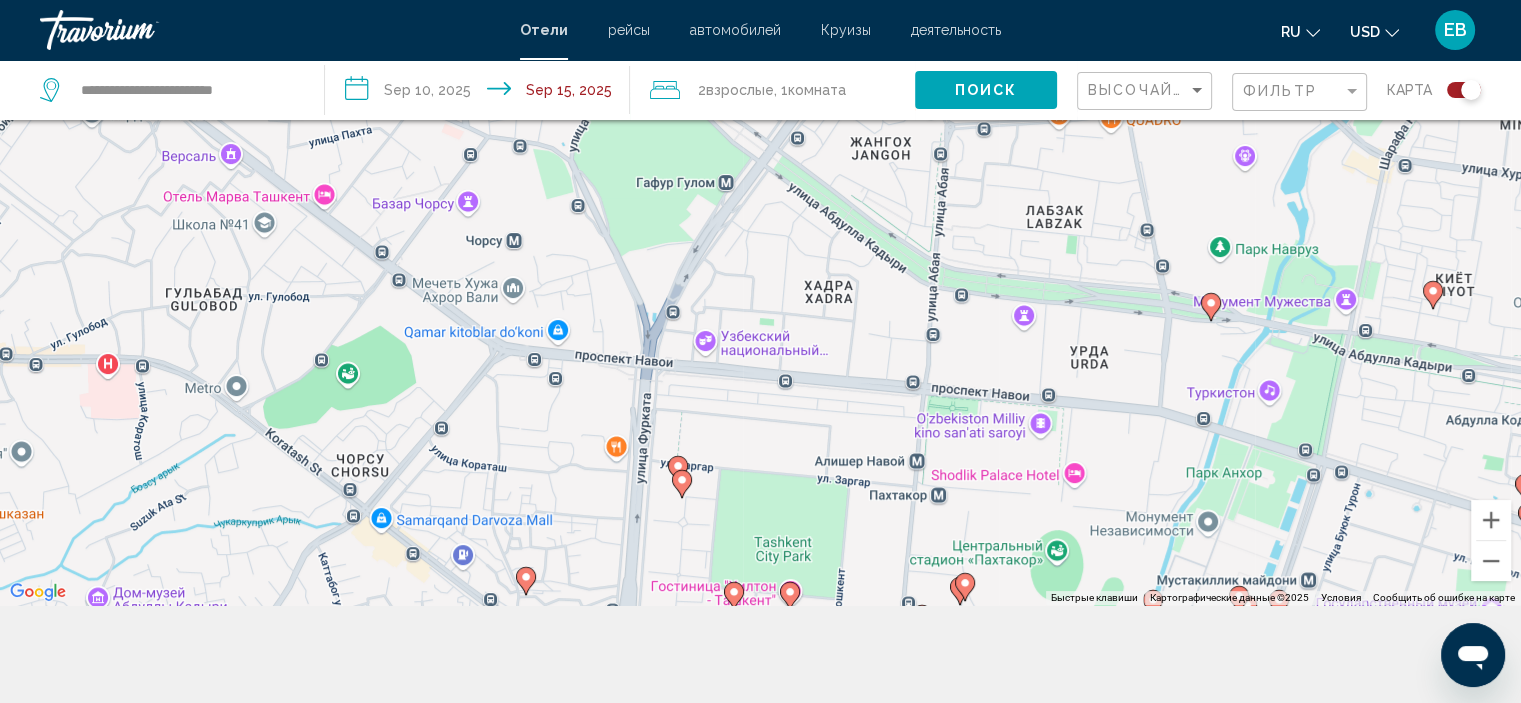 scroll, scrollTop: 240, scrollLeft: 0, axis: vertical 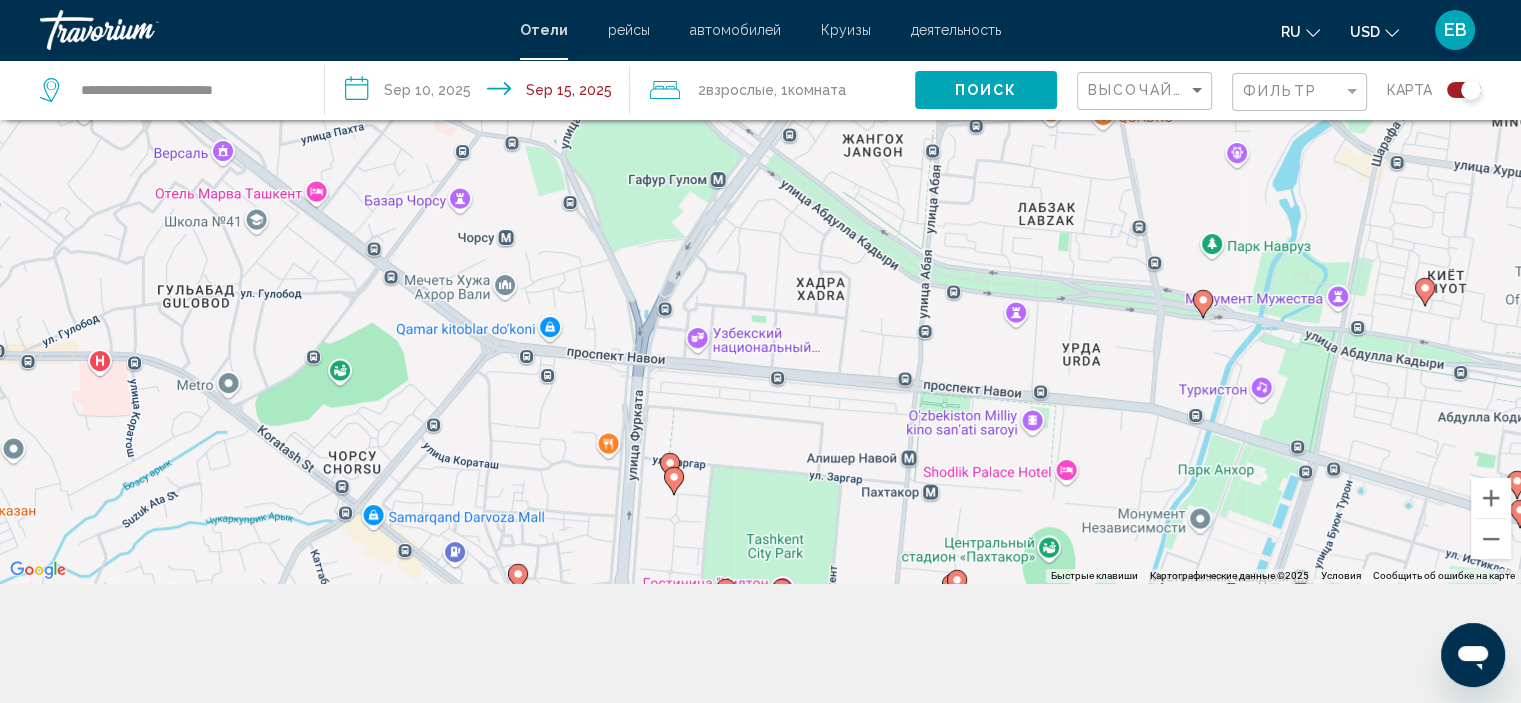 drag, startPoint x: 987, startPoint y: 507, endPoint x: 980, endPoint y: 524, distance: 18.384777 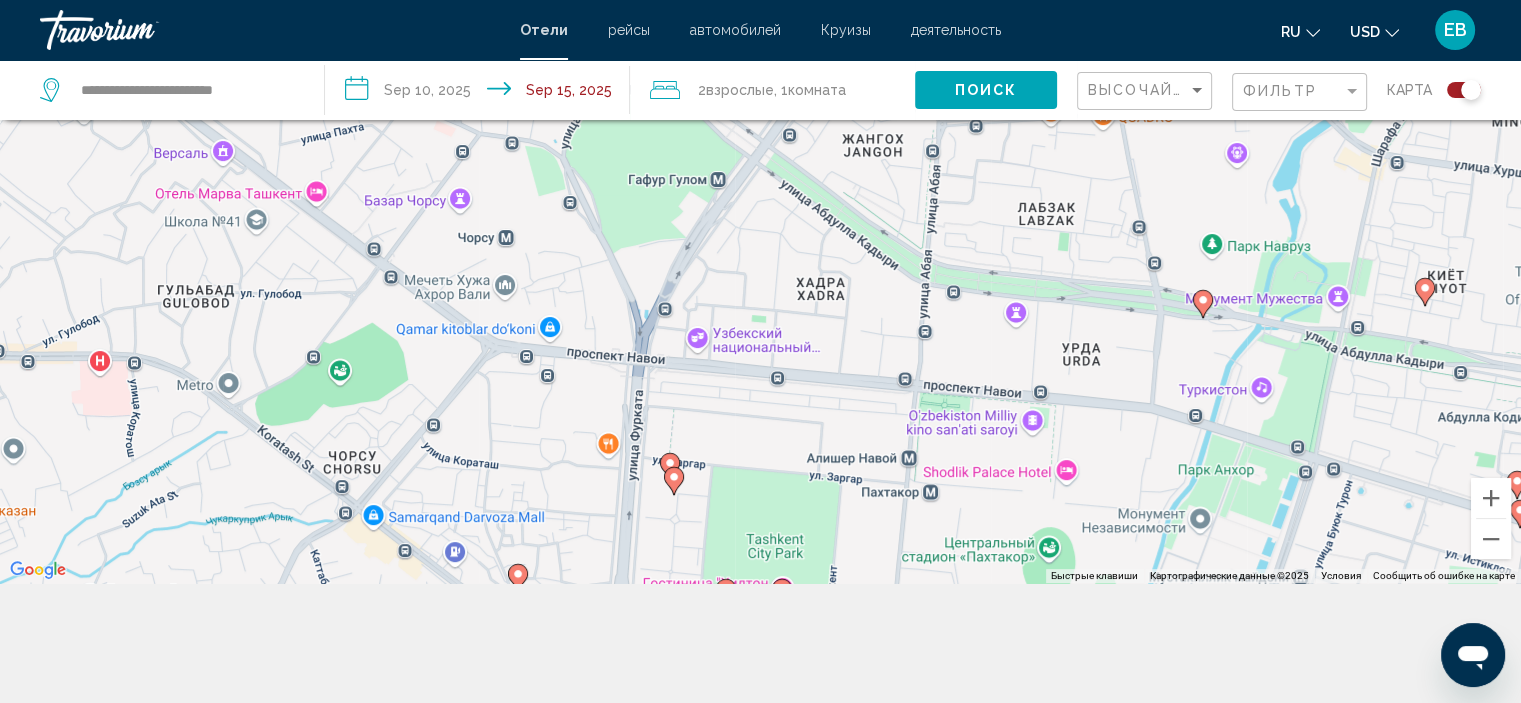 click 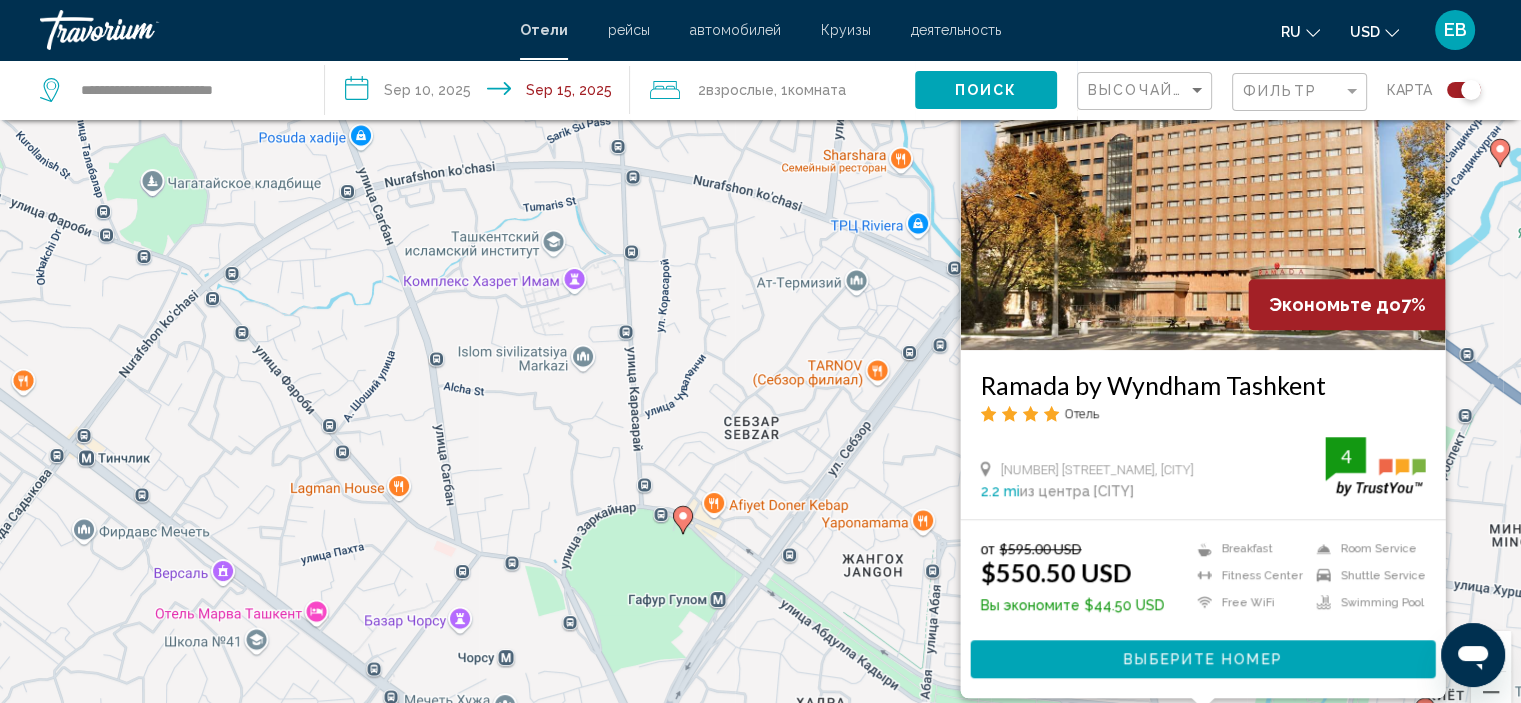 scroll, scrollTop: 105, scrollLeft: 0, axis: vertical 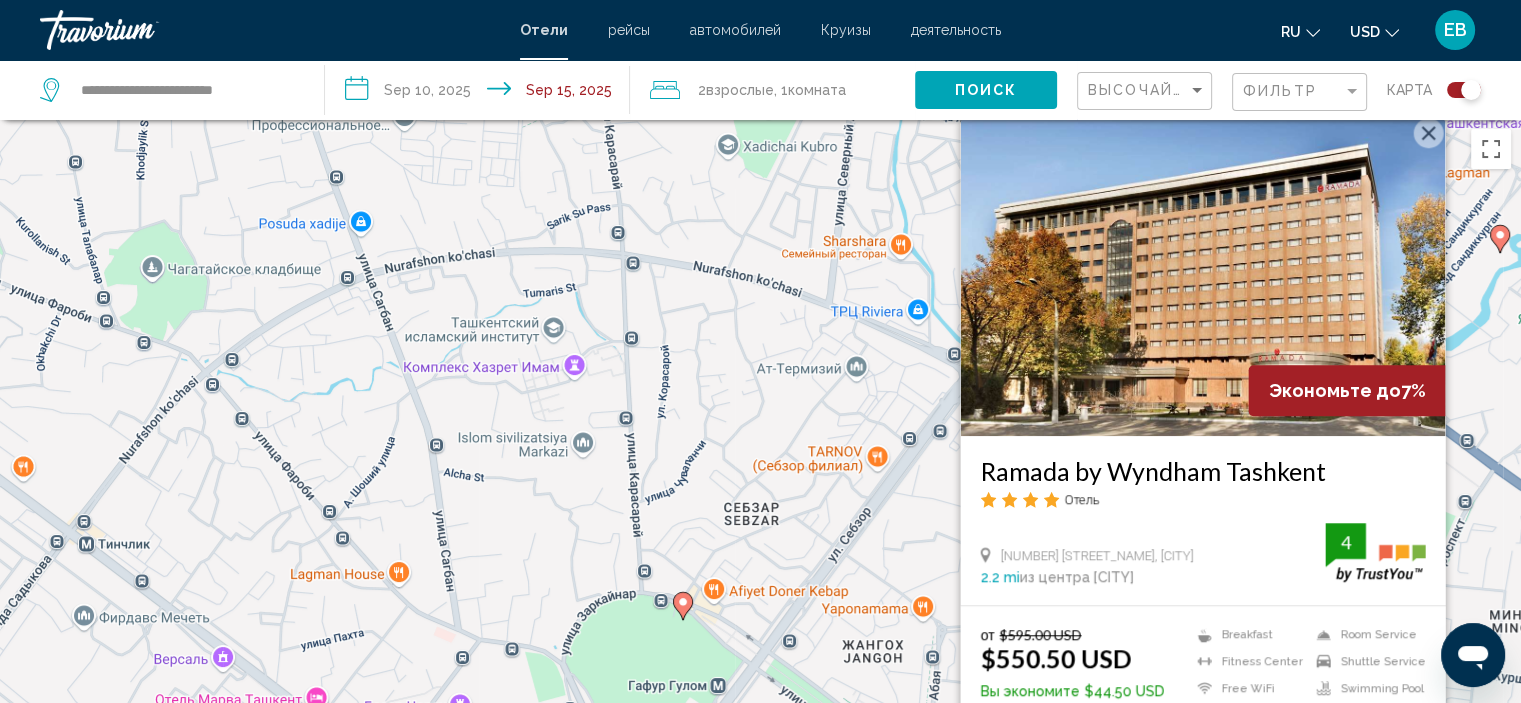 click at bounding box center [1428, 133] 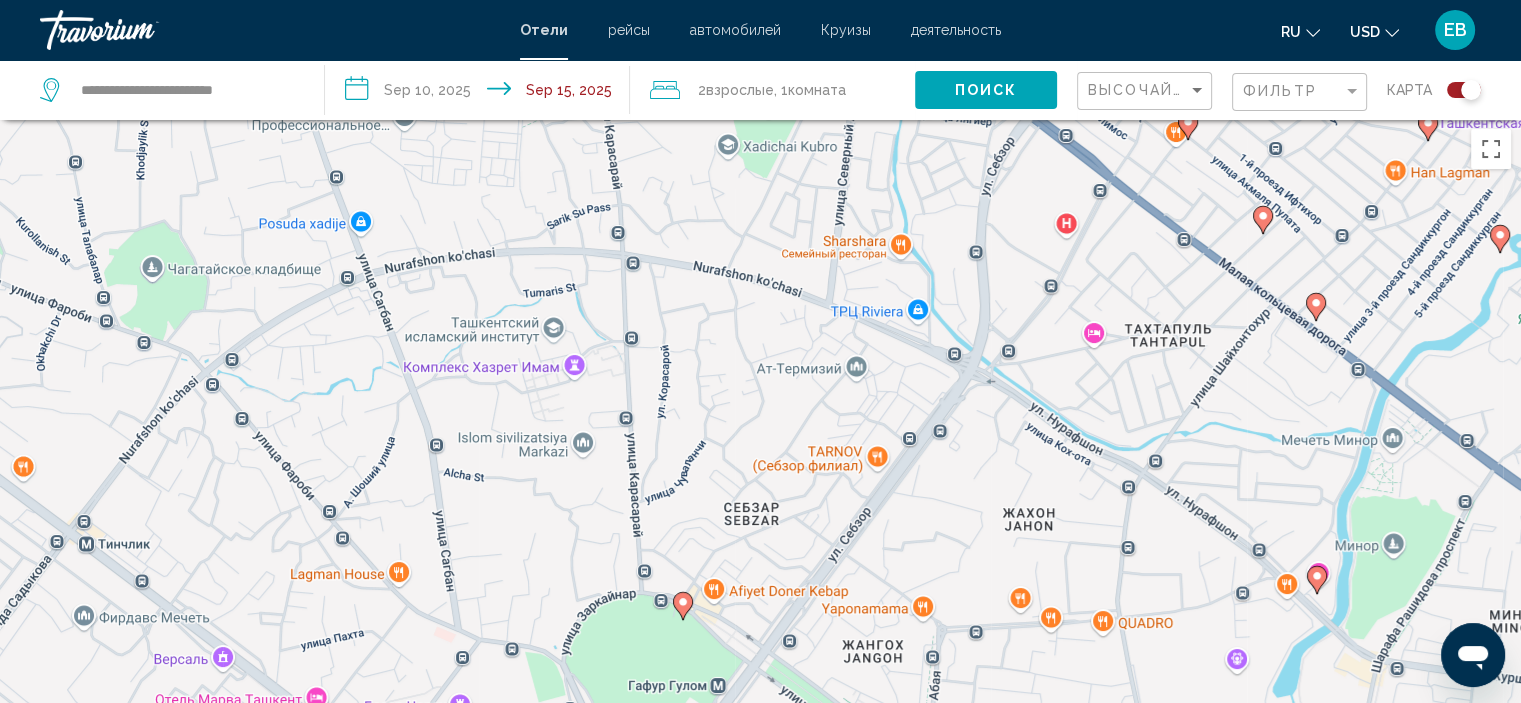 scroll, scrollTop: 0, scrollLeft: 0, axis: both 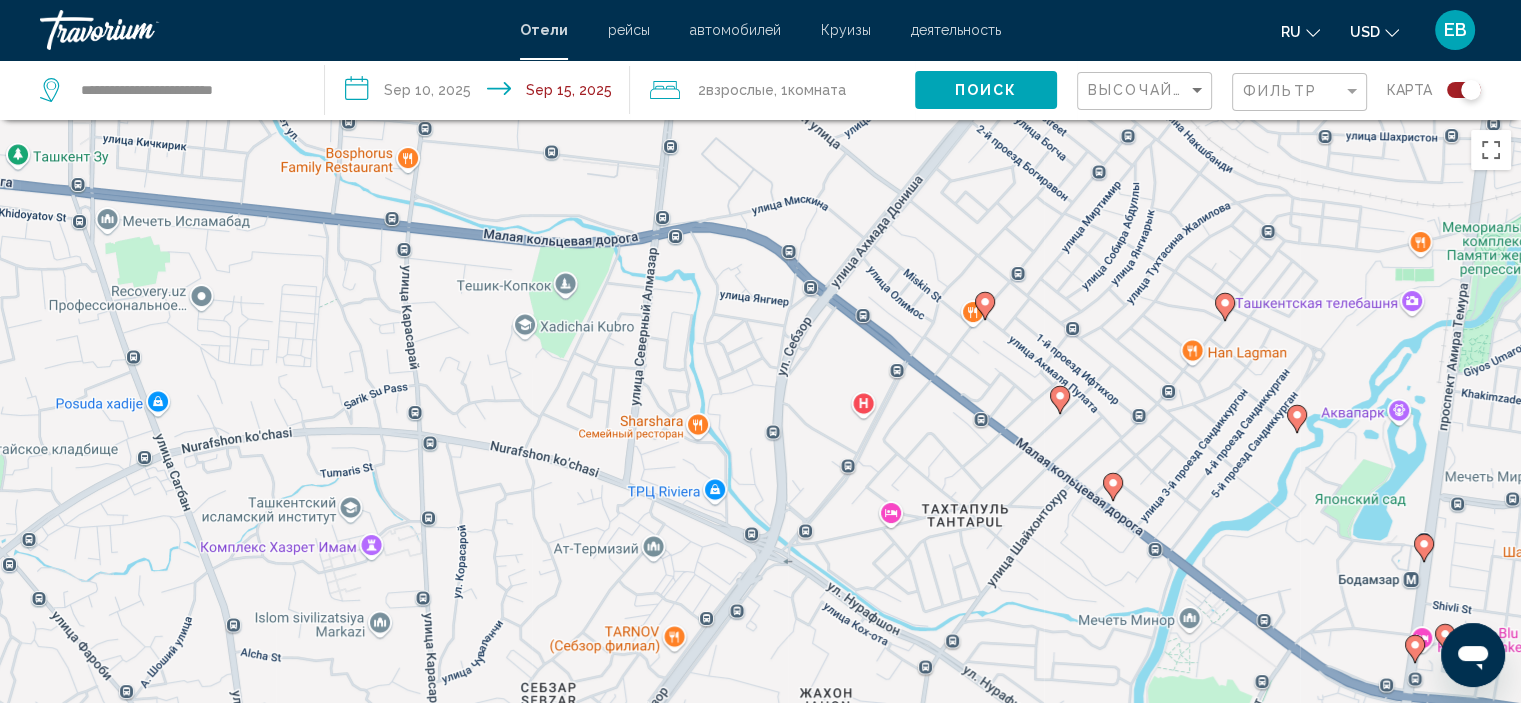 drag, startPoint x: 1299, startPoint y: 365, endPoint x: 1093, endPoint y: 544, distance: 272.90475 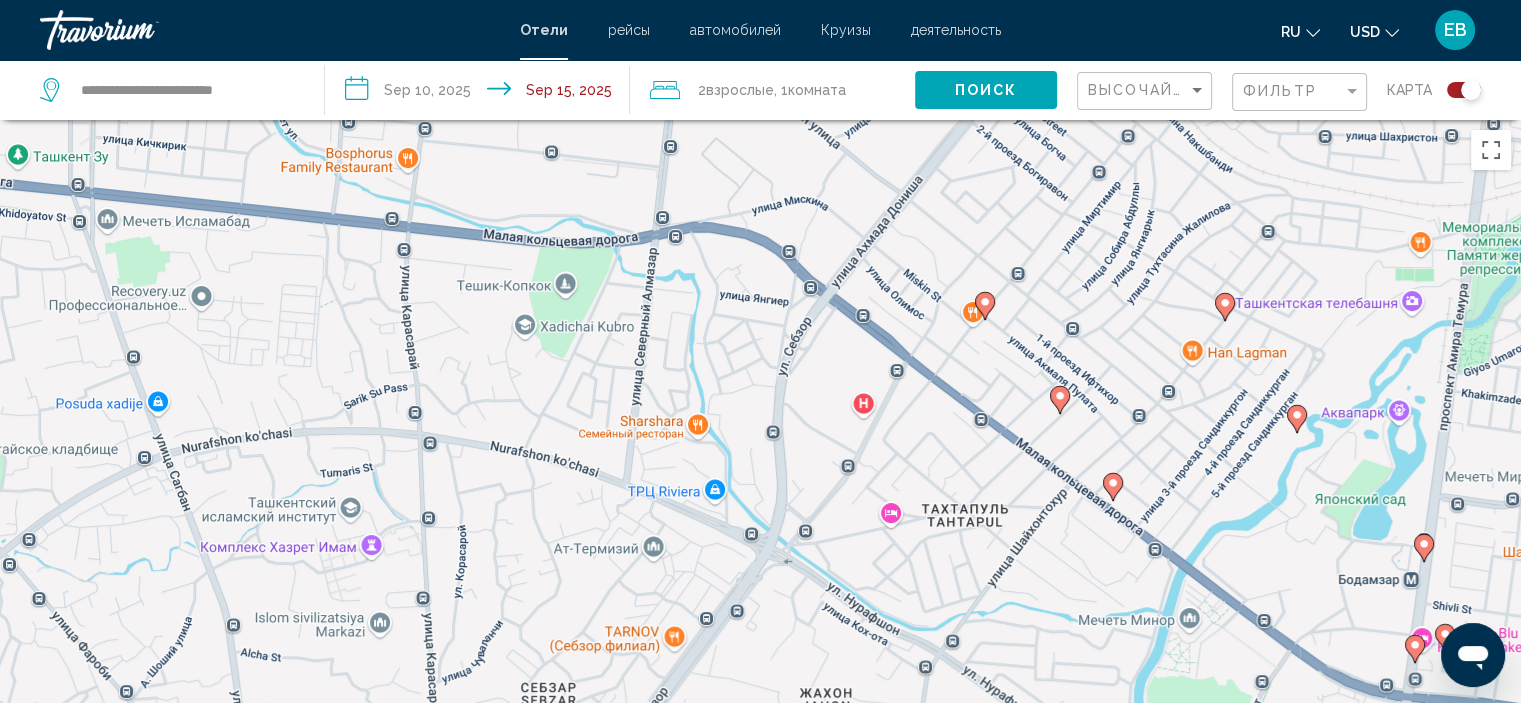 click 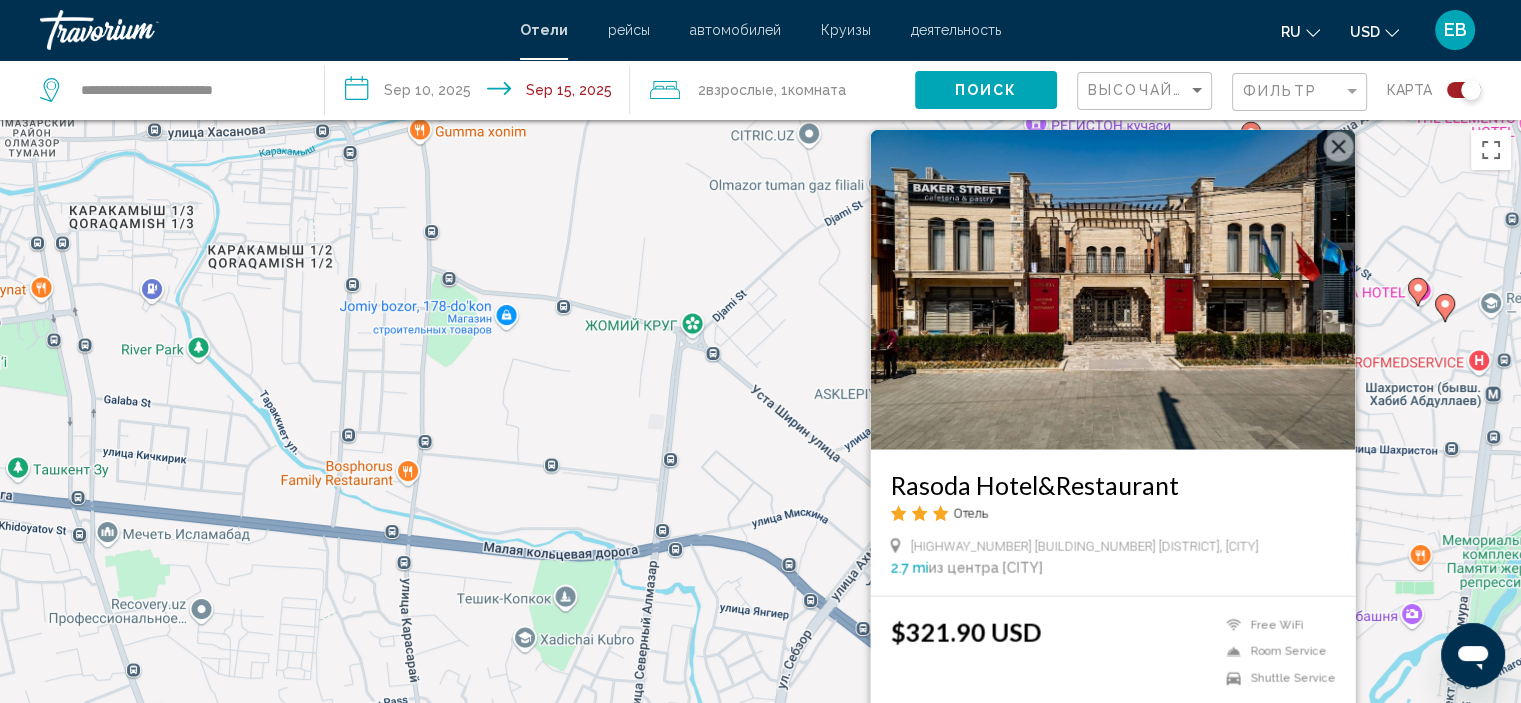 click at bounding box center [1338, 146] 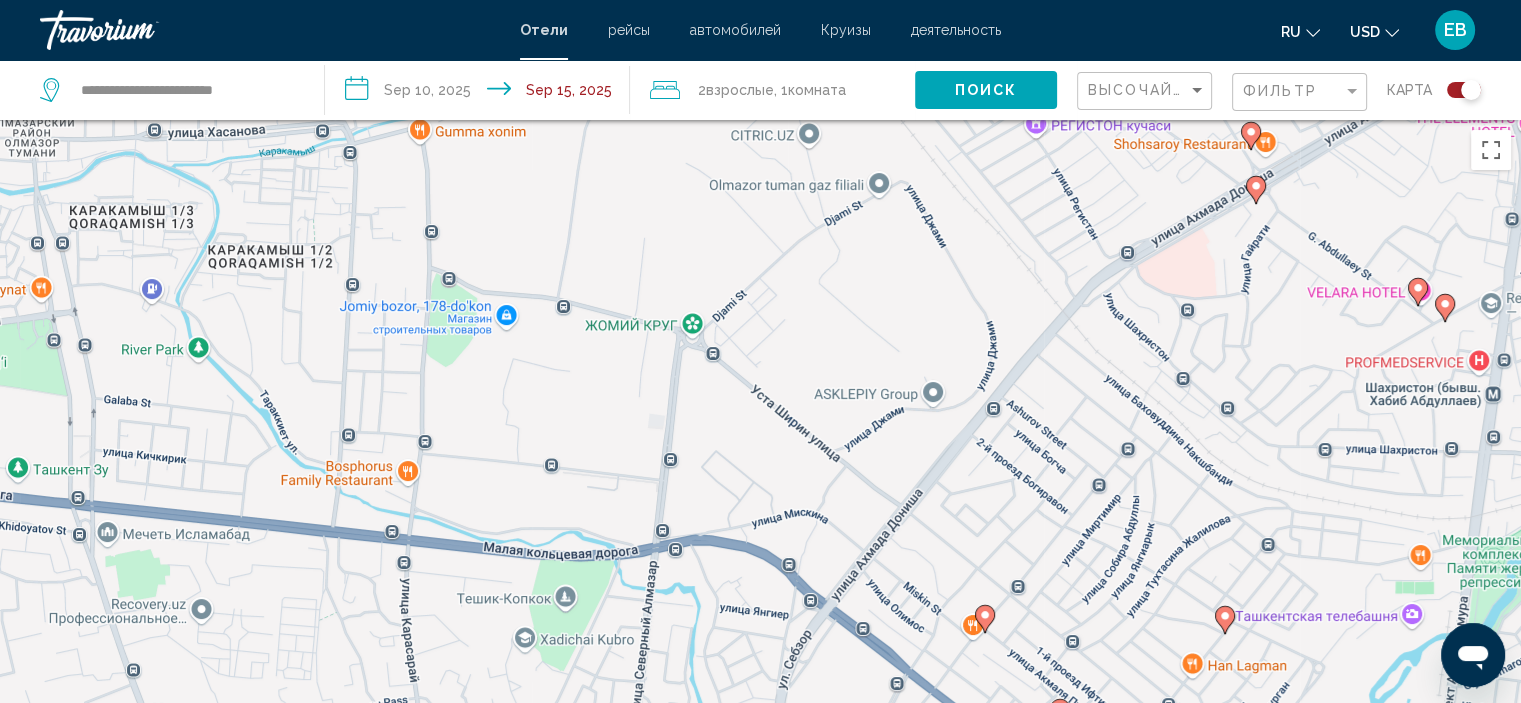 click 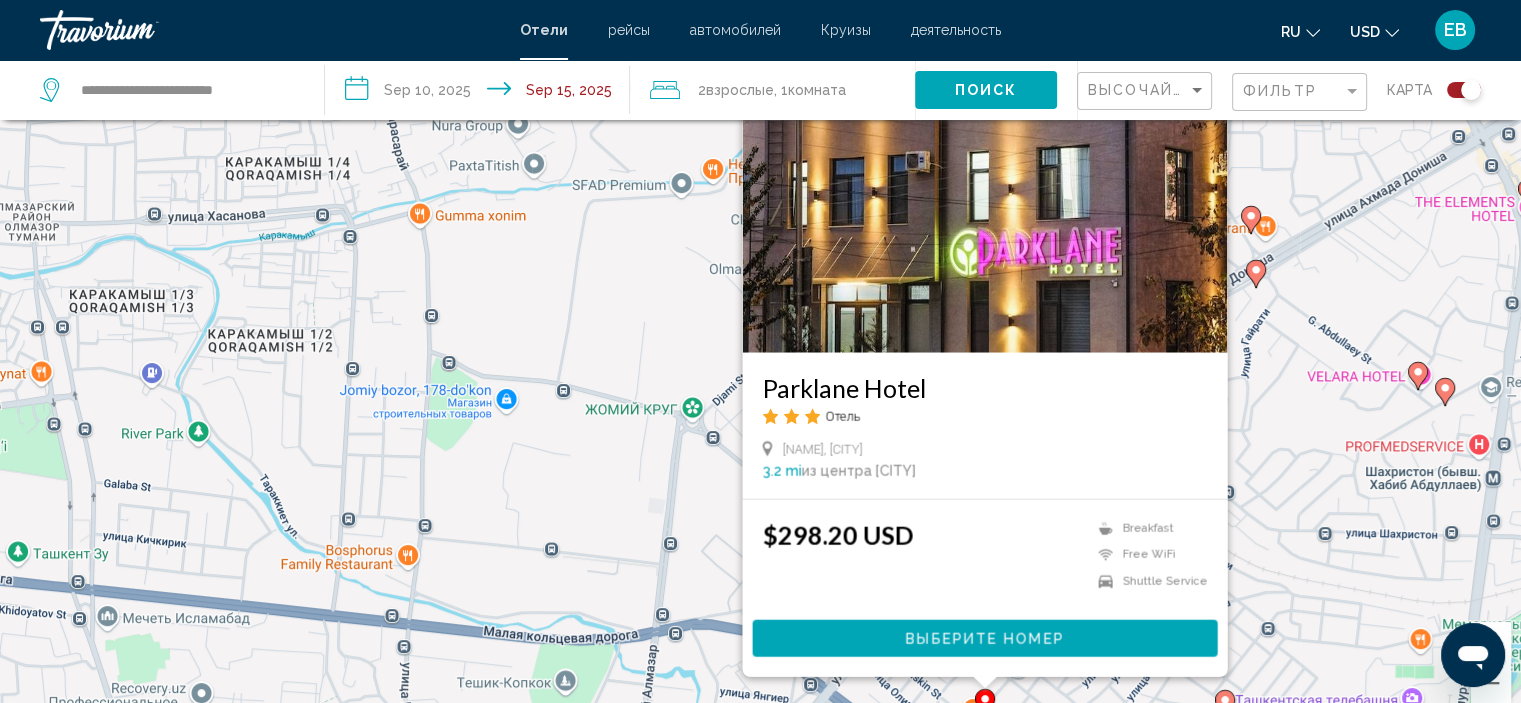 scroll, scrollTop: 112, scrollLeft: 0, axis: vertical 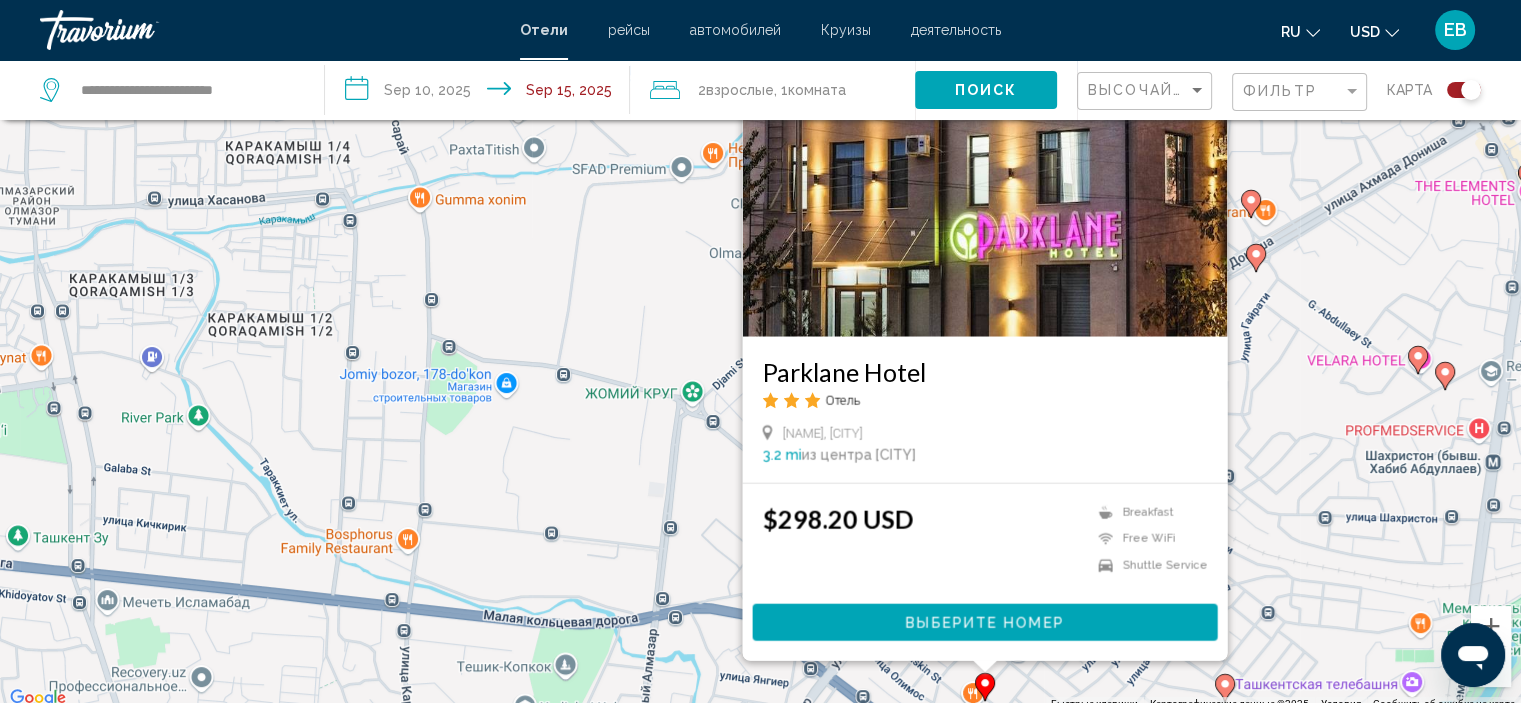 click on "Чтобы активировать перетаскивание с помощью клавиатуры, нажмите Alt + Ввод. После этого перемещайте маркер, используя клавиши со стрелками. Чтобы завершить перетаскивание, нажмите клавишу Ввод. Чтобы отменить действие, нажмите клавишу Esc.  [HOTEL_NAME]
Отель
[STREET_NAME], [CITY] [DISTANCE]  из центра  [CITY] от отеля $[PRICE] [CURRENCY]
Breakfast
Free WiFi
Shuttle Service  Выберите номер" at bounding box center (760, 359) 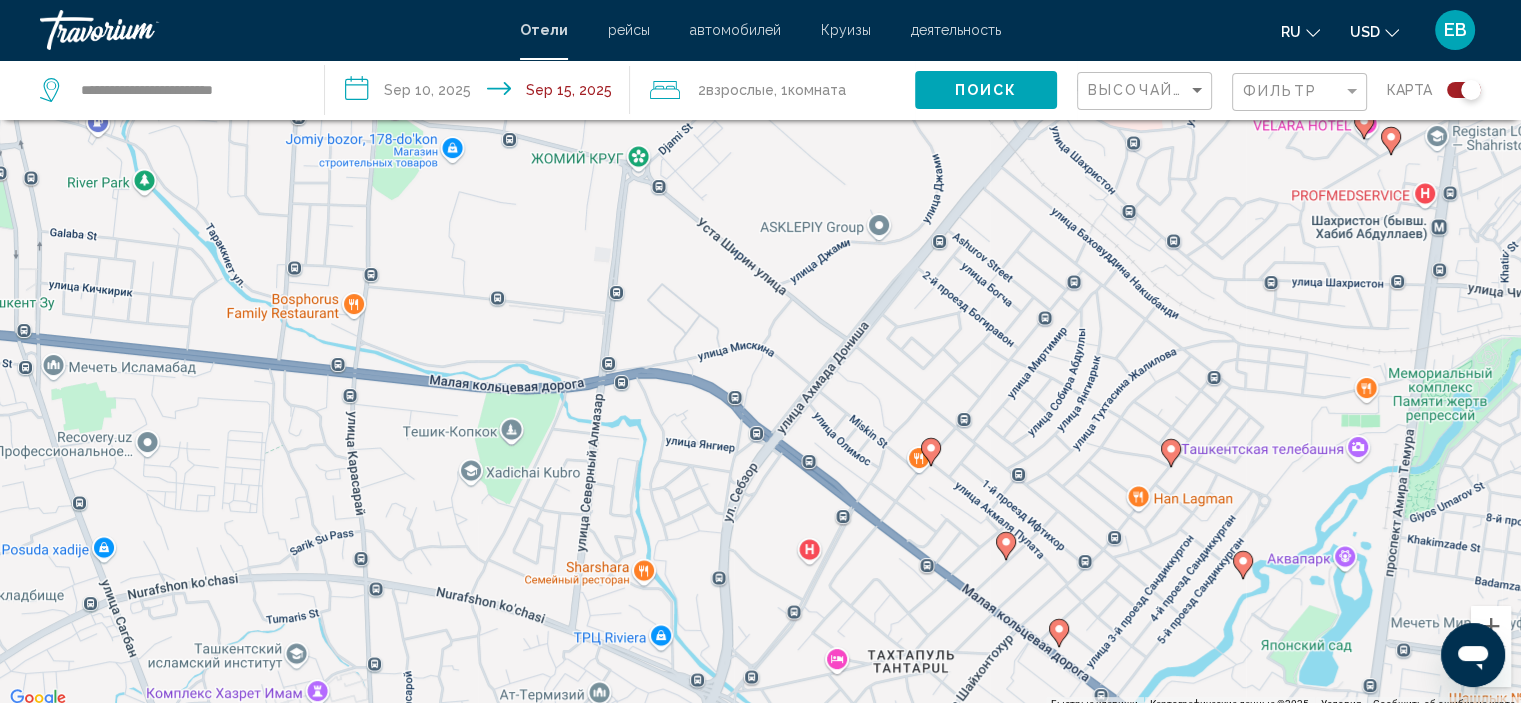 drag, startPoint x: 1251, startPoint y: 563, endPoint x: 1197, endPoint y: 320, distance: 248.9277 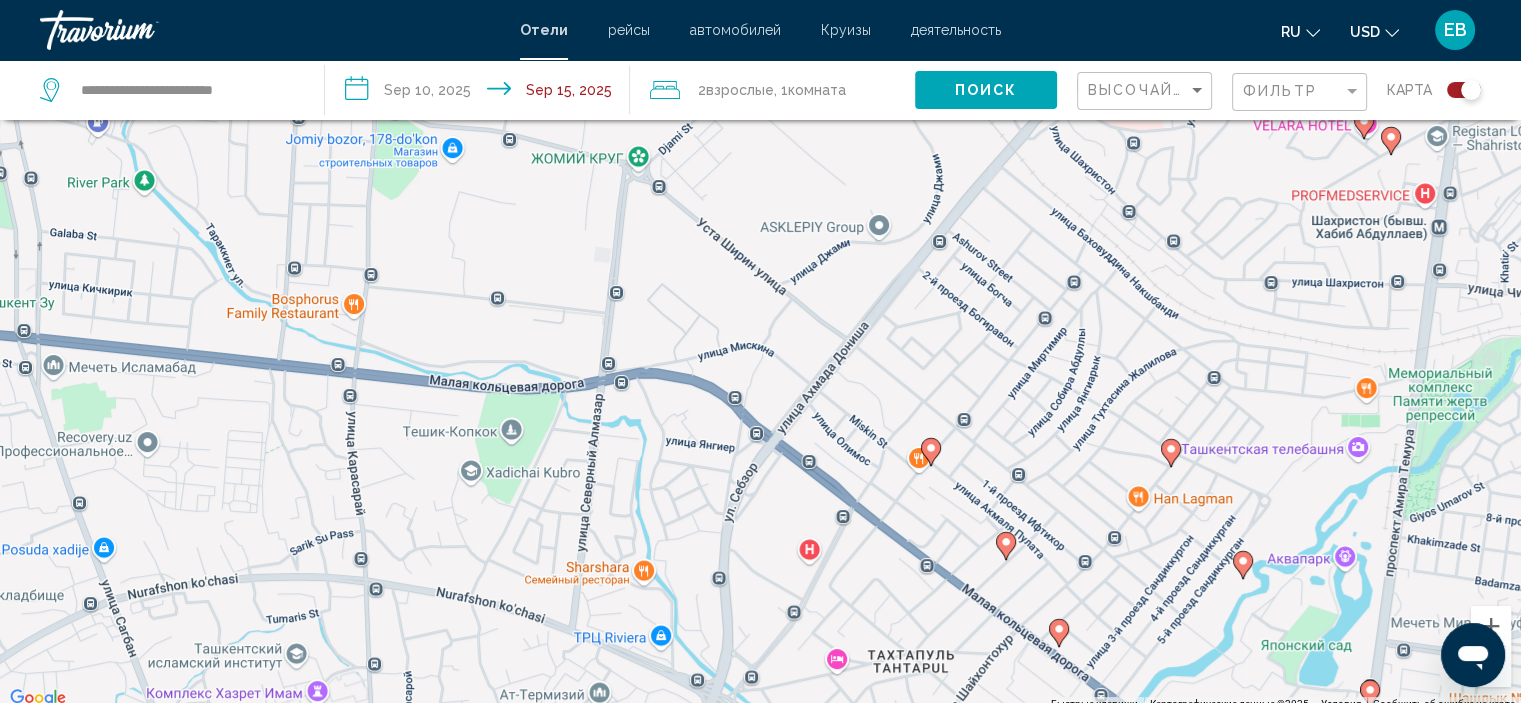 click 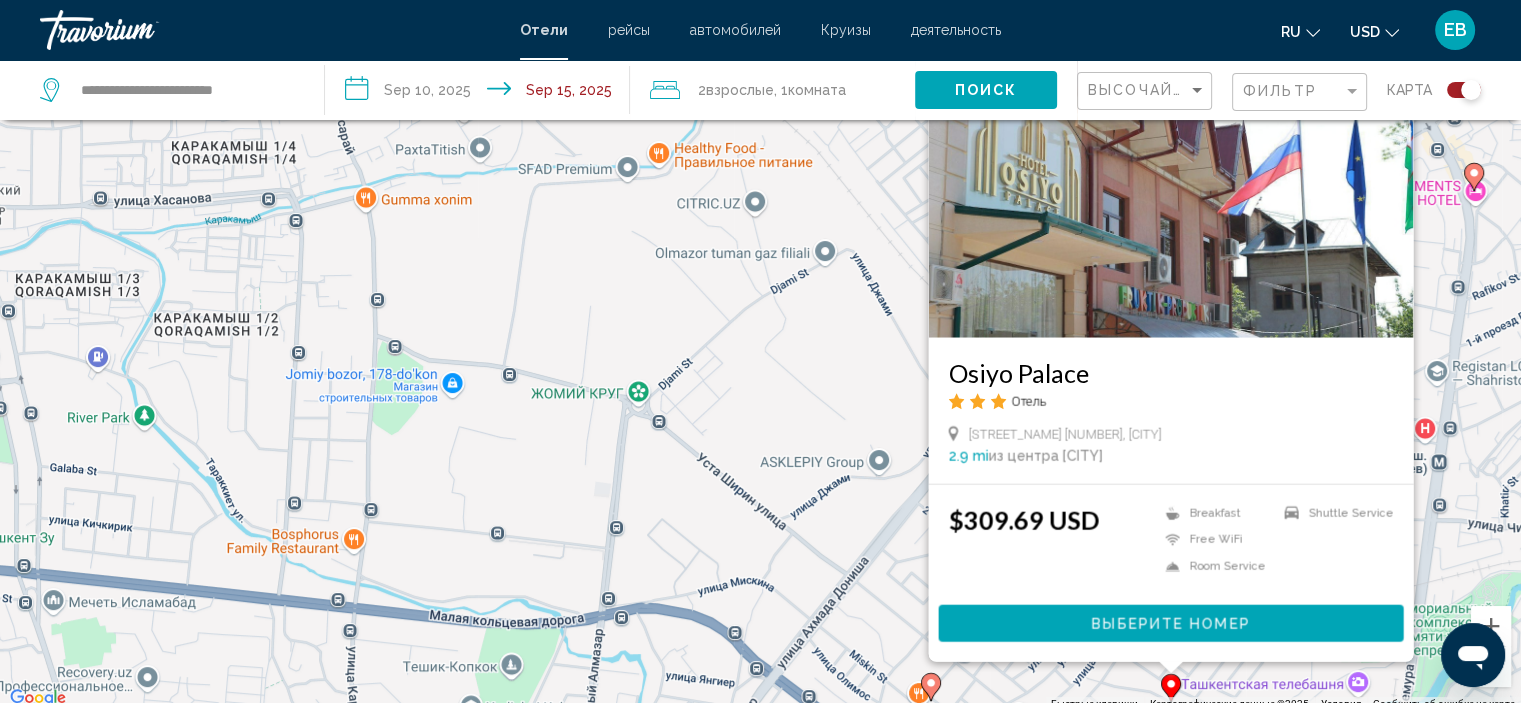 drag, startPoint x: 1280, startPoint y: 434, endPoint x: 1264, endPoint y: 459, distance: 29.681644 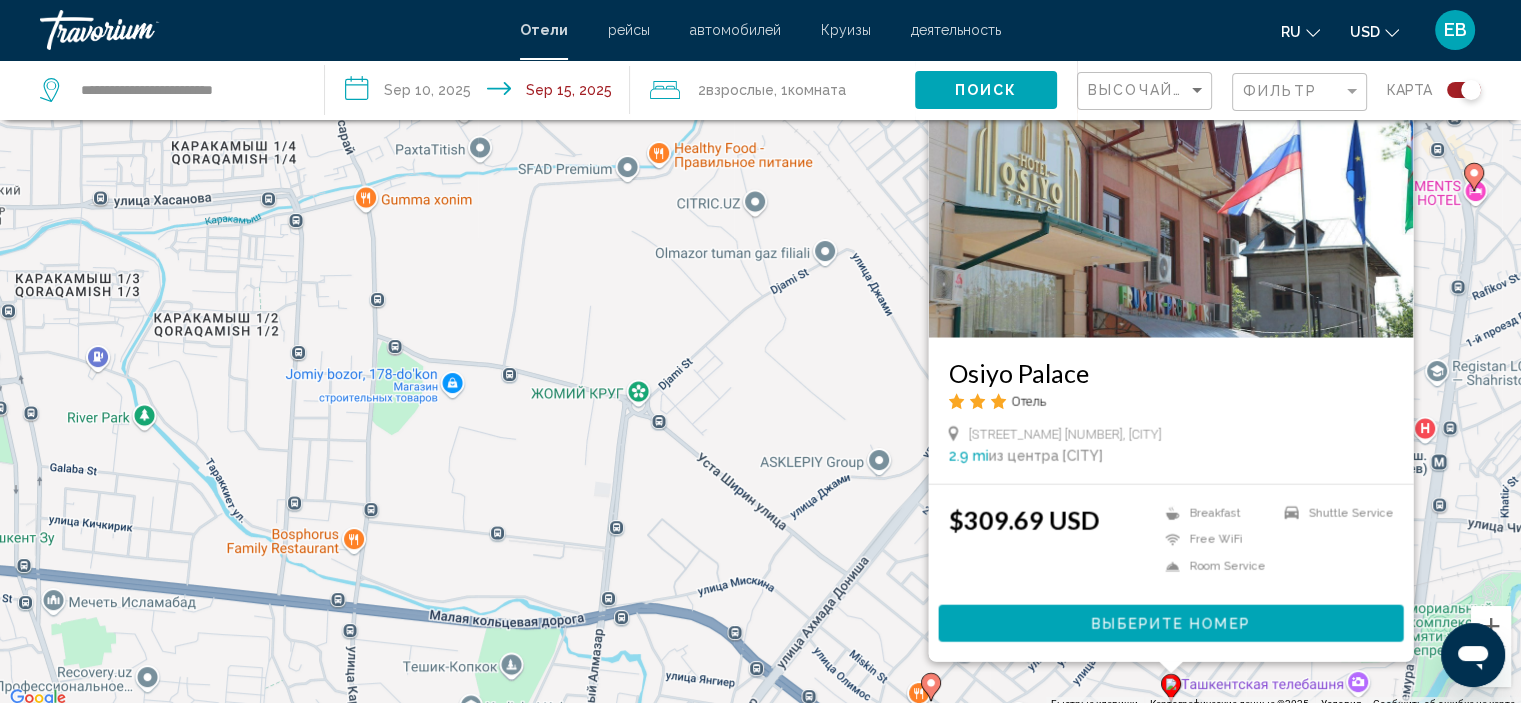 click on "[STREET] [NUMBER], [CITY] 2.9 mi  из центра  [CITY] от отеля" at bounding box center (1170, 443) 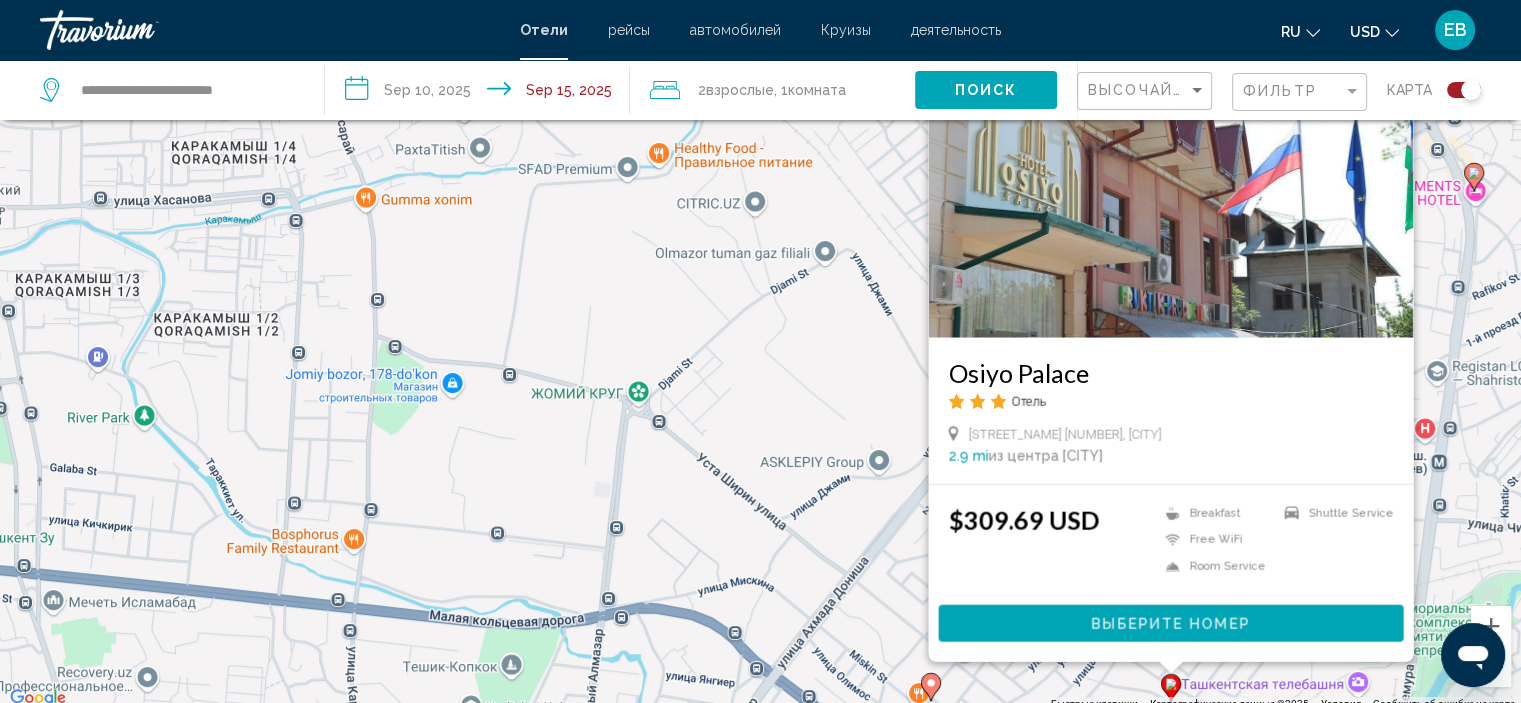 click on "Osiyo Palace
Отель
[STREET] [NUMBER], [CITY] 2.9 mi  из центра  [CITY] от отеля" at bounding box center [1170, 410] 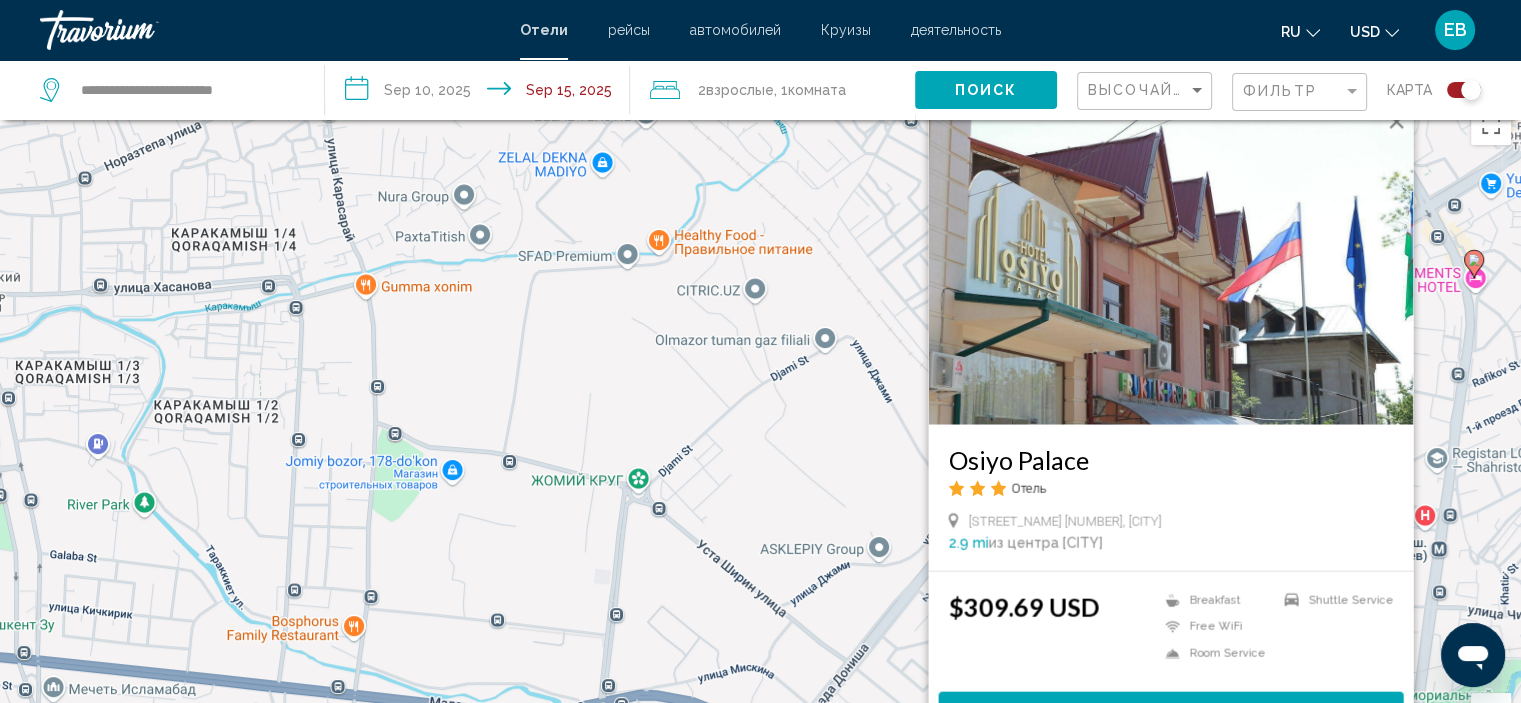 scroll, scrollTop: 0, scrollLeft: 0, axis: both 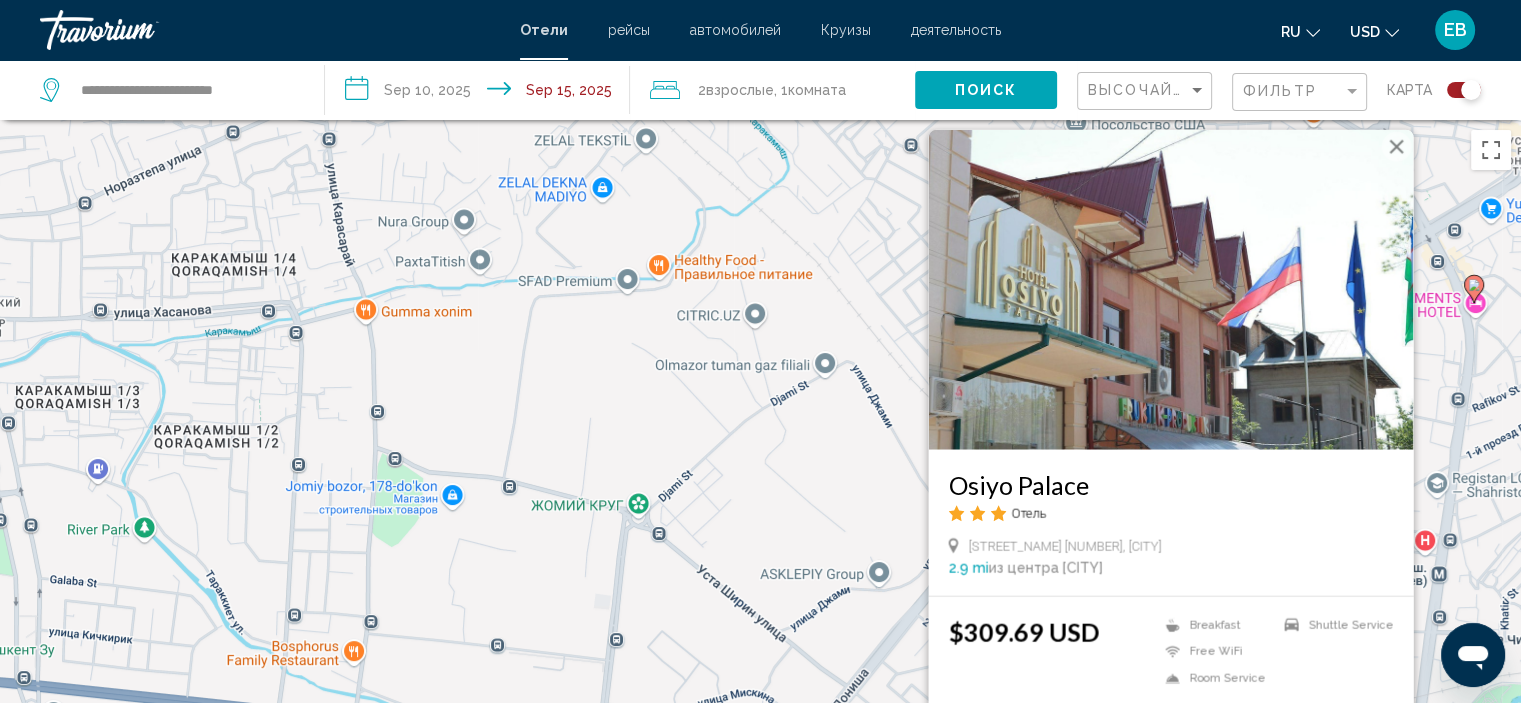 click at bounding box center [1396, 146] 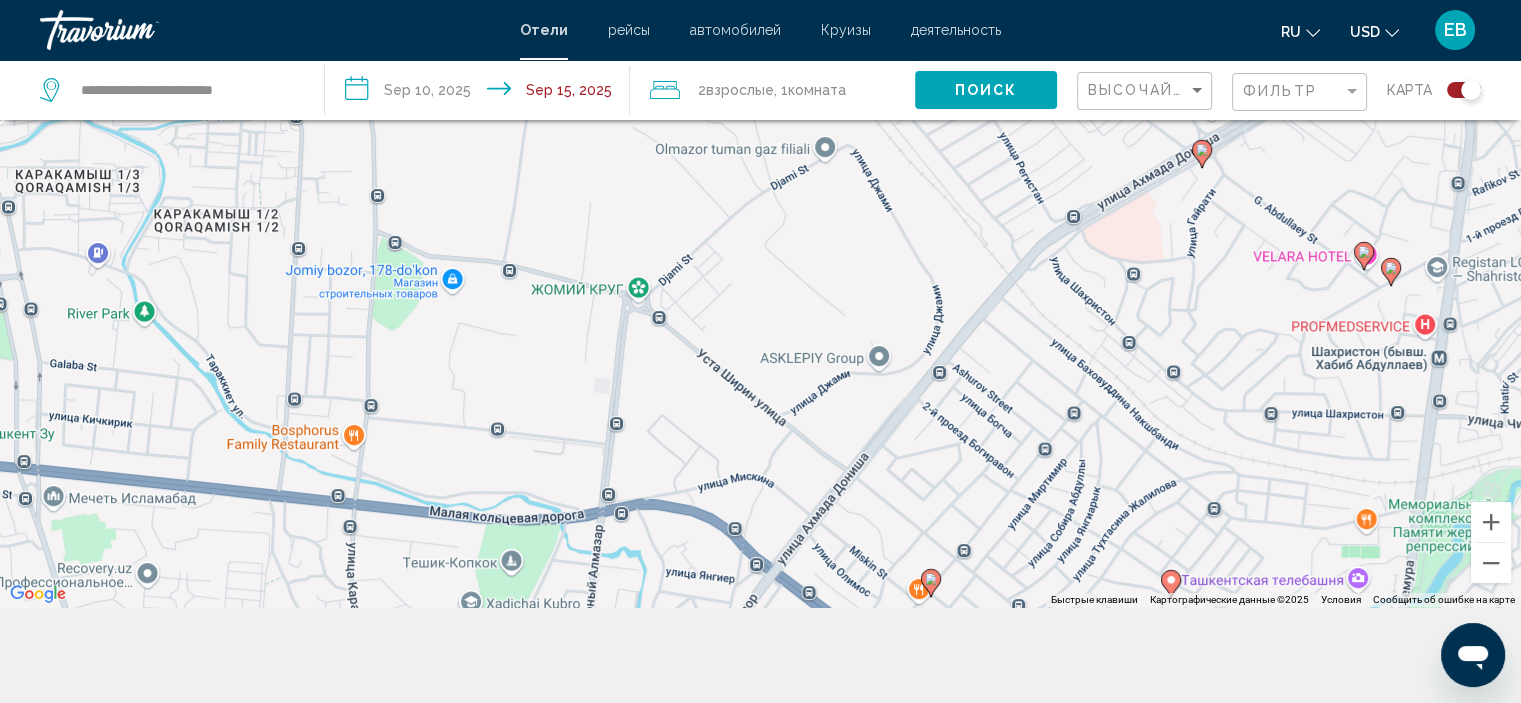 scroll, scrollTop: 240, scrollLeft: 0, axis: vertical 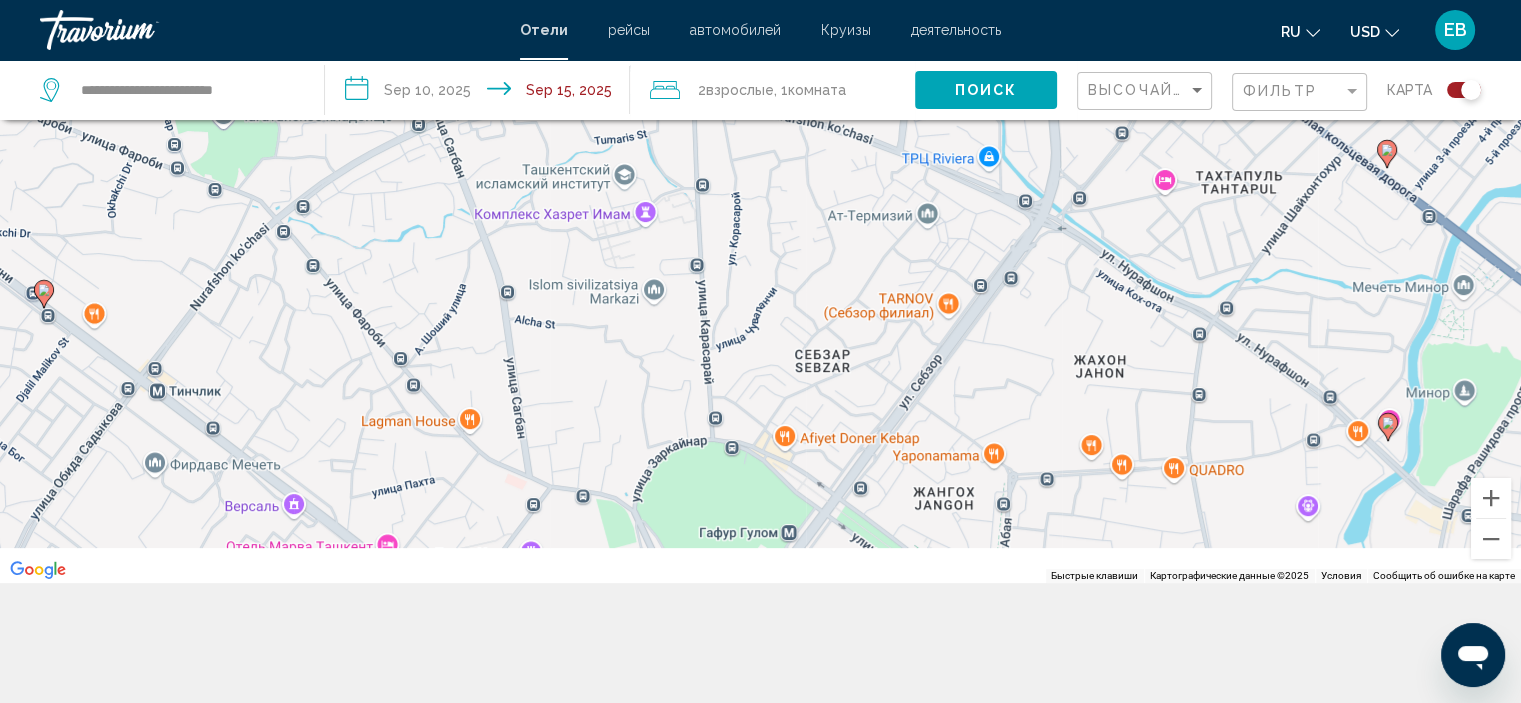 drag, startPoint x: 770, startPoint y: 508, endPoint x: 1110, endPoint y: -121, distance: 715.01117 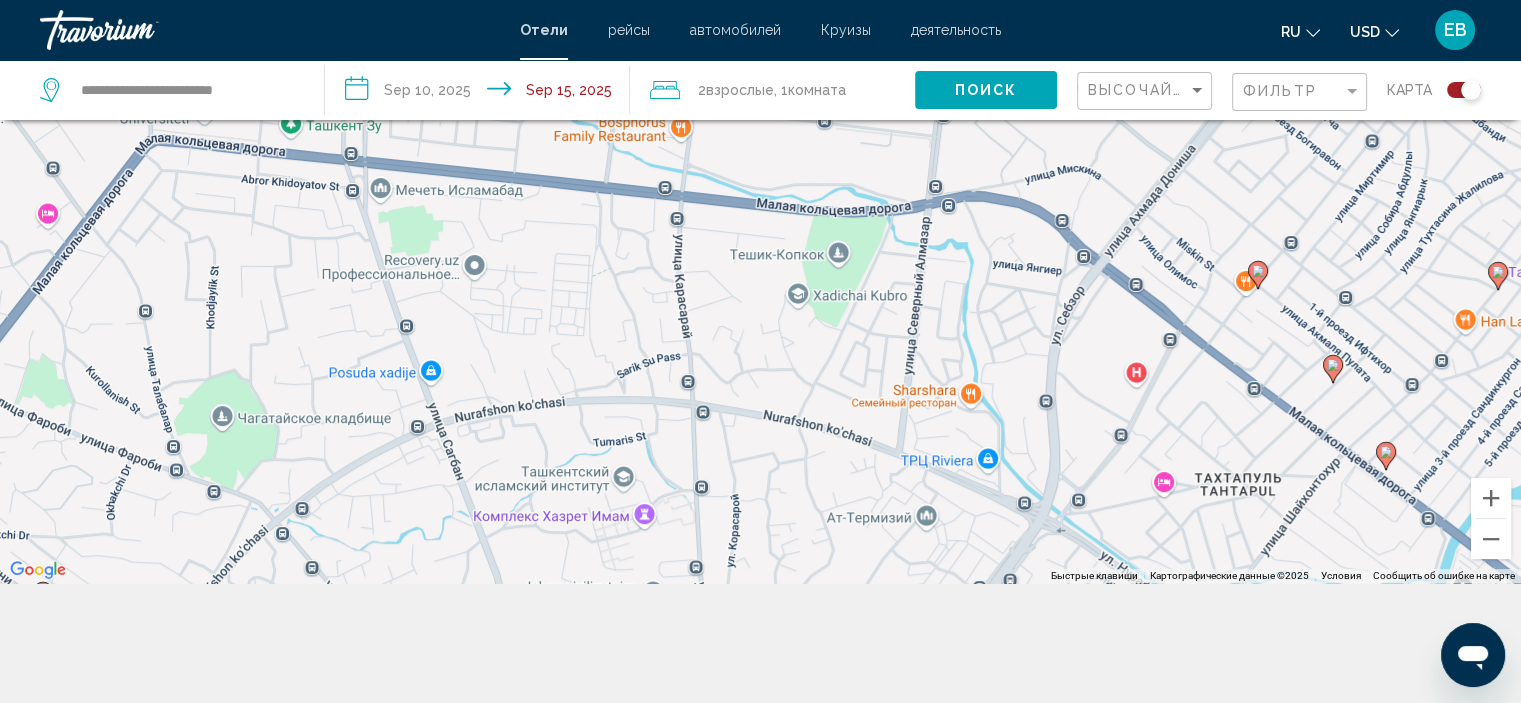 drag, startPoint x: 1036, startPoint y: 284, endPoint x: 1021, endPoint y: 666, distance: 382.2944 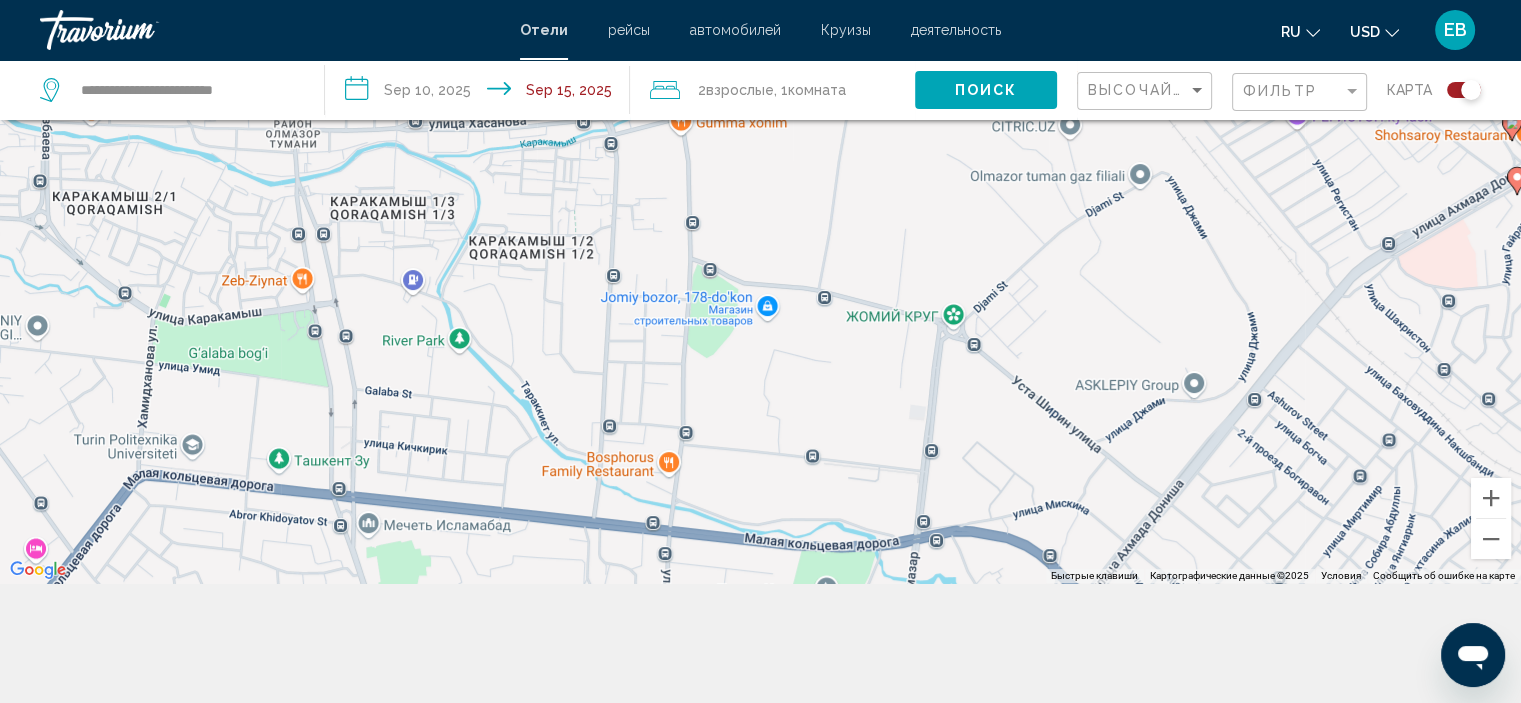 drag, startPoint x: 803, startPoint y: 311, endPoint x: 788, endPoint y: 632, distance: 321.35028 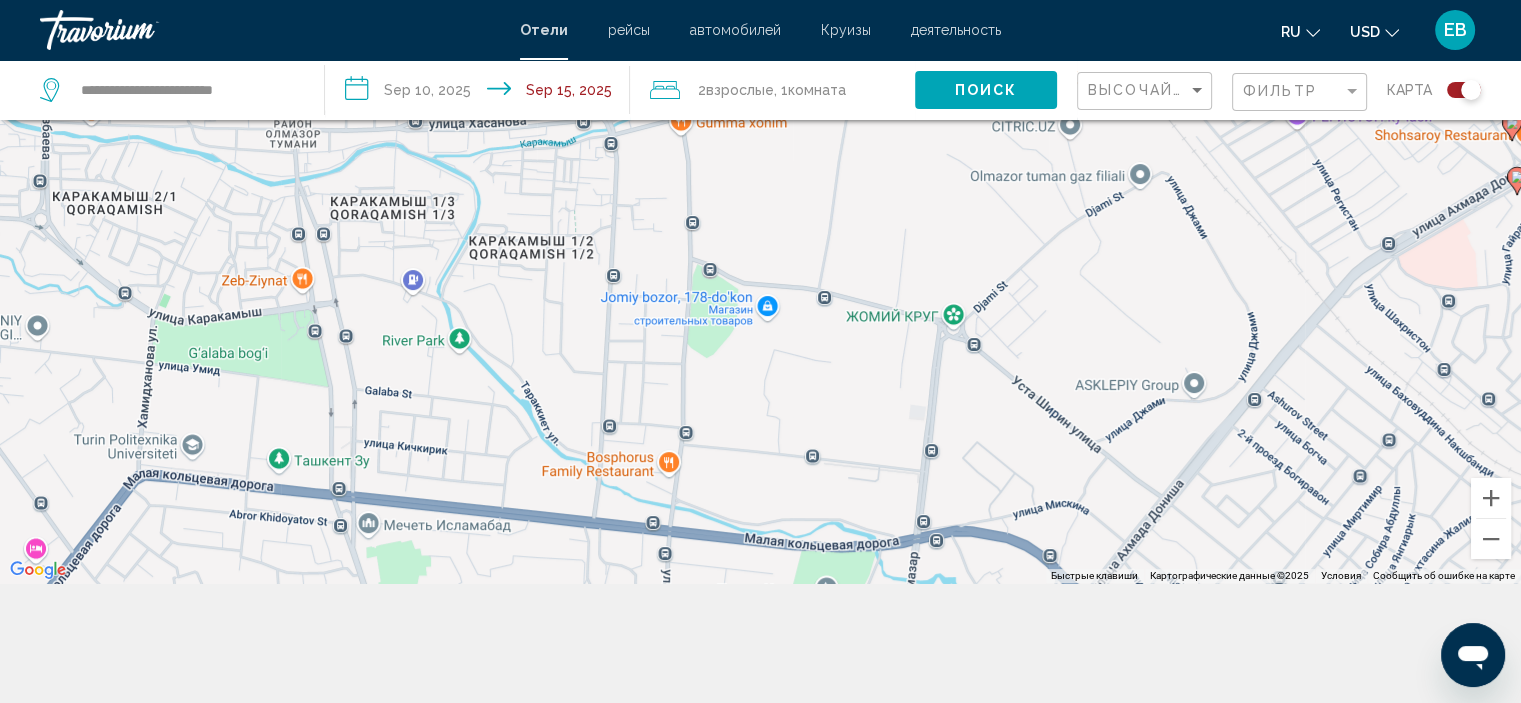 click on "прибытие [DATE], [YEAR]
Выезд [DATE], [YEAR]  Jul  [YEAR]  Su Mo Tu We Th Fr Sa 29 30 1 2 3 4 5 6 7 8 9 10 11 12 13 14 15 16 17 18 19 20 21 22 23 24 25 26 27 28 29 30 31 1 2 3 4 5 6 7 8 9 * * * * * * * * * ** ** ** ** ** ** ** ** ** ** ** ** ** ** ** ** ** ** ** ** ** ** ** ** ** ** ** ** ** ** ** ** ** ** ** ** ** ** ** ** ** ** ** ** ** ** ** ** ** ** ** ** ** ** ** ** ** ** ** ** ** ** ** ** **  Aug  [YEAR]  Su Mo Tu We Th Fr Sa 27 28 29 30 31 1 2 3 4 5 6 7 8 9 10 11 12 13 14 15 16 17 18 19 20 21 22 23 24 25 26 27 28 29 30 31 1 2 3 4 5 6 * * * * * * * * * ** ** ** ** ** ** ** ** ** ** ** ** ** ** ** ** ** ** ** ** ** ** ** ** ** ** ** ** ** ** ** ** ** ** ** ** ** ** ** ** ** ** ** ** ** ** ** ** ** ** ** ** ** ** ** ** ** ** ** ** ** ** ** ** **
2  Взрослый Взрослые , 1   -  4.5" 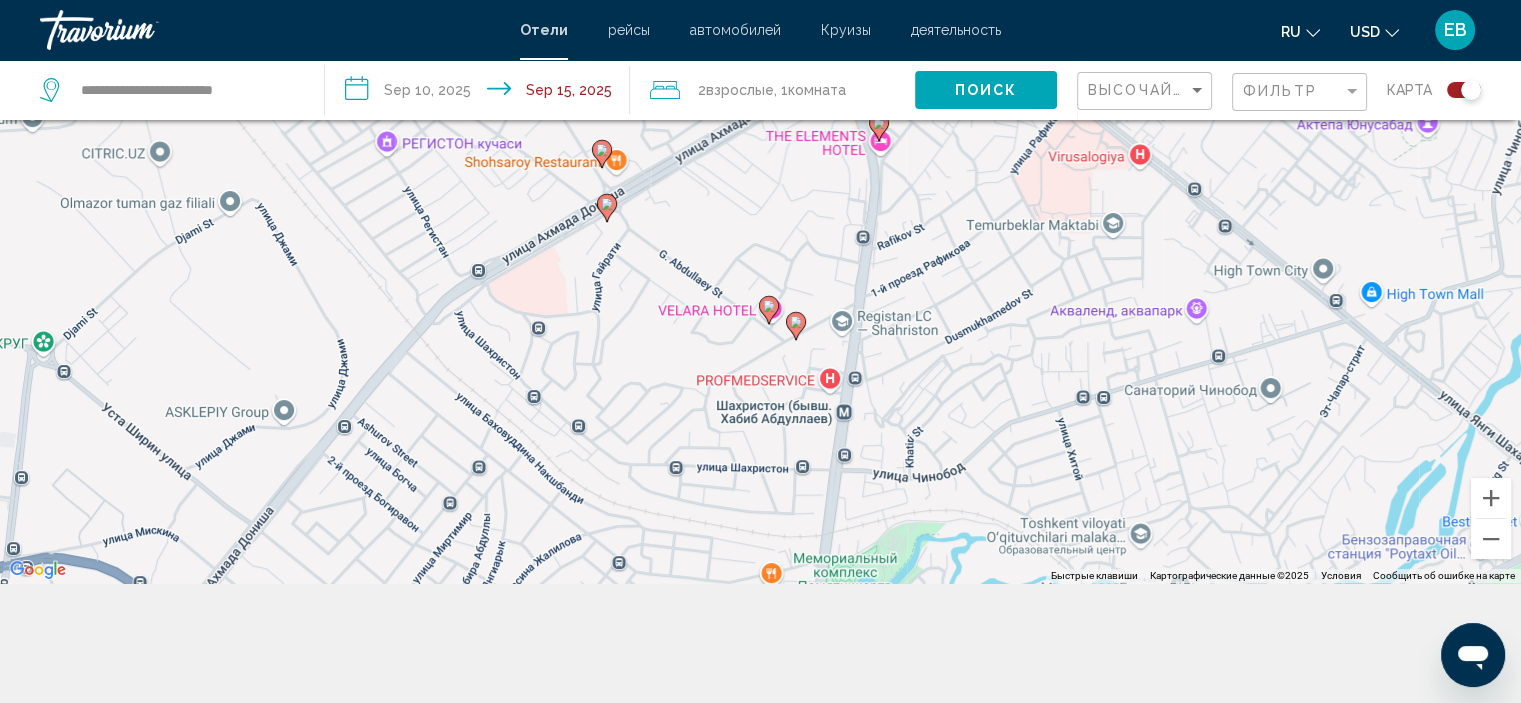 drag, startPoint x: 1121, startPoint y: 506, endPoint x: 189, endPoint y: 526, distance: 932.21454 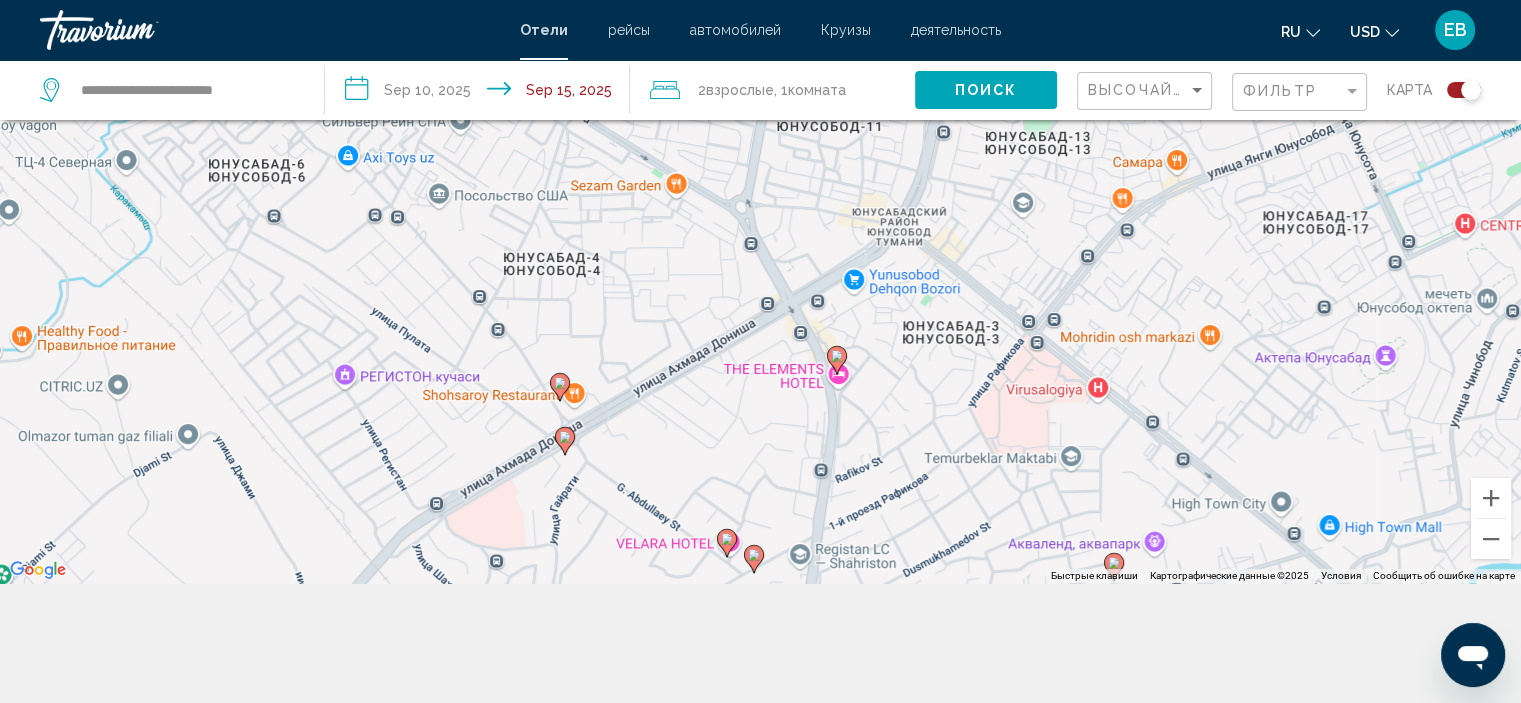 drag, startPoint x: 752, startPoint y: 403, endPoint x: 714, endPoint y: 640, distance: 240.02708 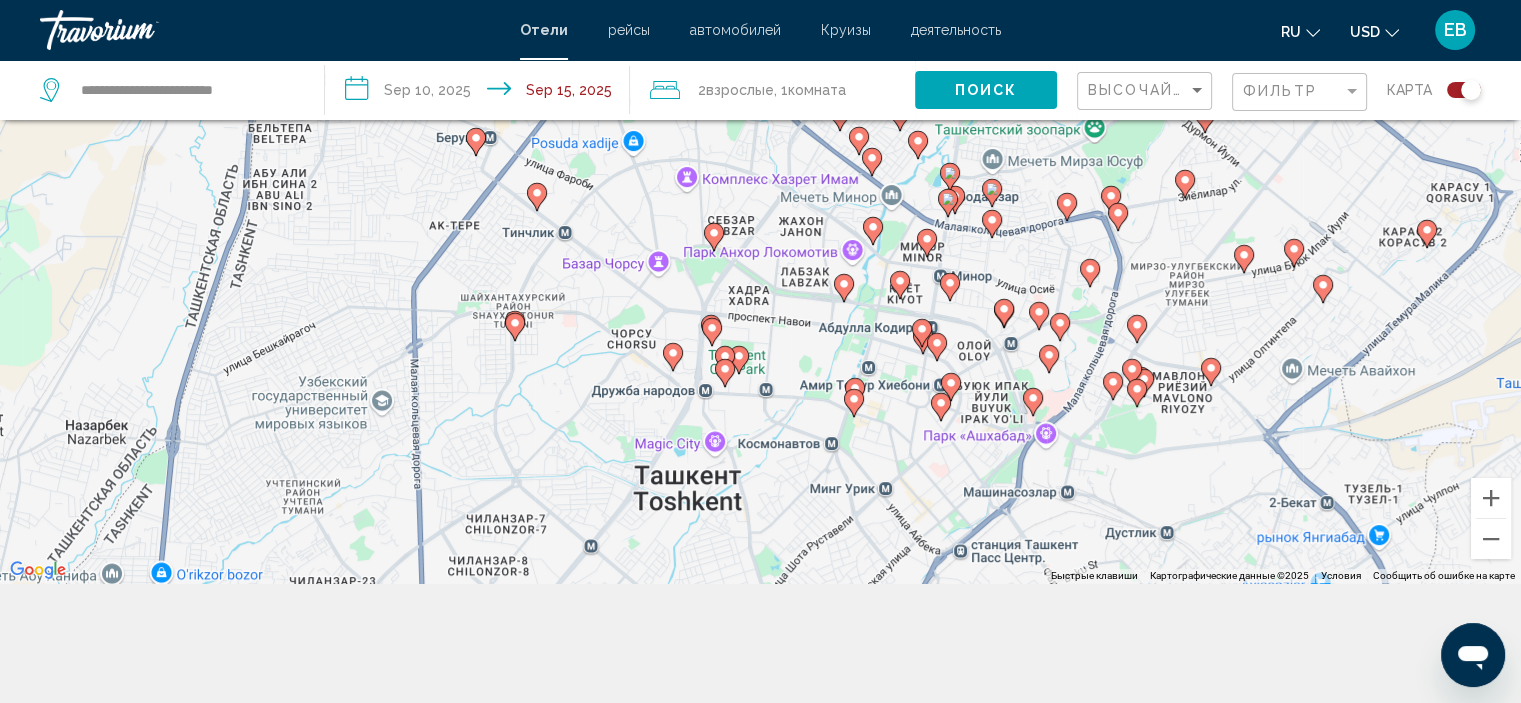 drag, startPoint x: 999, startPoint y: 507, endPoint x: 1007, endPoint y: 136, distance: 371.08624 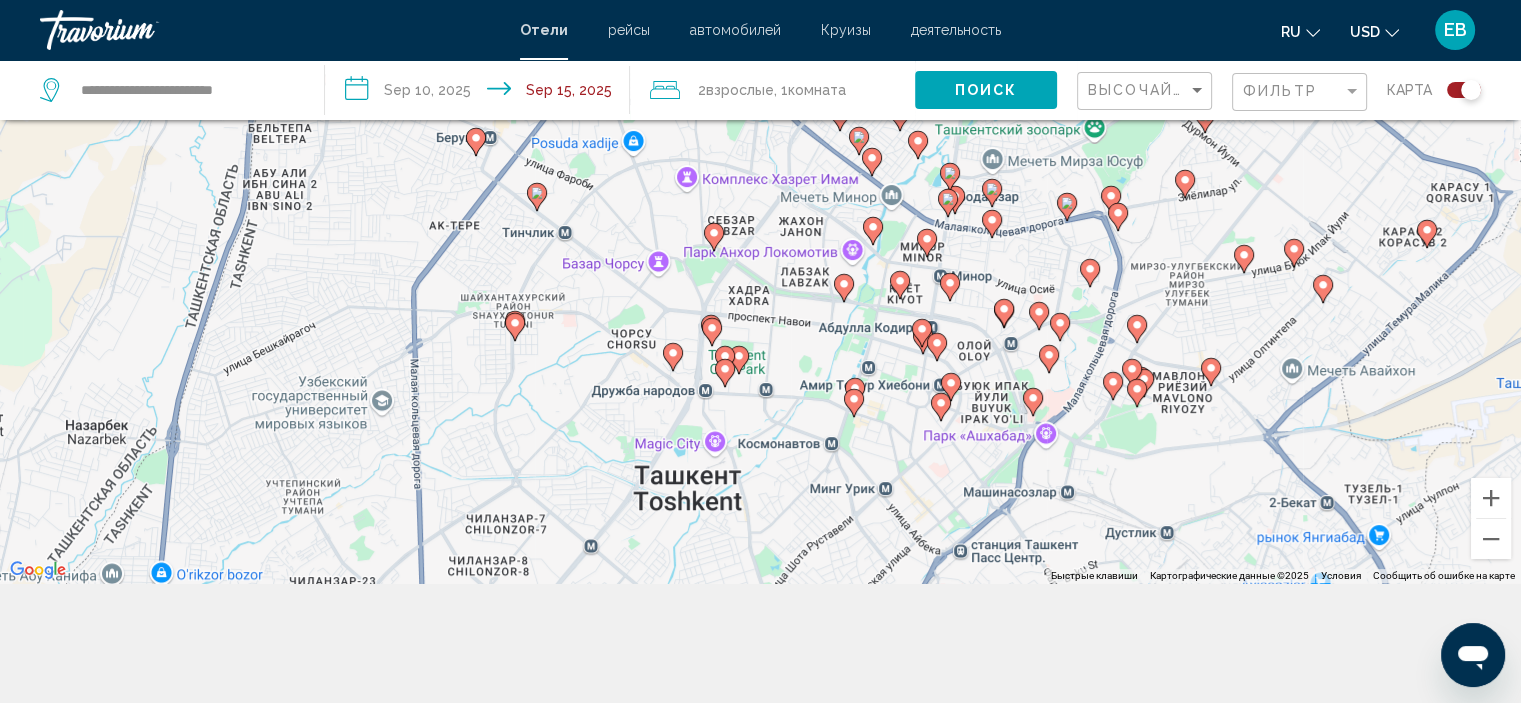 click on "Чтобы активировать перетаскивание с помощью клавиатуры, нажмите Alt + Ввод. После этого перемещайте маркер, используя клавиши со стрелками. Чтобы завершить перетаскивание, нажмите клавишу Ввод. Чтобы отменить действие, нажмите клавишу Esc." at bounding box center (760, 231) 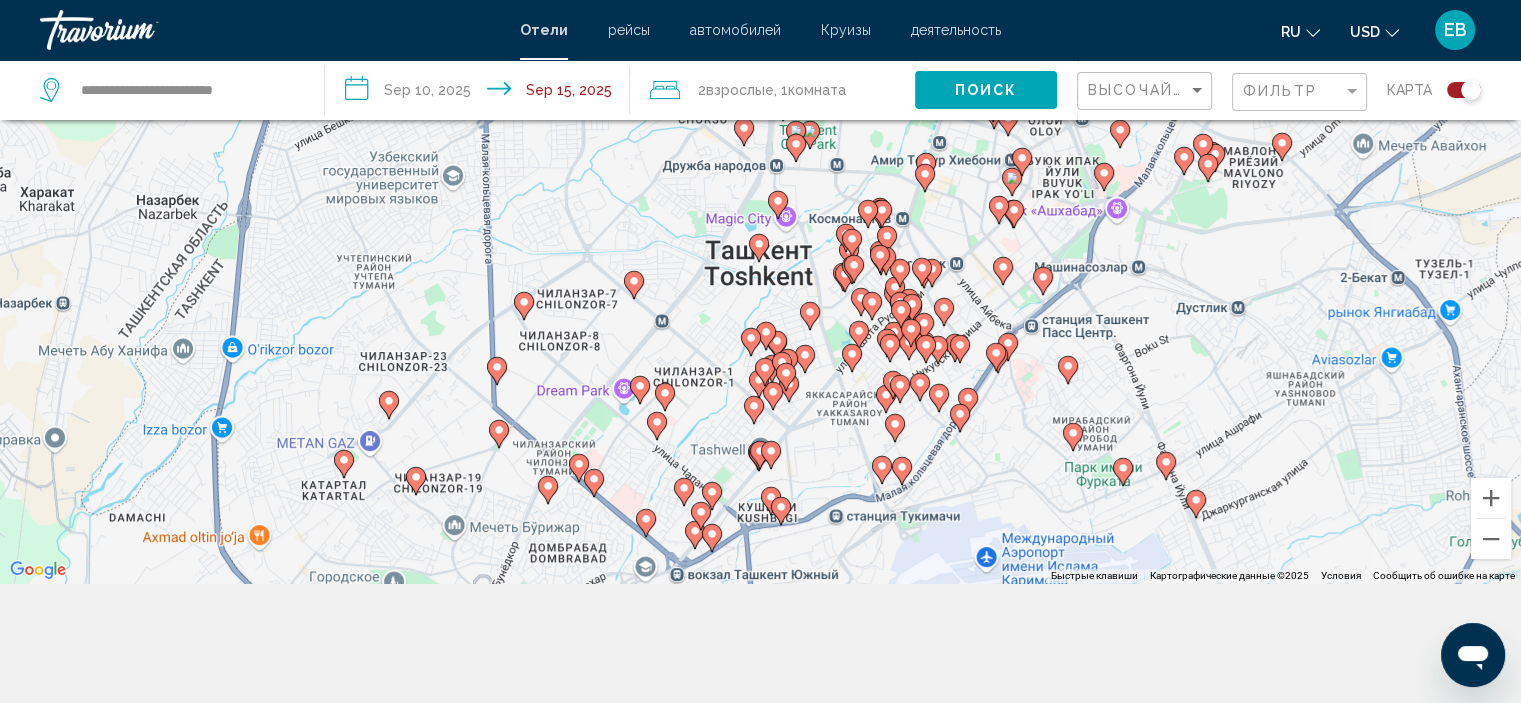 drag, startPoint x: 917, startPoint y: 385, endPoint x: 970, endPoint y: 213, distance: 179.98056 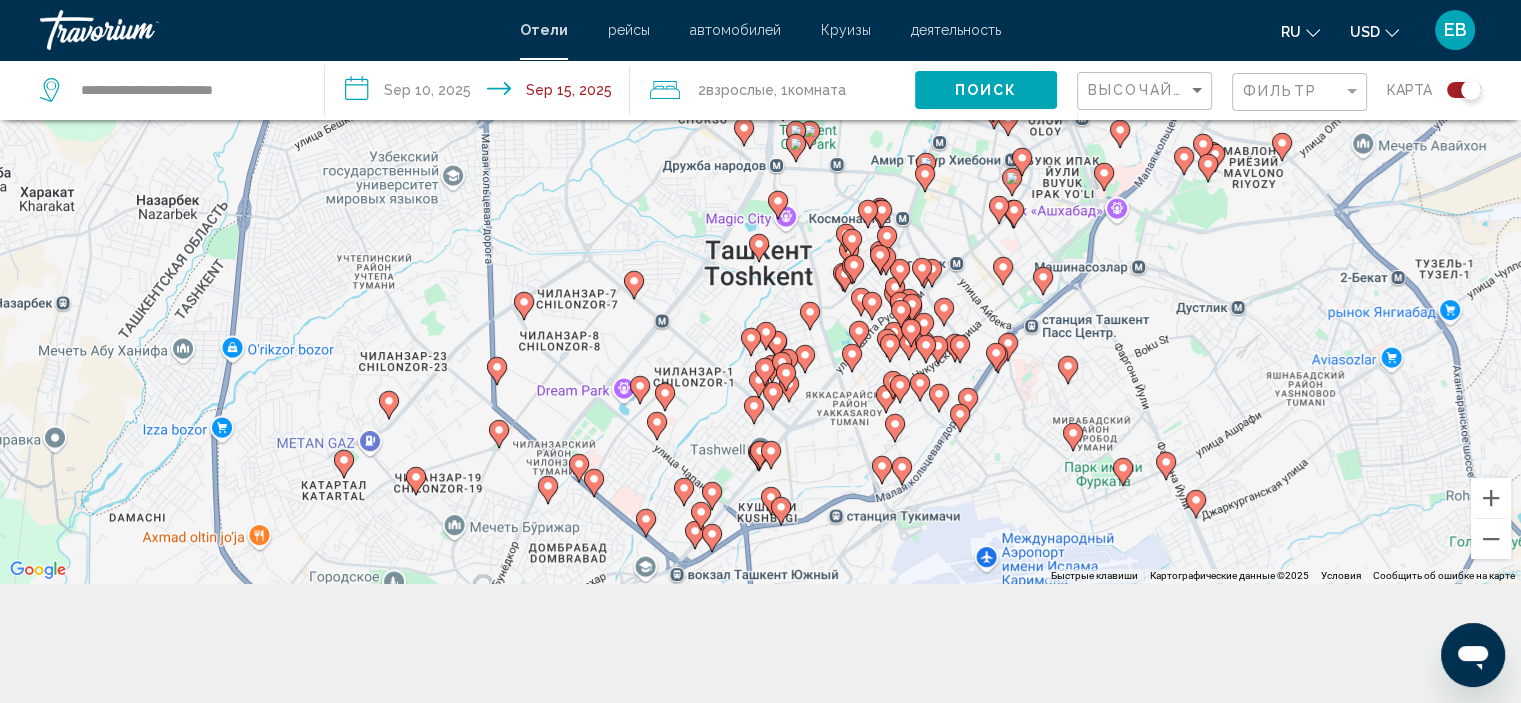 click on "Чтобы активировать перетаскивание с помощью клавиатуры, нажмите Alt + Ввод. После этого перемещайте маркер, используя клавиши со стрелками. Чтобы завершить перетаскивание, нажмите клавишу Ввод. Чтобы отменить действие, нажмите клавишу Esc." at bounding box center [760, 231] 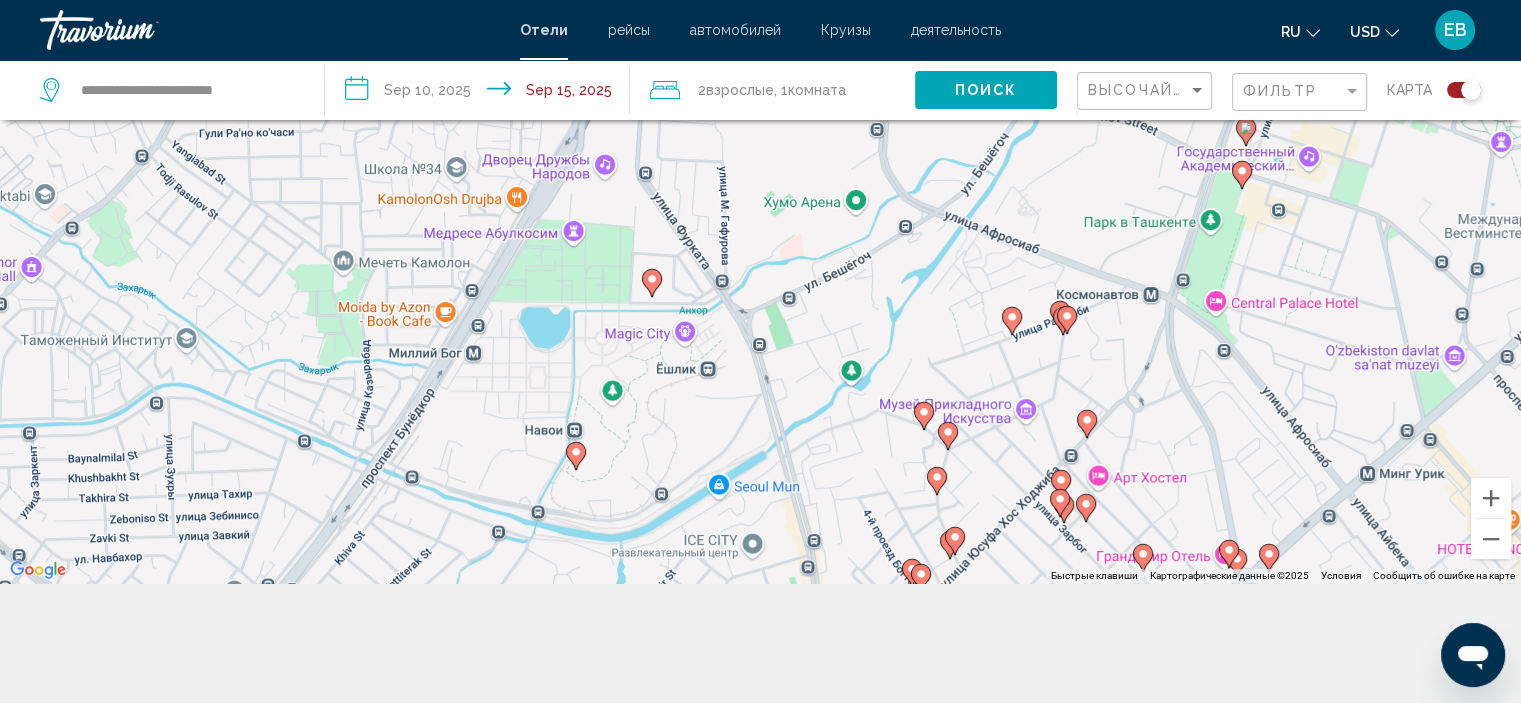 drag, startPoint x: 787, startPoint y: 190, endPoint x: 770, endPoint y: 507, distance: 317.4555 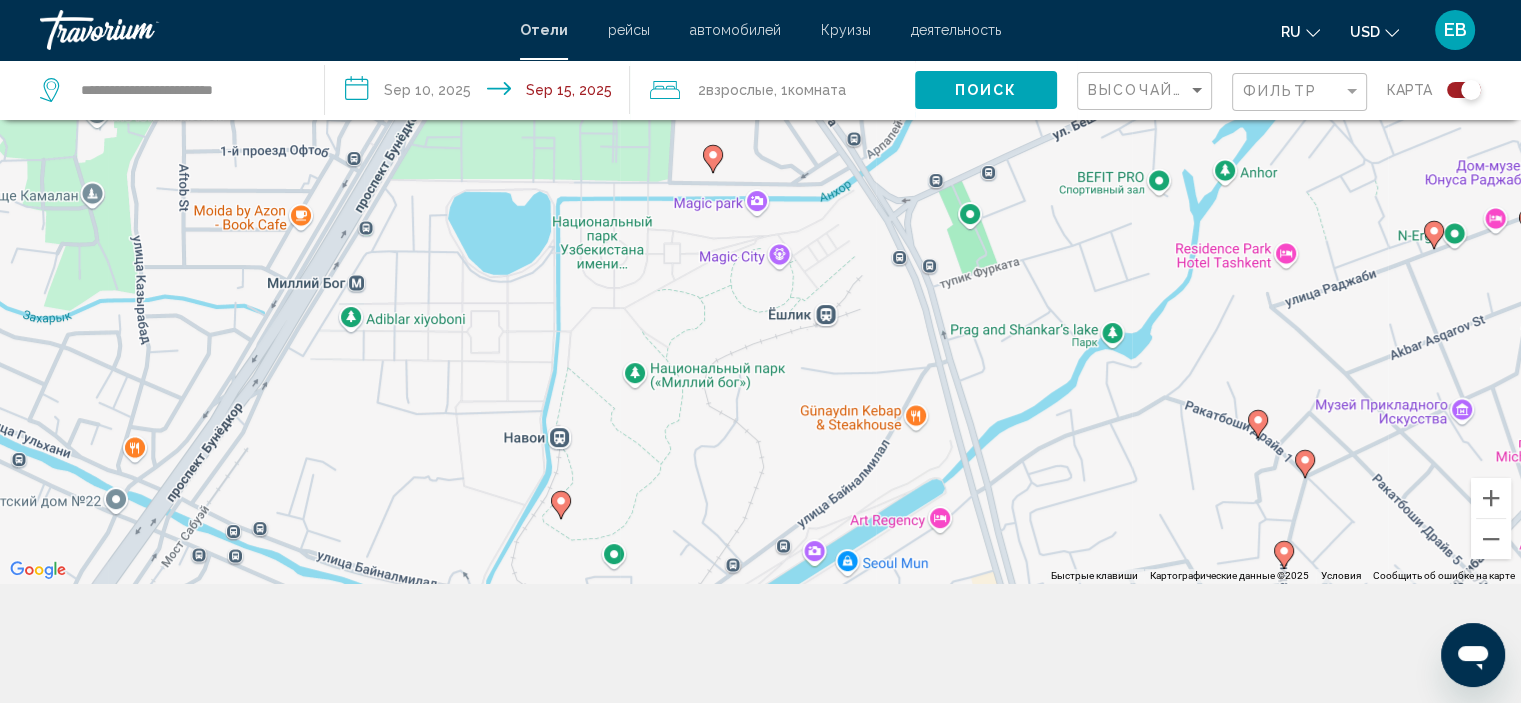 drag, startPoint x: 689, startPoint y: 329, endPoint x: 874, endPoint y: 415, distance: 204.01225 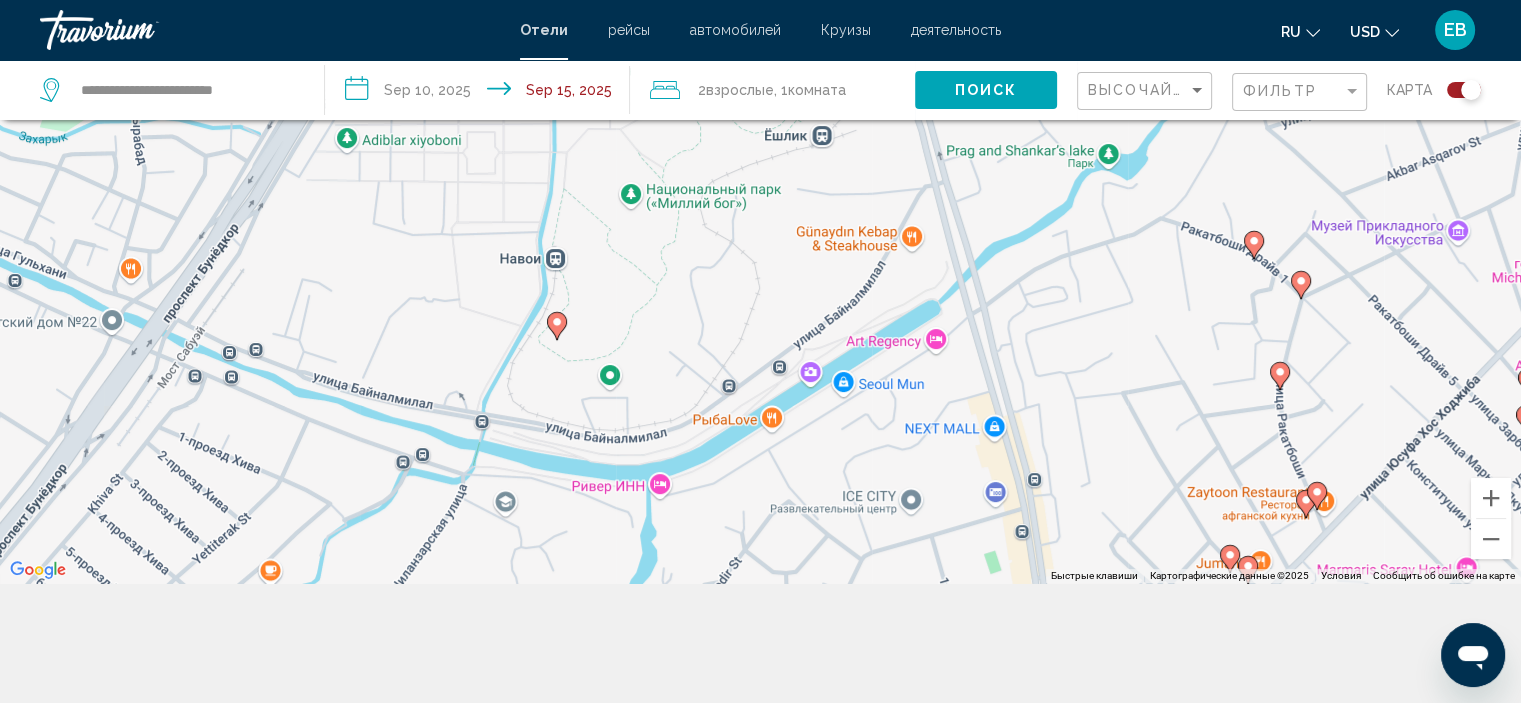 drag, startPoint x: 729, startPoint y: 449, endPoint x: 724, endPoint y: 266, distance: 183.0683 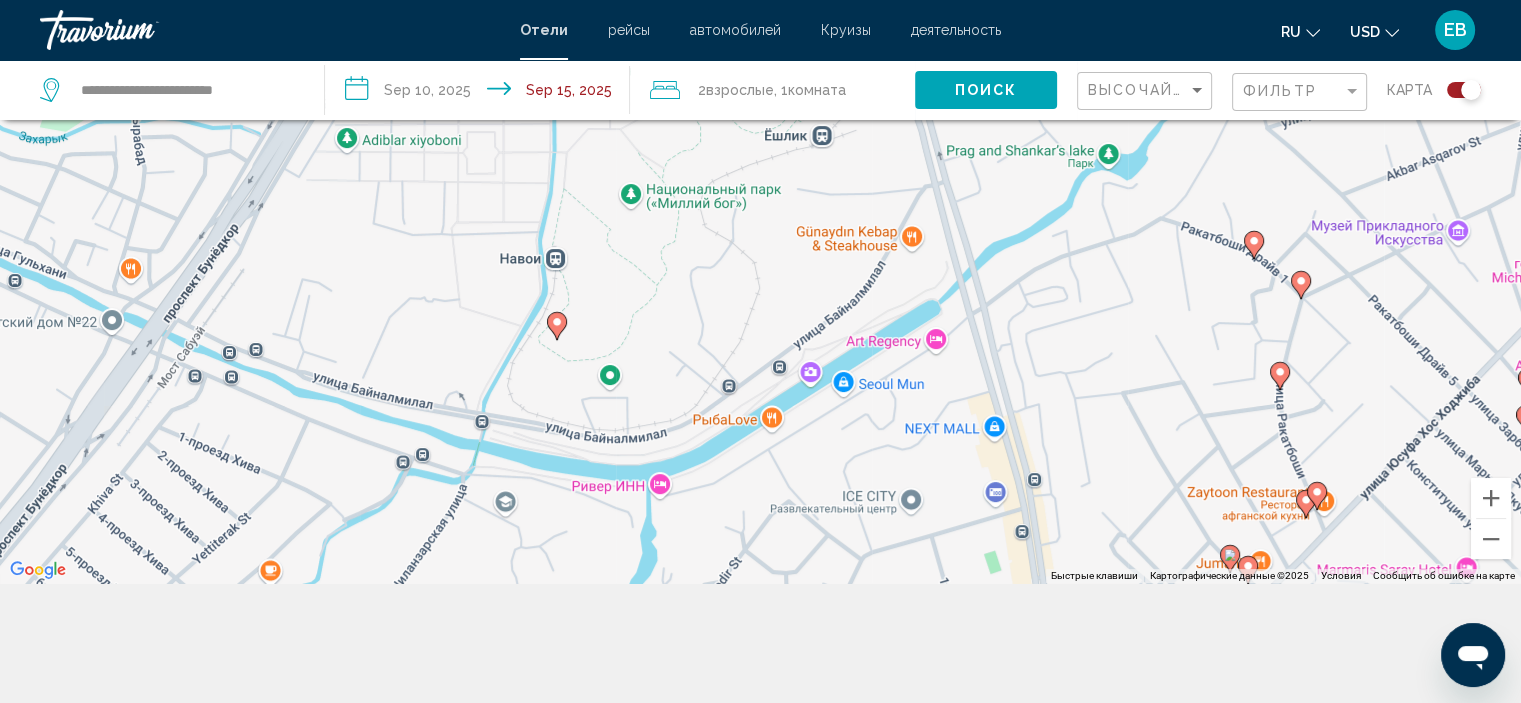 click on "Чтобы активировать перетаскивание с помощью клавиатуры, нажмите Alt + Ввод. После этого перемещайте маркер, используя клавиши со стрелками. Чтобы завершить перетаскивание, нажмите клавишу Ввод. Чтобы отменить действие, нажмите клавишу Esc." at bounding box center [760, 231] 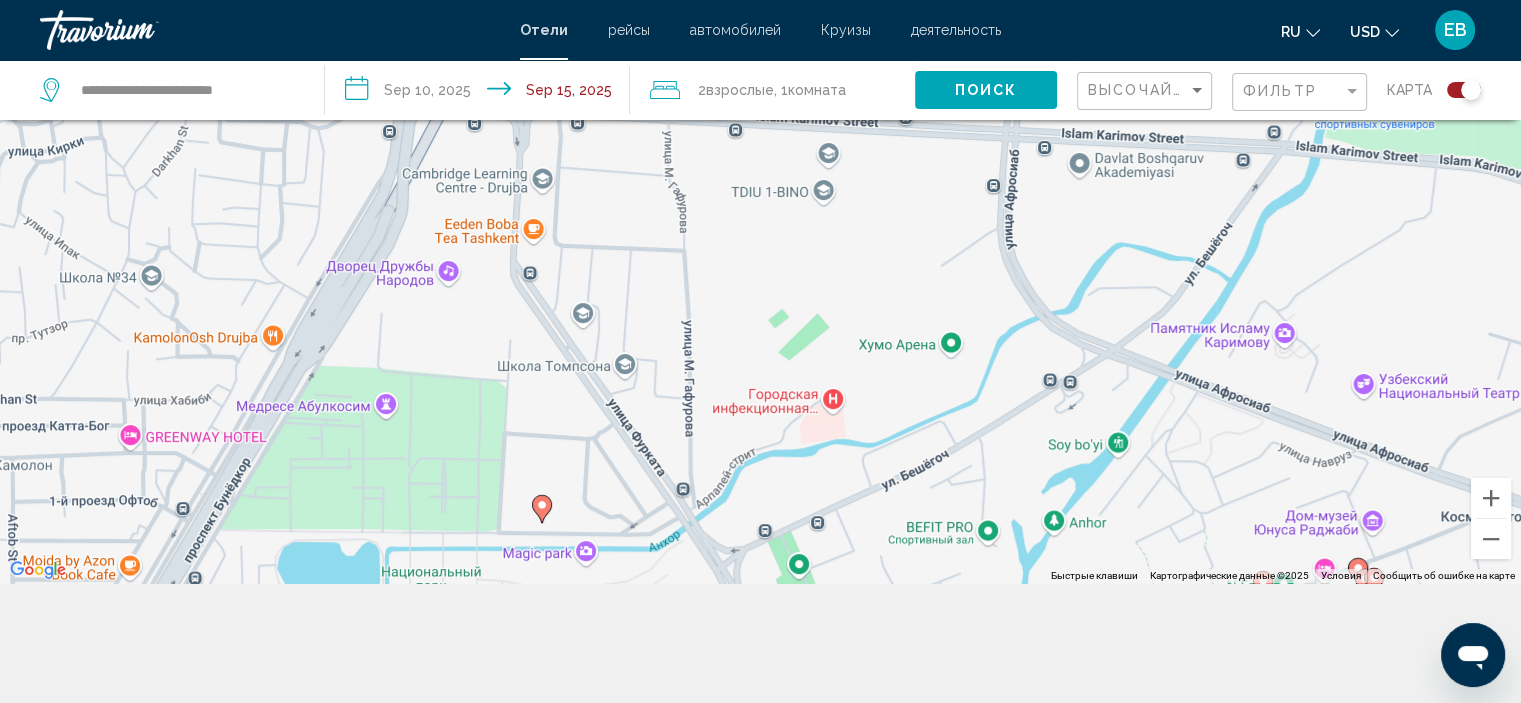 drag, startPoint x: 853, startPoint y: 211, endPoint x: 686, endPoint y: 742, distance: 556.6417 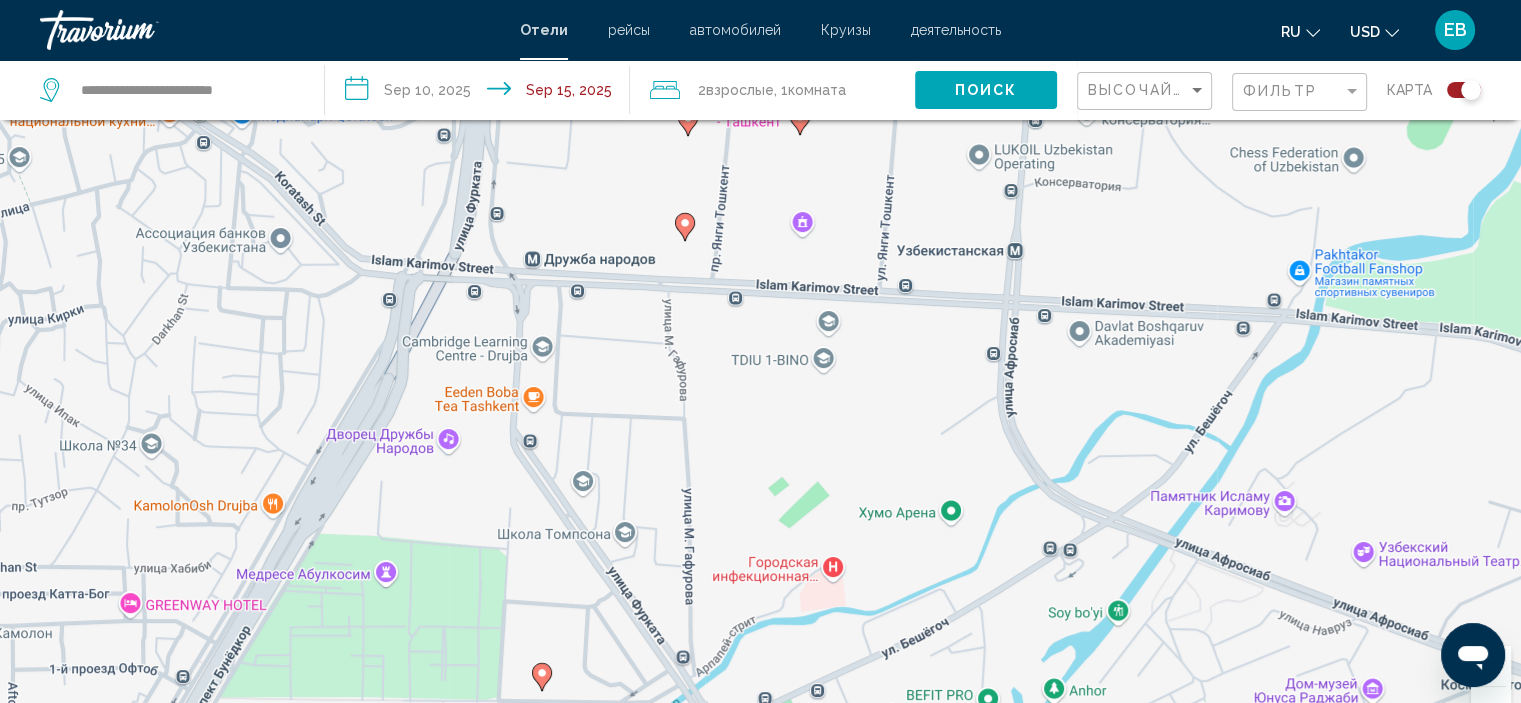 scroll, scrollTop: 0, scrollLeft: 0, axis: both 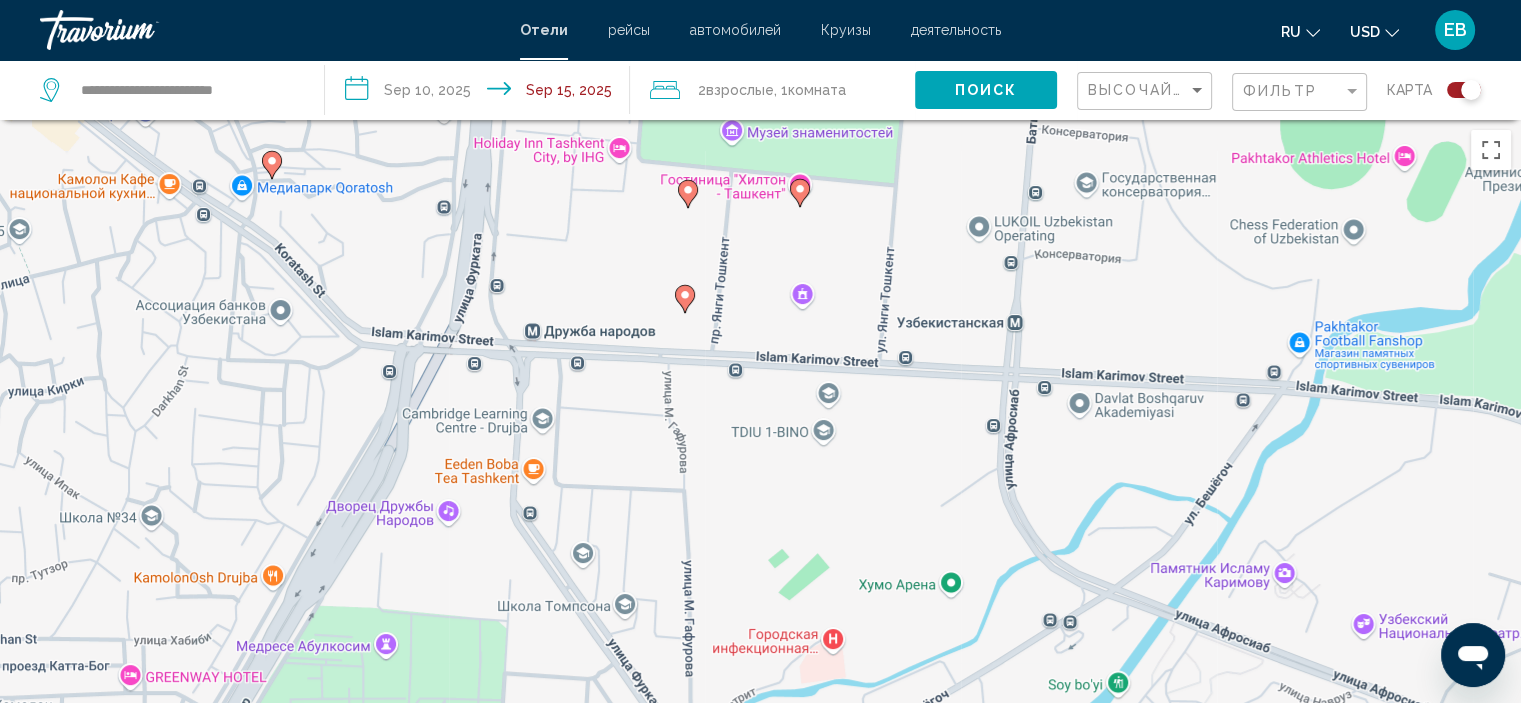 click 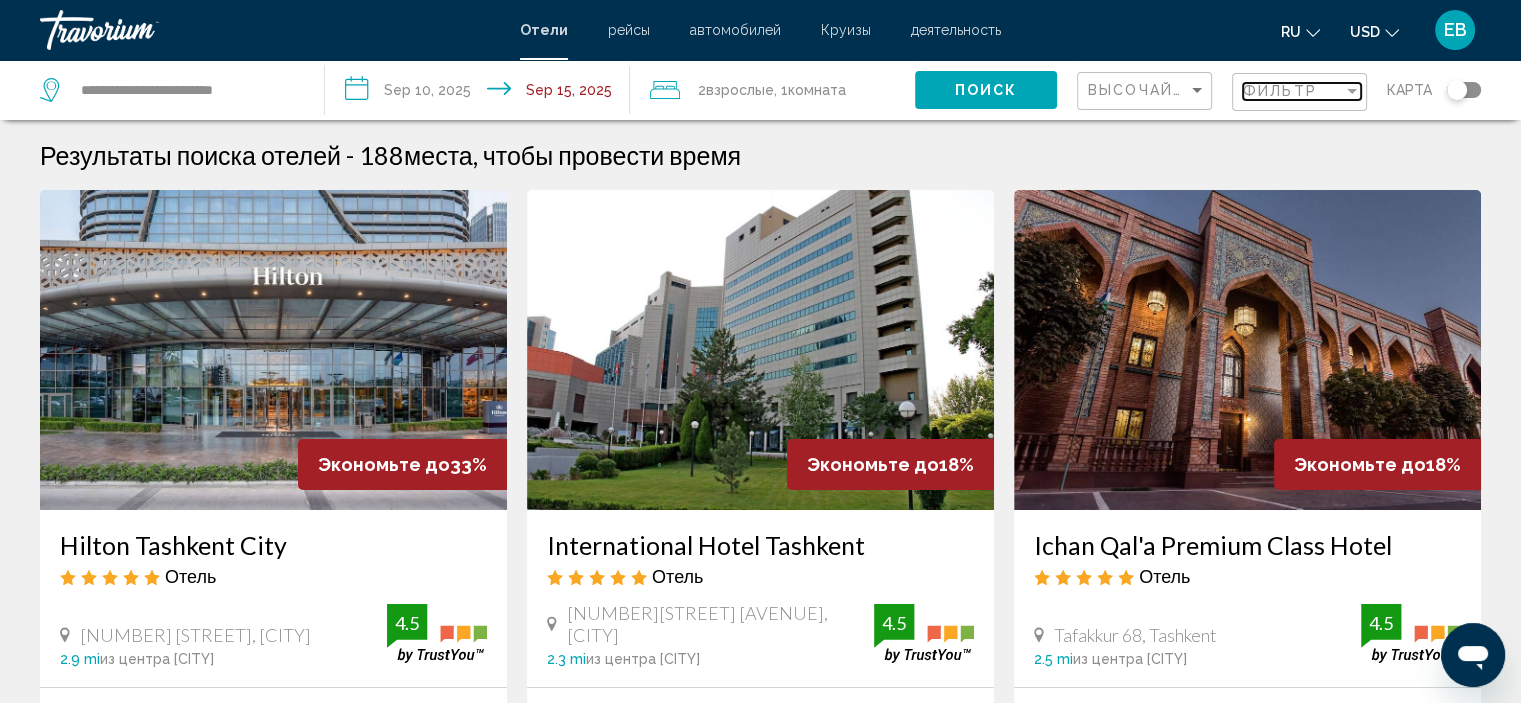 click at bounding box center [1352, 91] 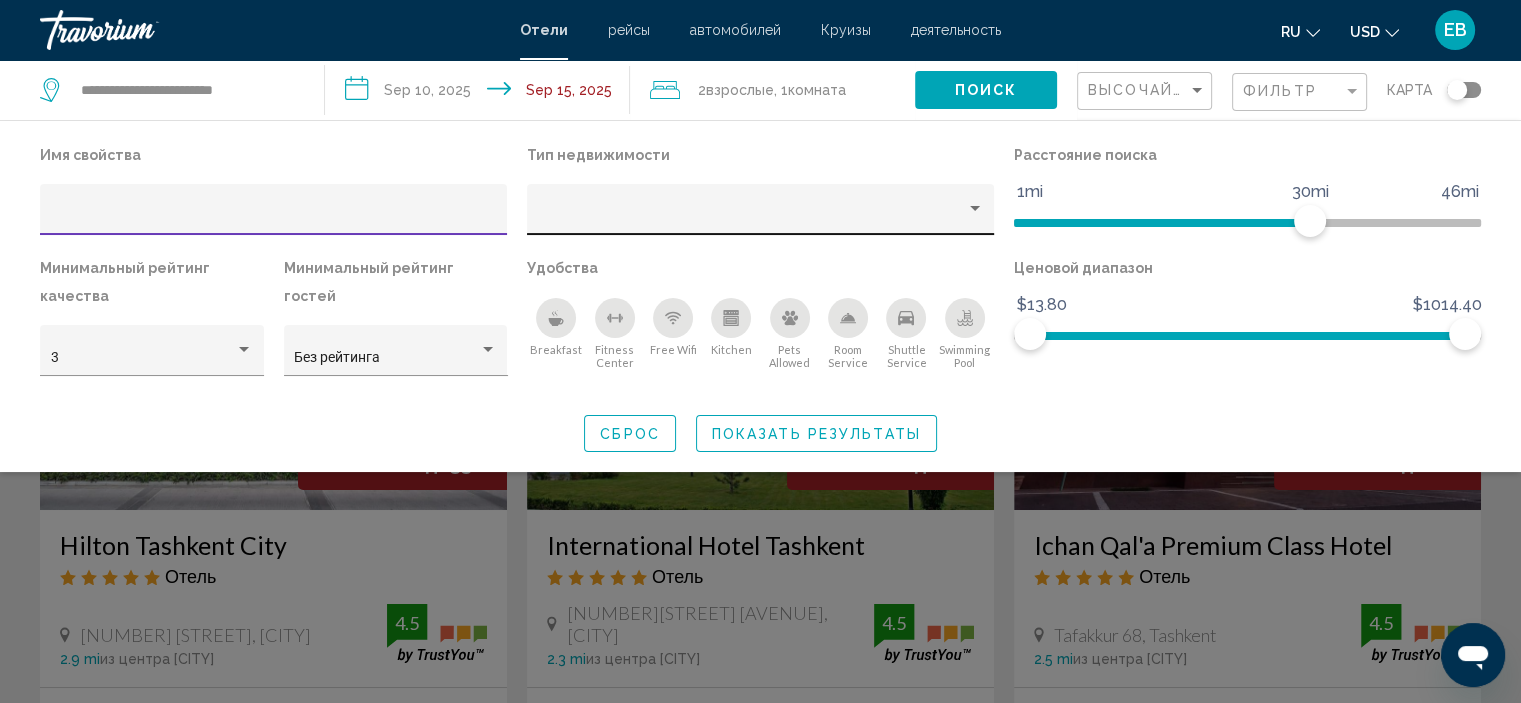 click 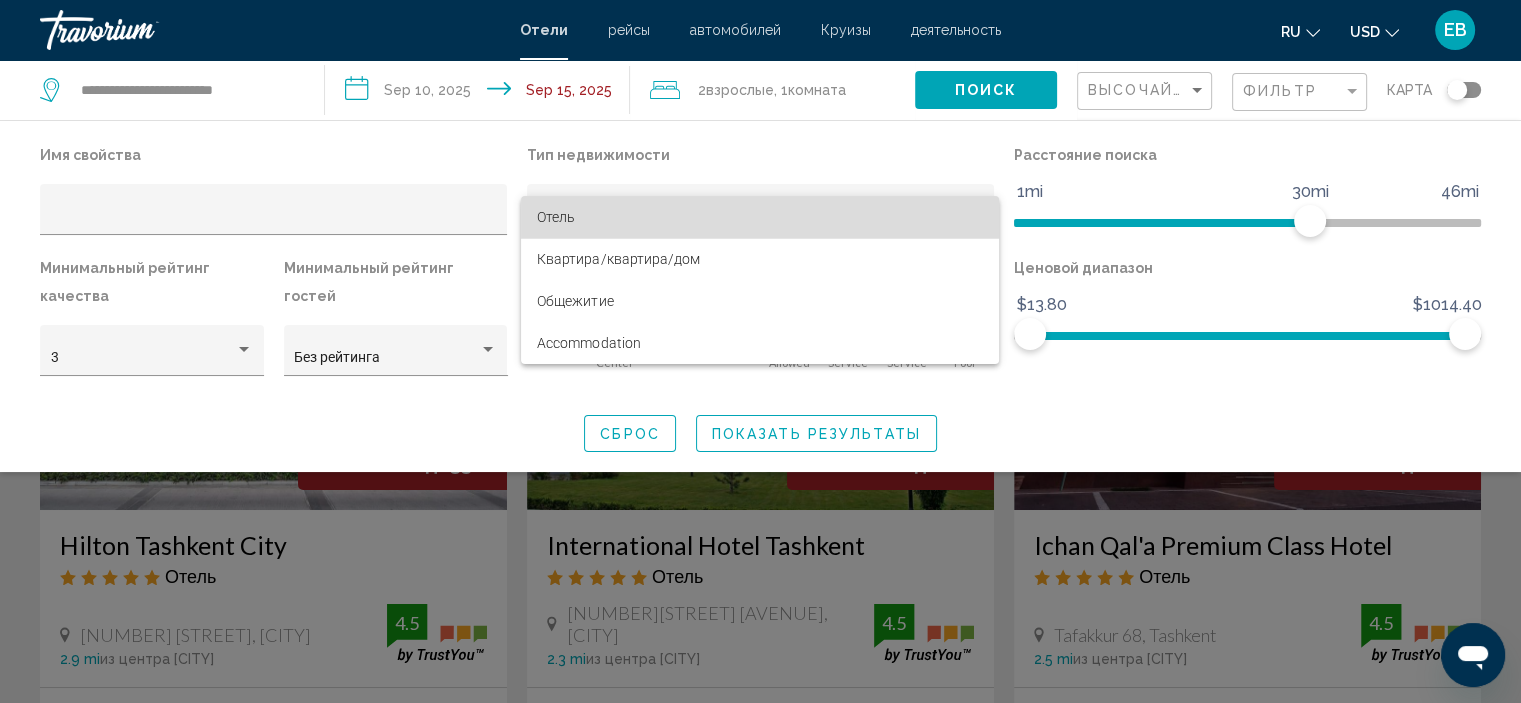 drag, startPoint x: 648, startPoint y: 199, endPoint x: 598, endPoint y: 204, distance: 50.24938 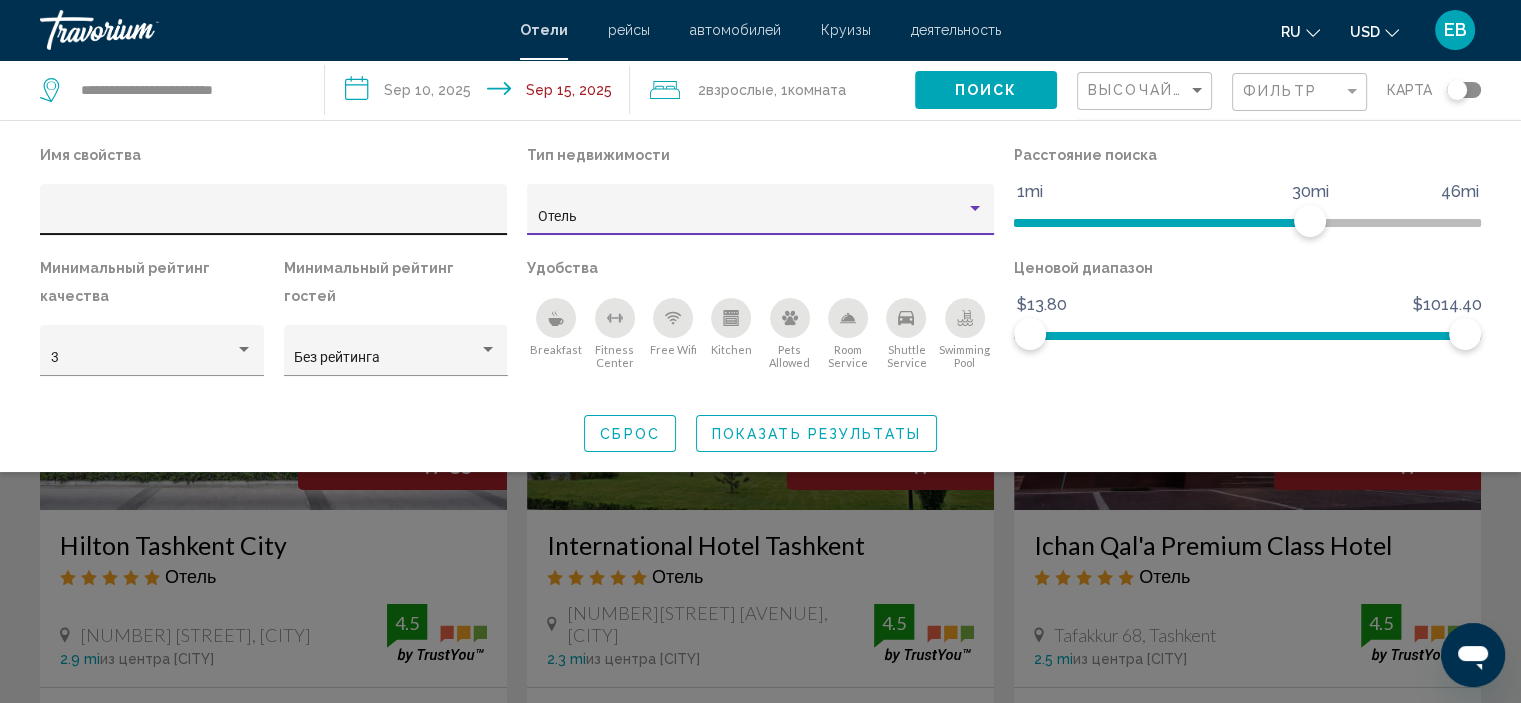 click at bounding box center [274, 217] 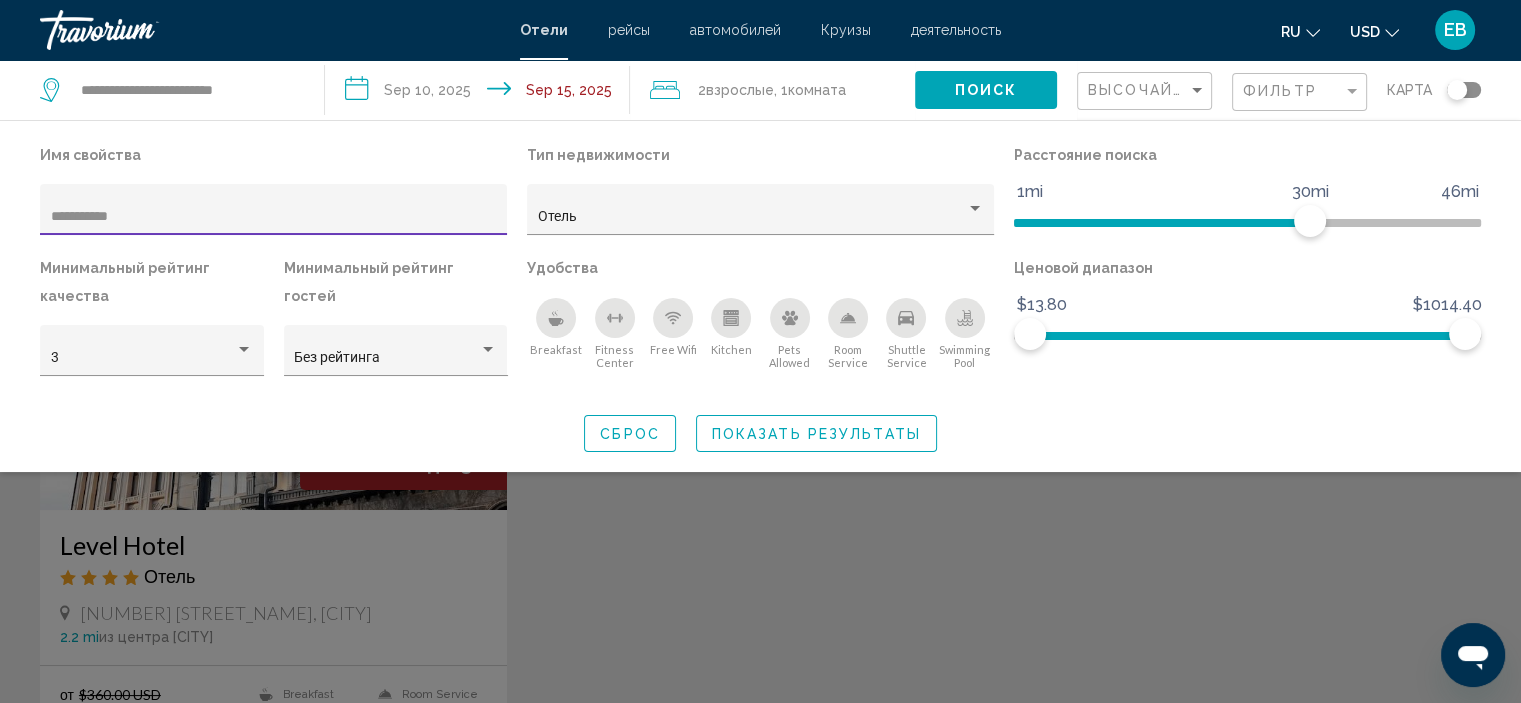 type on "**********" 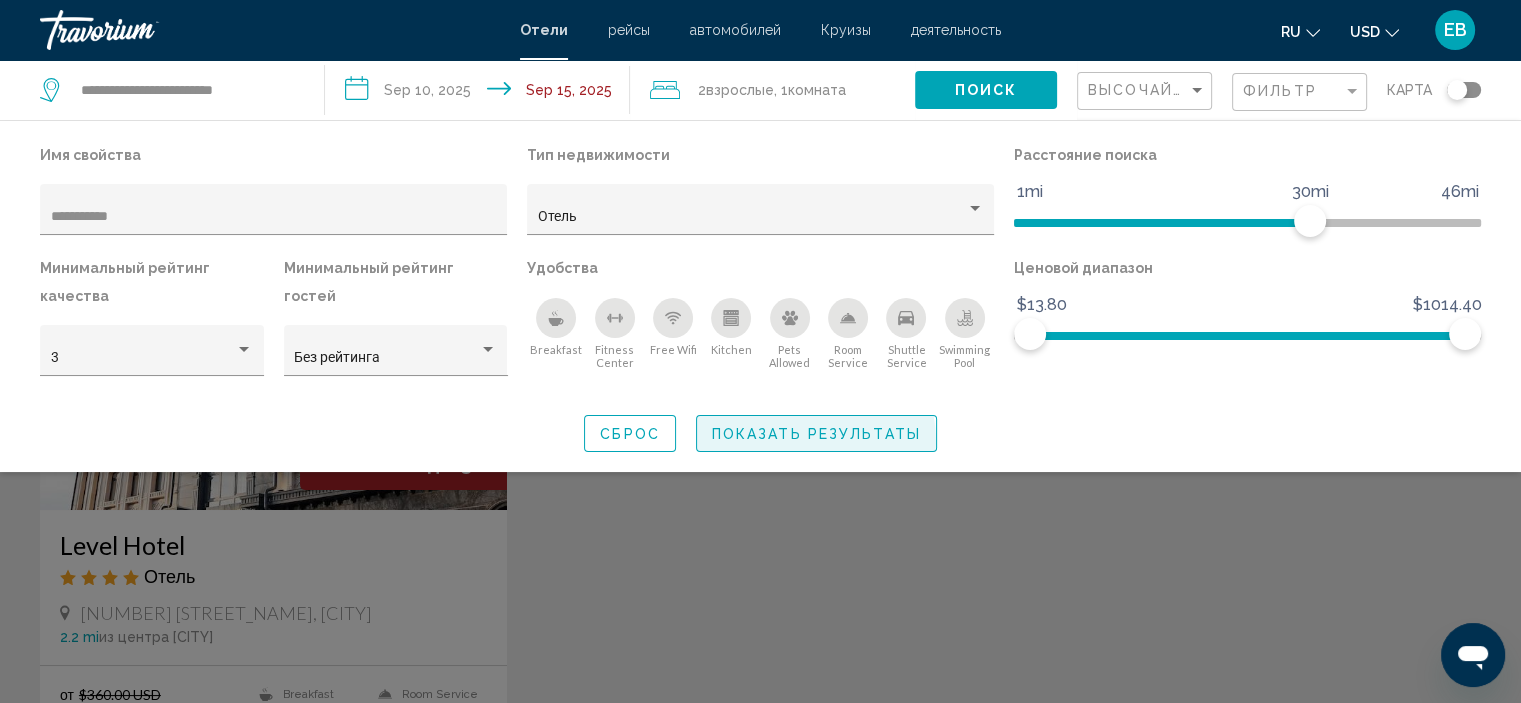 click on "Показать результаты" 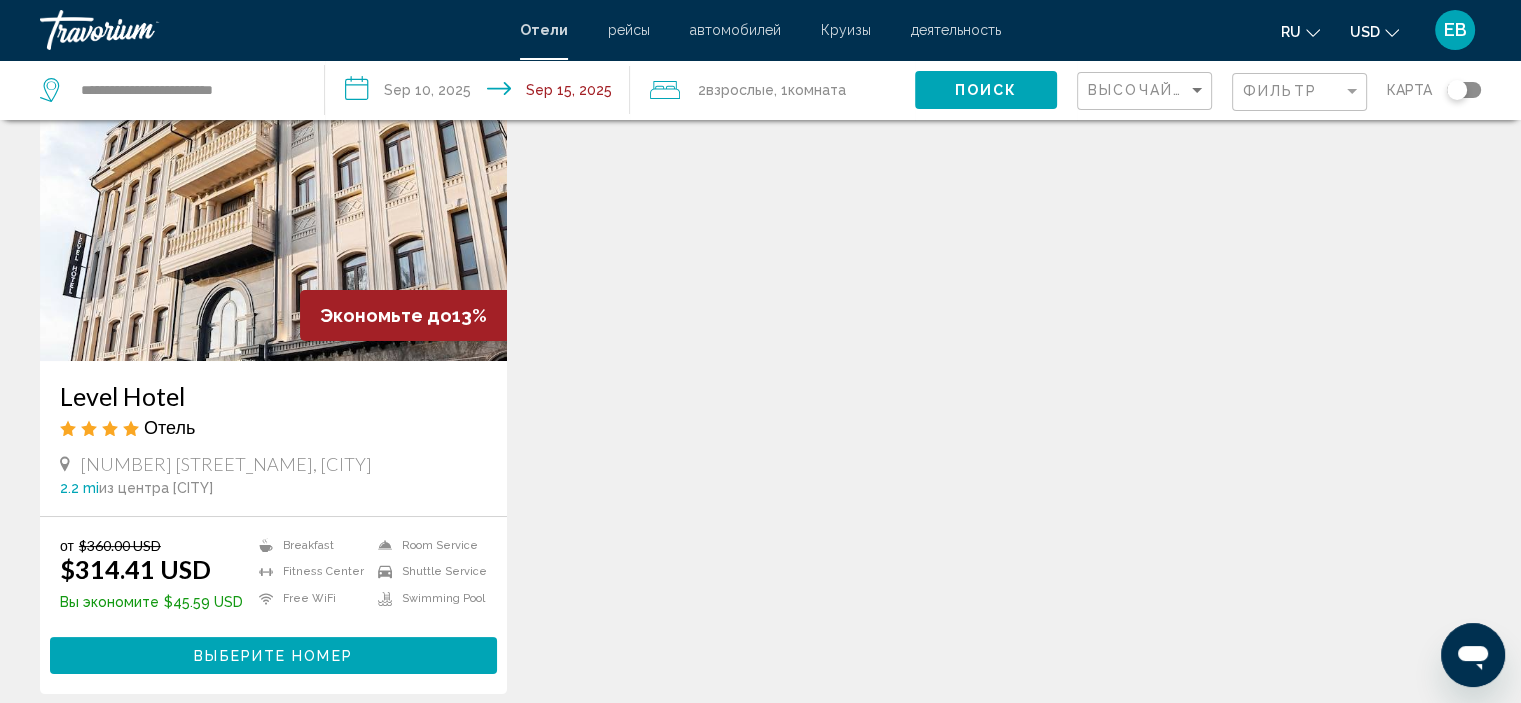 scroll, scrollTop: 181, scrollLeft: 0, axis: vertical 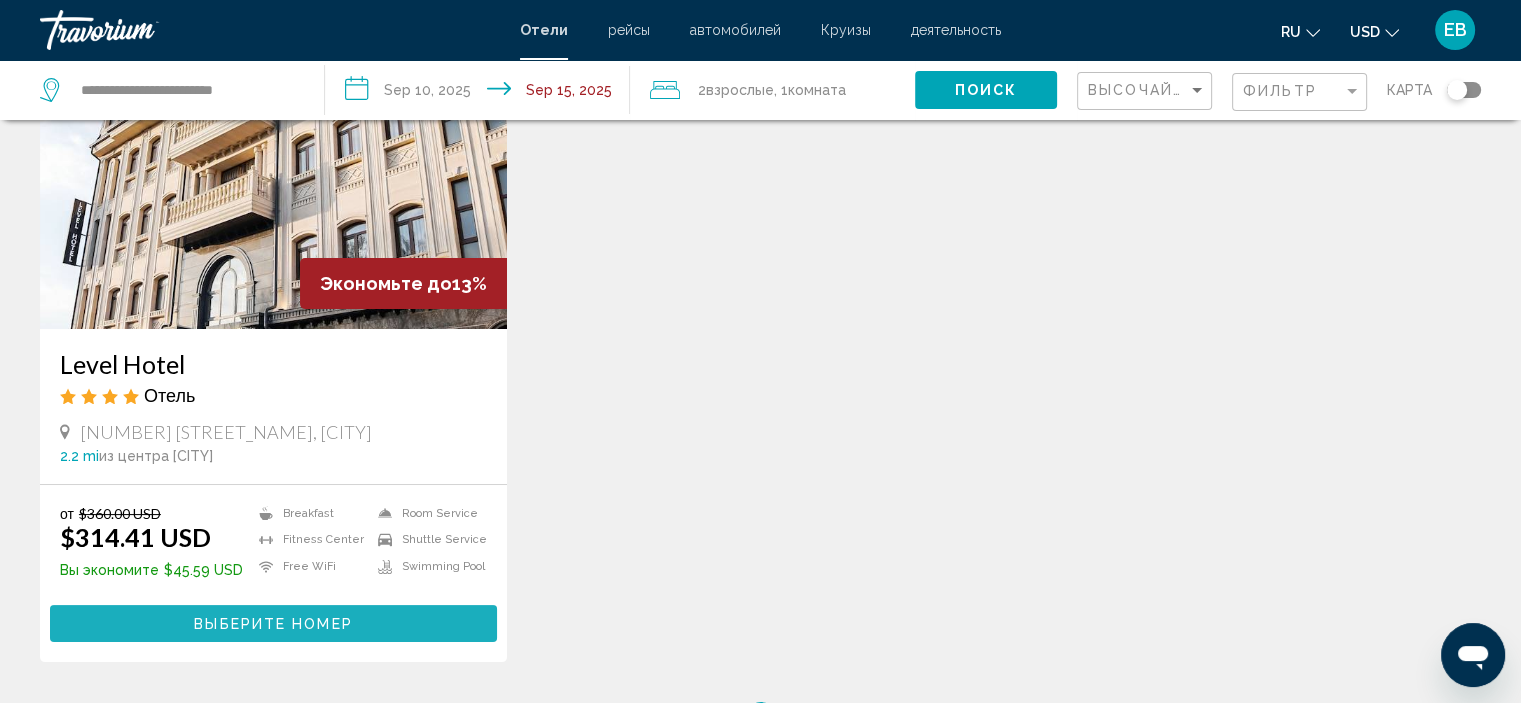 click on "Выберите номер" at bounding box center [273, 623] 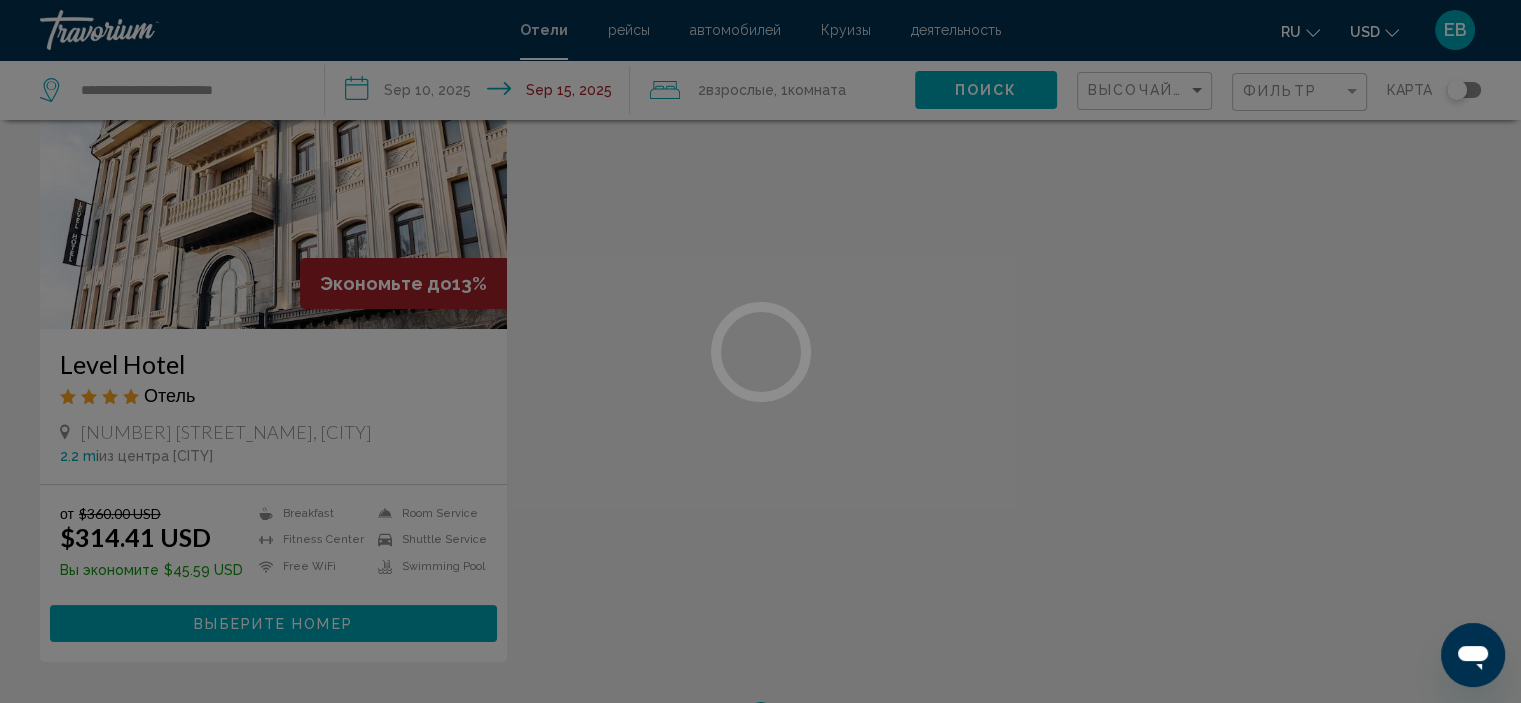 scroll, scrollTop: 0, scrollLeft: 0, axis: both 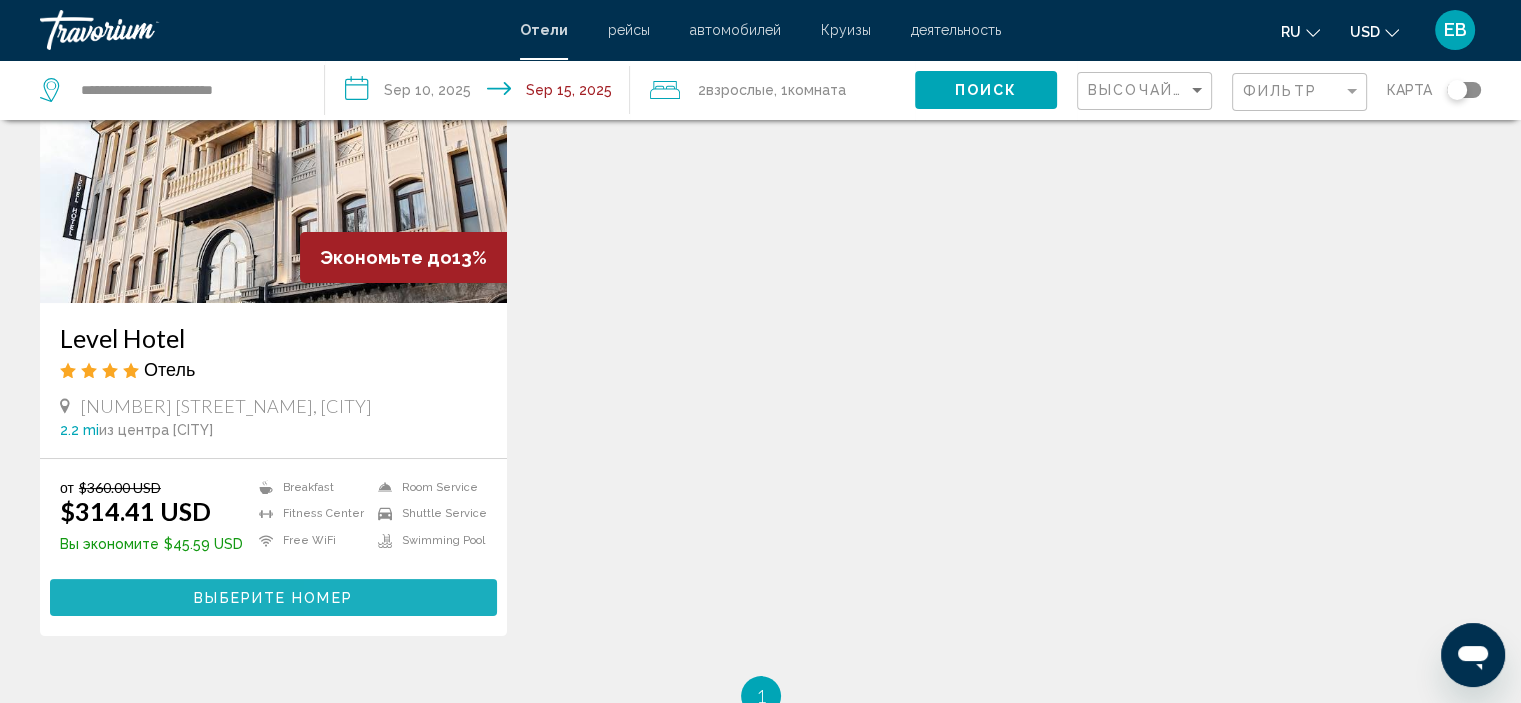 click on "Выберите номер" at bounding box center [273, 597] 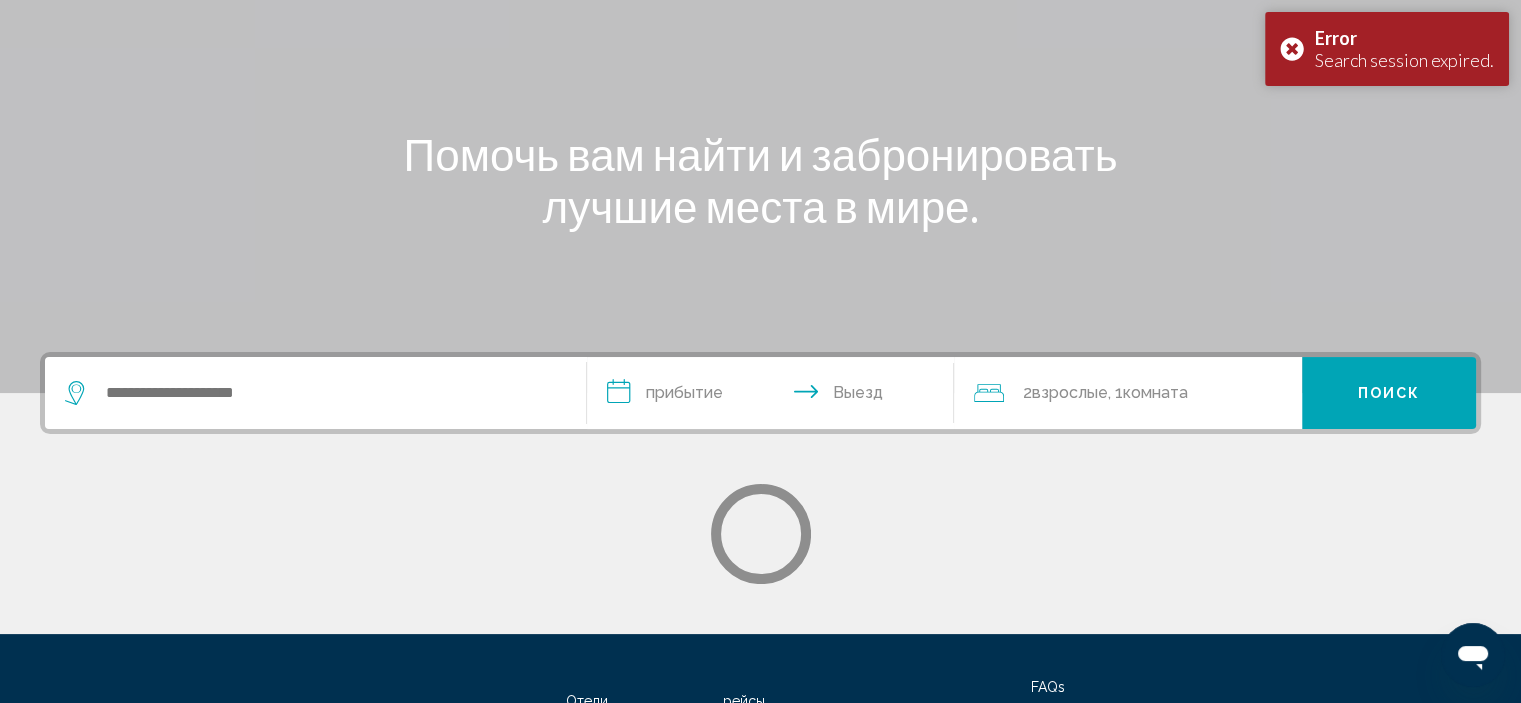 scroll, scrollTop: 0, scrollLeft: 0, axis: both 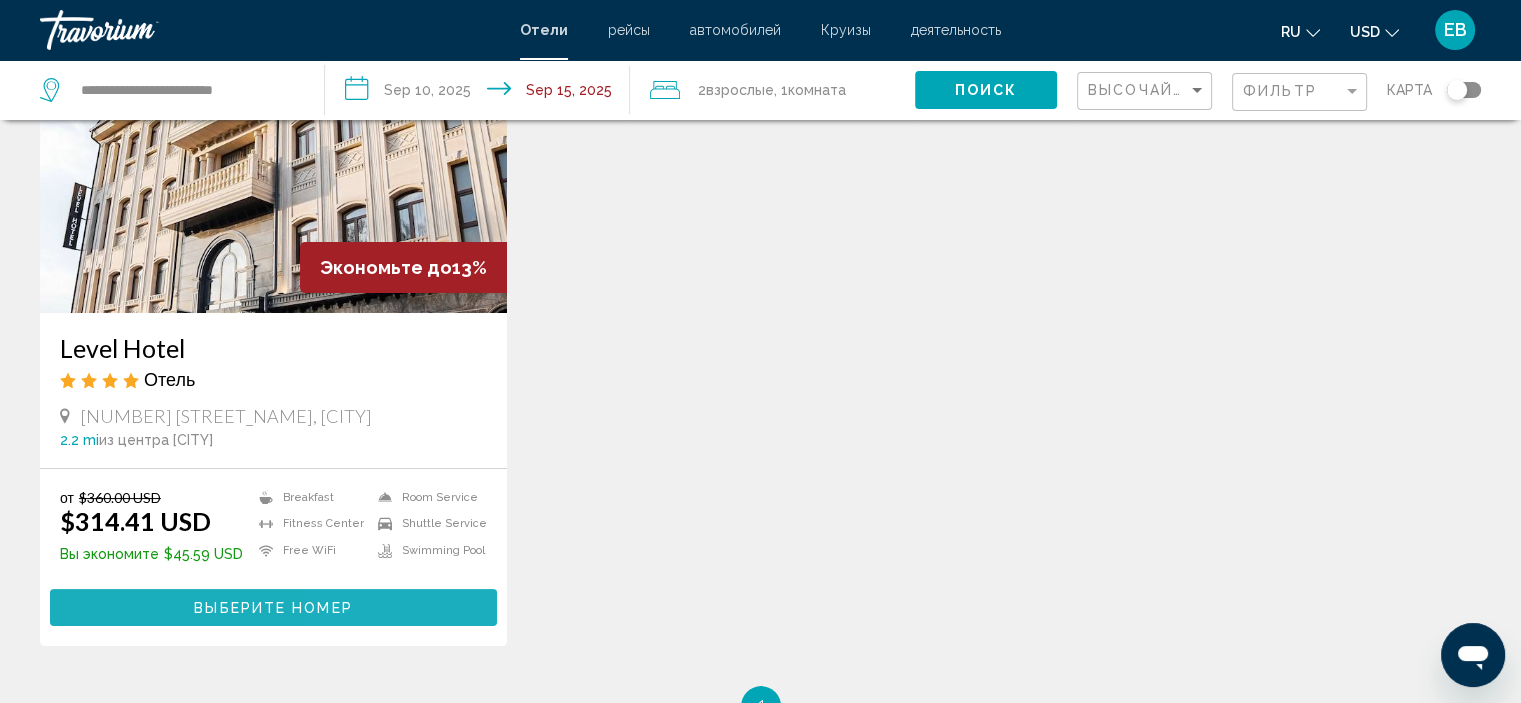click on "Выберите номер" at bounding box center [273, 607] 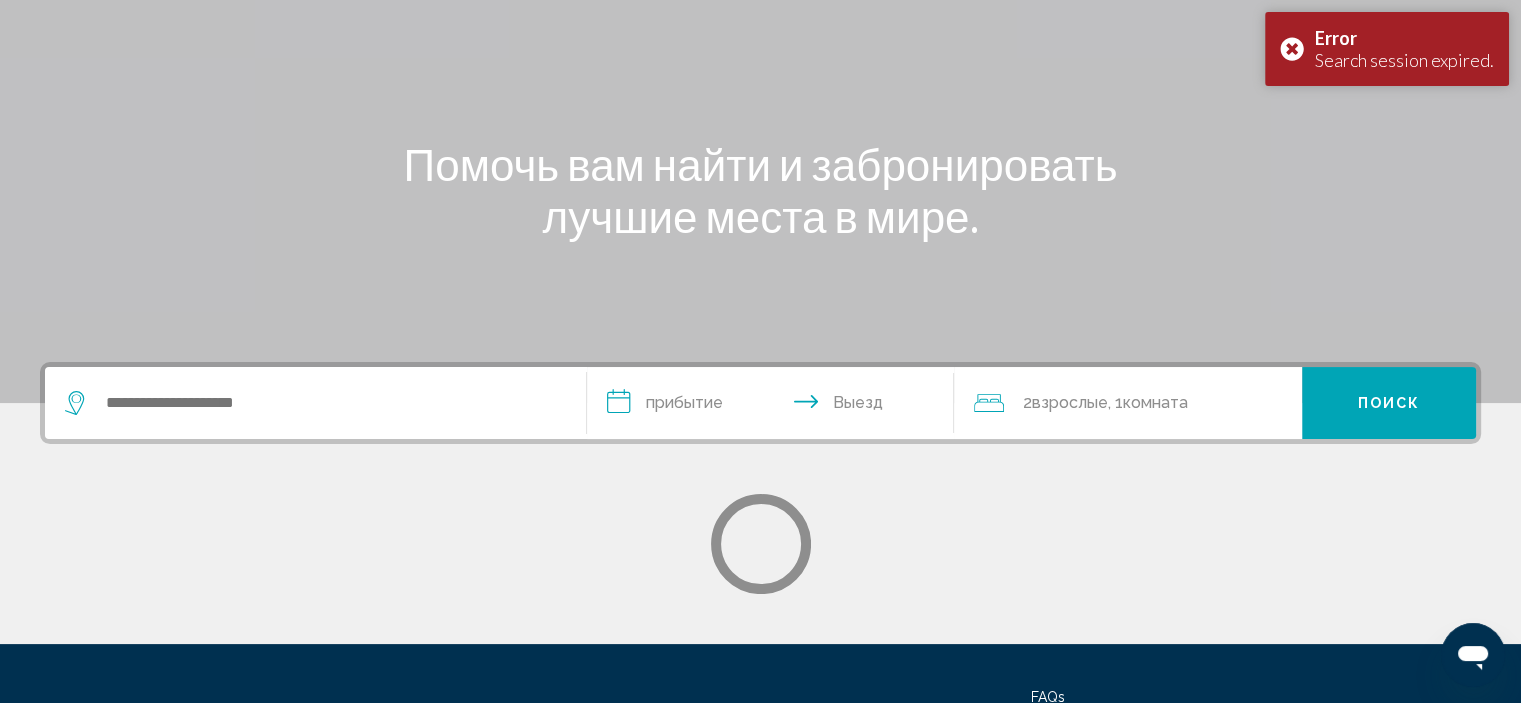 scroll, scrollTop: 0, scrollLeft: 0, axis: both 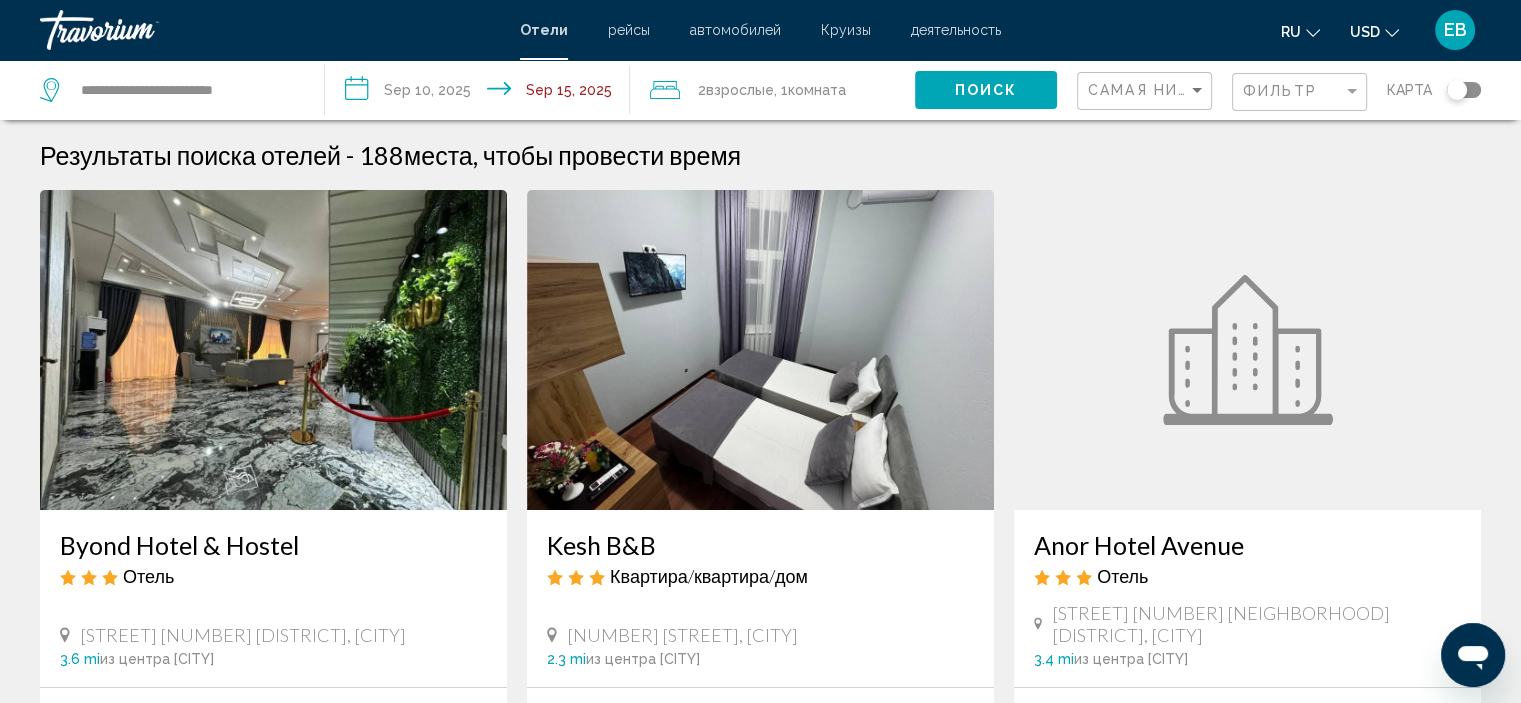 click on "Отели" at bounding box center (544, 30) 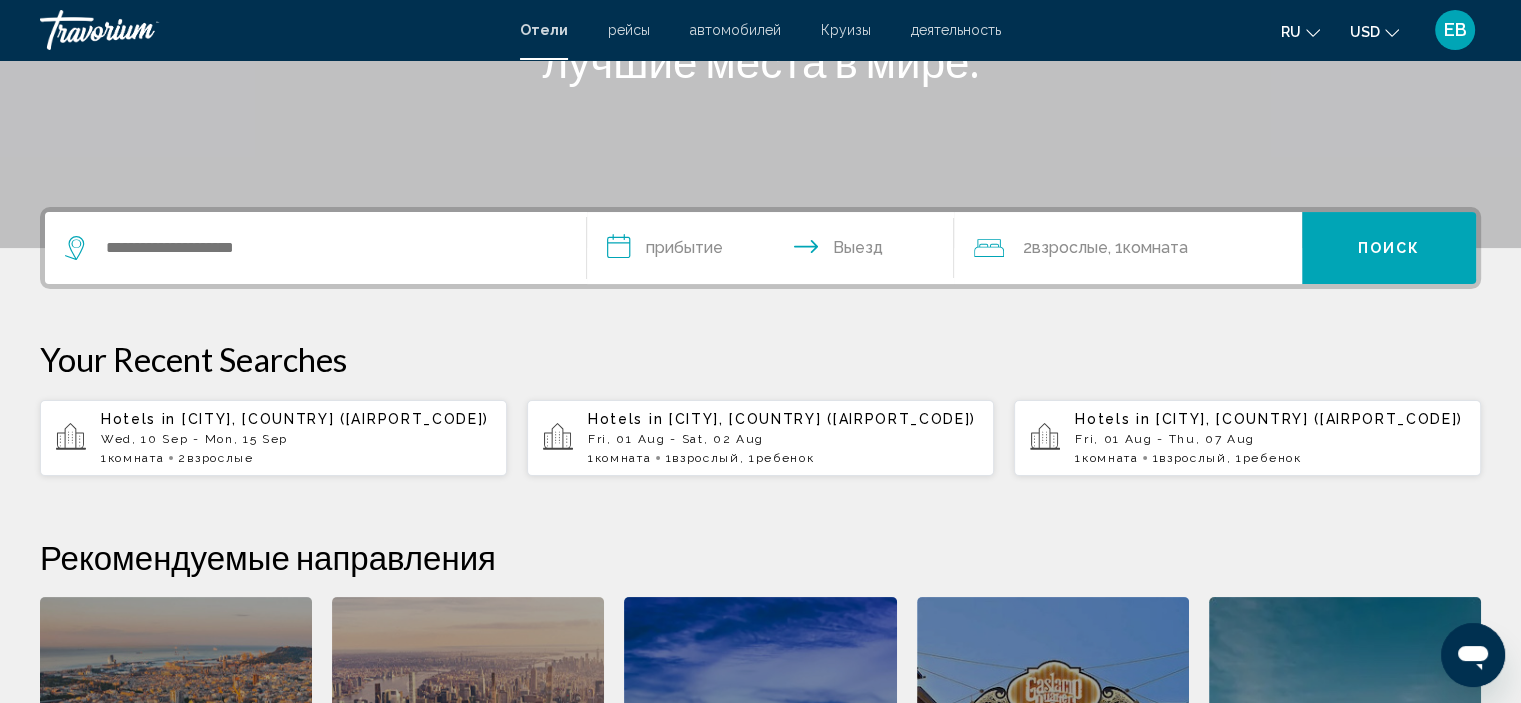 scroll, scrollTop: 301, scrollLeft: 0, axis: vertical 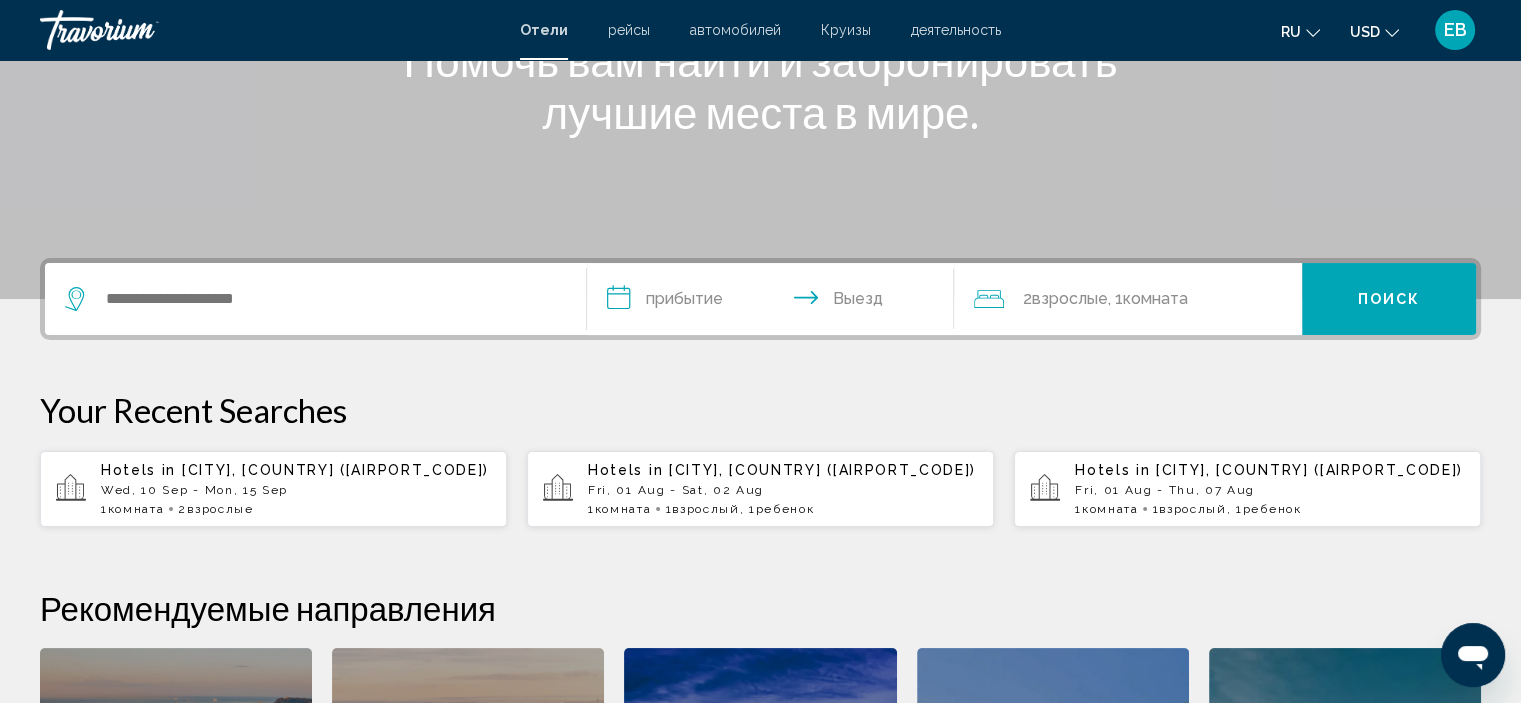 click on "Взрослый" at bounding box center [1192, 509] 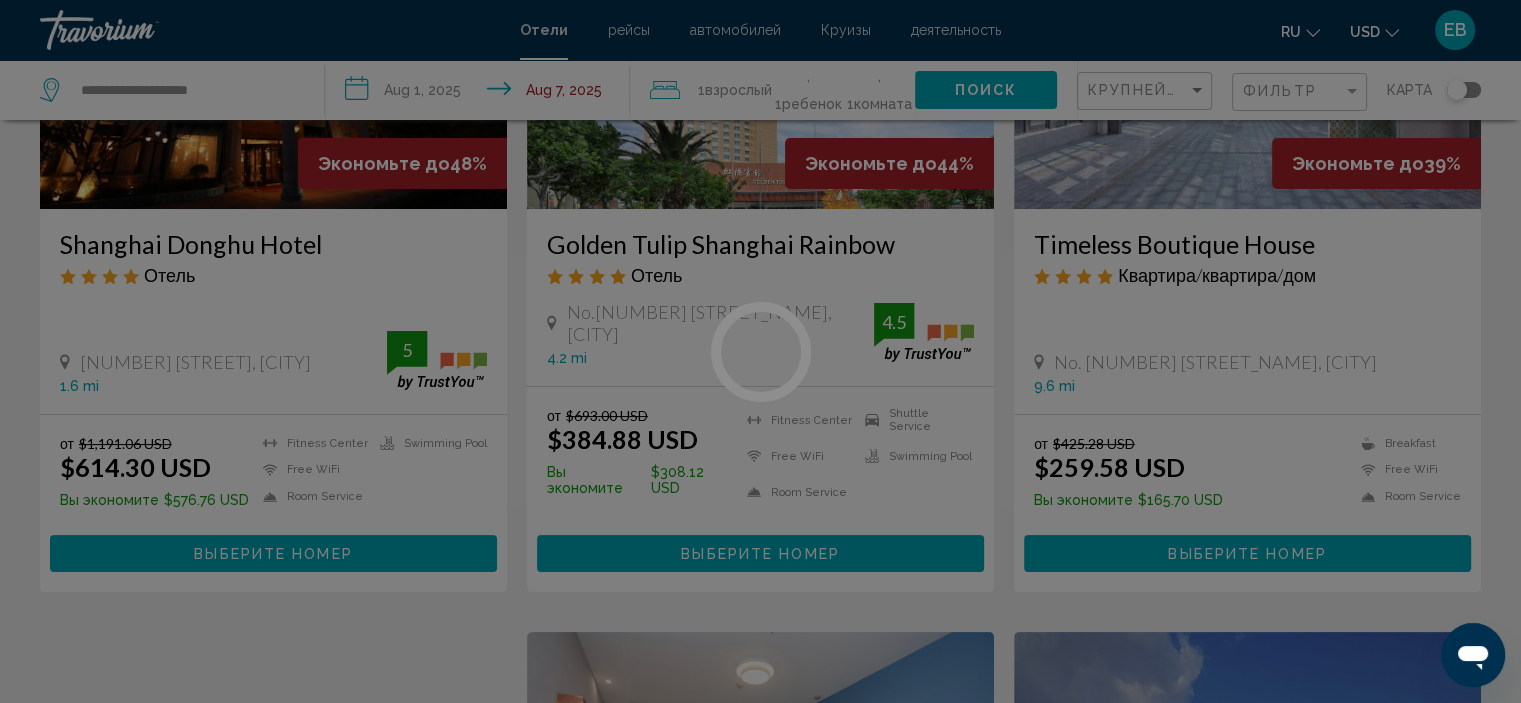 scroll, scrollTop: 0, scrollLeft: 0, axis: both 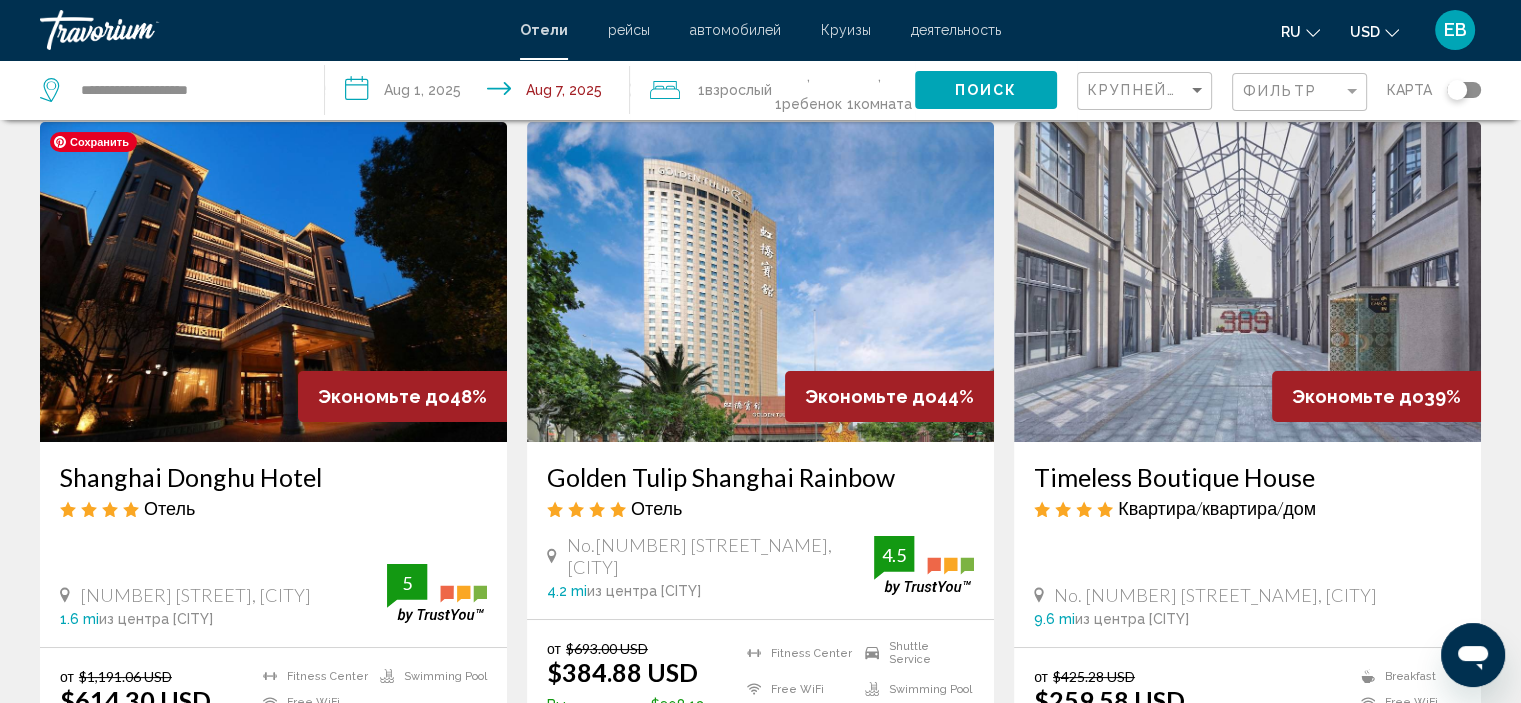 click at bounding box center (273, 282) 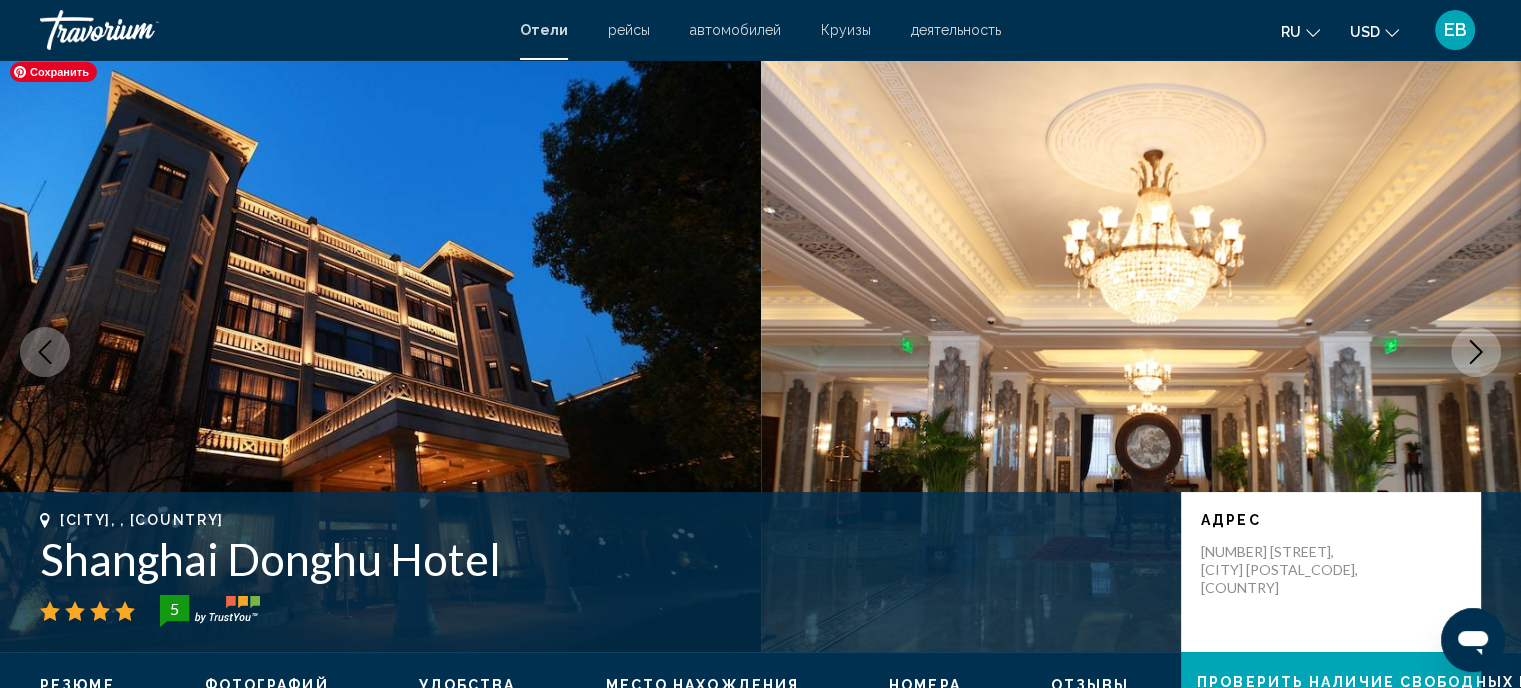 scroll, scrollTop: 0, scrollLeft: 0, axis: both 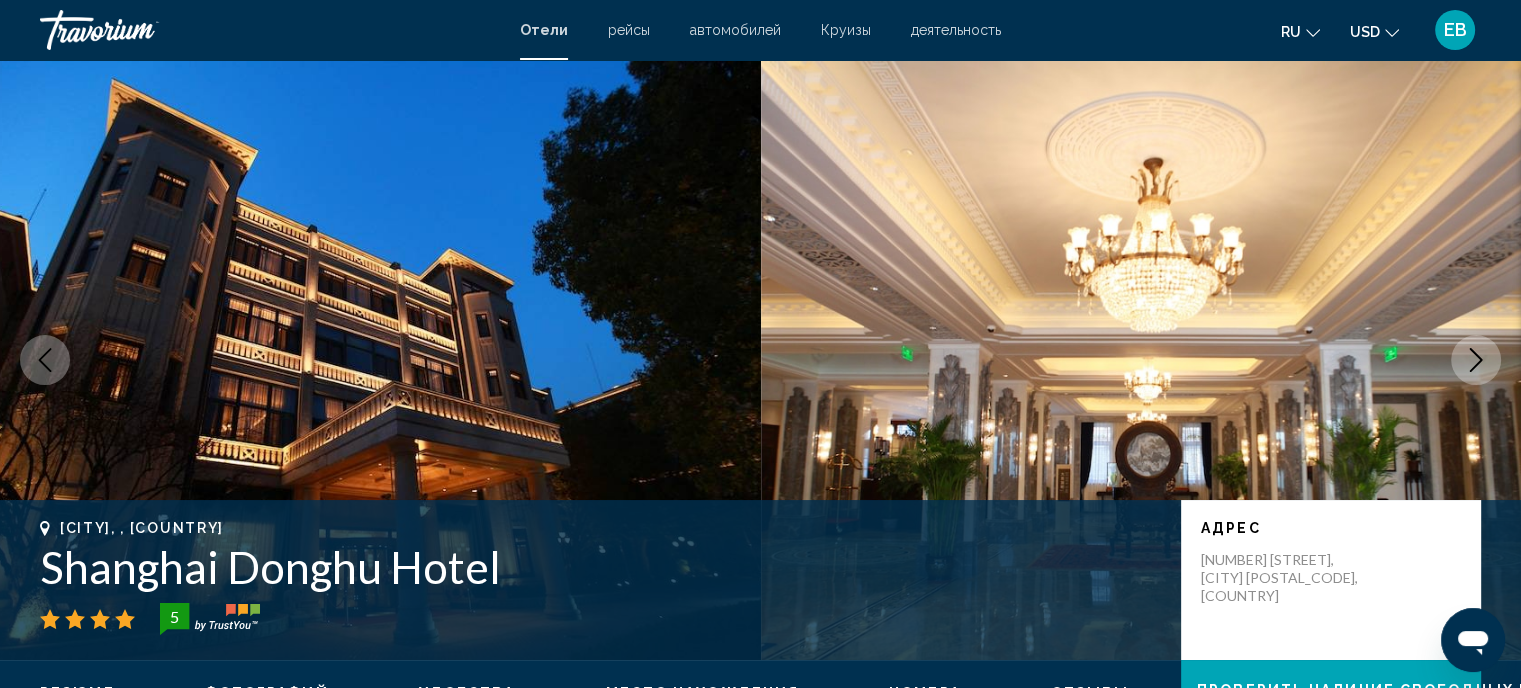 click at bounding box center (1476, 360) 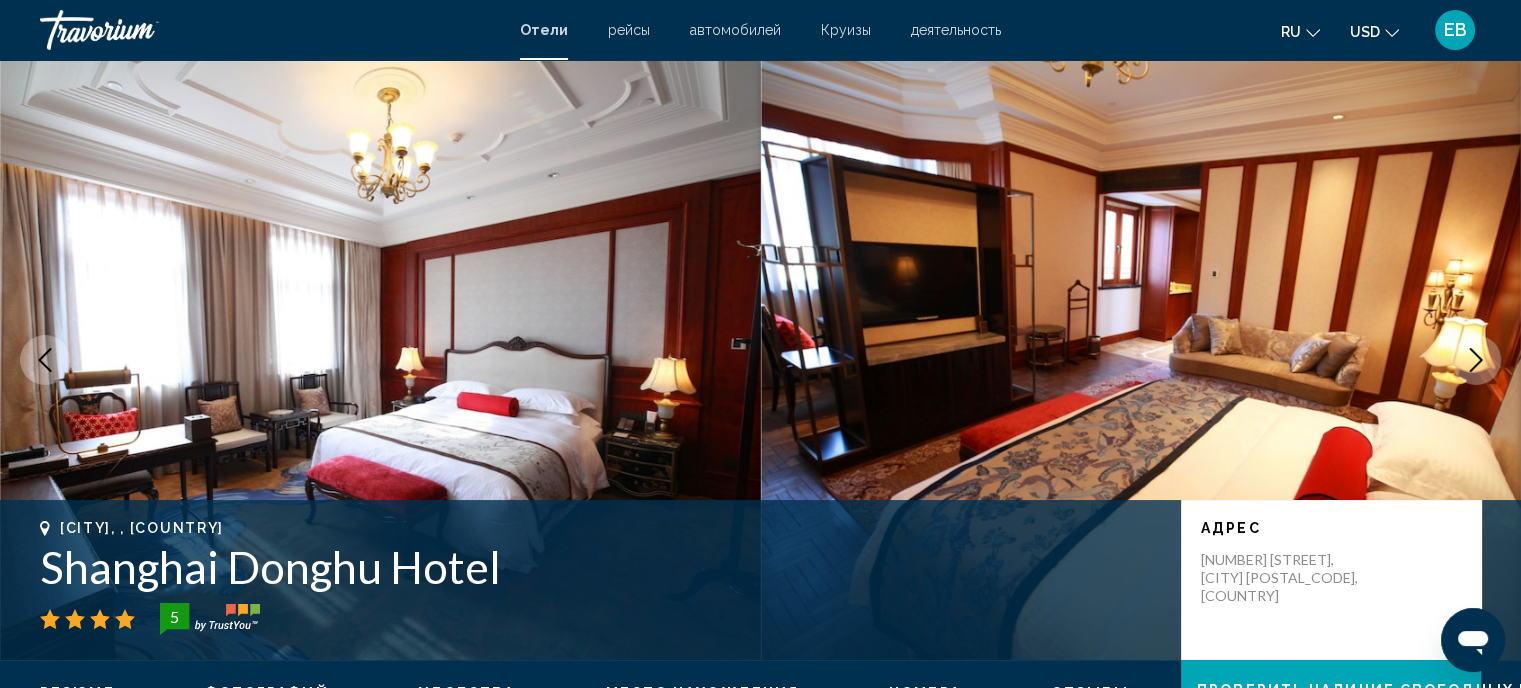 click 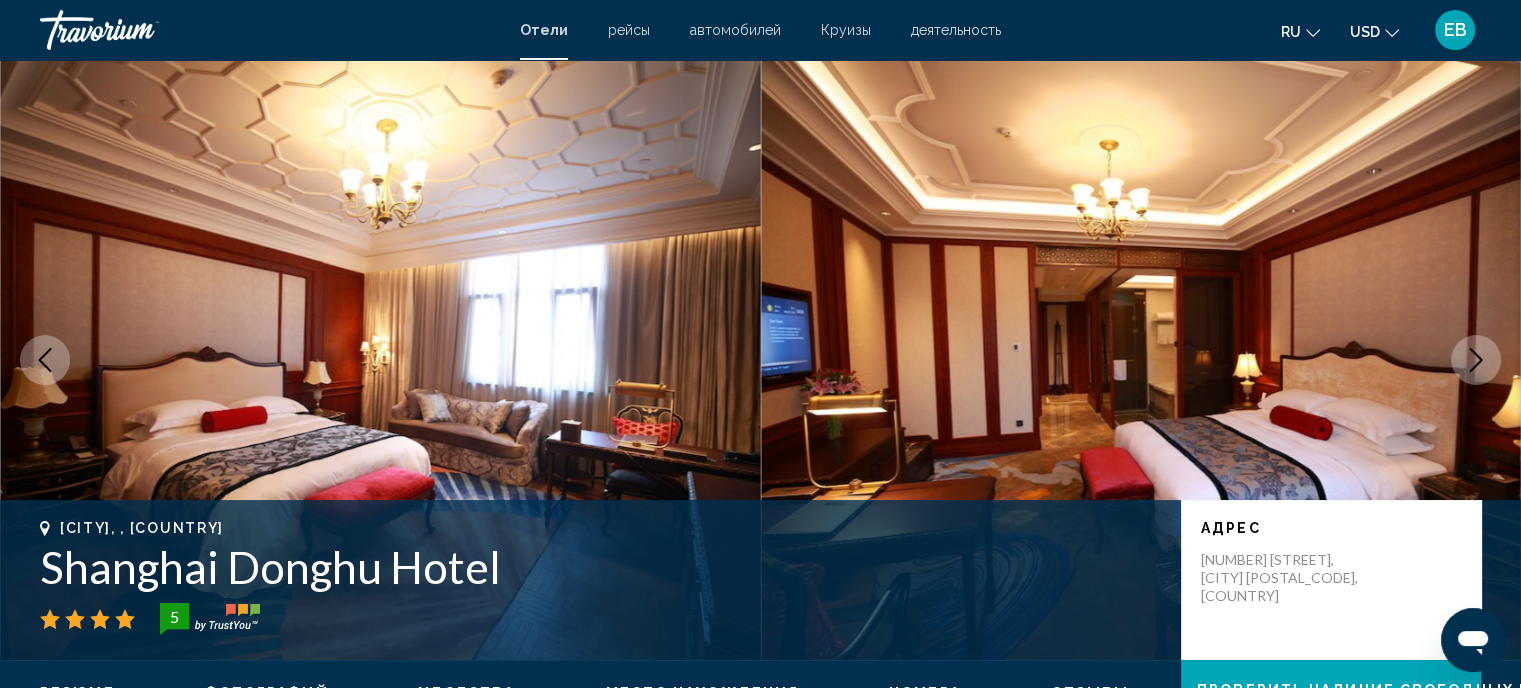 click 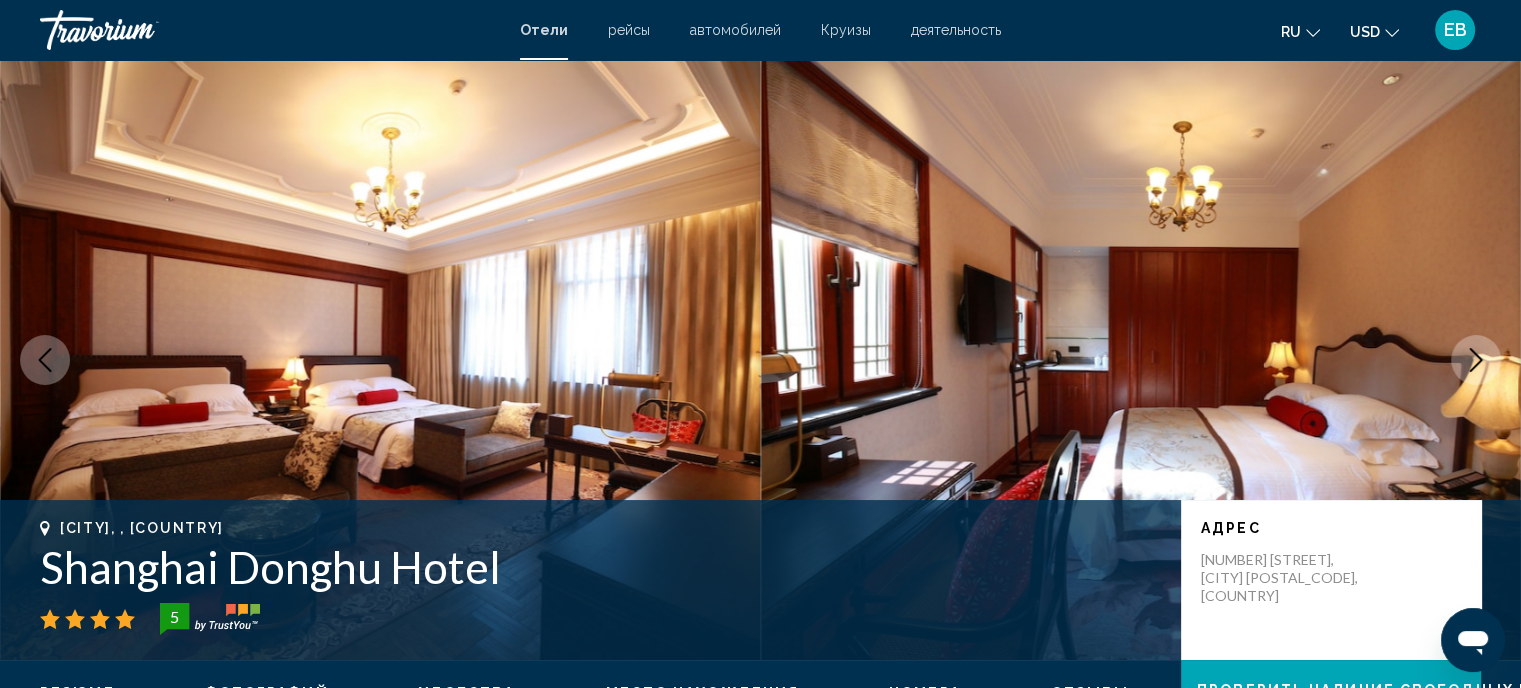 click 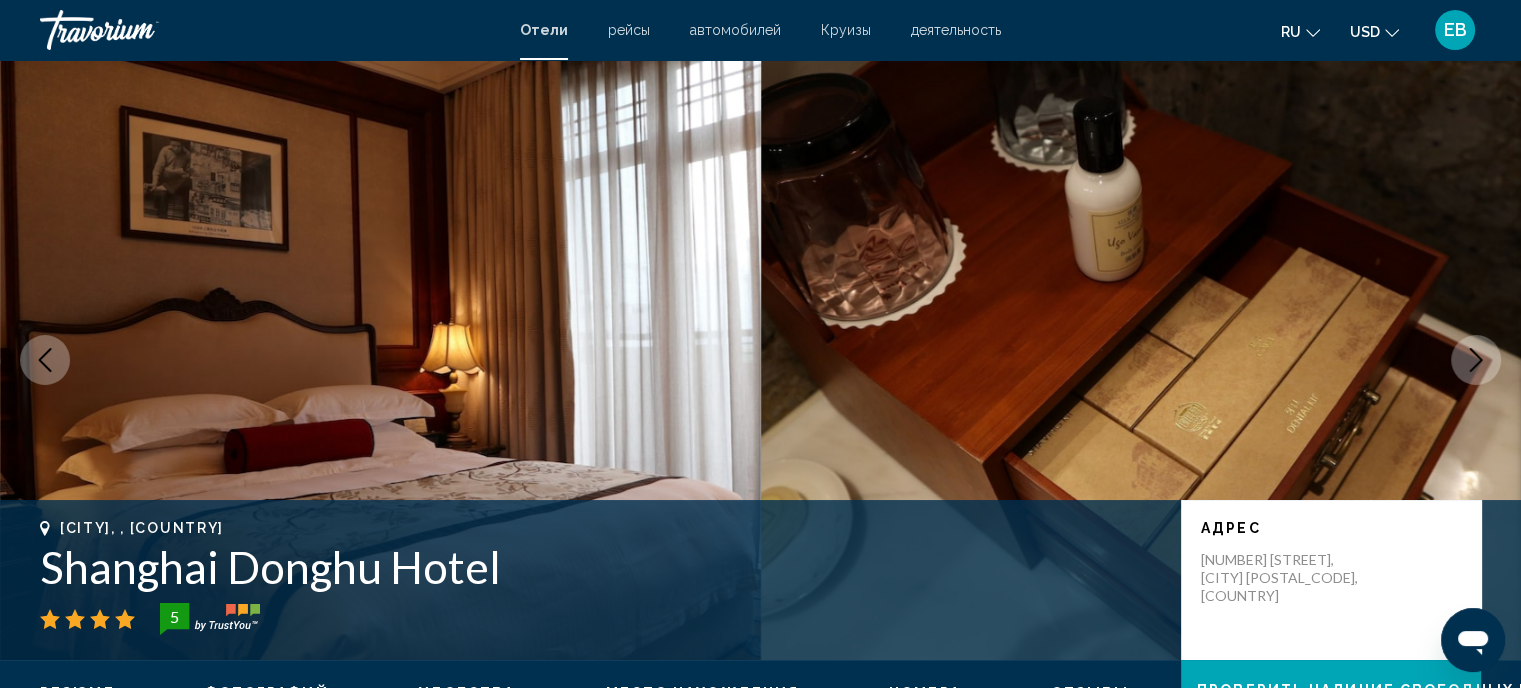 click 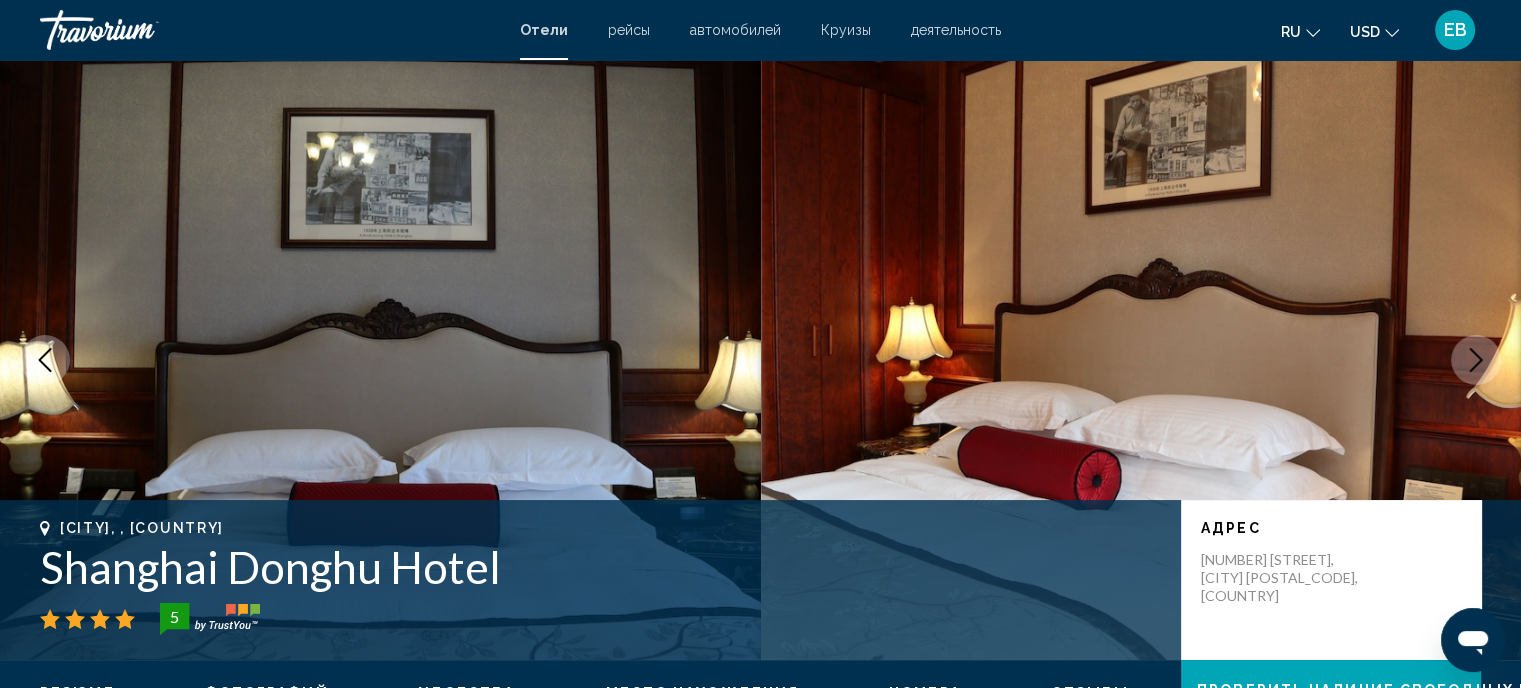 click 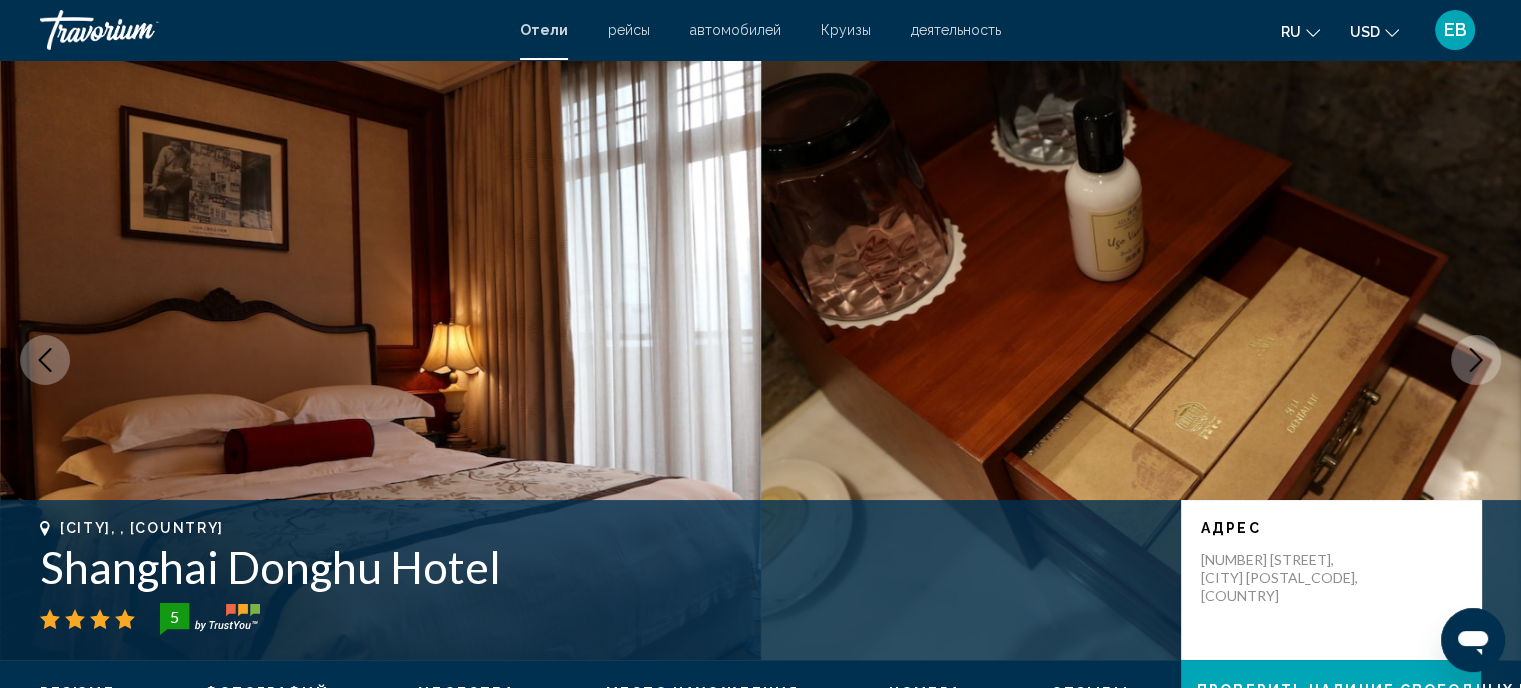 click at bounding box center [45, 360] 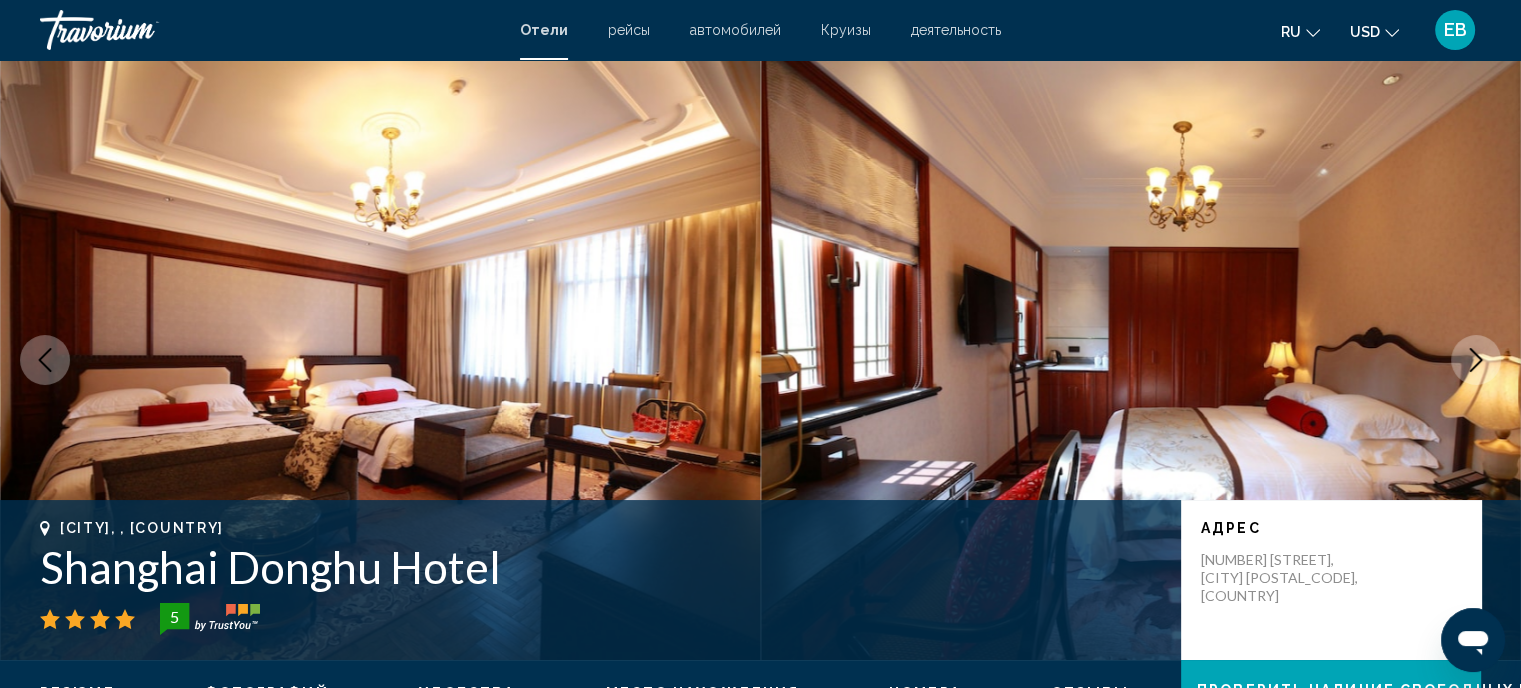 click at bounding box center (1476, 360) 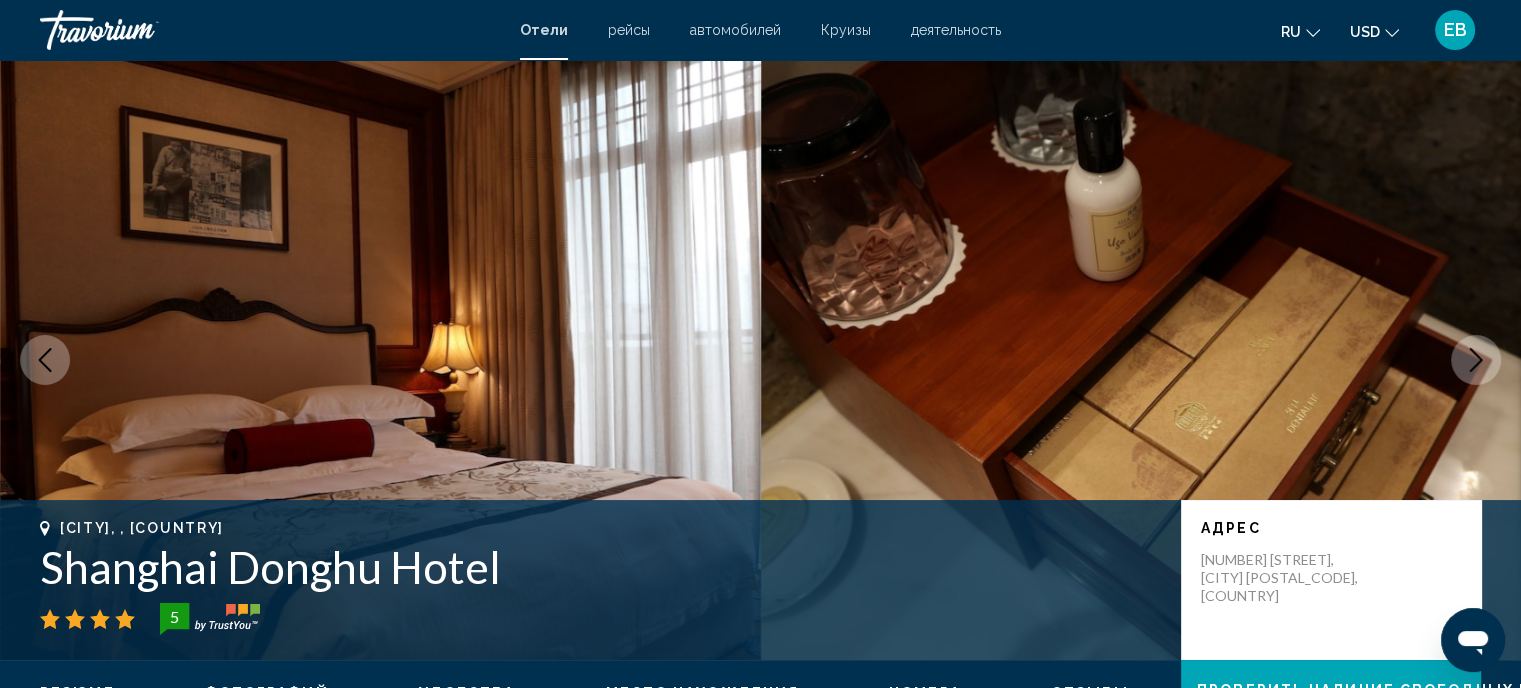 click at bounding box center (1476, 360) 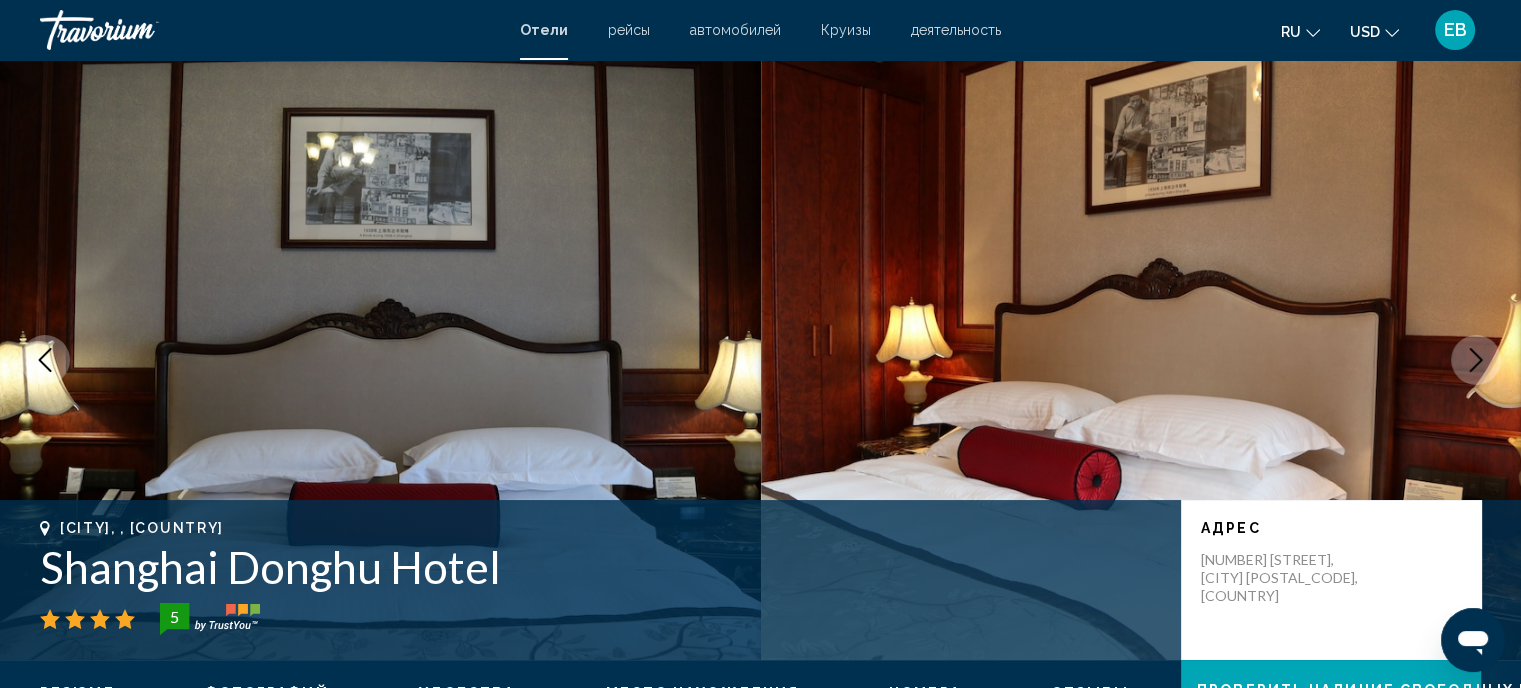 click at bounding box center (1476, 360) 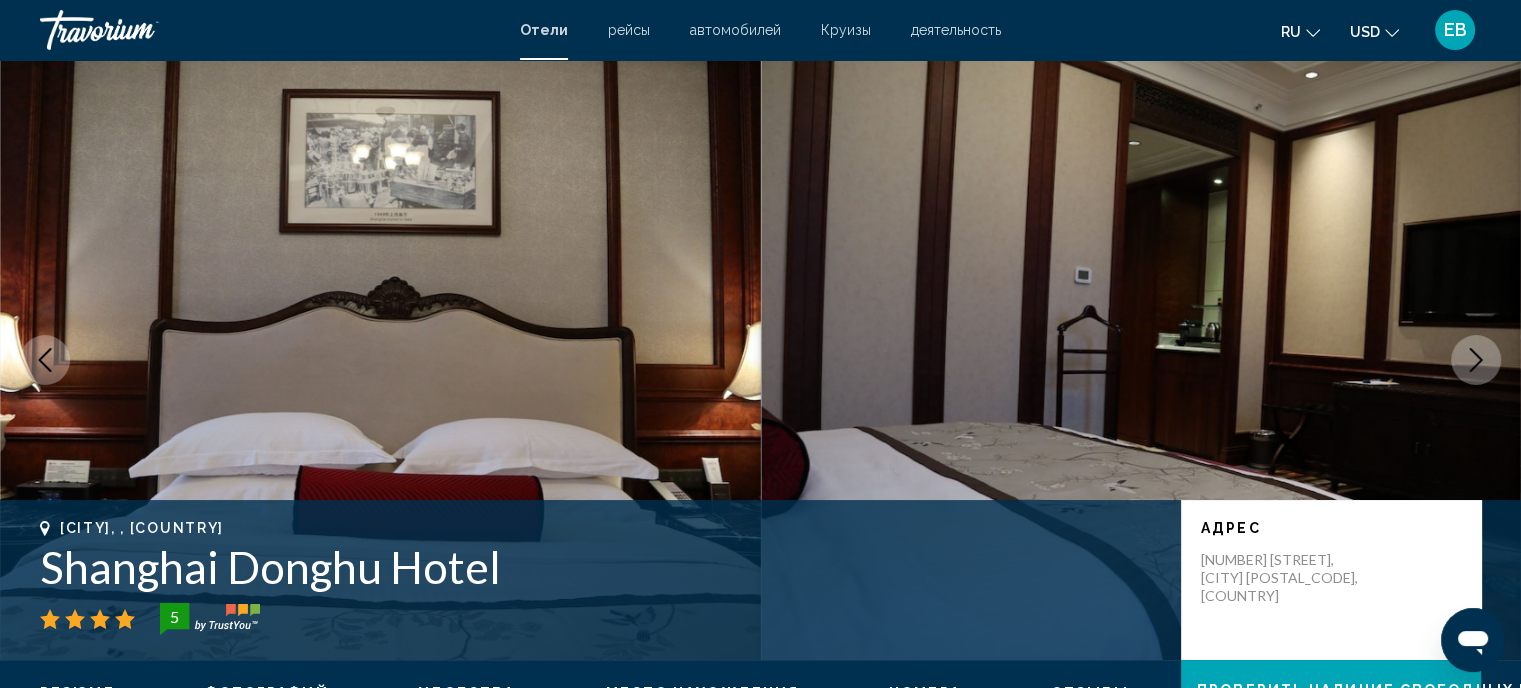 click at bounding box center [1476, 360] 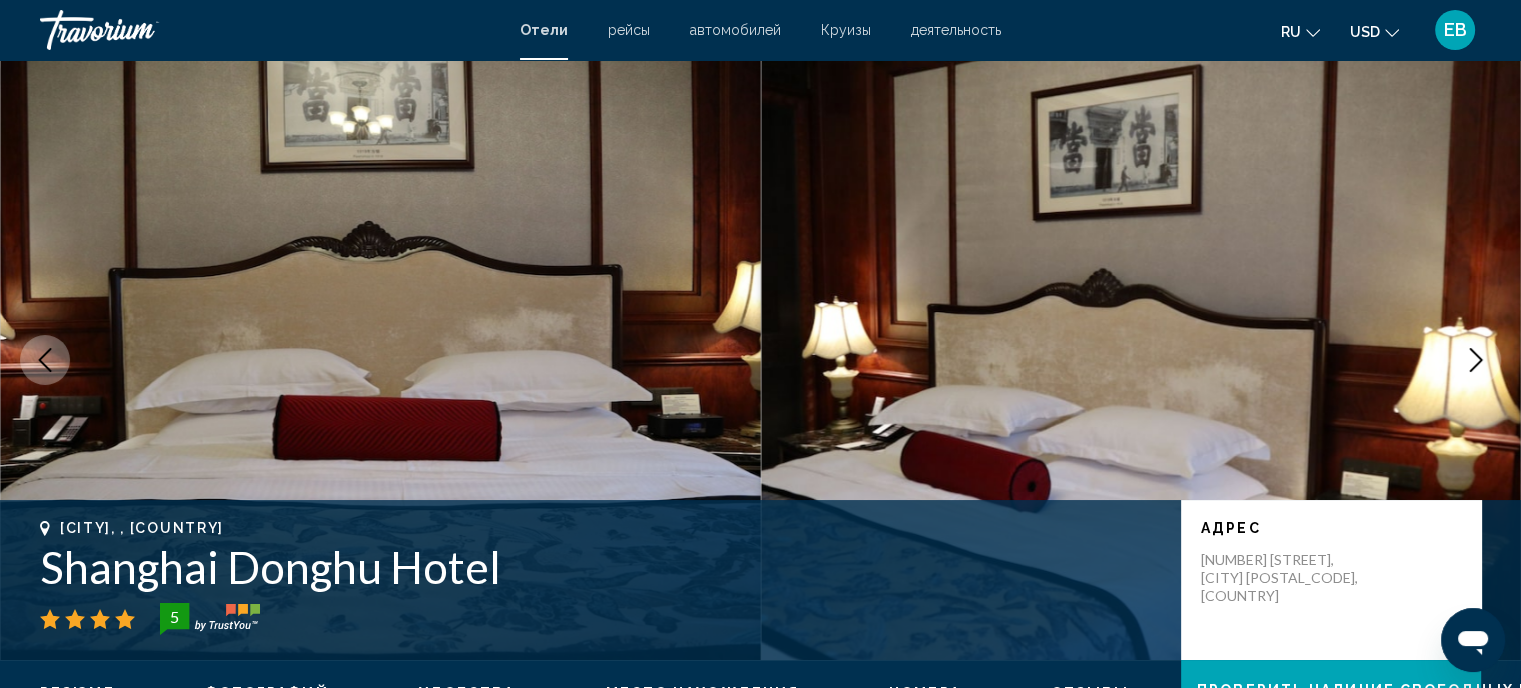 click at bounding box center (1476, 360) 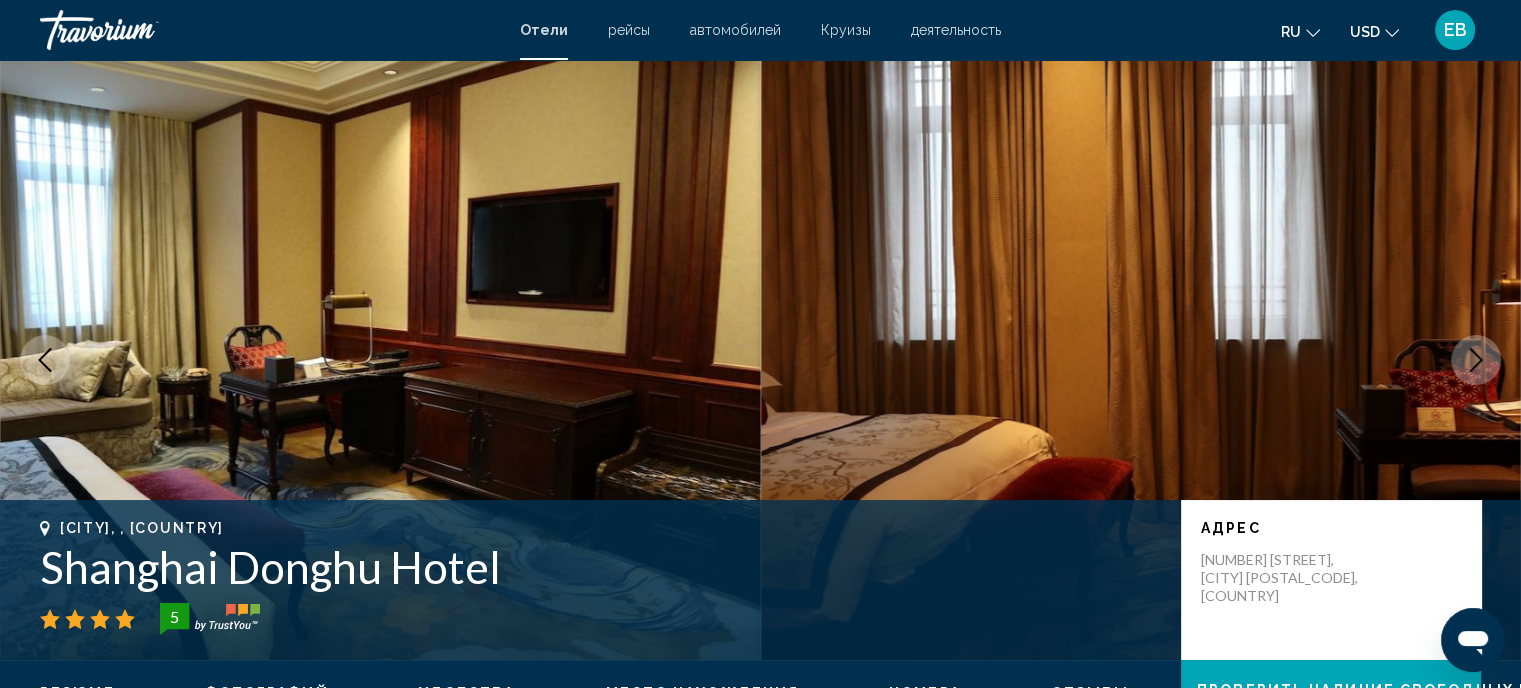 click at bounding box center [1476, 360] 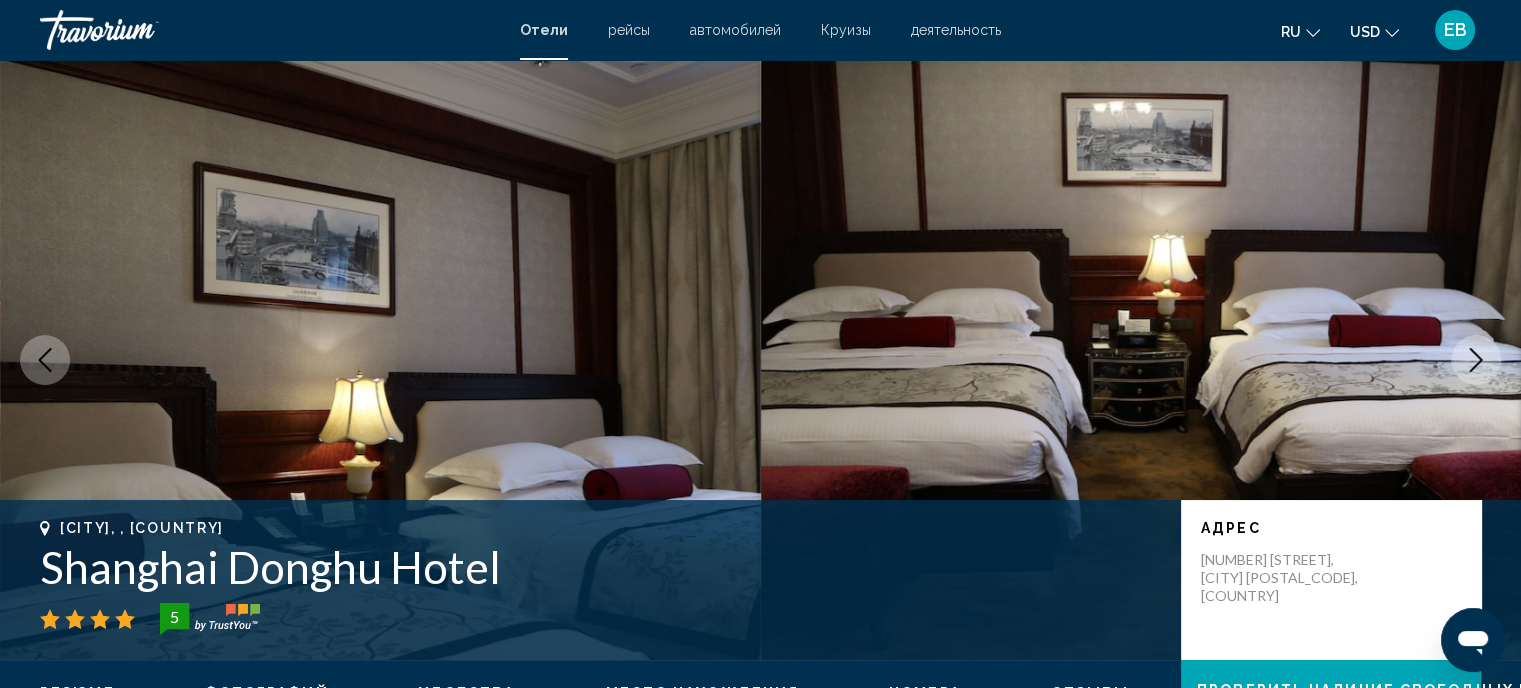 click at bounding box center [1476, 360] 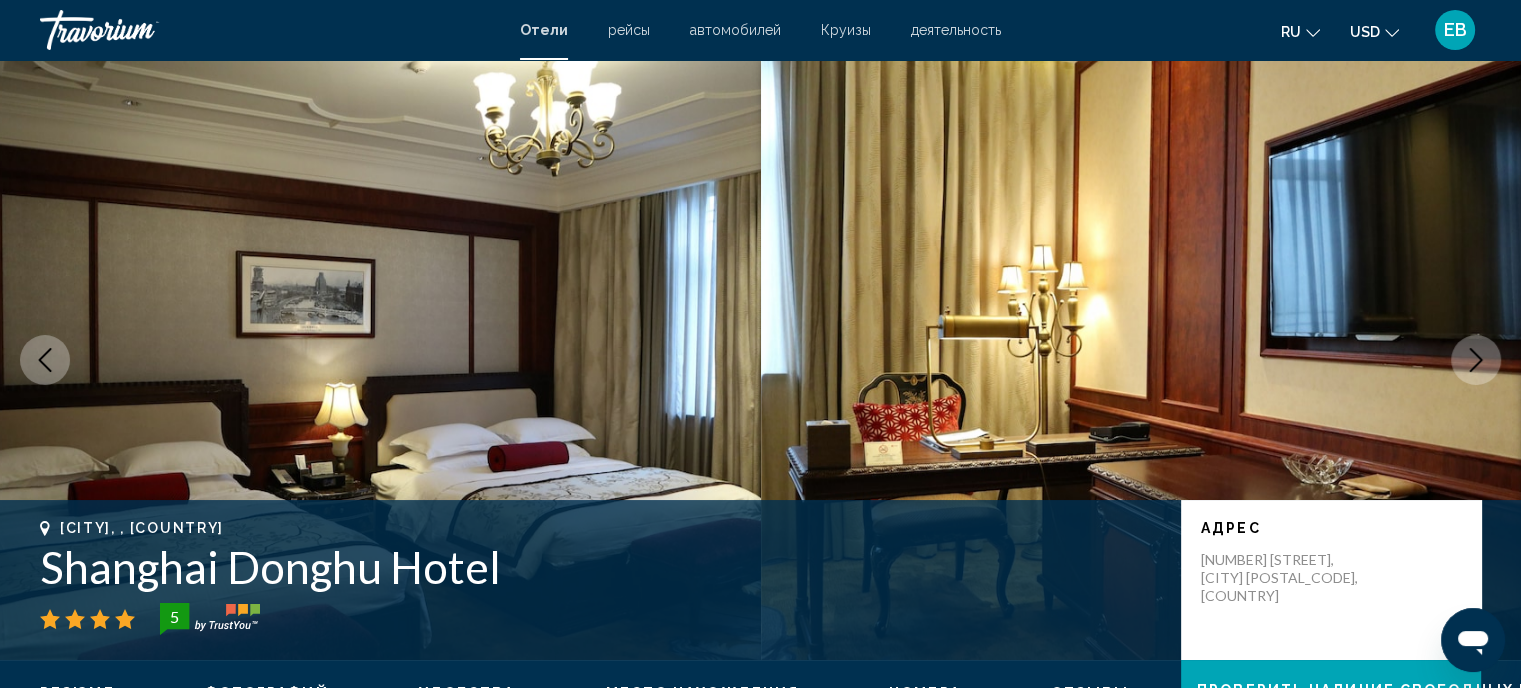 click at bounding box center (1476, 360) 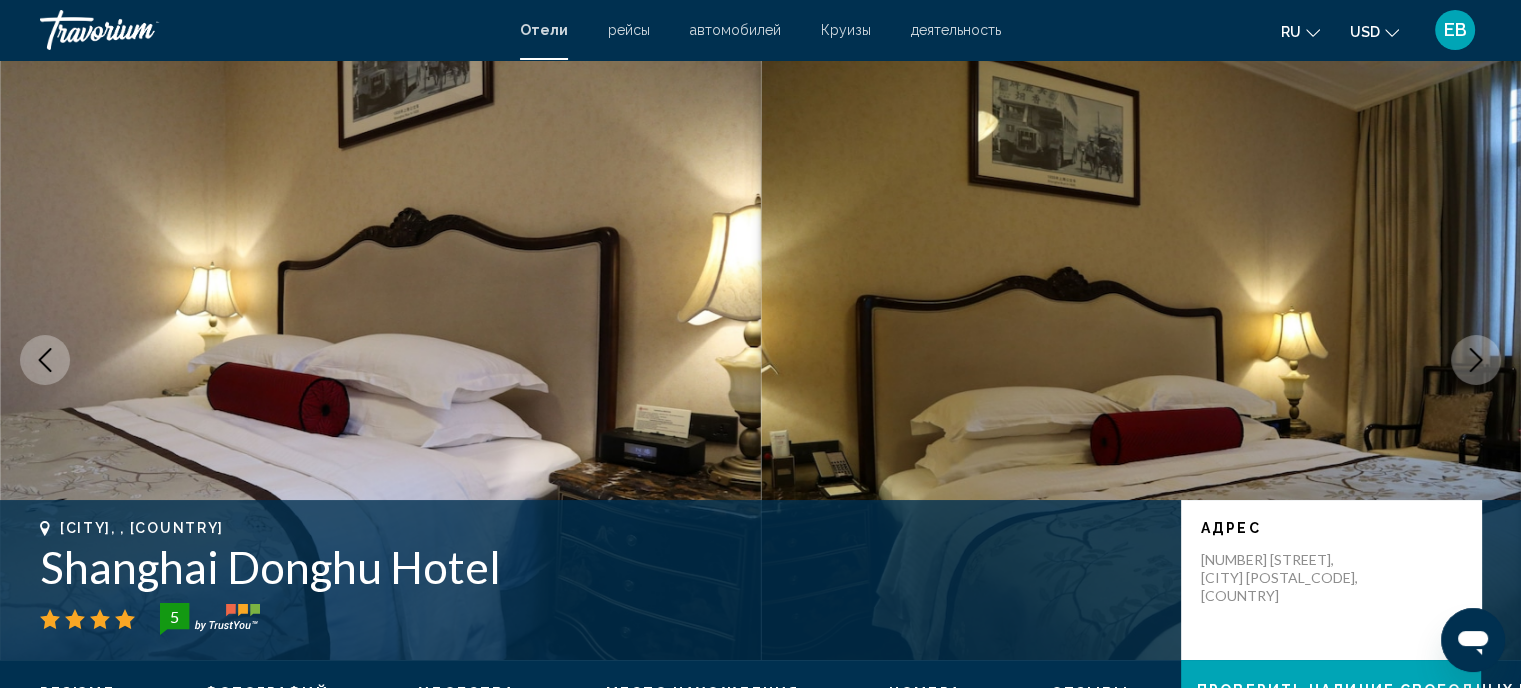 click at bounding box center (1476, 360) 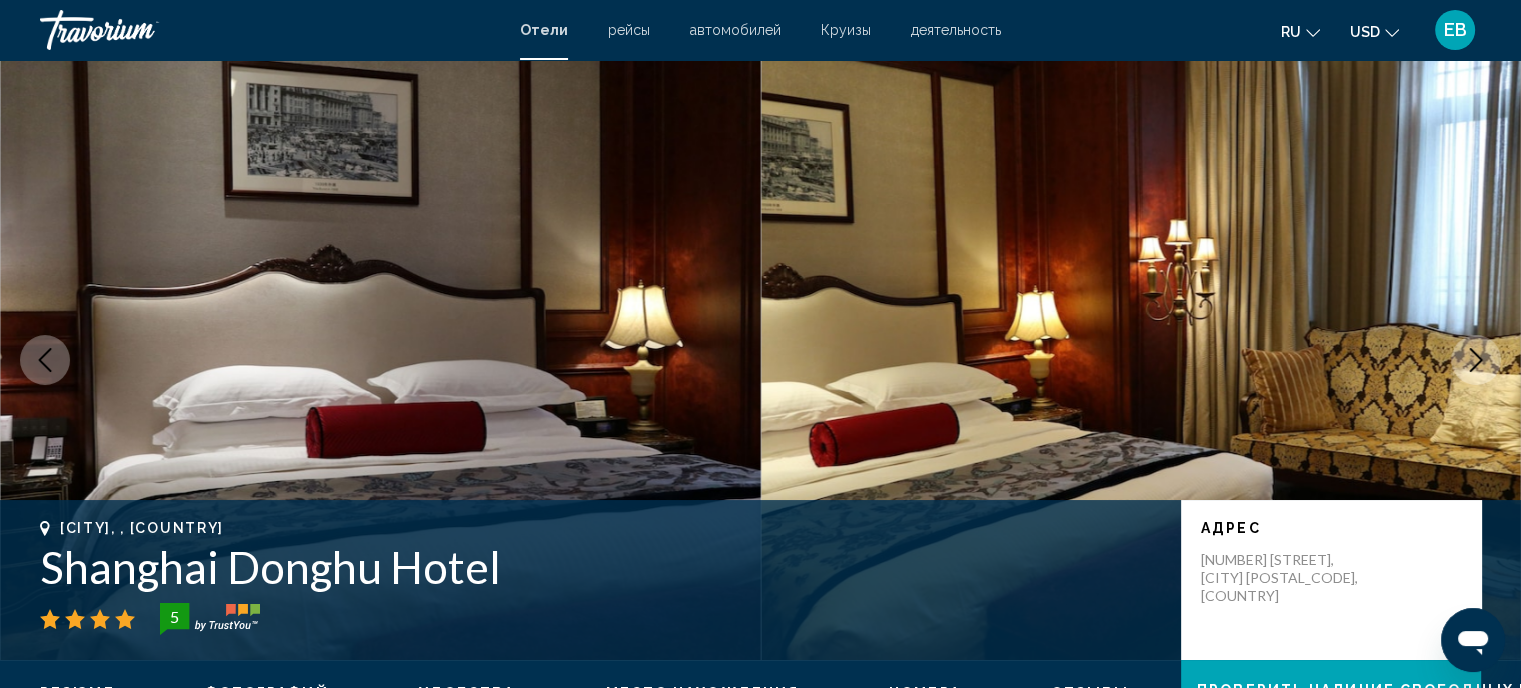 click at bounding box center [1476, 360] 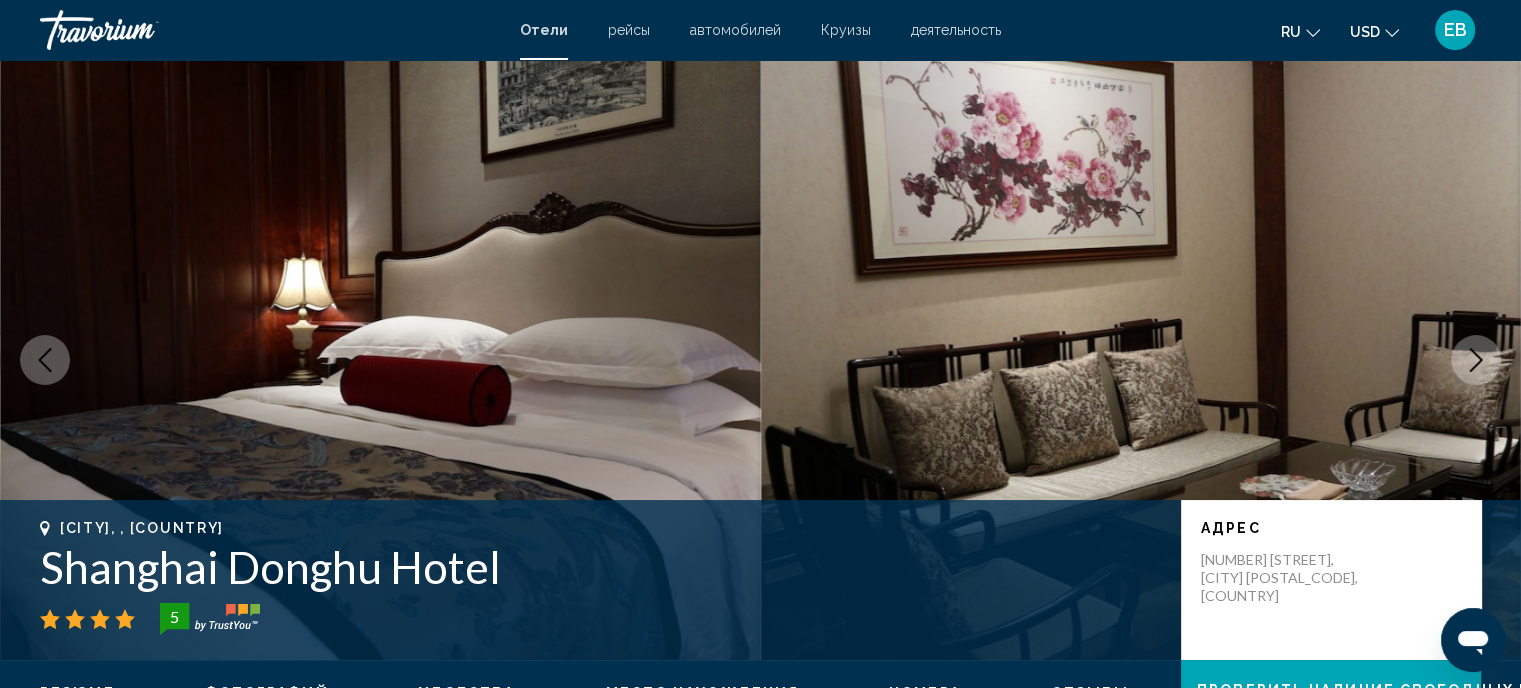 click at bounding box center [1476, 360] 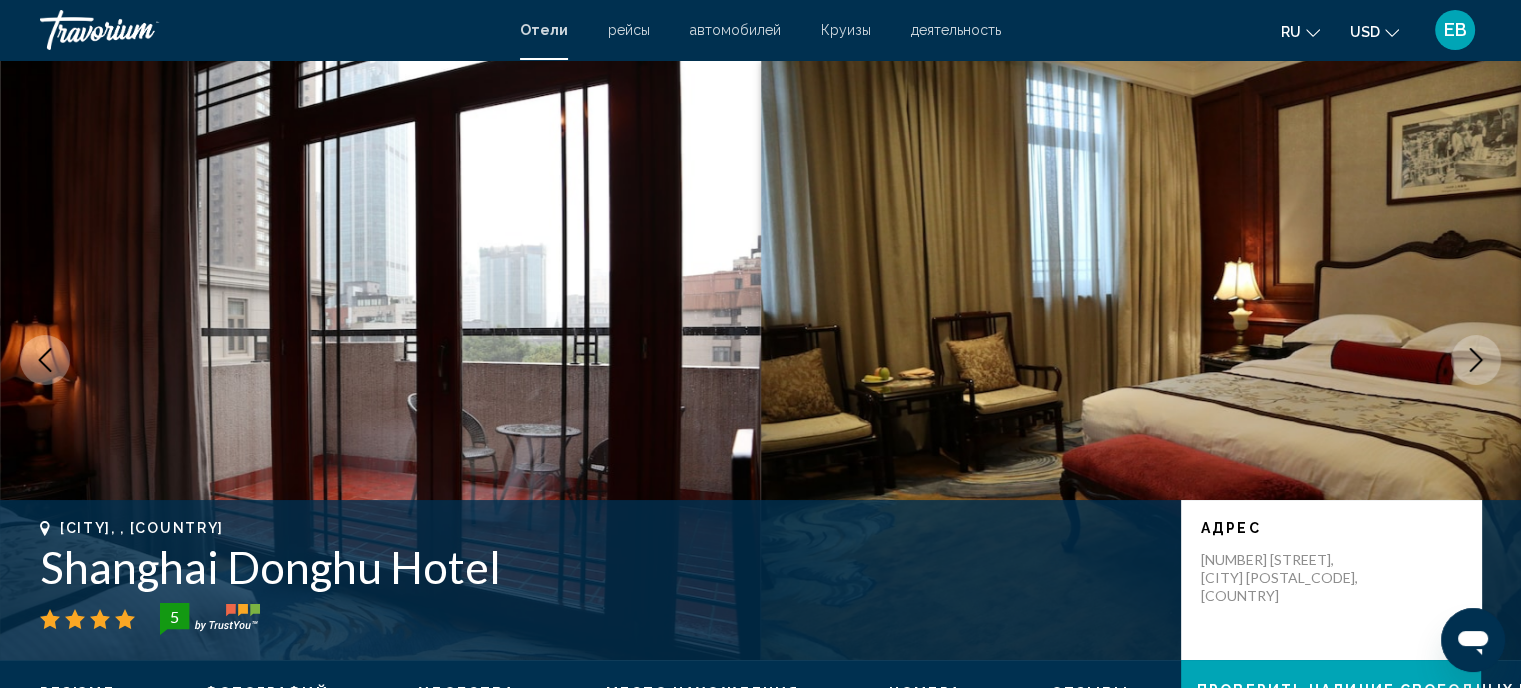 click at bounding box center [1476, 360] 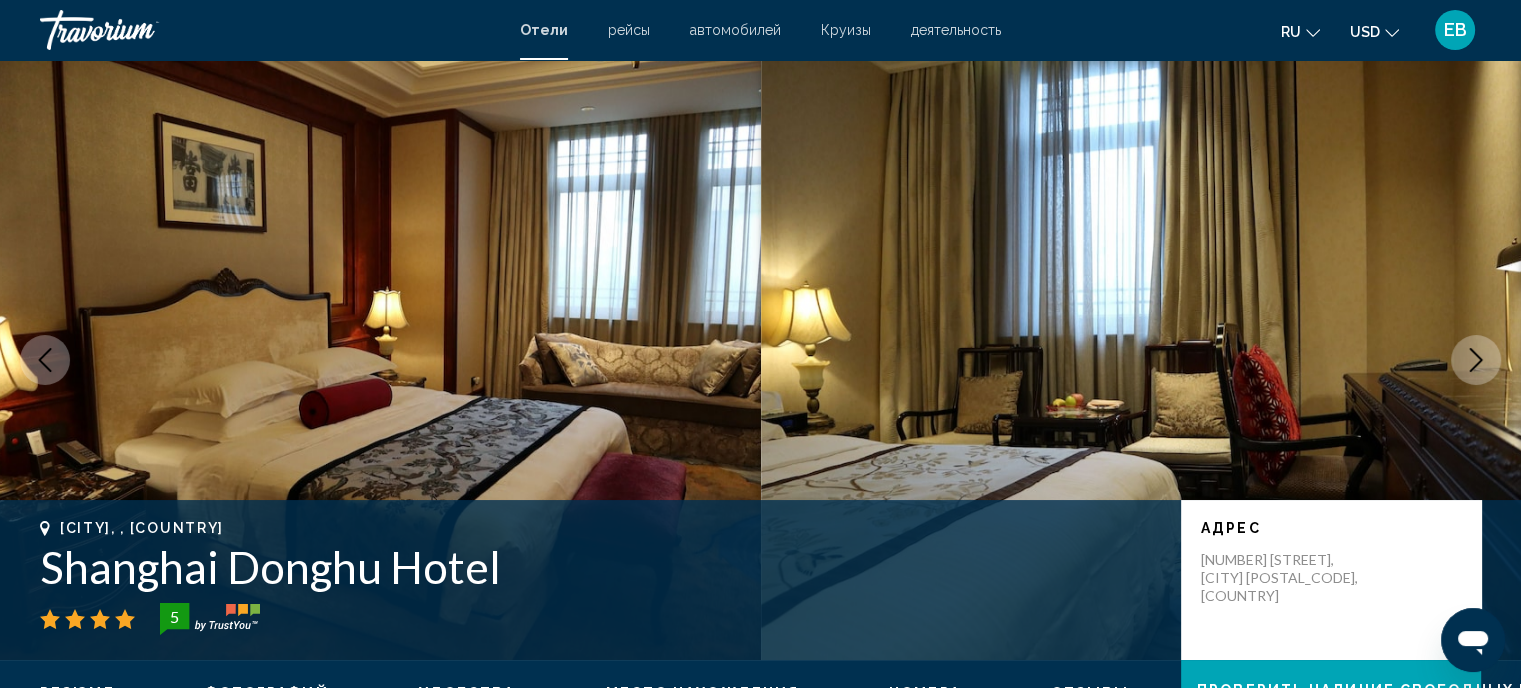click at bounding box center (1476, 360) 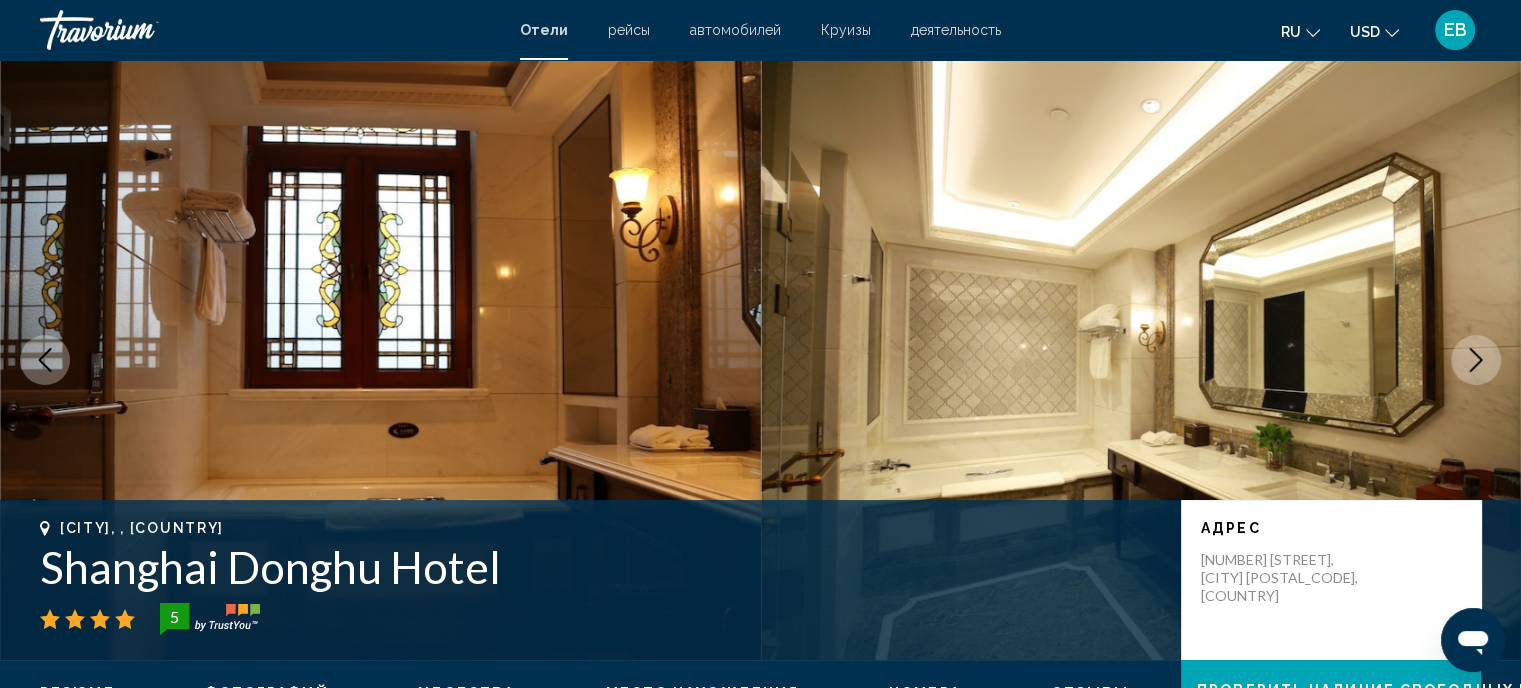 click at bounding box center (1476, 360) 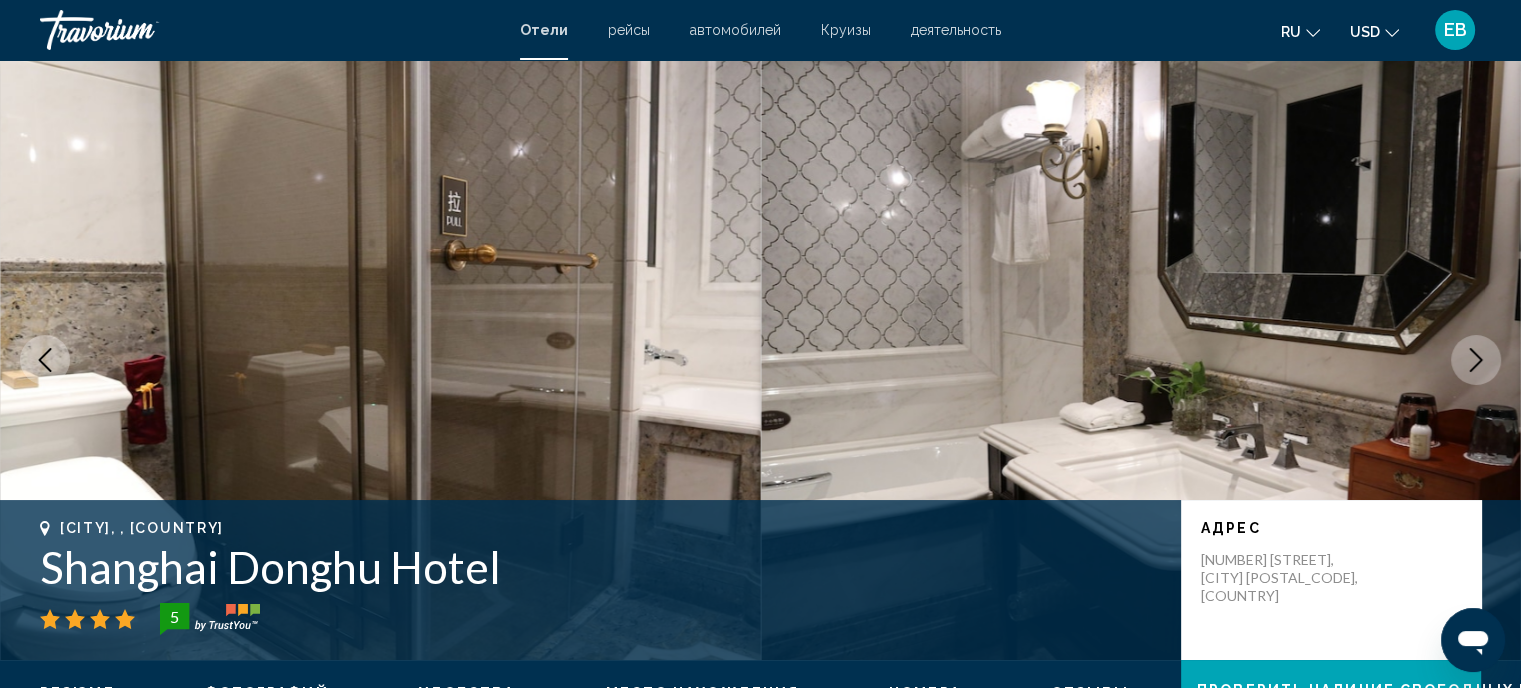 click 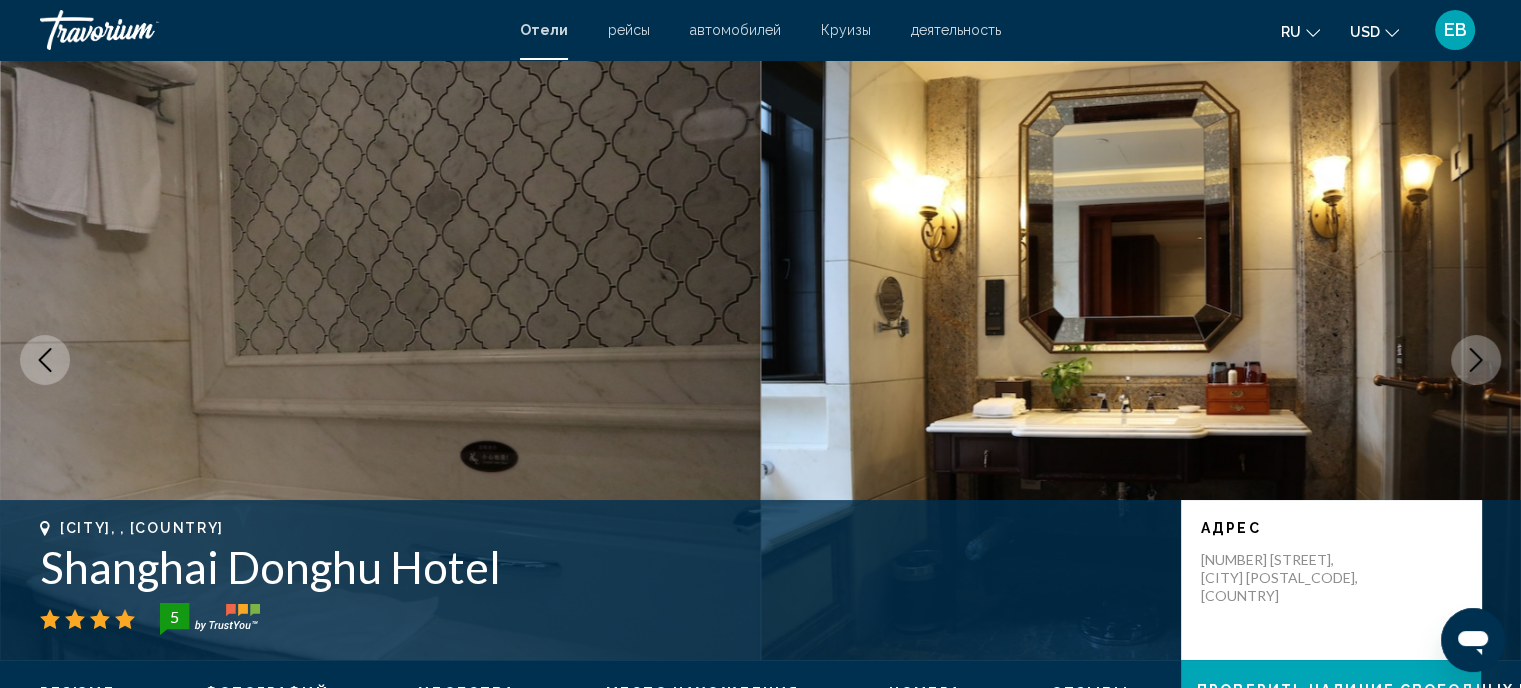 click 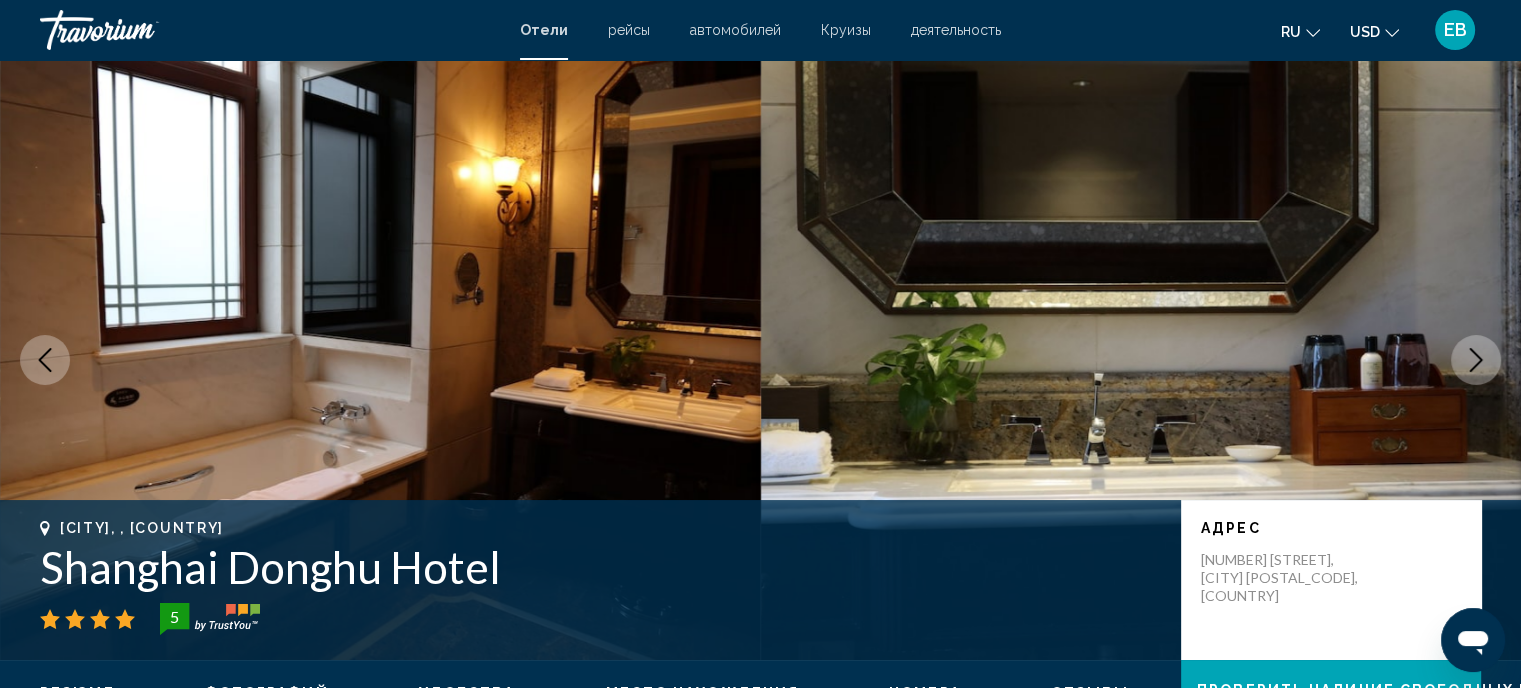 click 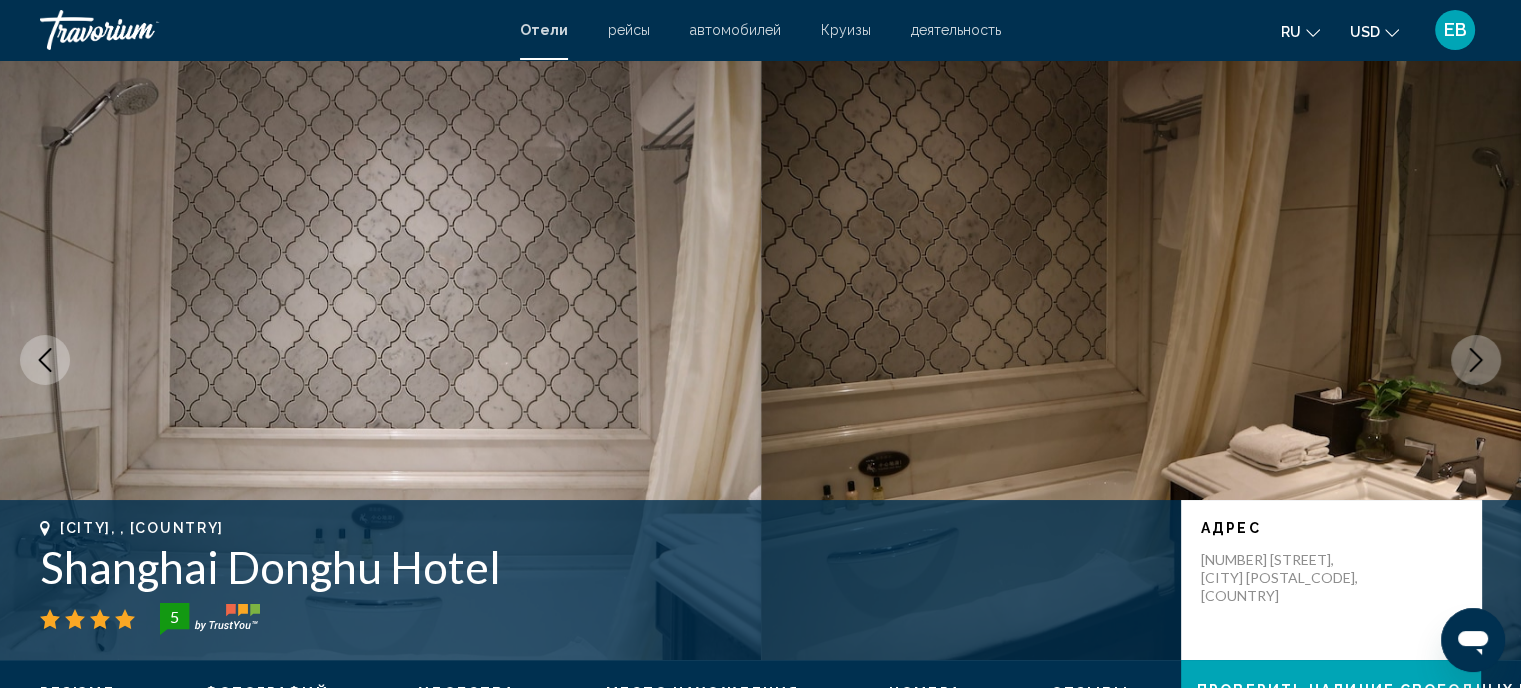 click 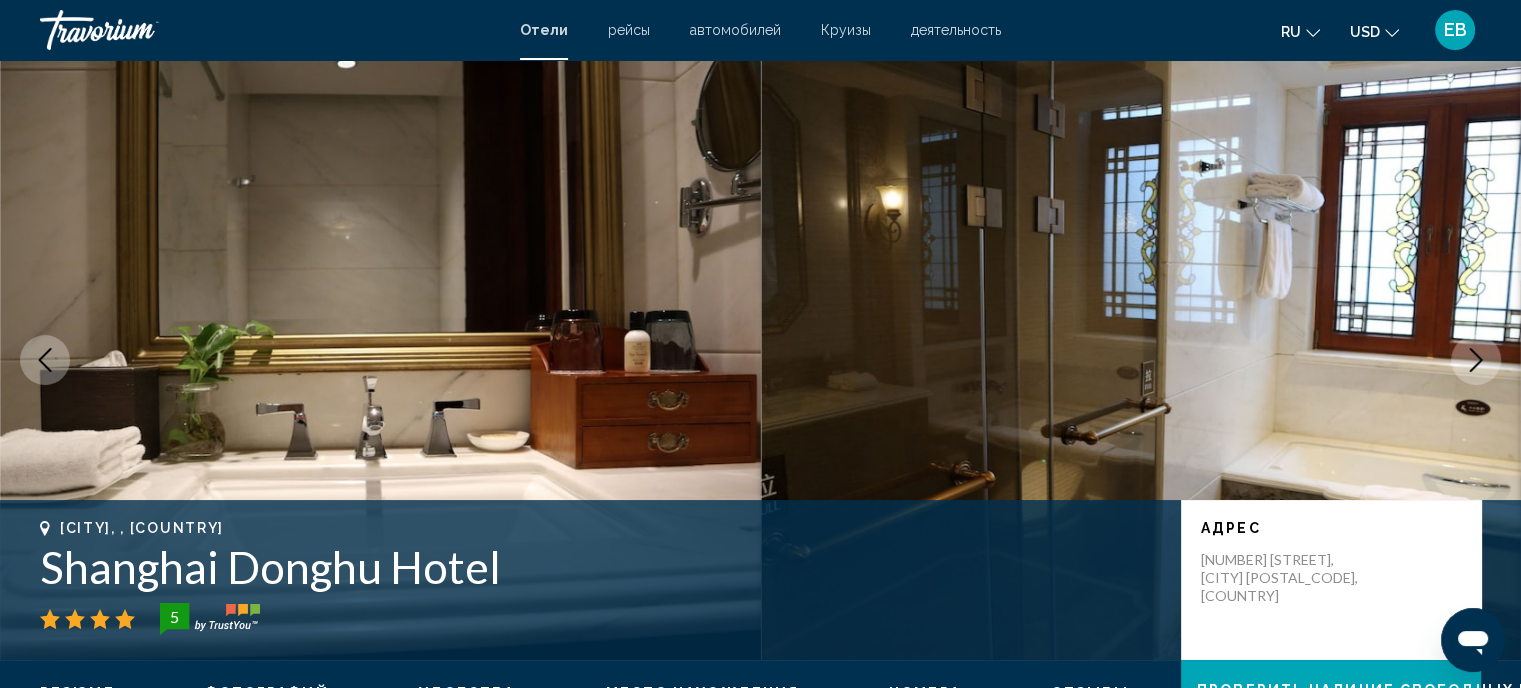 click 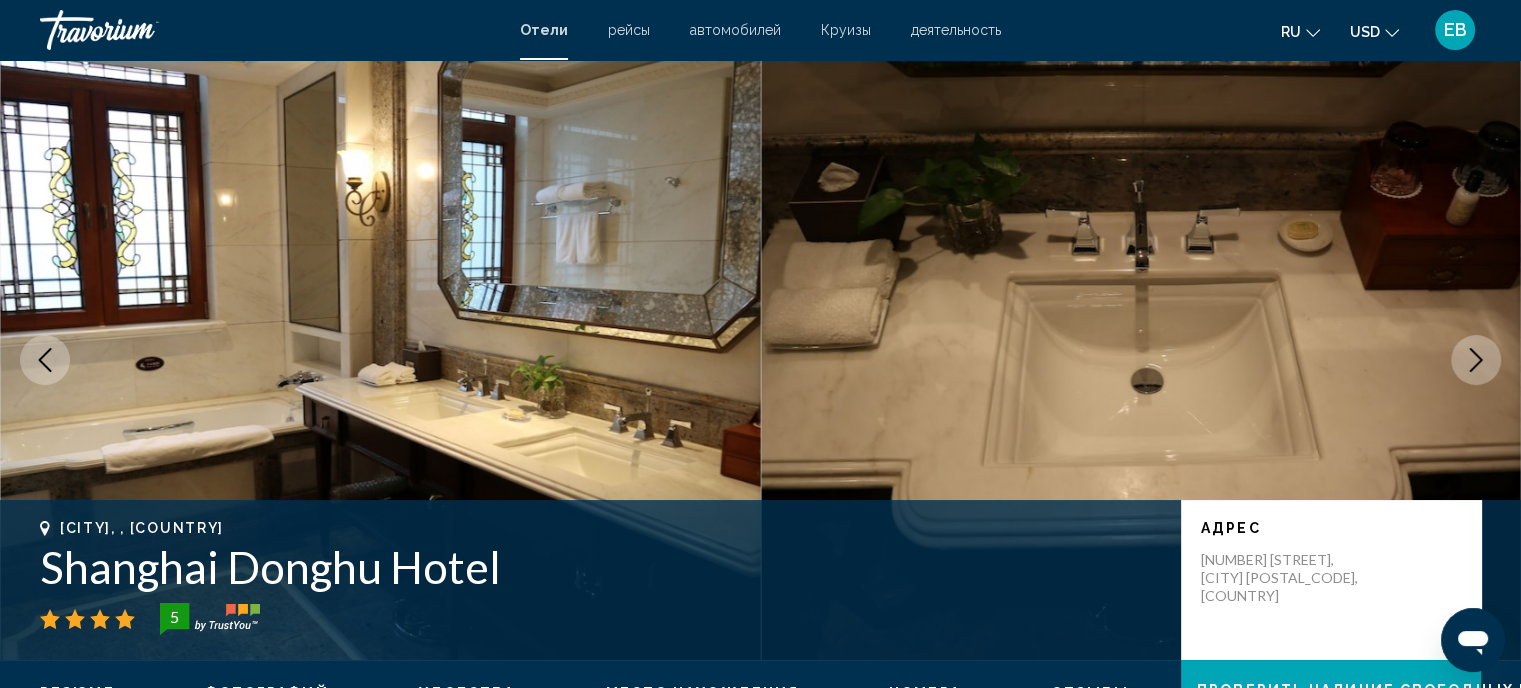 click 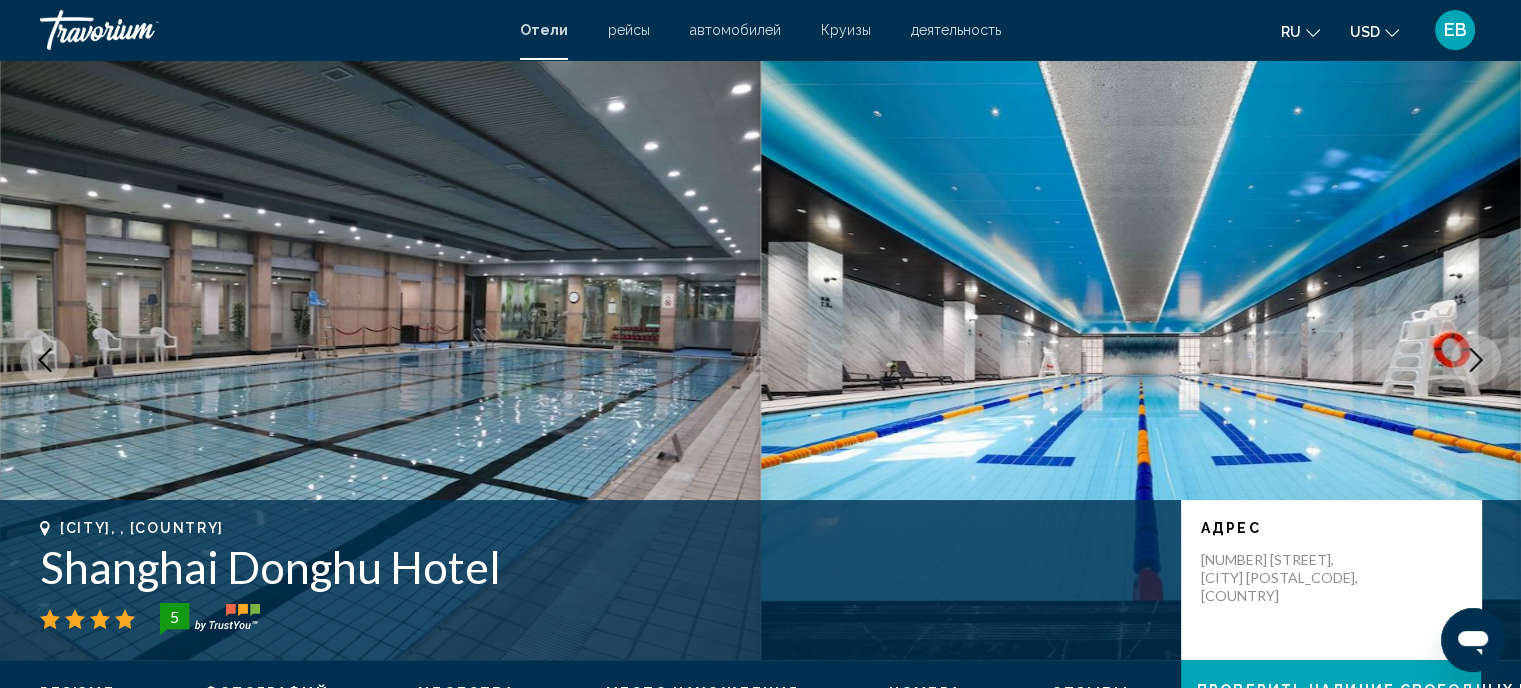 click 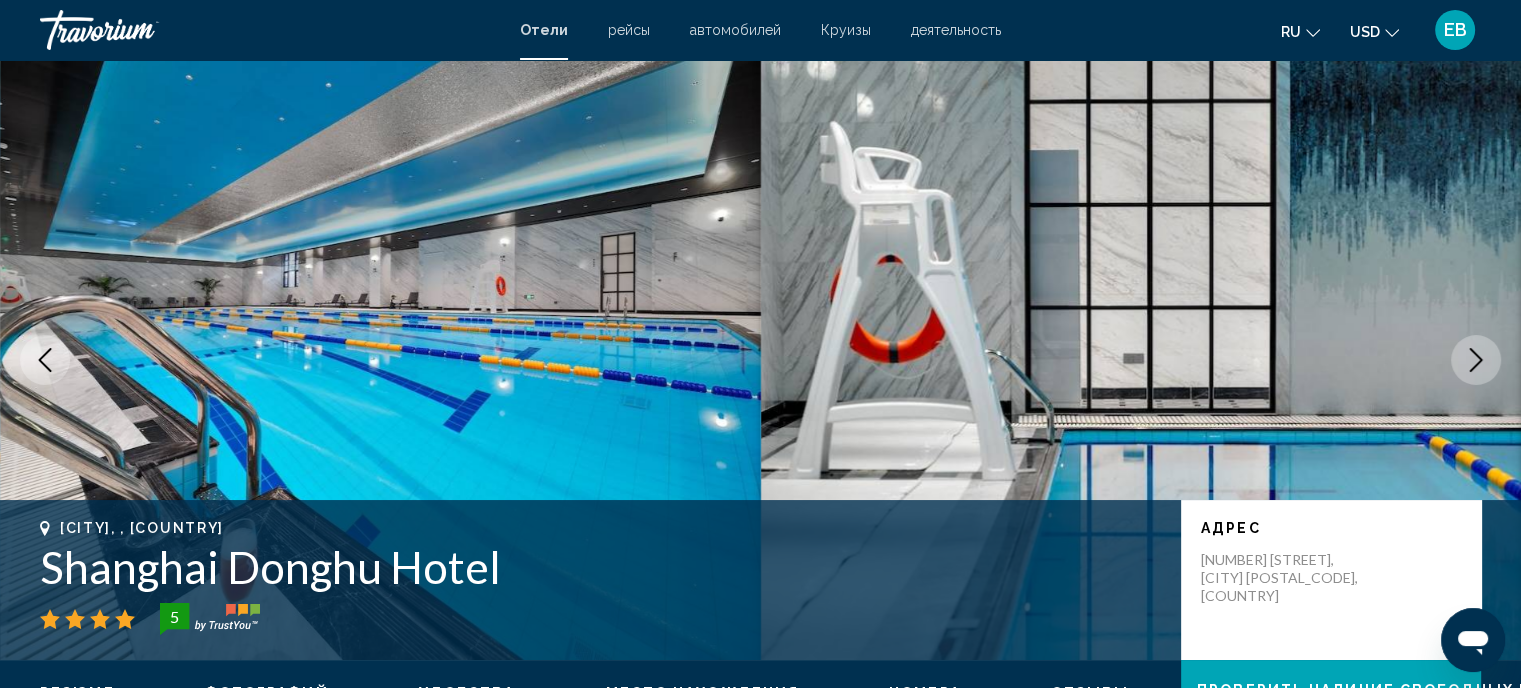 click 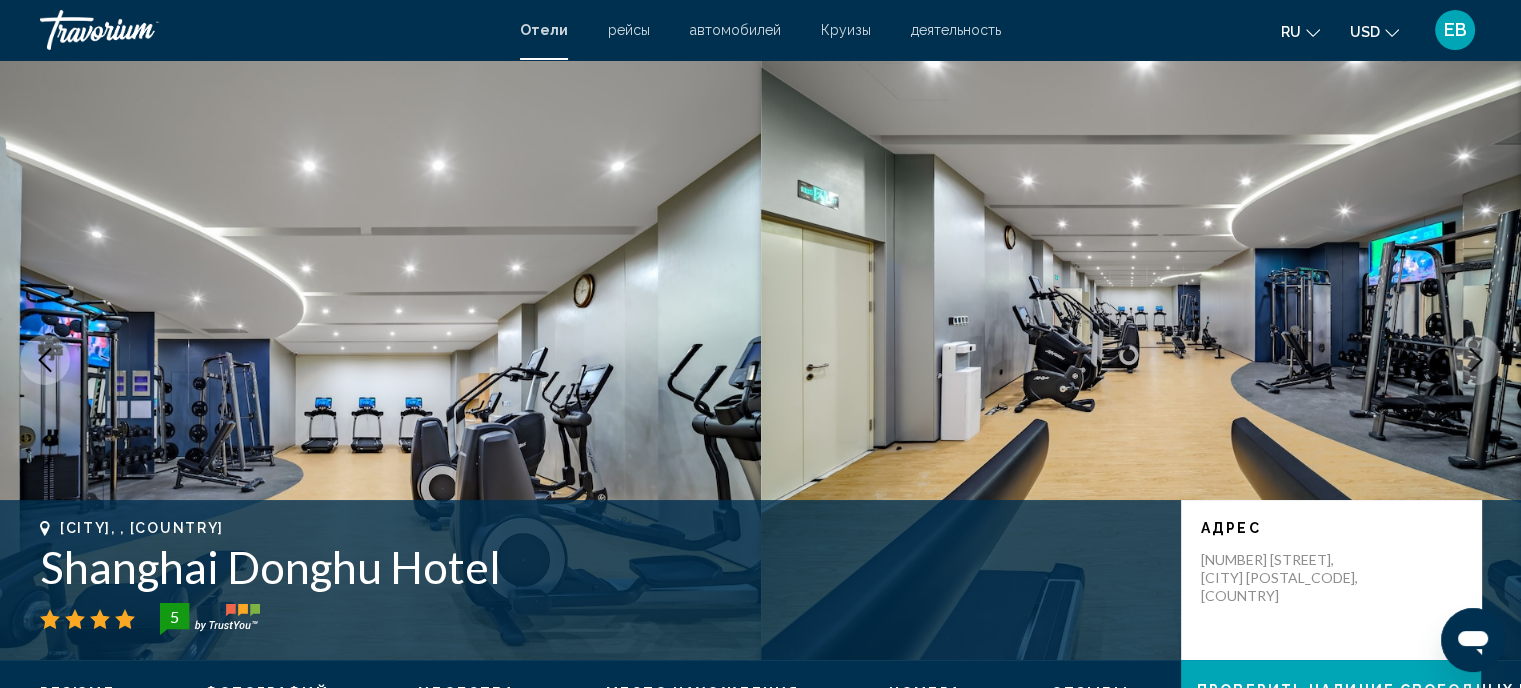 click 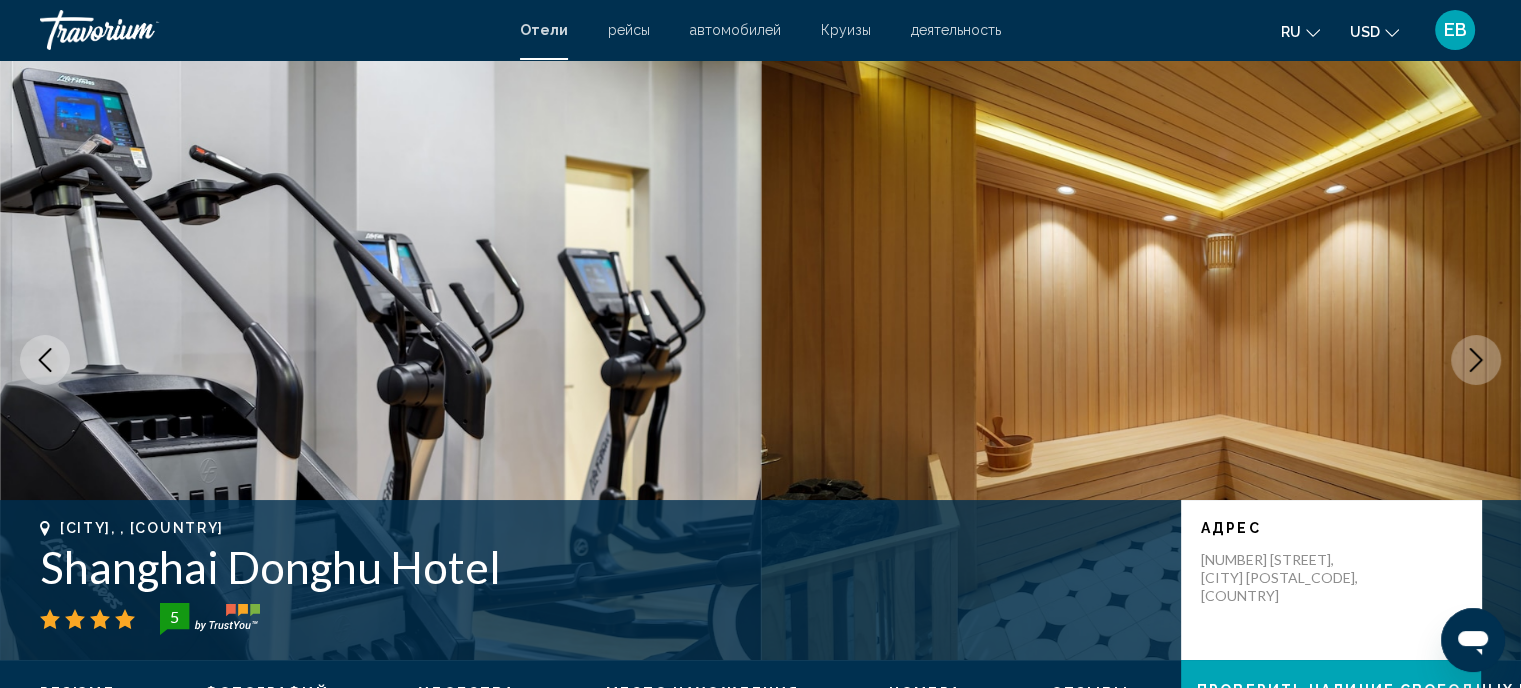 click 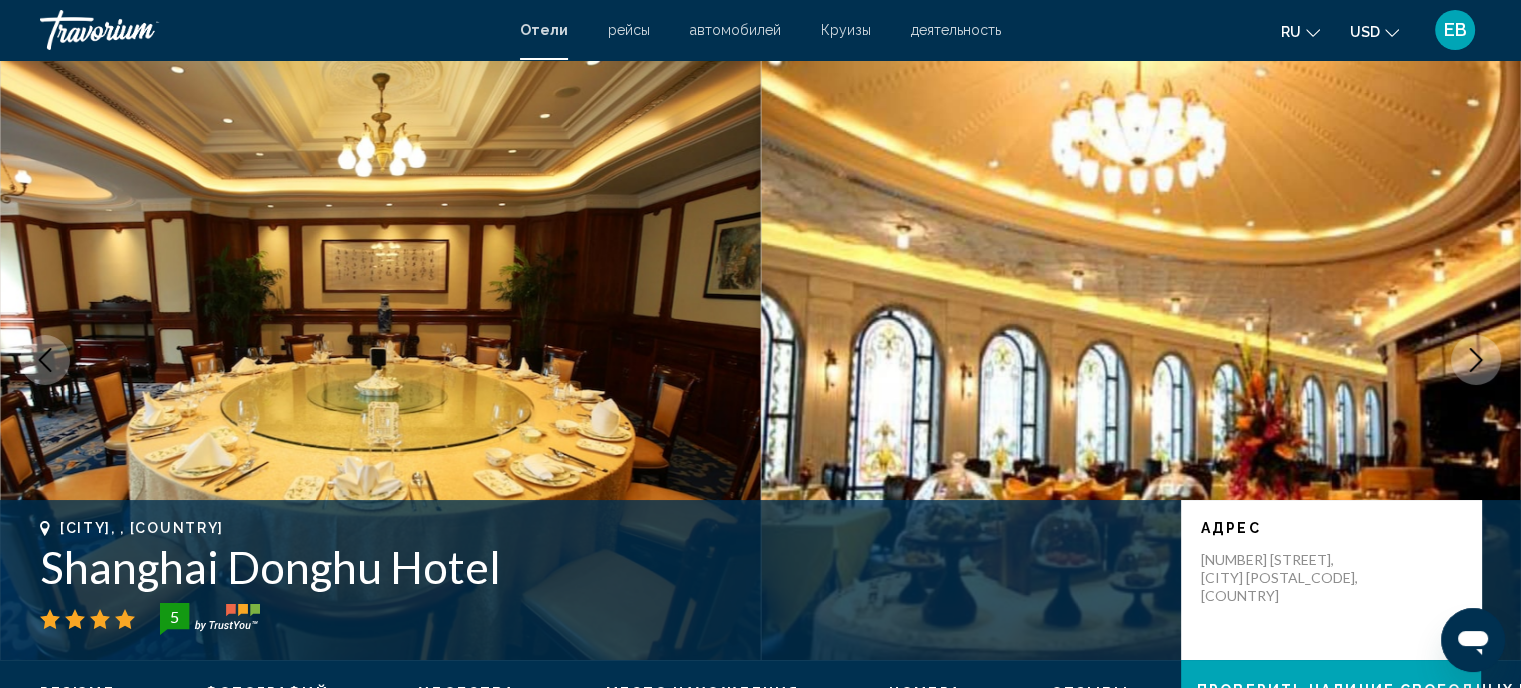 click 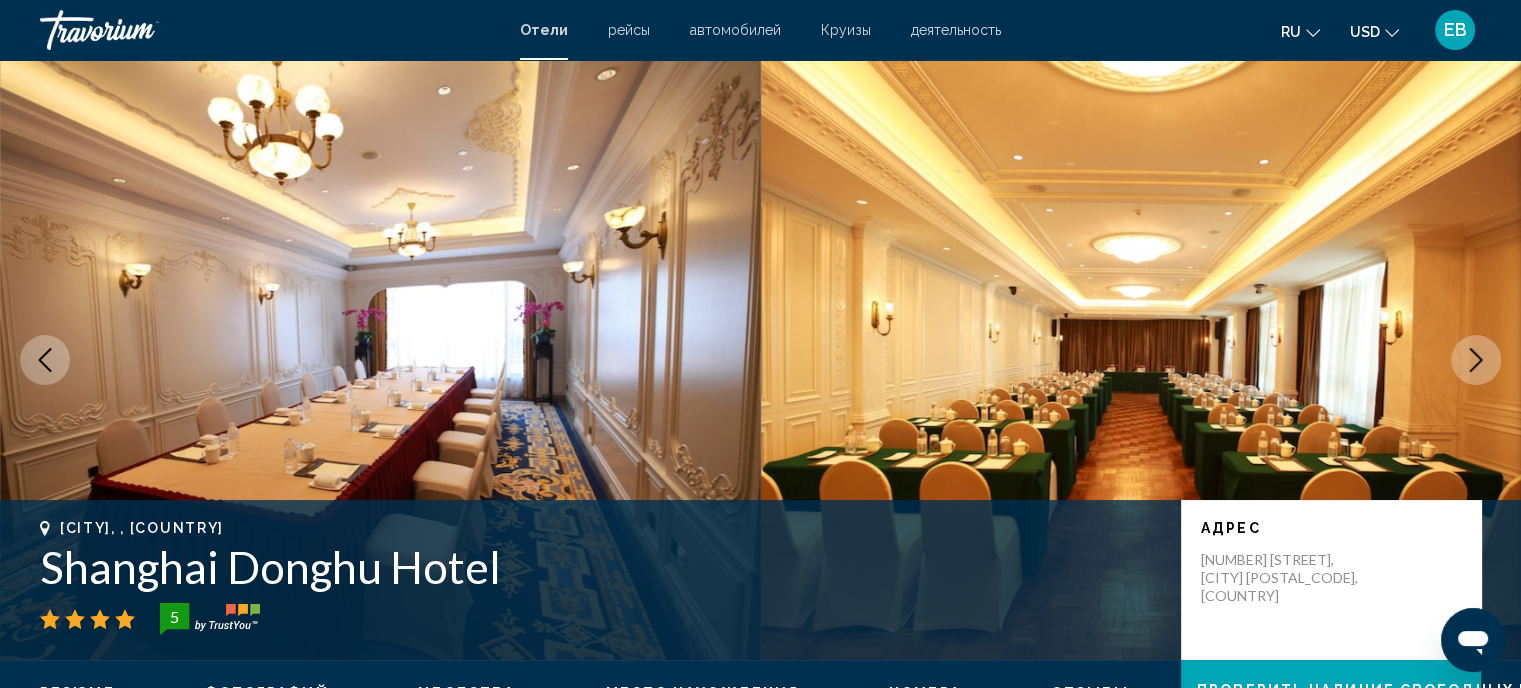 click 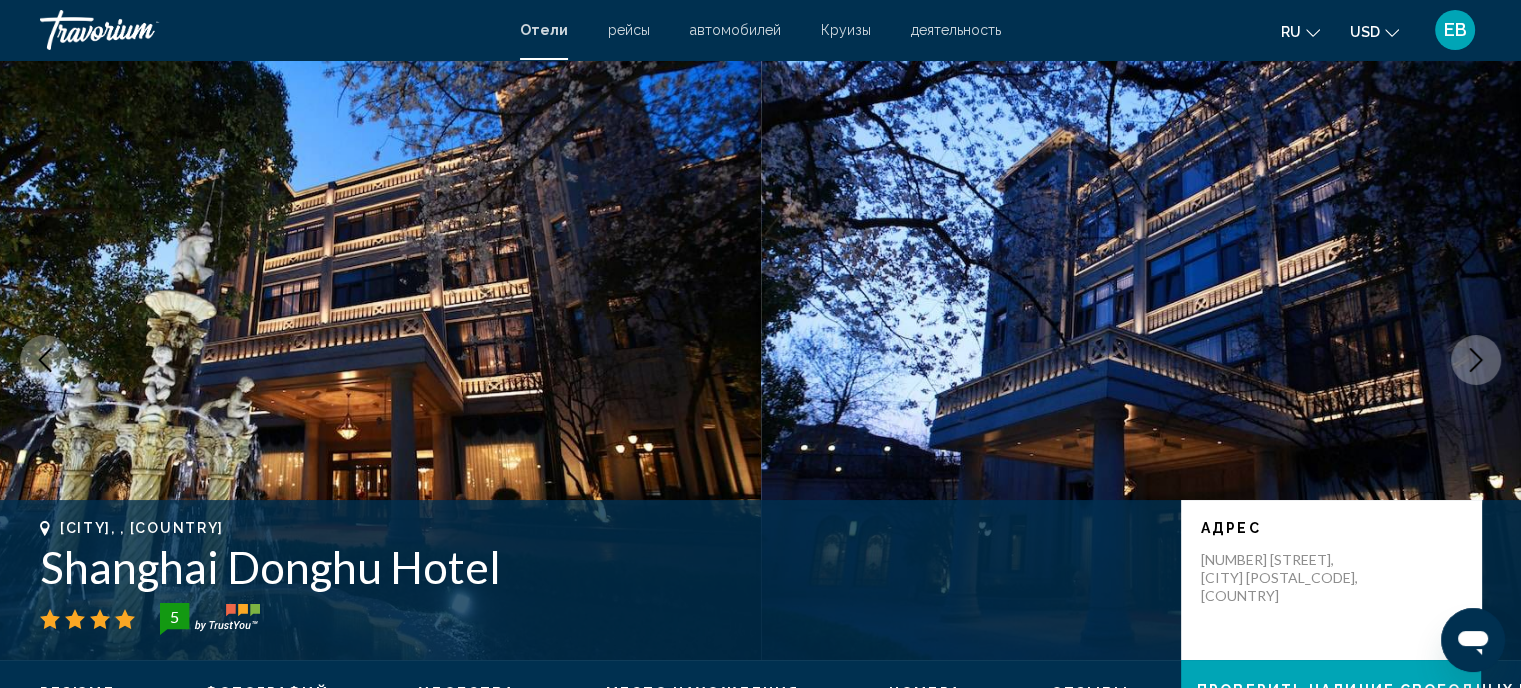 click 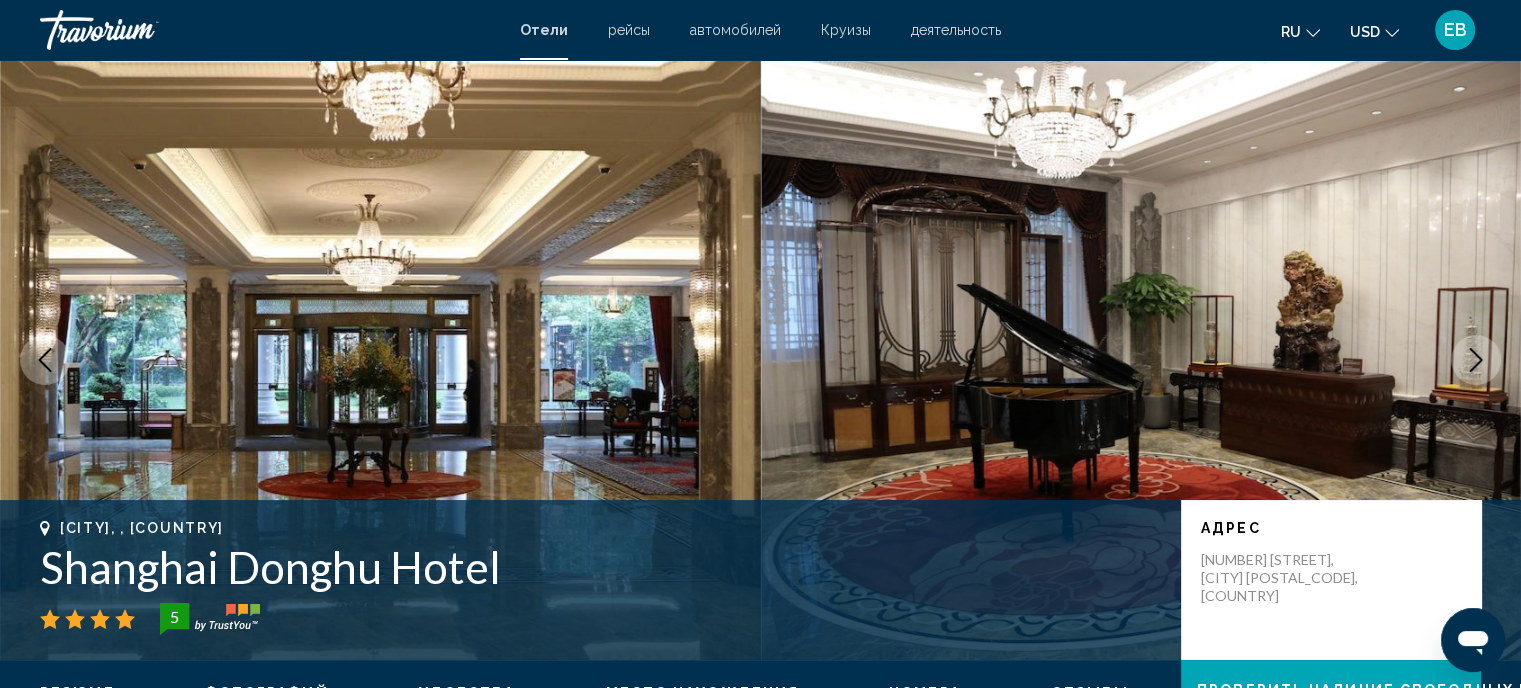 click 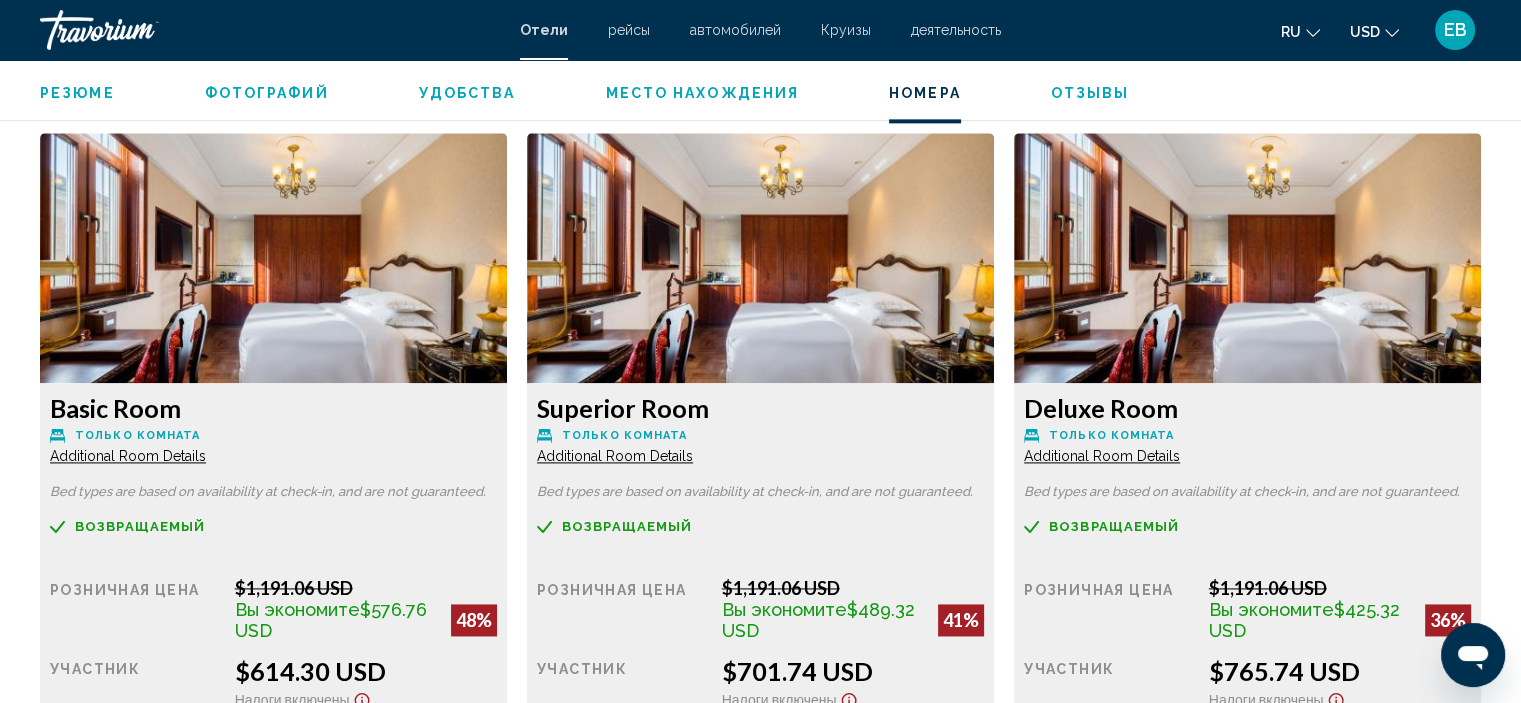 scroll, scrollTop: 2780, scrollLeft: 0, axis: vertical 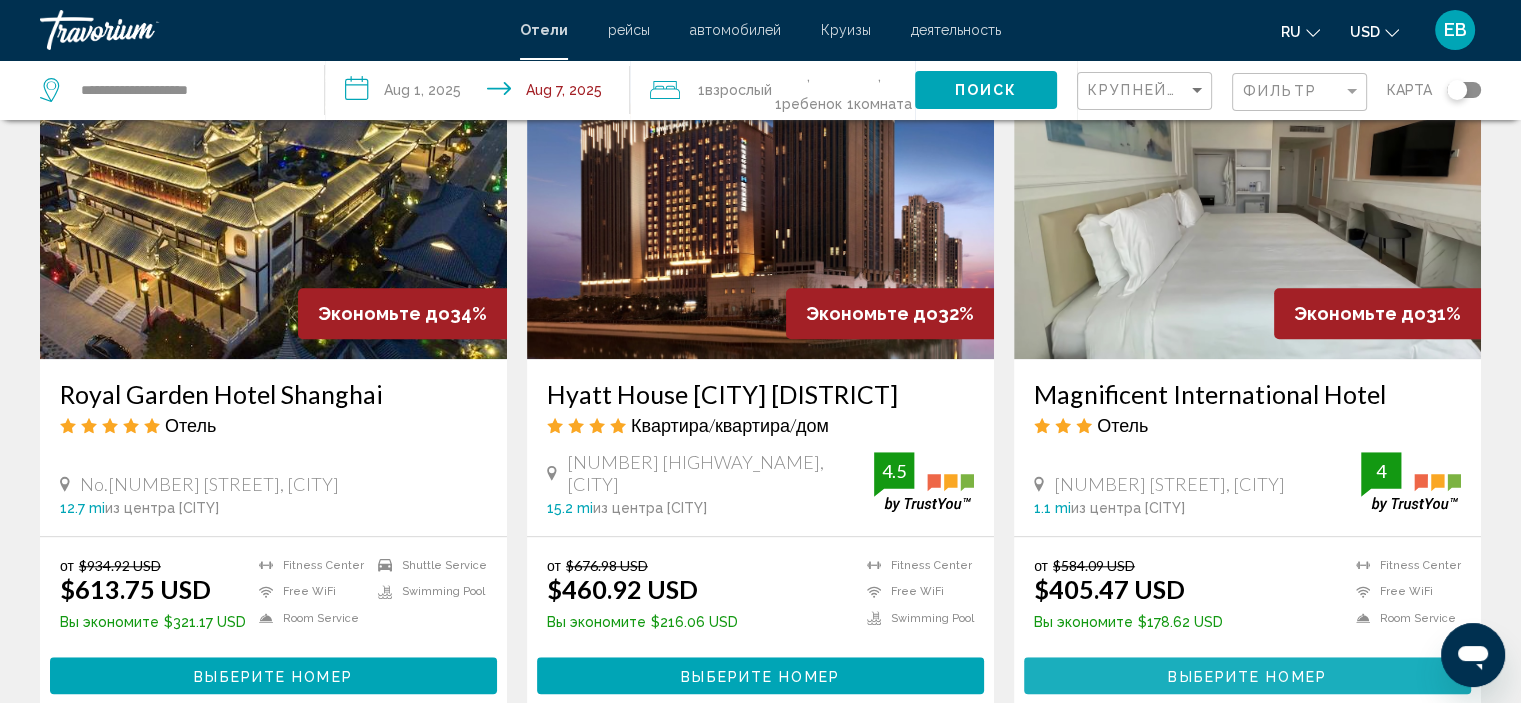 click on "Выберите номер" at bounding box center (1247, 676) 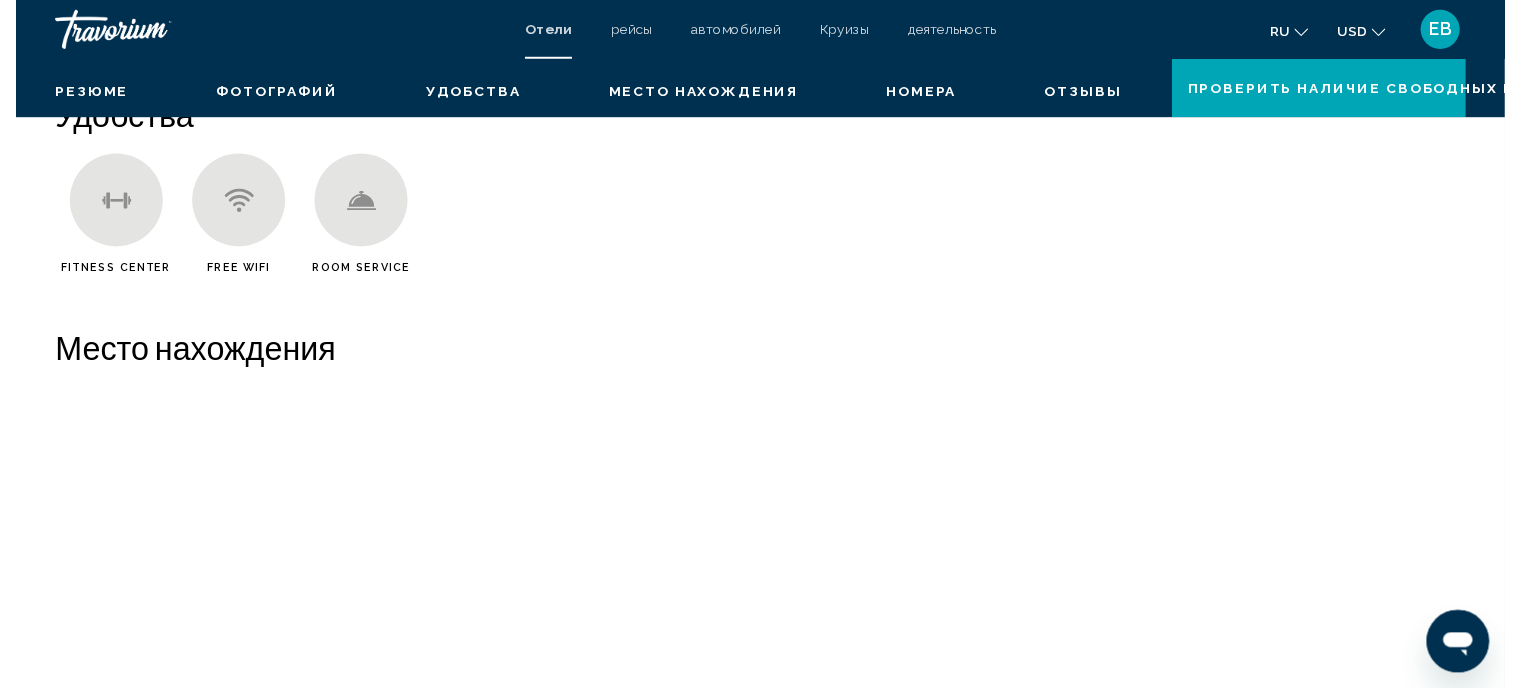 scroll, scrollTop: 8, scrollLeft: 0, axis: vertical 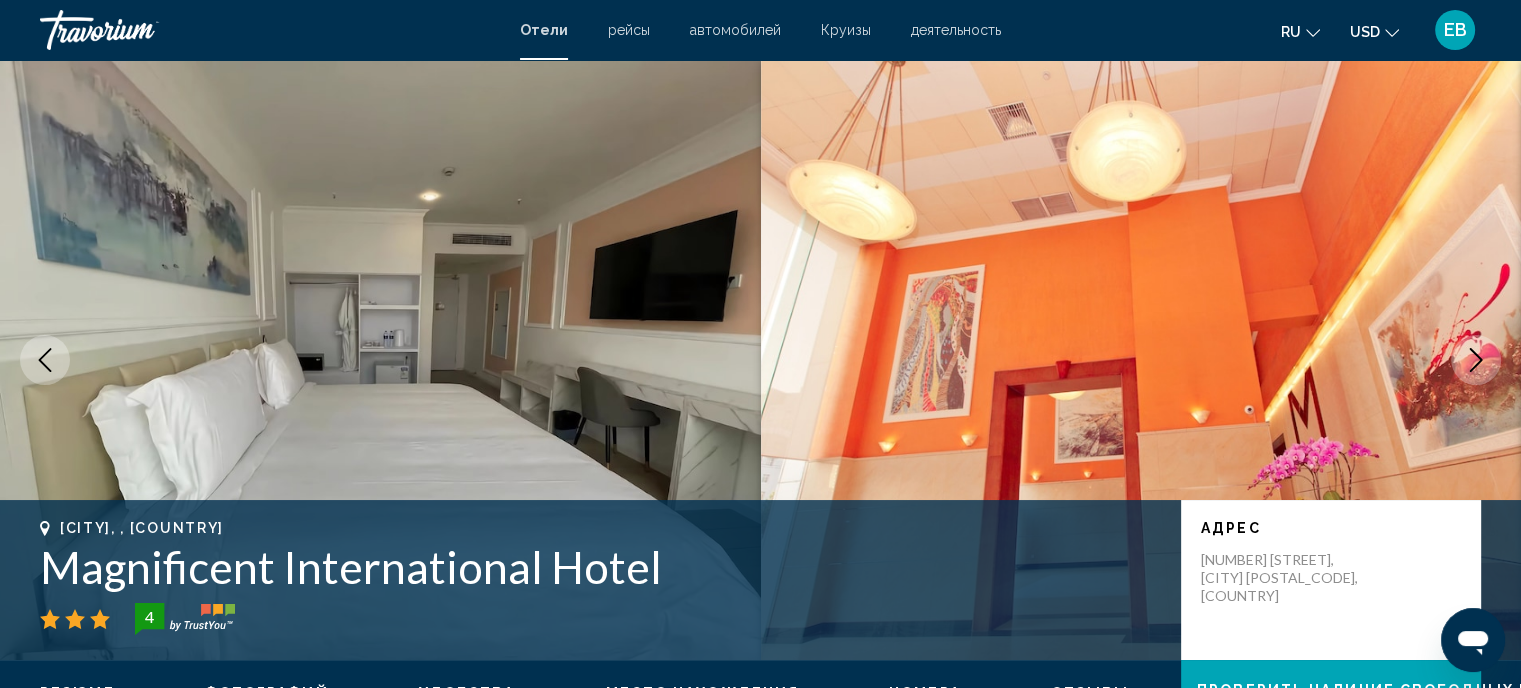 click 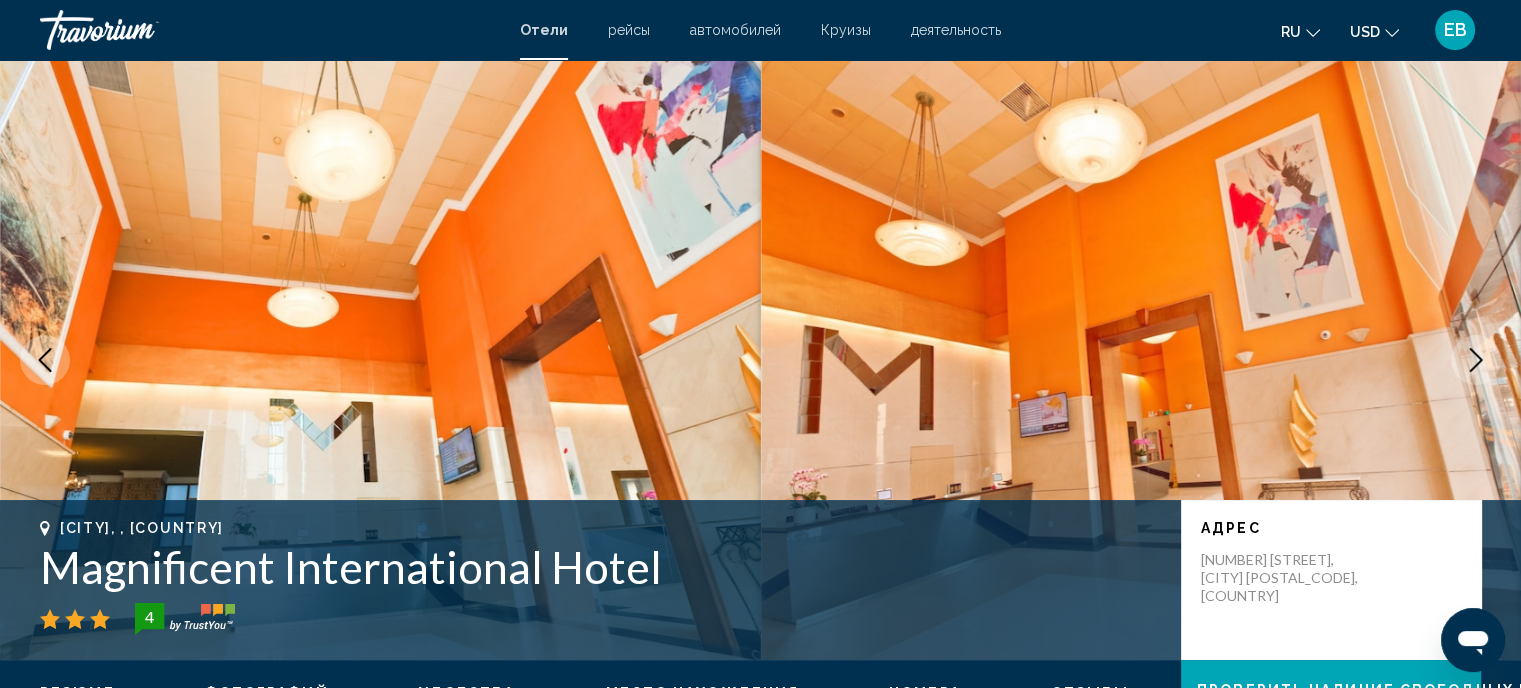 click 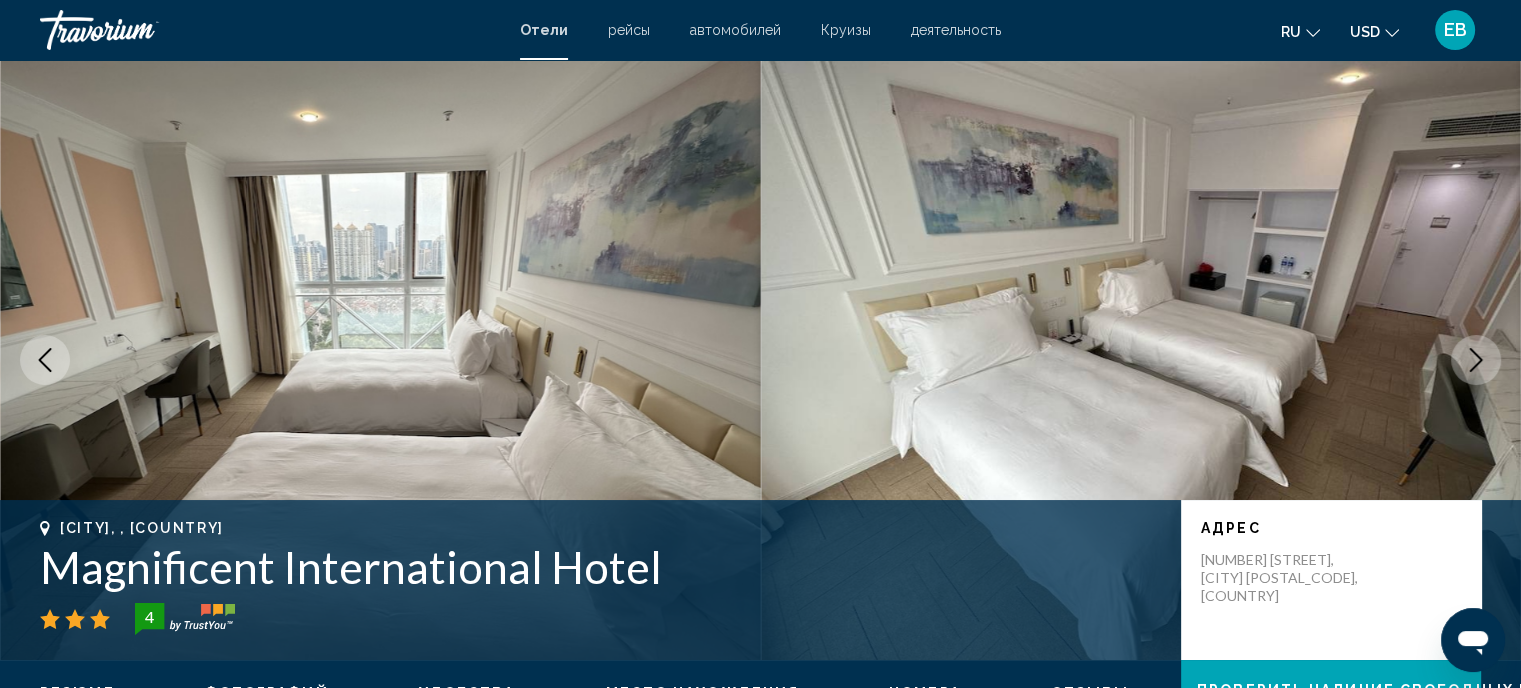 click 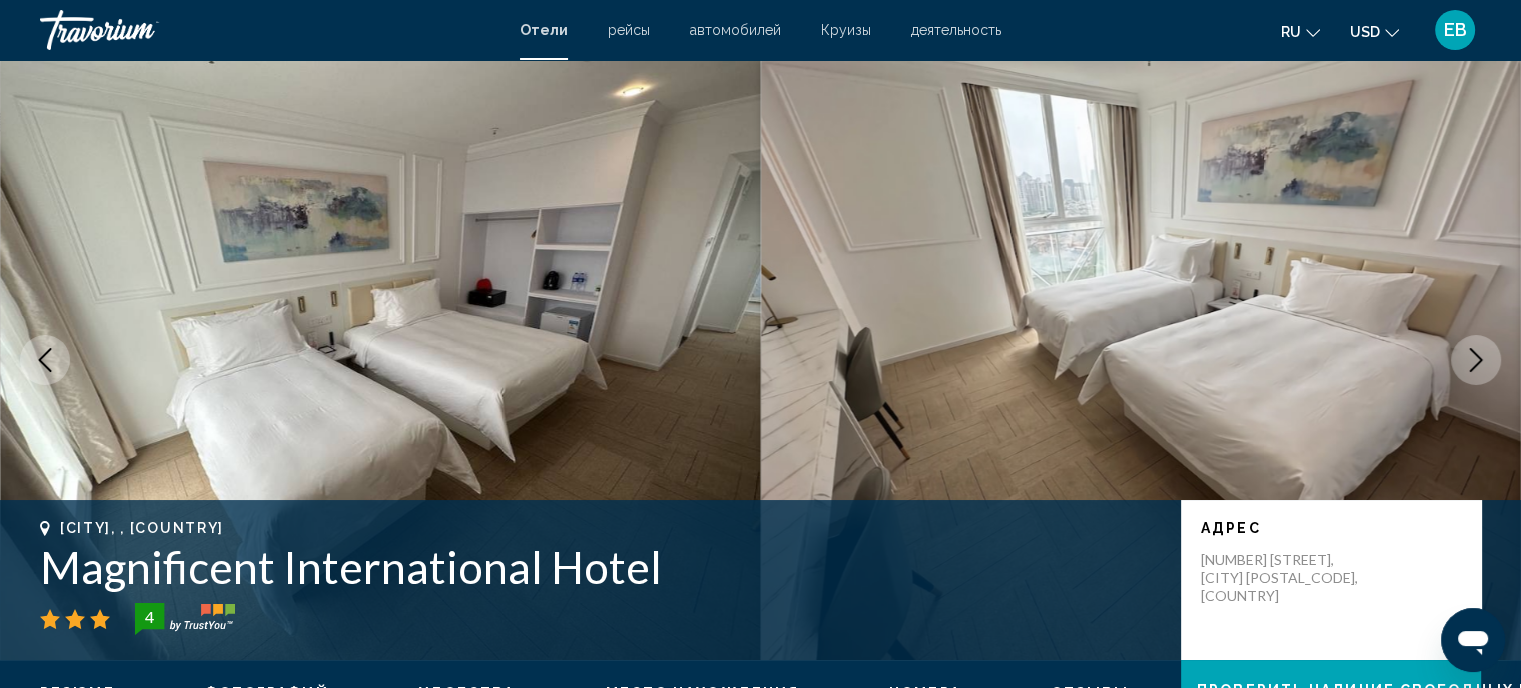 click 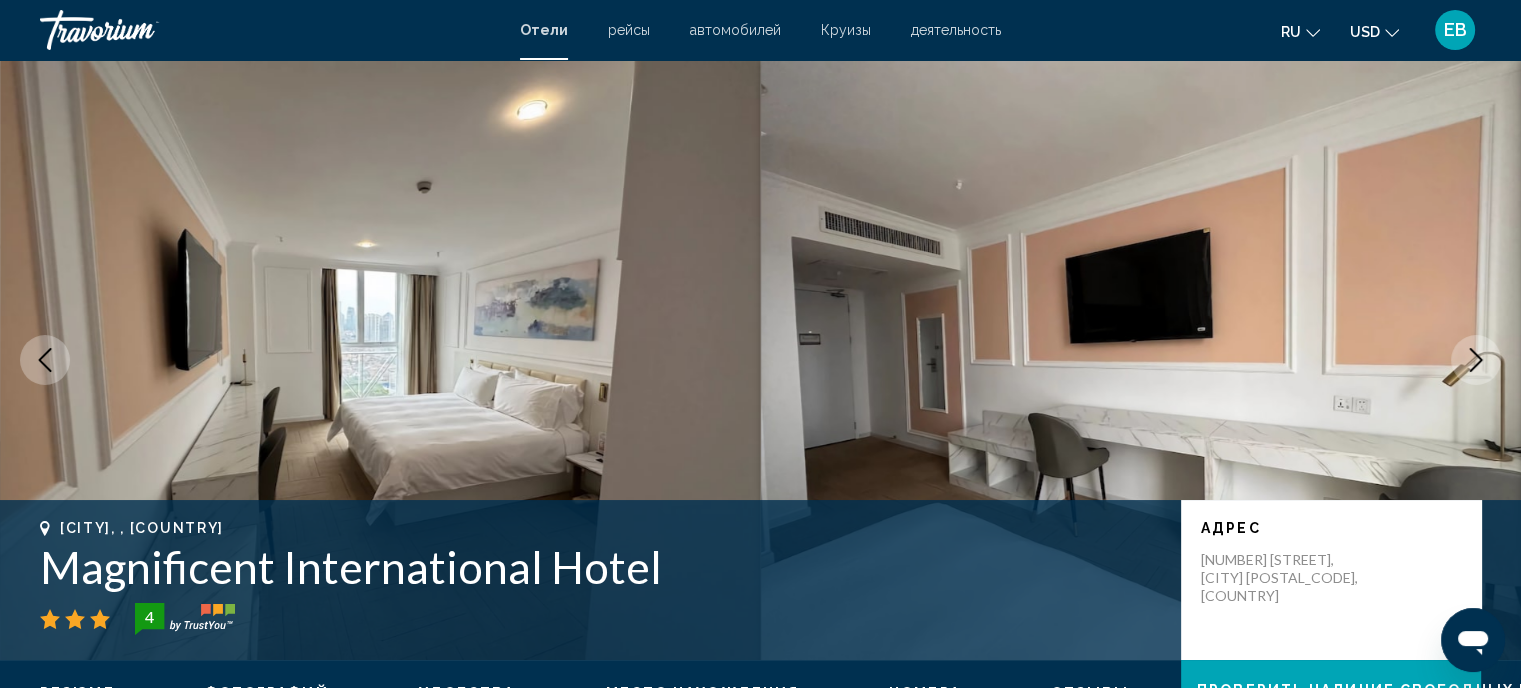 click 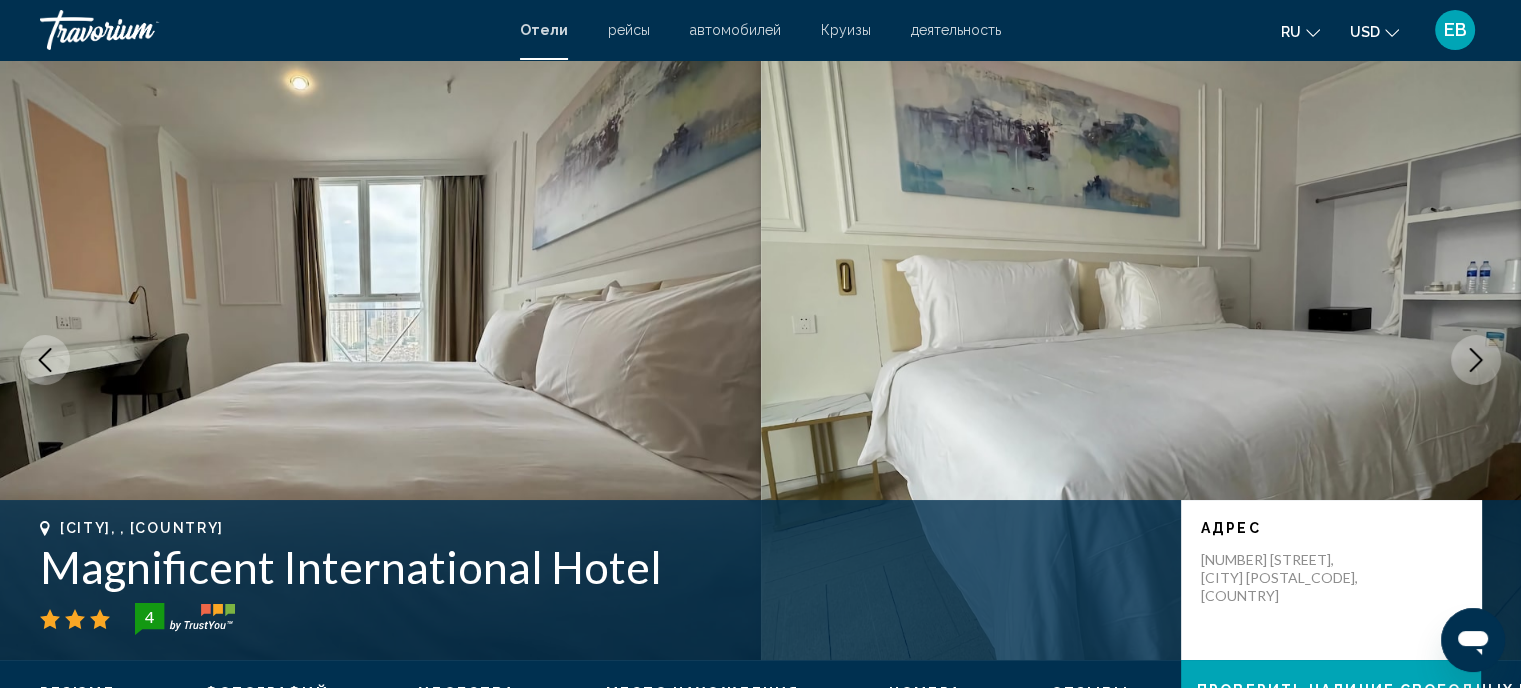 click 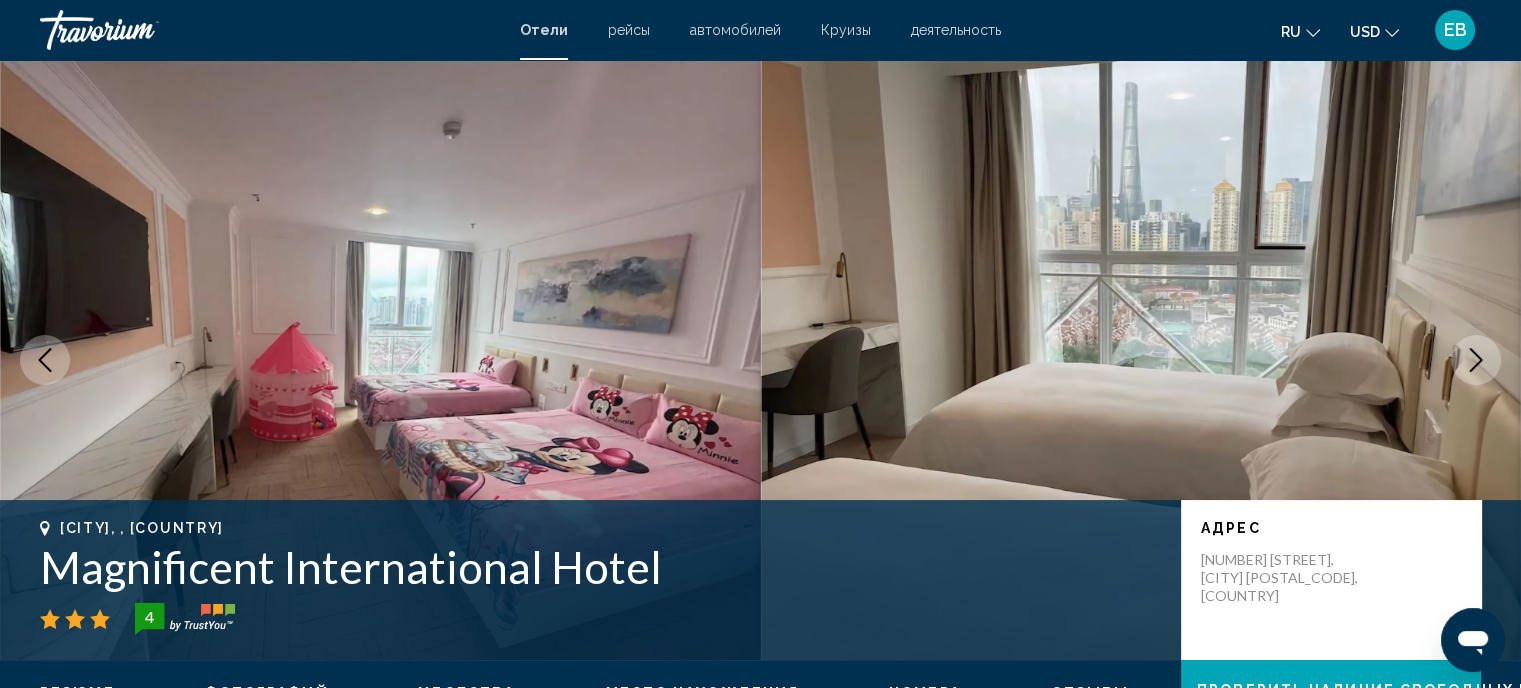 click 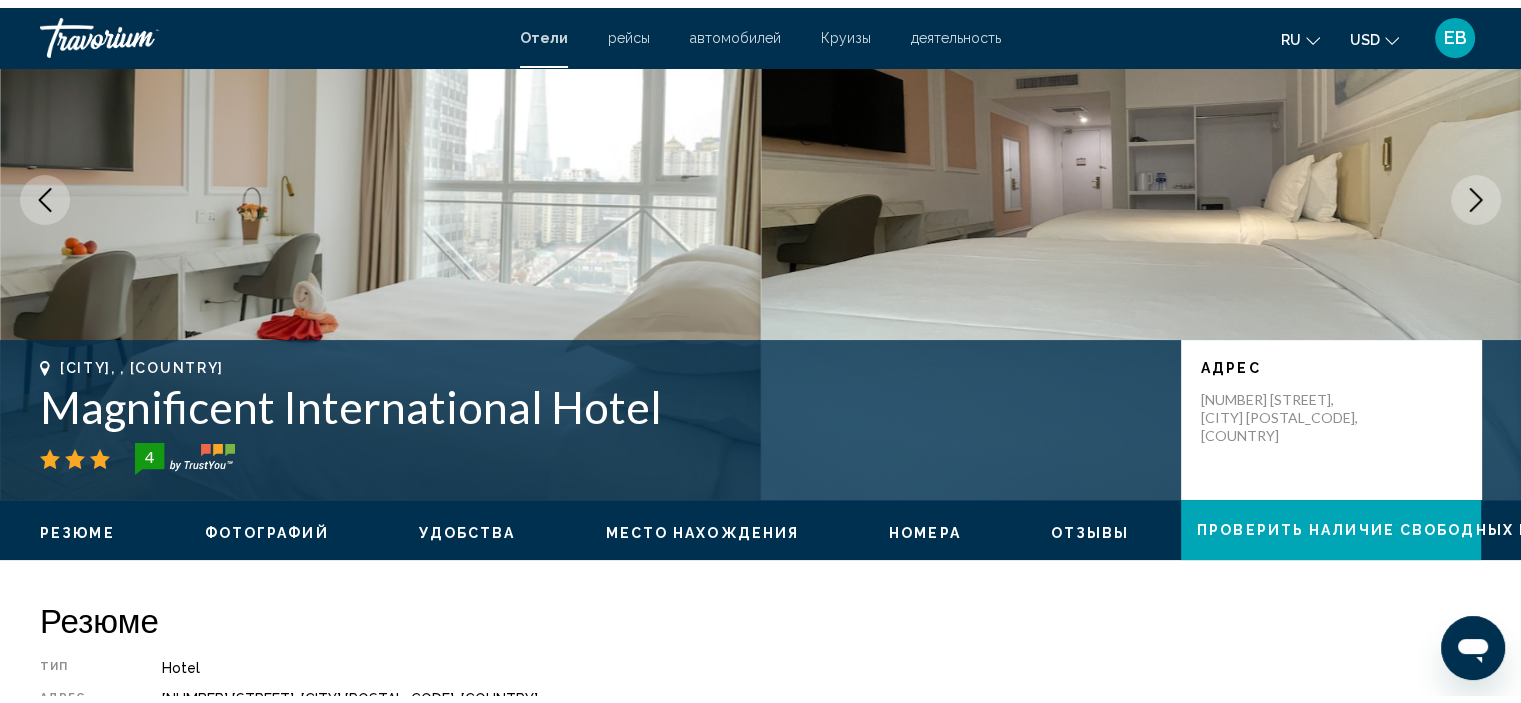 scroll, scrollTop: 0, scrollLeft: 0, axis: both 